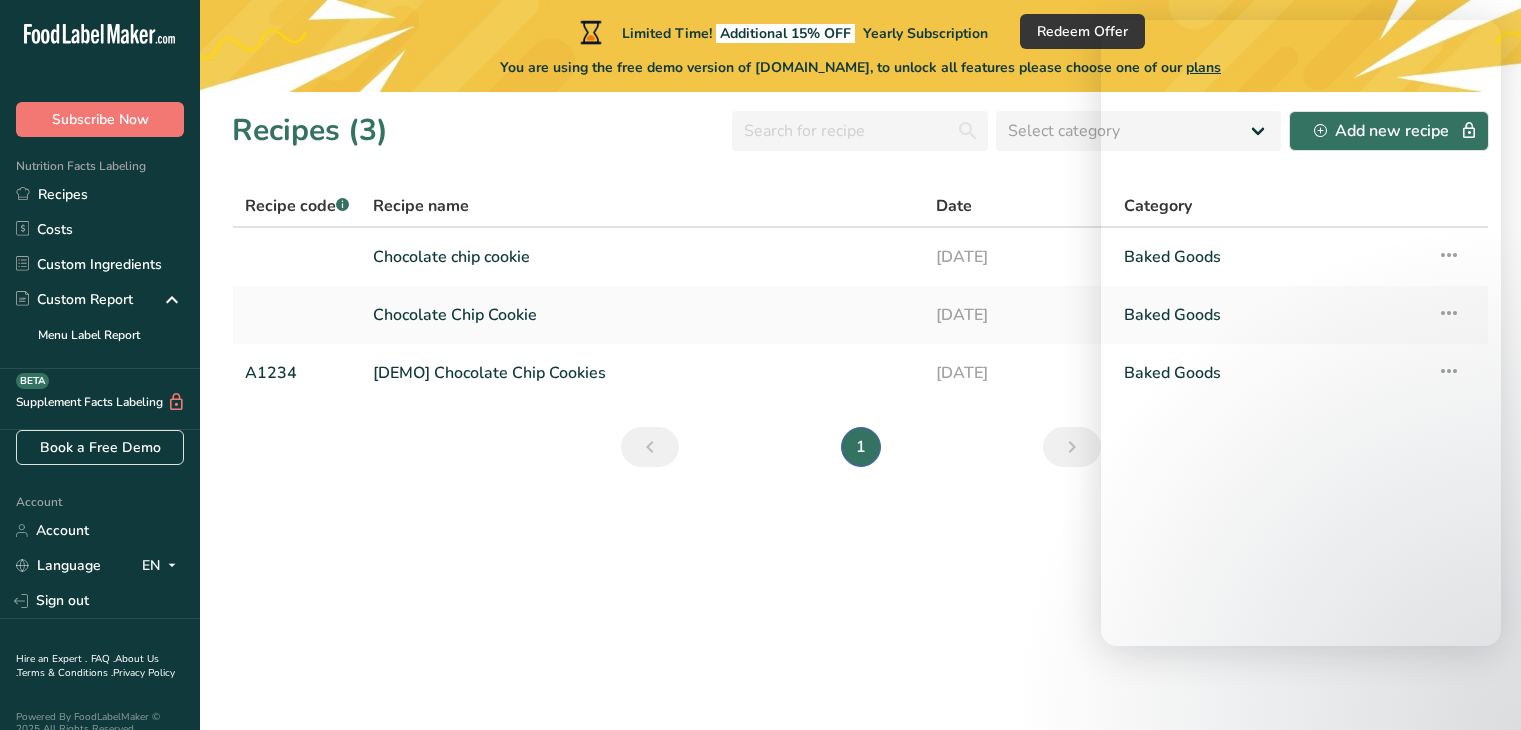 scroll, scrollTop: 0, scrollLeft: 0, axis: both 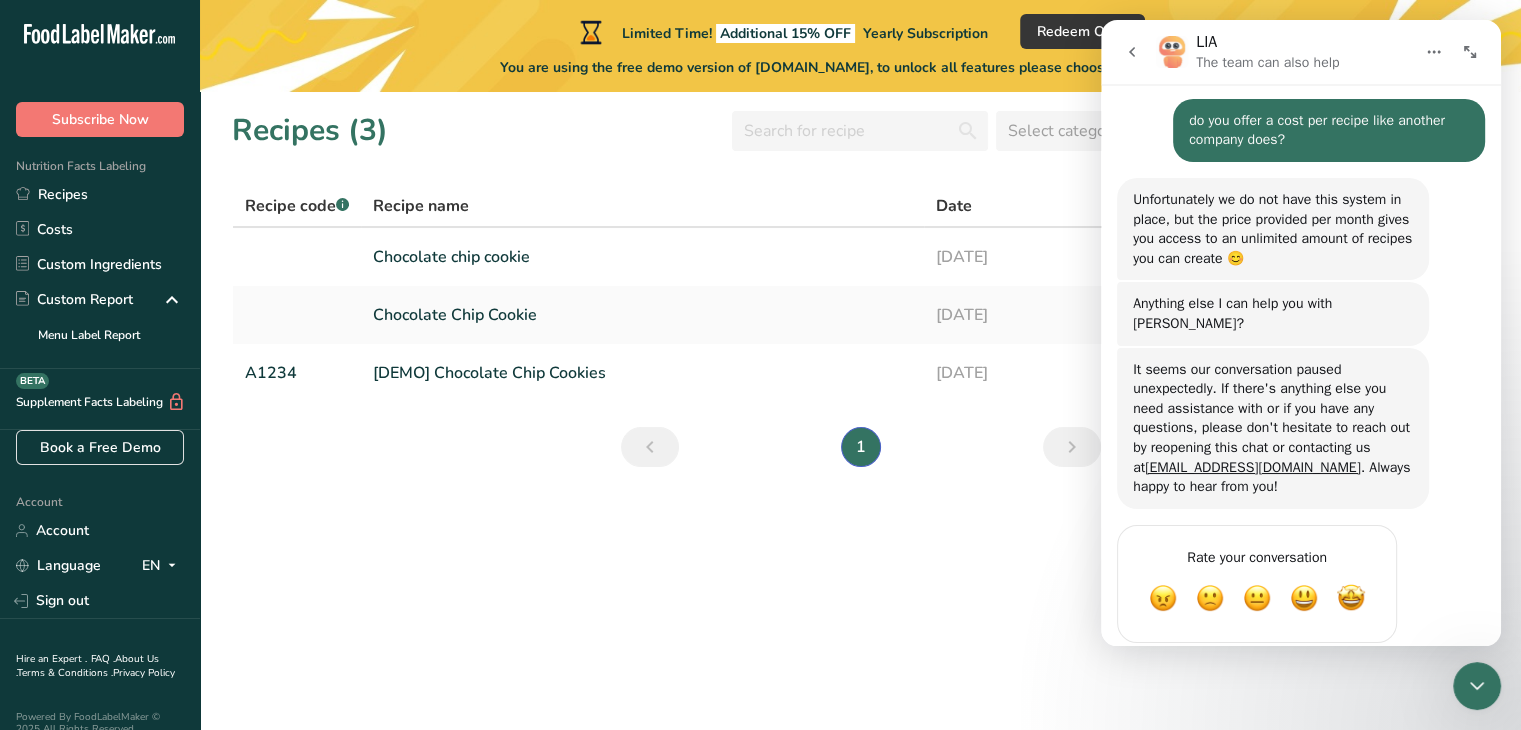 click at bounding box center (1132, 52) 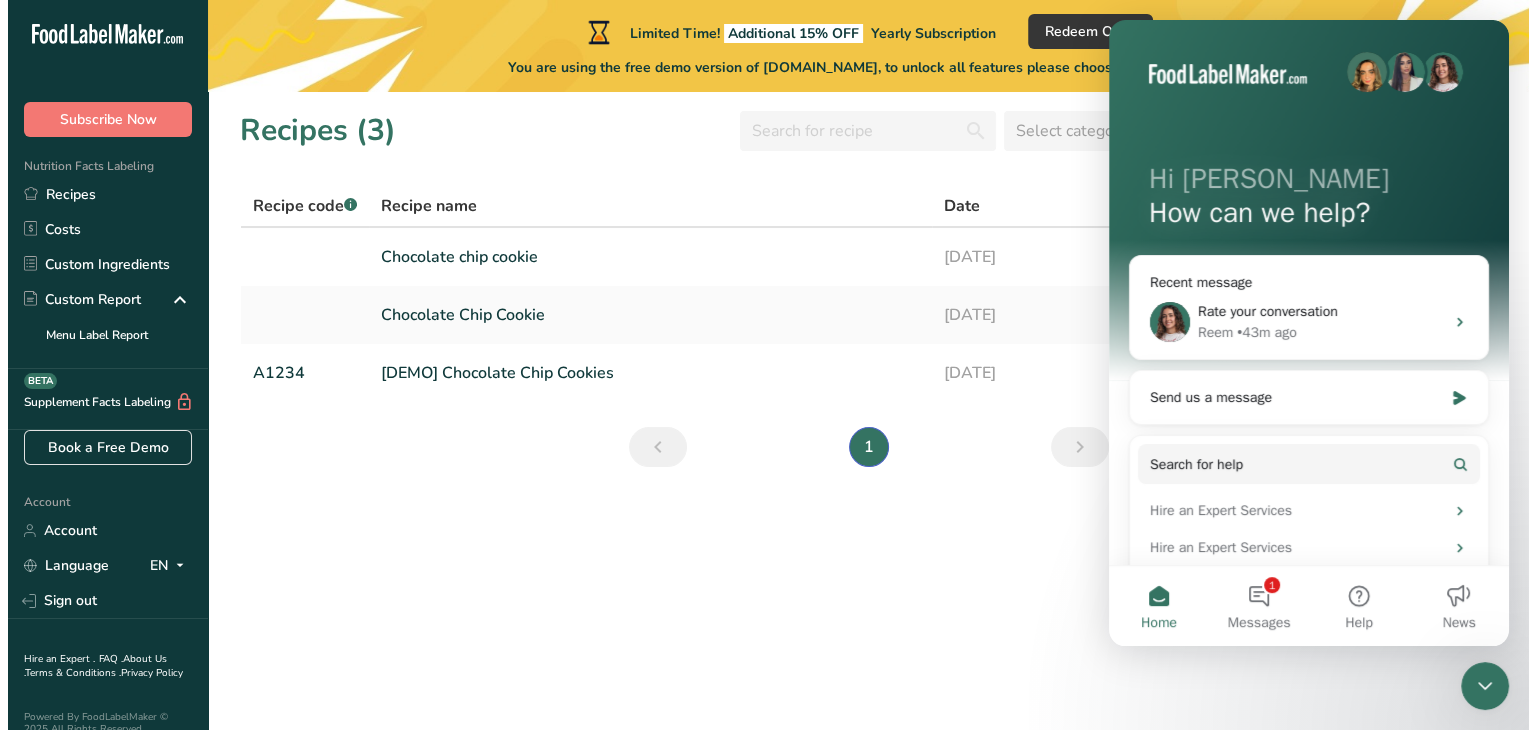 scroll, scrollTop: 0, scrollLeft: 0, axis: both 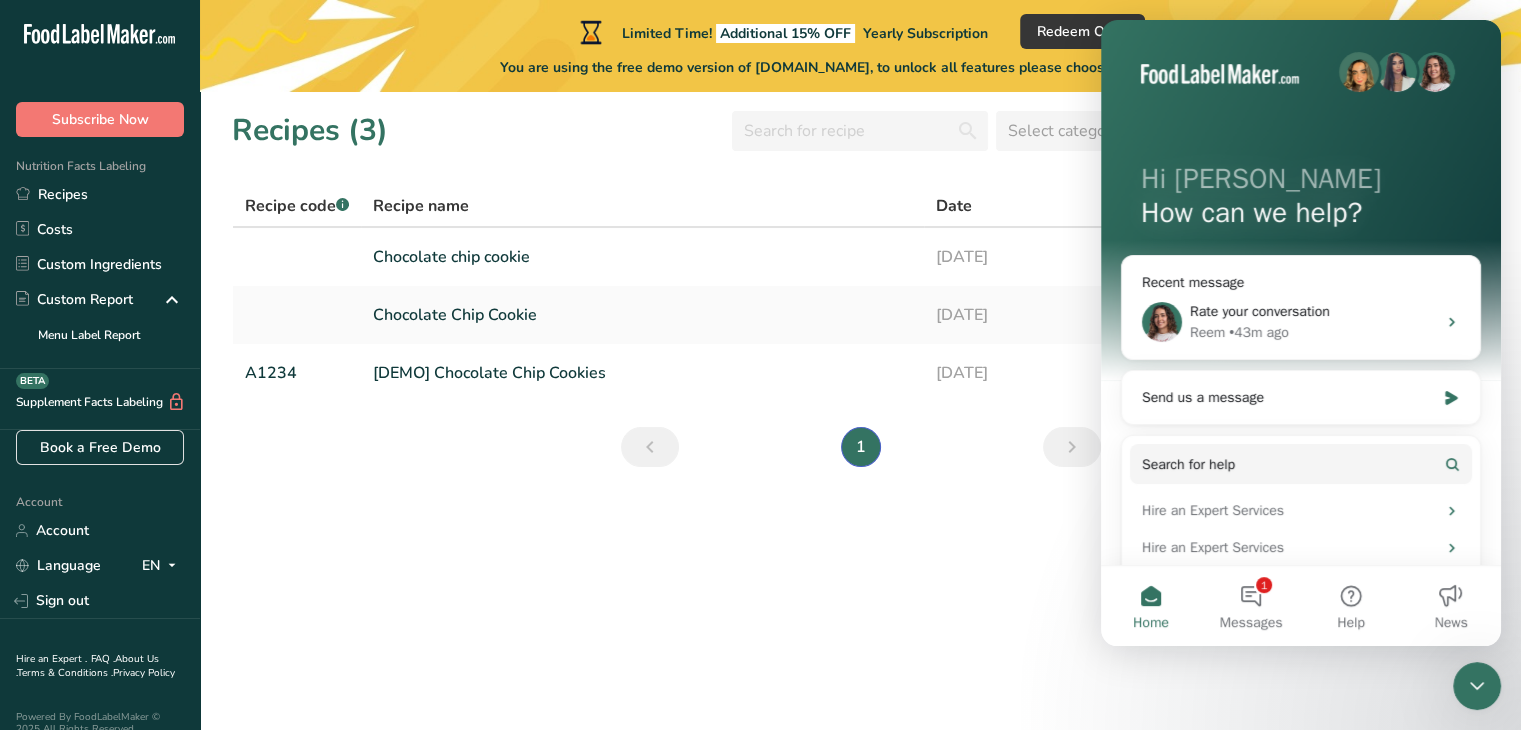 click on "Recipes (3)
Select category
All
Baked Goods
Beverages
Confectionery
Cooked Meals, Salads, & Sauces
Dairy
Snacks
Add new recipe
Recipe code
.a-a{fill:#347362;}.b-a{fill:#fff;}          Recipe name   Date   Category
Chocolate chip cookie
16-07-2025
Baked Goods
Recipe Setup       Delete Recipe             Duplicate Recipe               Scale Recipe               Save as Sub-Recipe   .a-a{fill:#347362;}.b-a{fill:#fff;}                                 Nutrition Breakdown                 Recipe Card
NEW
Amino Acids Pattern Report             Activity History
Recipe Setup" at bounding box center [860, 411] 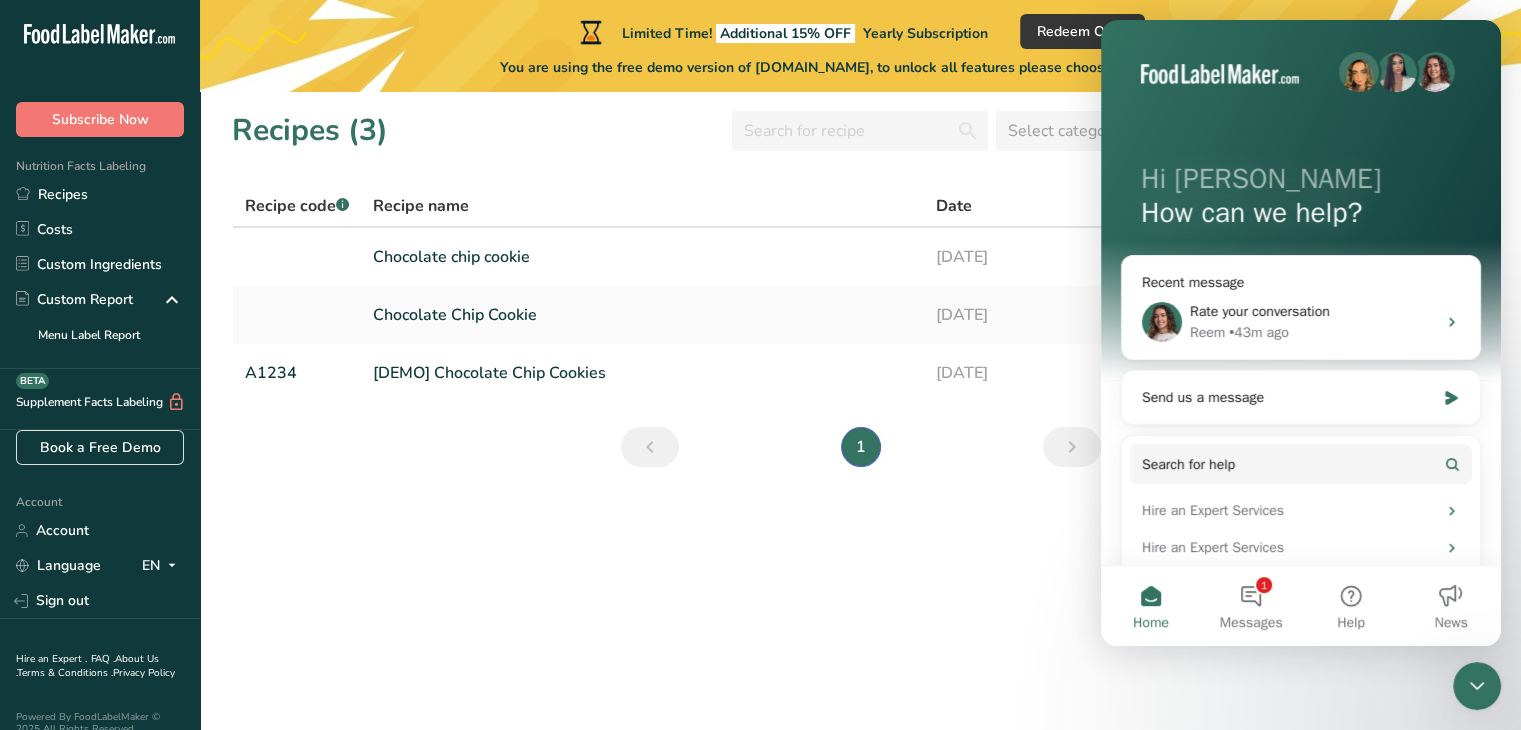 click on "Hi Linda 👋 How can we help? Recent message Rate your conversation Reem •  43m ago Send us a message Search for help Hire an Expert Services Hire an Expert Services How Subscription Upgrades Work on FoodLabelMaker.com How to Print Your Labels & Choose the Right Printer [Free Webinar] What's wrong with this Label? Hi there," at bounding box center (1301, 481) 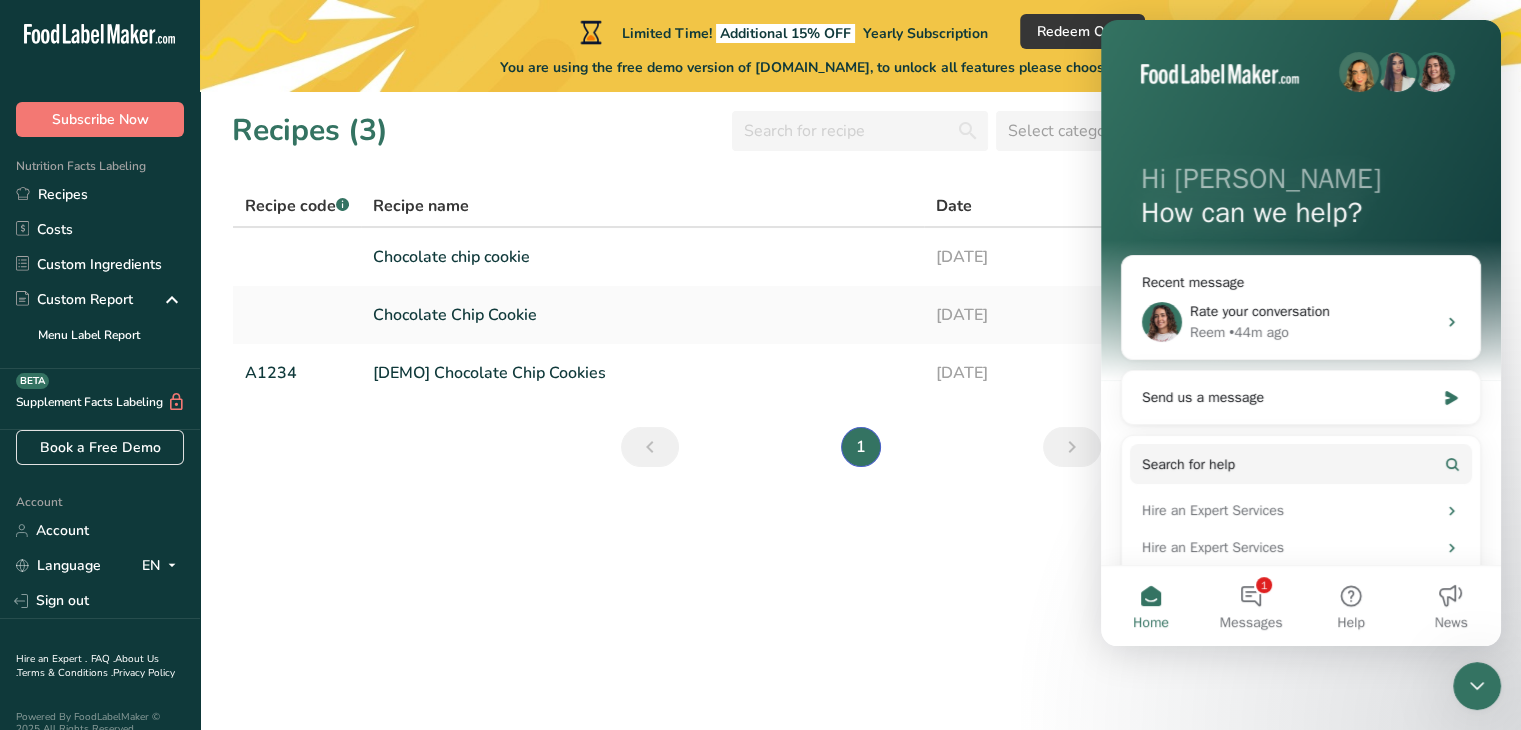click on "Recipes (3)
Select category
All
Baked Goods
Beverages
Confectionery
Cooked Meals, Salads, & Sauces
Dairy
Snacks
Add new recipe
Recipe code
.a-a{fill:#347362;}.b-a{fill:#fff;}          Recipe name   Date   Category
Chocolate chip cookie
16-07-2025
Baked Goods
Recipe Setup       Delete Recipe             Duplicate Recipe               Scale Recipe               Save as Sub-Recipe   .a-a{fill:#347362;}.b-a{fill:#fff;}                                 Nutrition Breakdown                 Recipe Card
NEW
Amino Acids Pattern Report             Activity History
Recipe Setup" at bounding box center [860, 411] 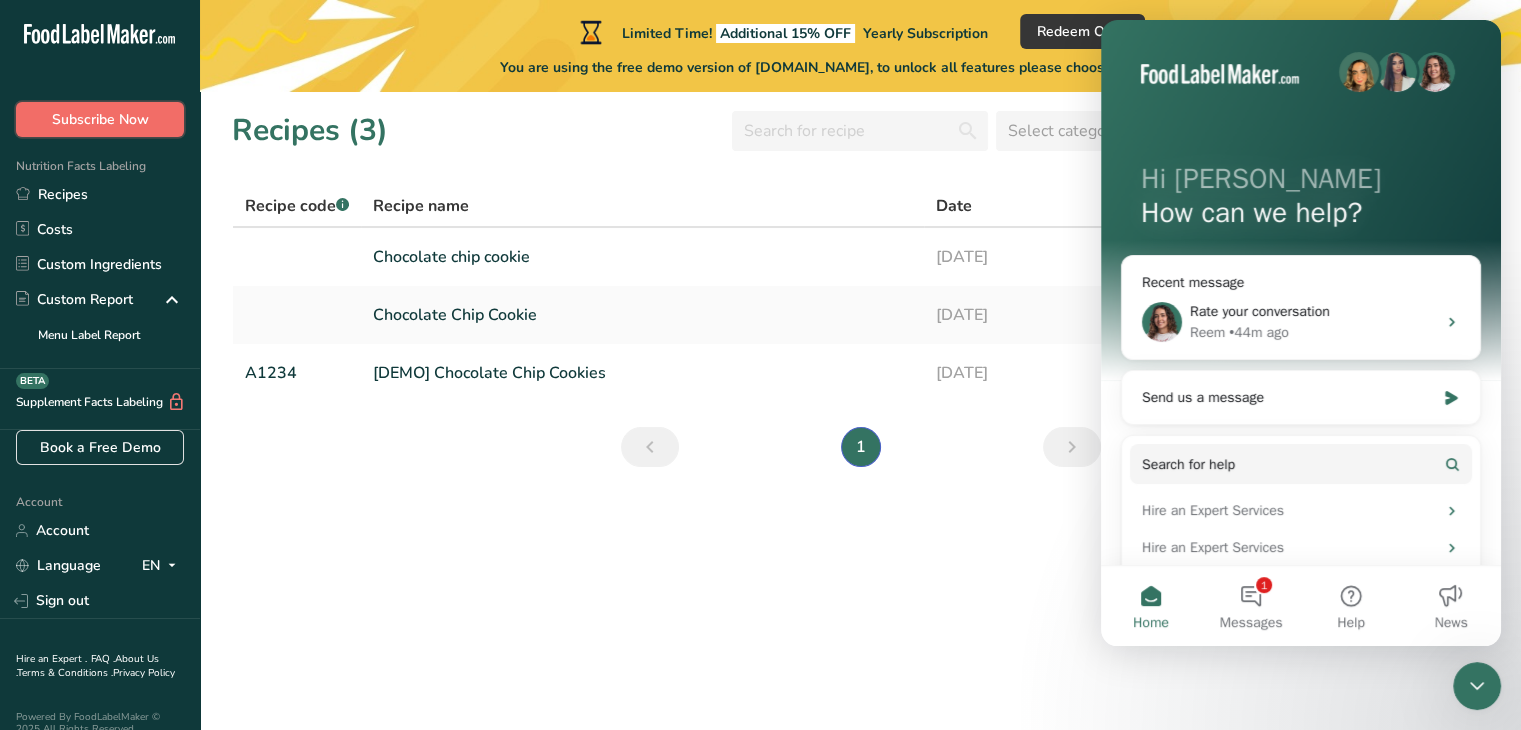 click on "Subscribe Now" at bounding box center (100, 119) 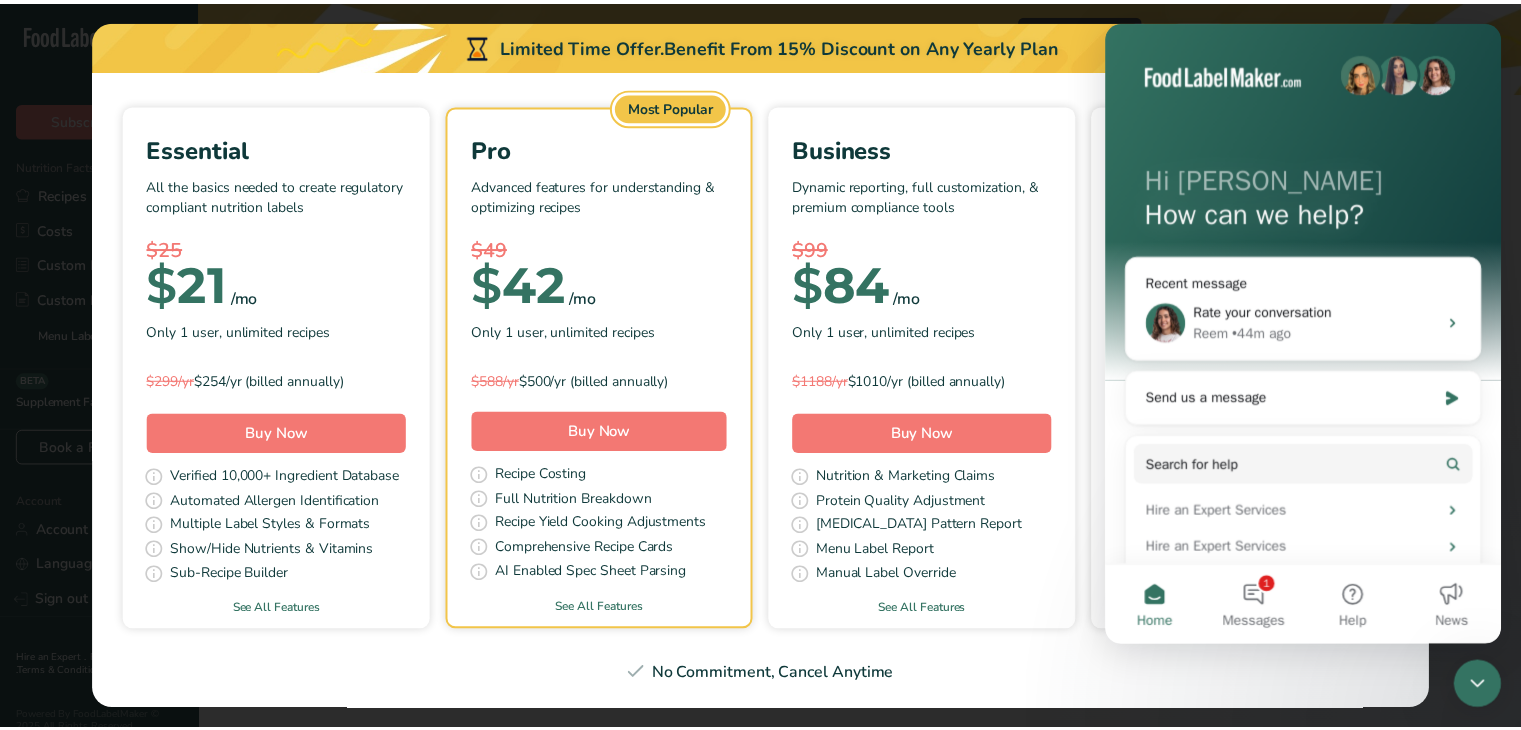 scroll, scrollTop: 200, scrollLeft: 0, axis: vertical 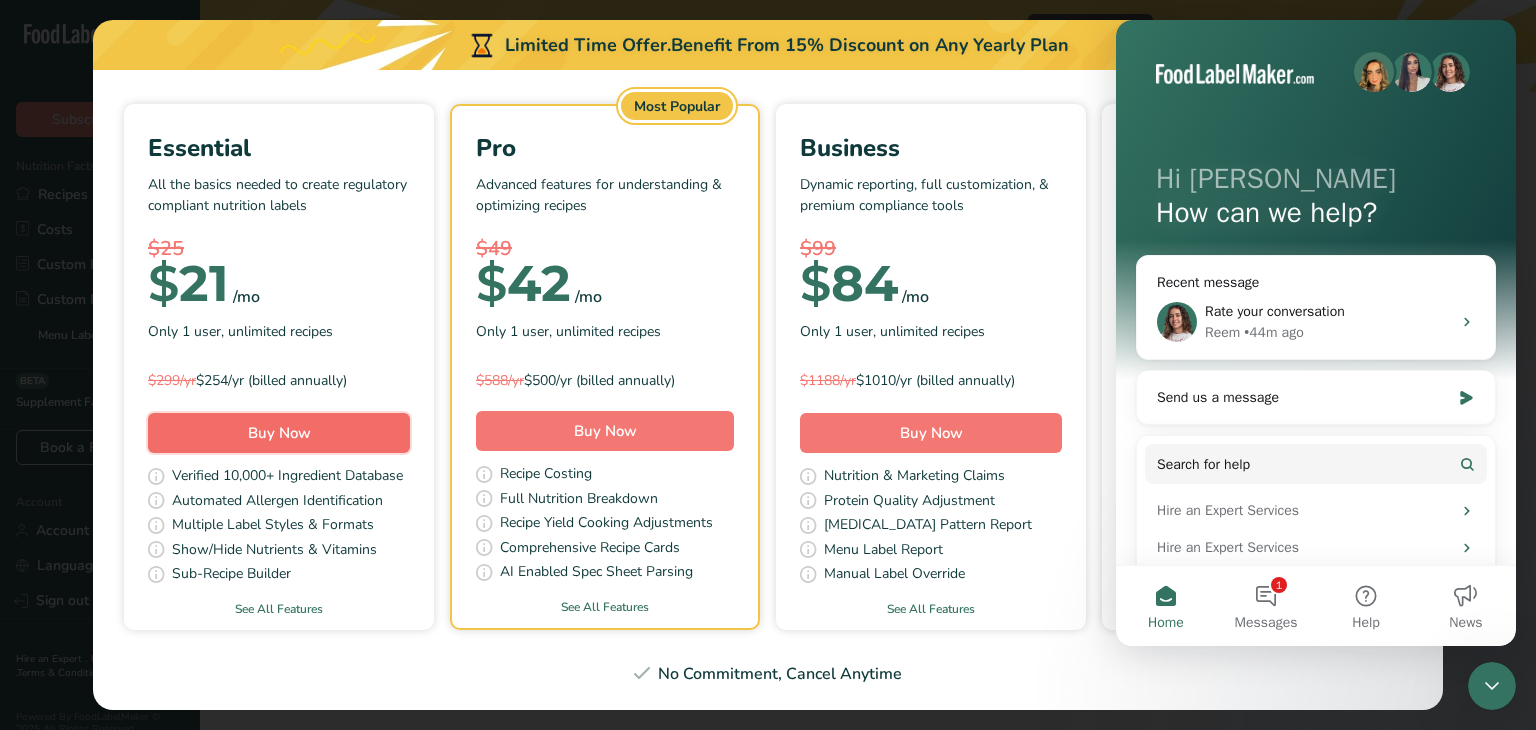 click on "Buy Now" at bounding box center (279, 433) 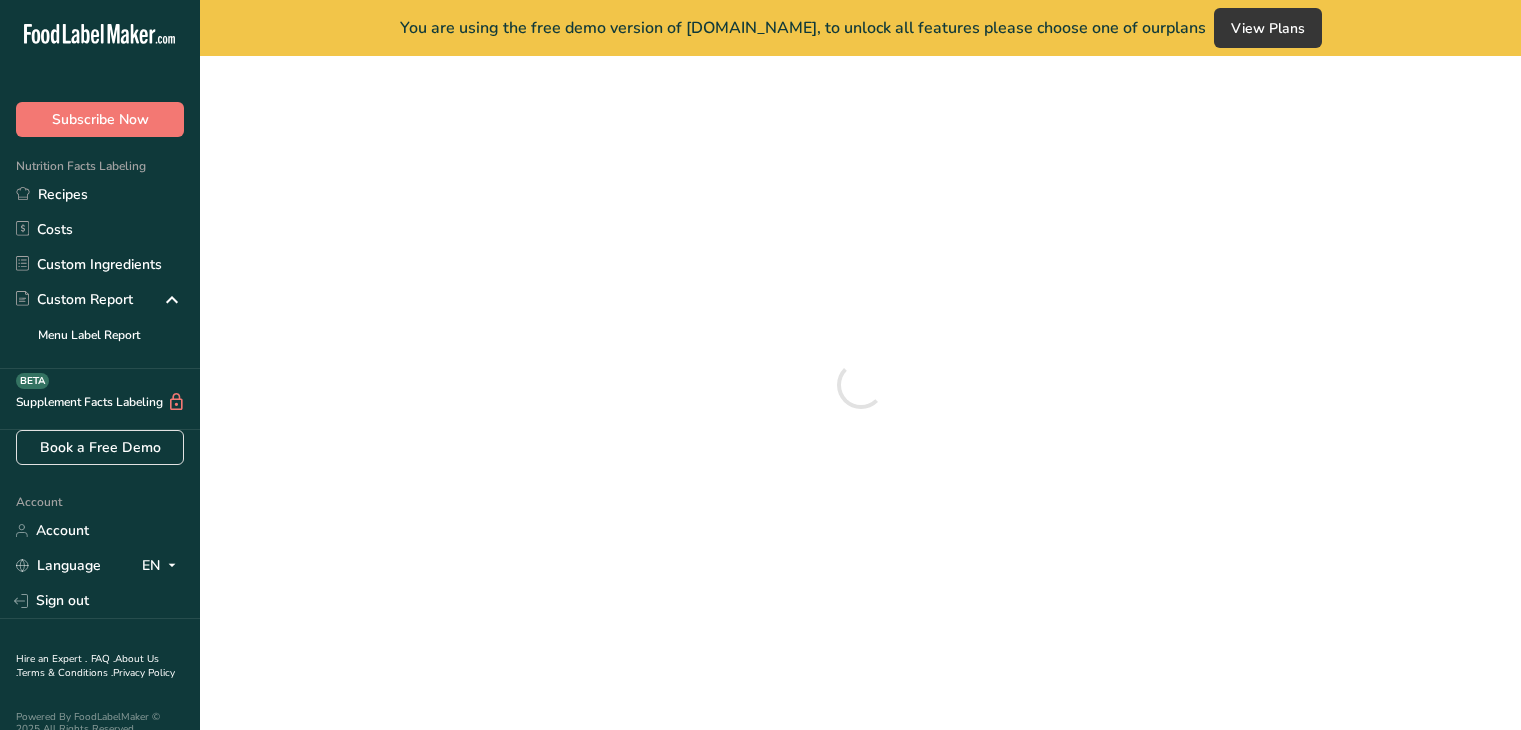 scroll, scrollTop: 0, scrollLeft: 0, axis: both 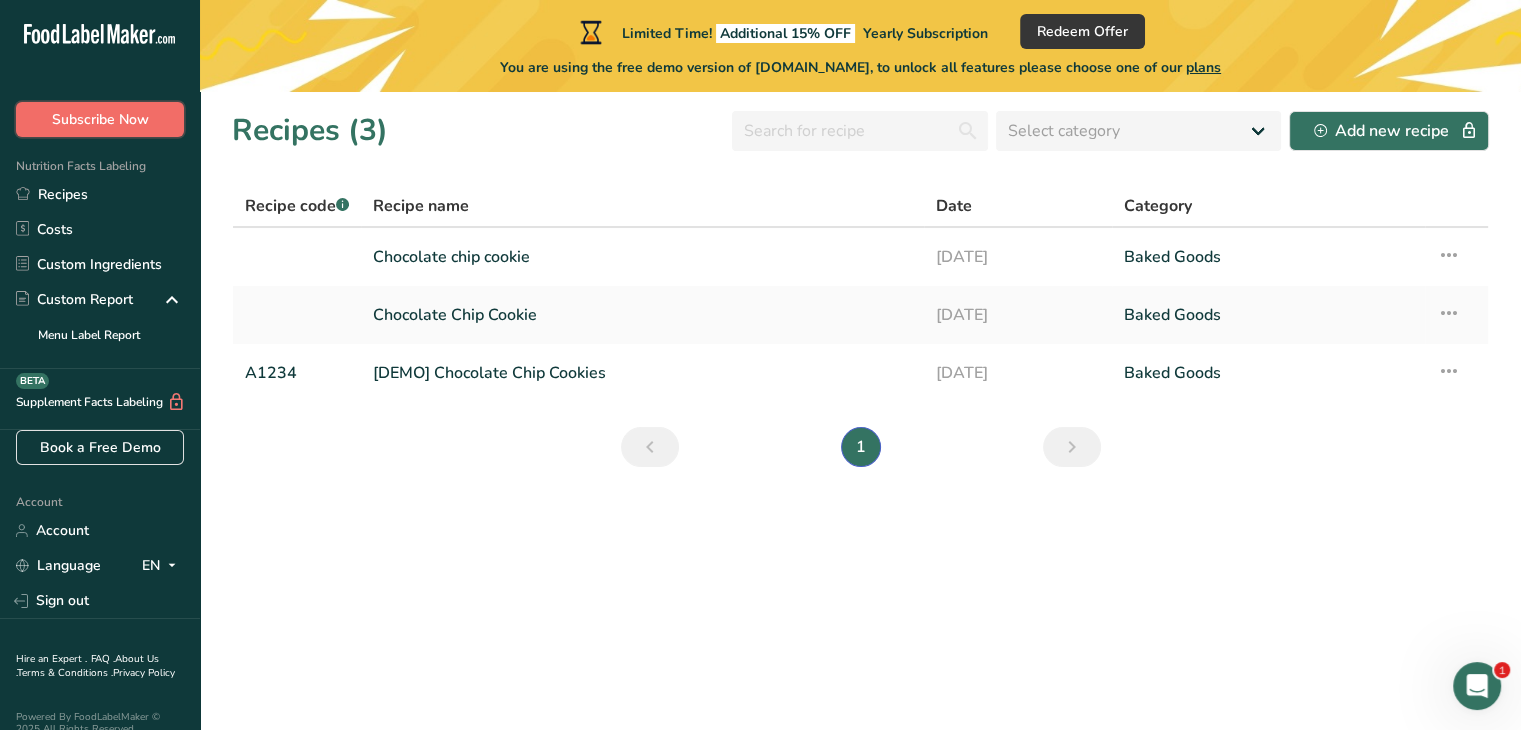 click on "Subscribe Now" at bounding box center [100, 119] 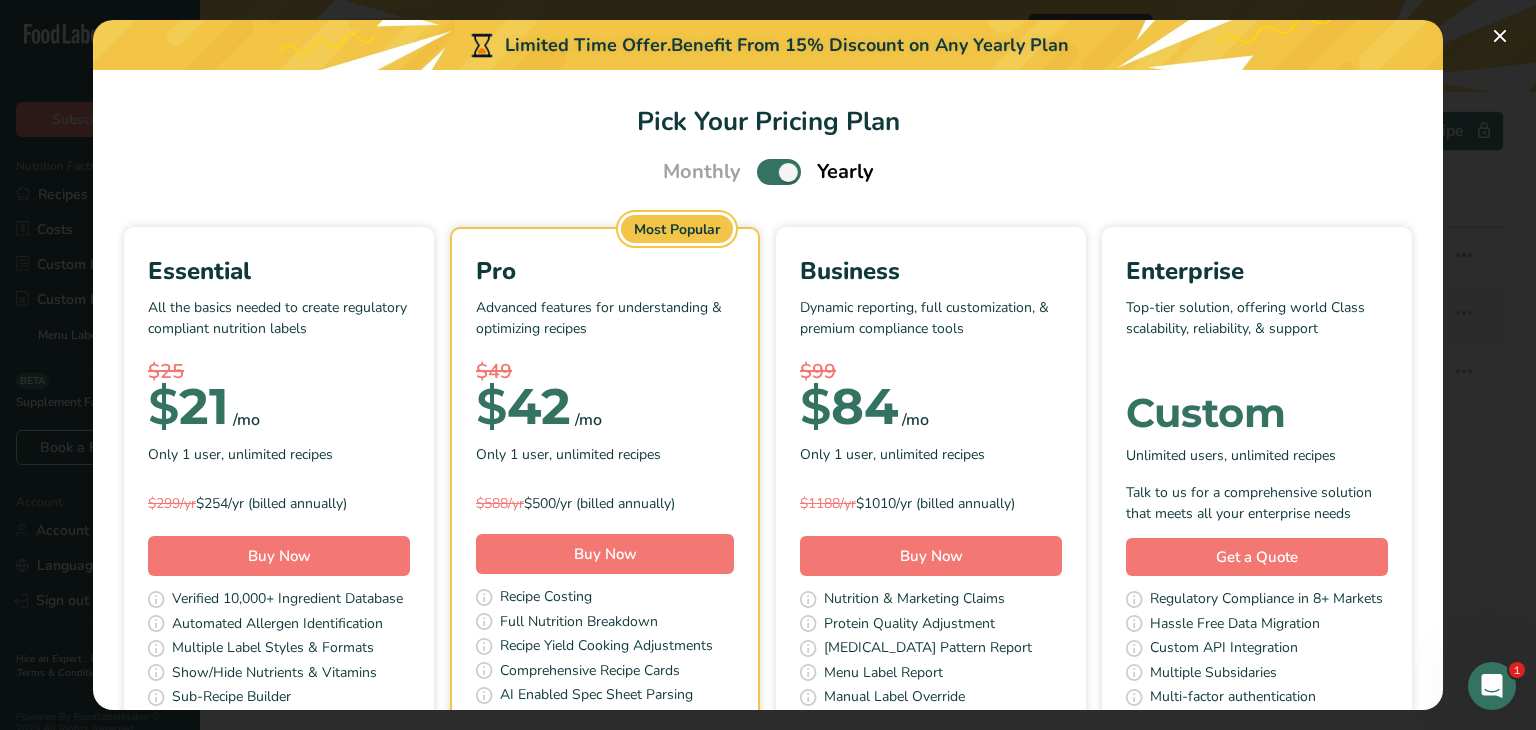 click at bounding box center (779, 171) 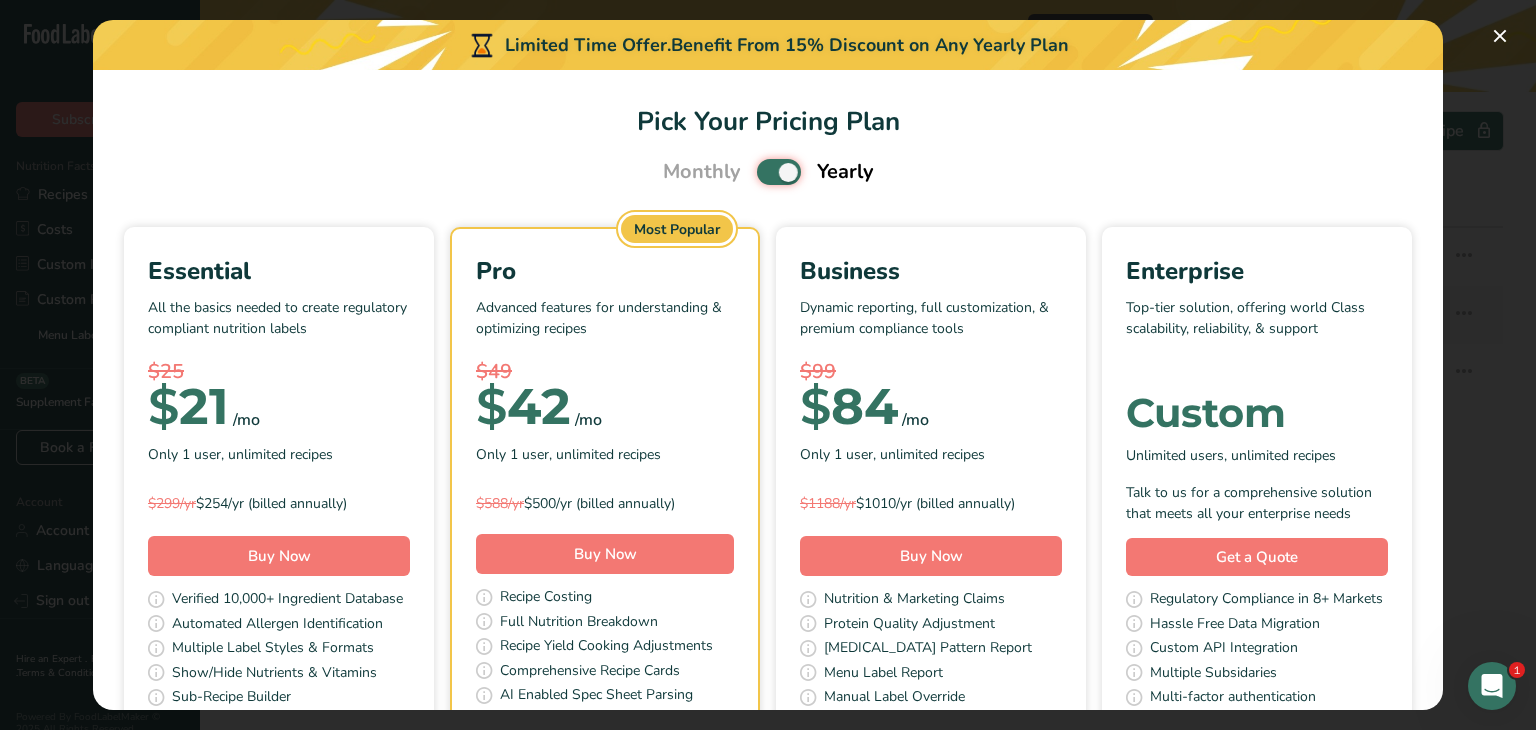 click at bounding box center (763, 172) 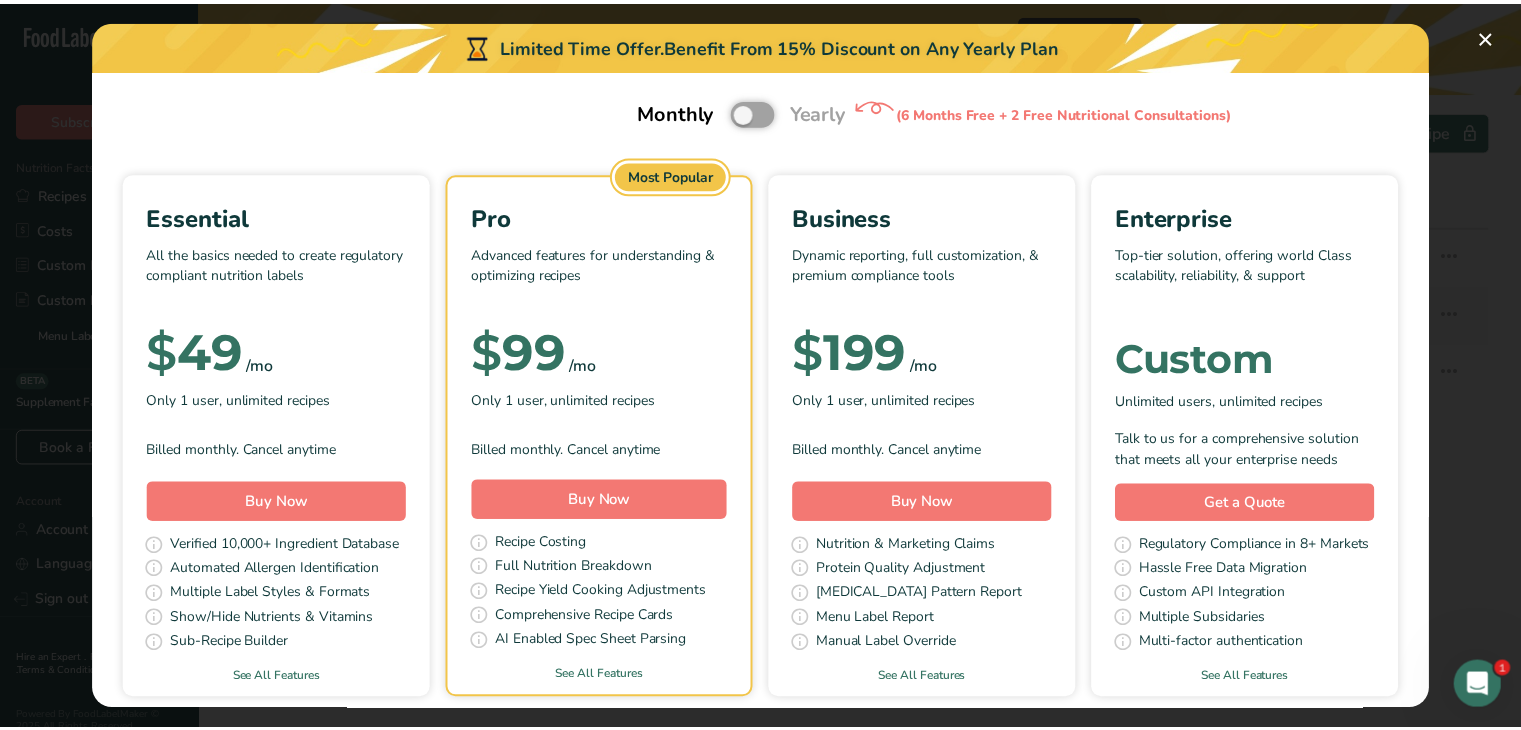 scroll, scrollTop: 300, scrollLeft: 0, axis: vertical 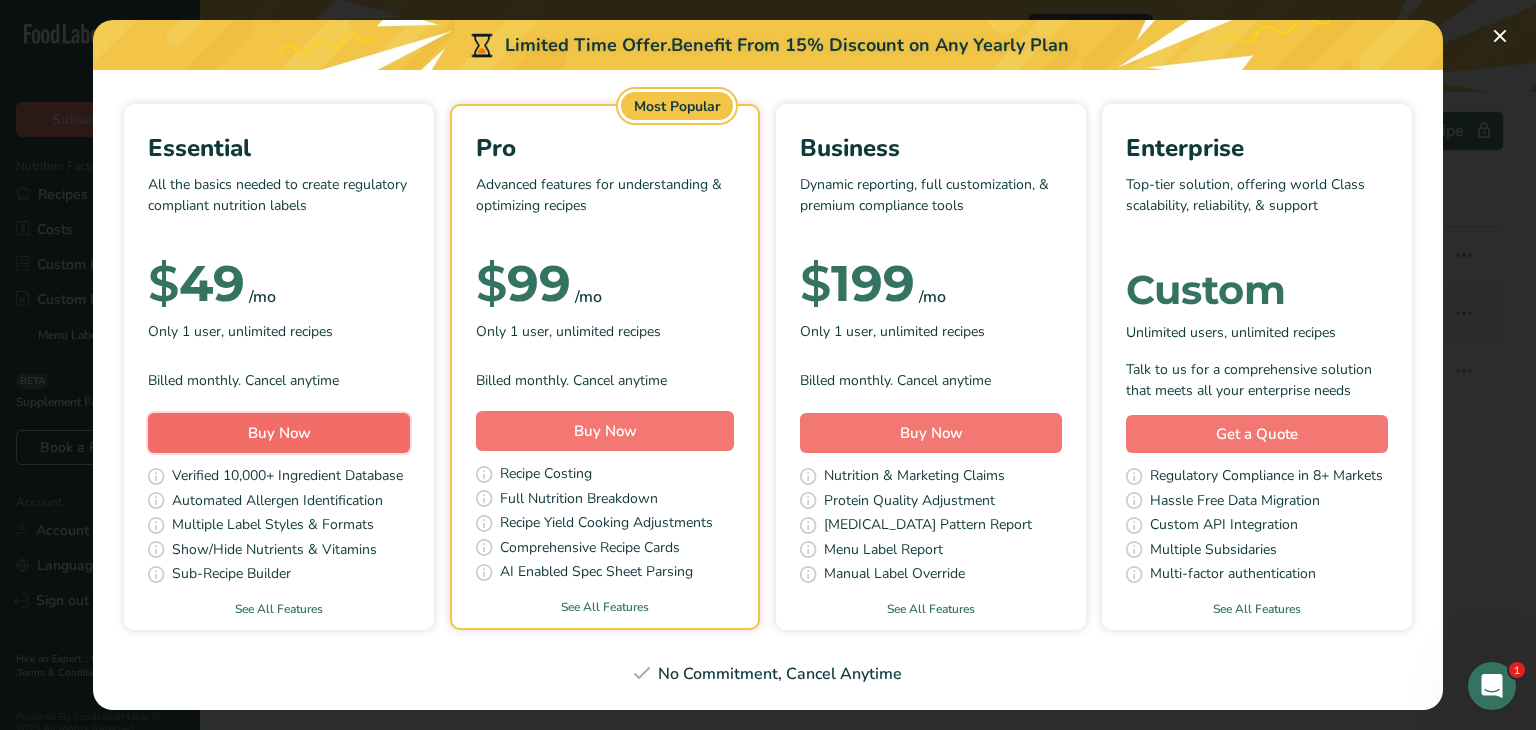 click on "Buy Now" at bounding box center [279, 433] 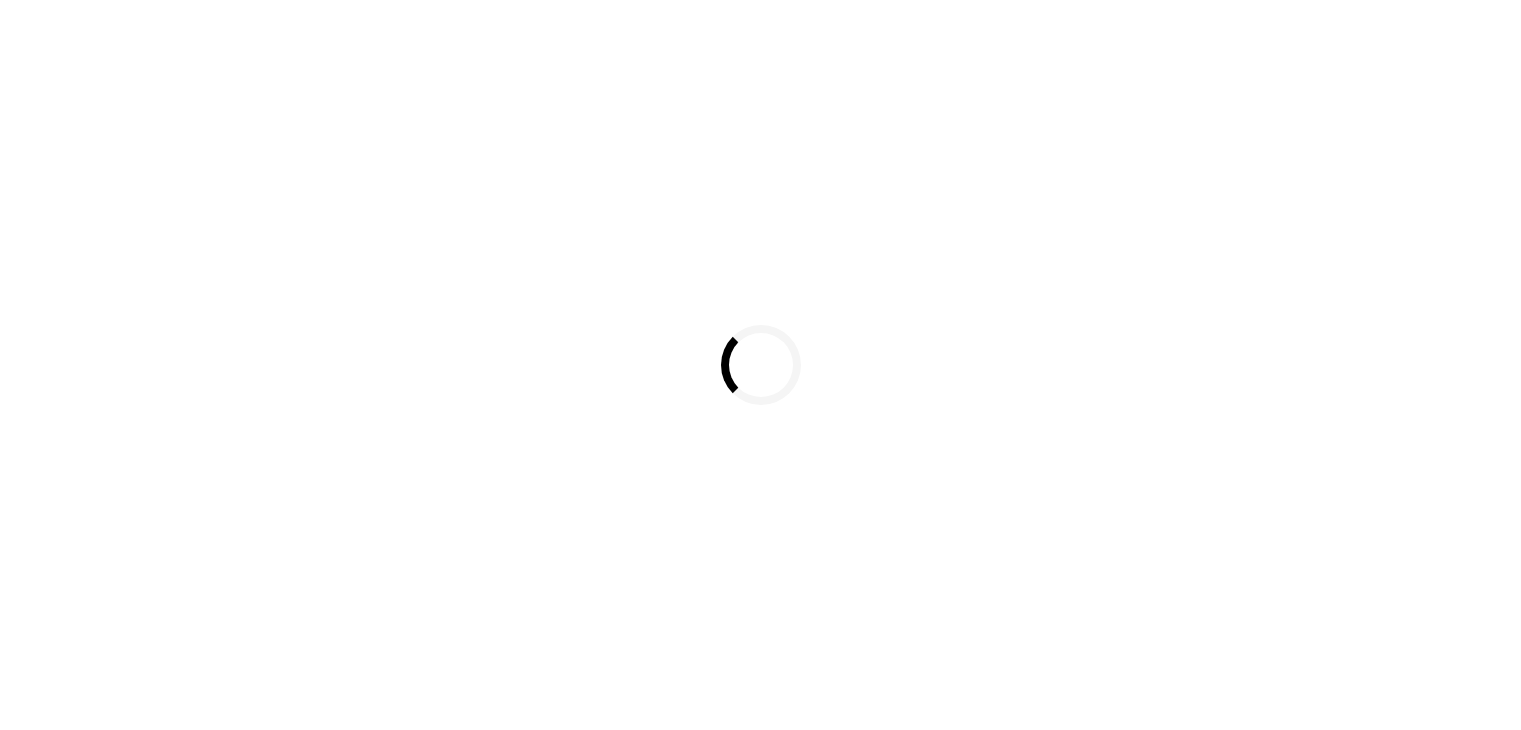 scroll, scrollTop: 0, scrollLeft: 0, axis: both 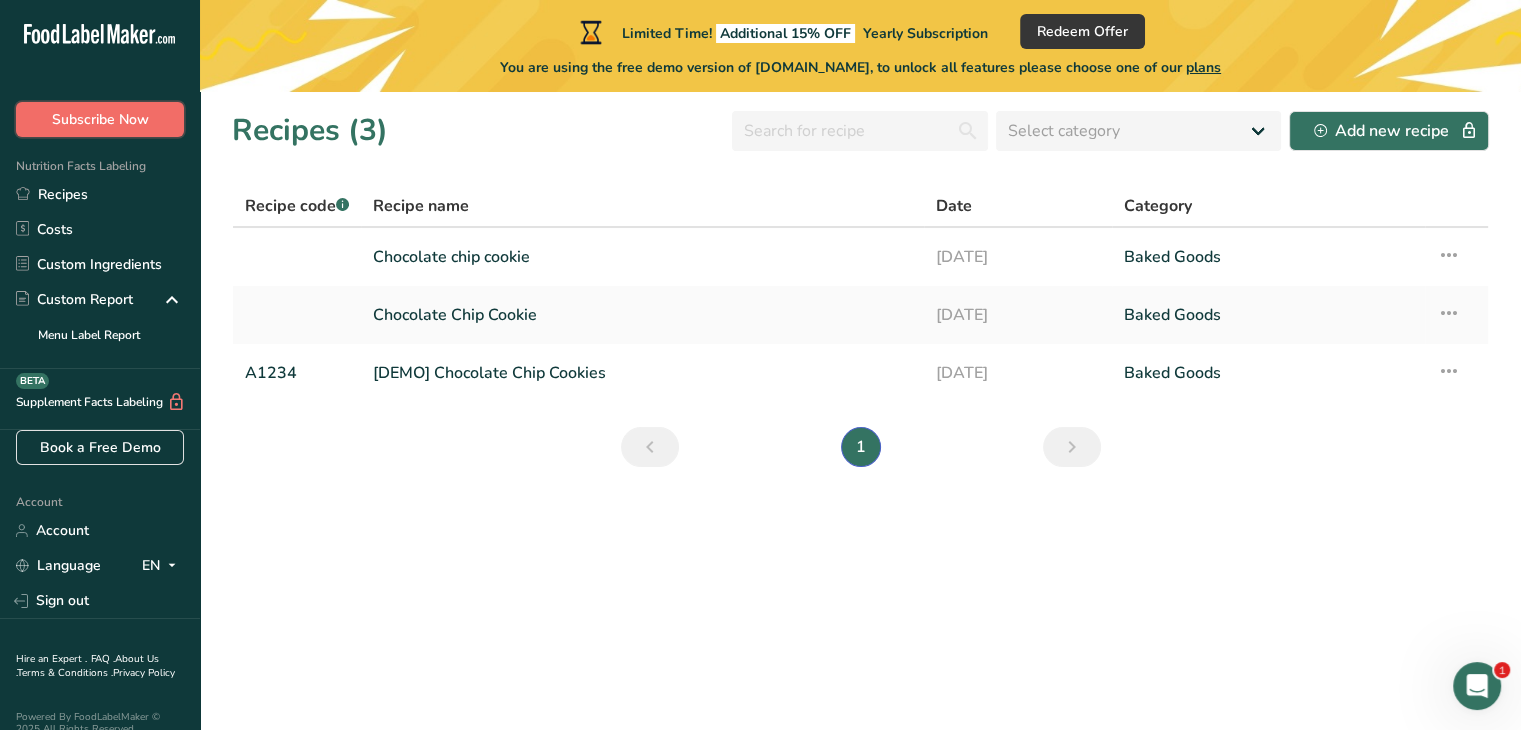 click on "Subscribe Now" at bounding box center (100, 119) 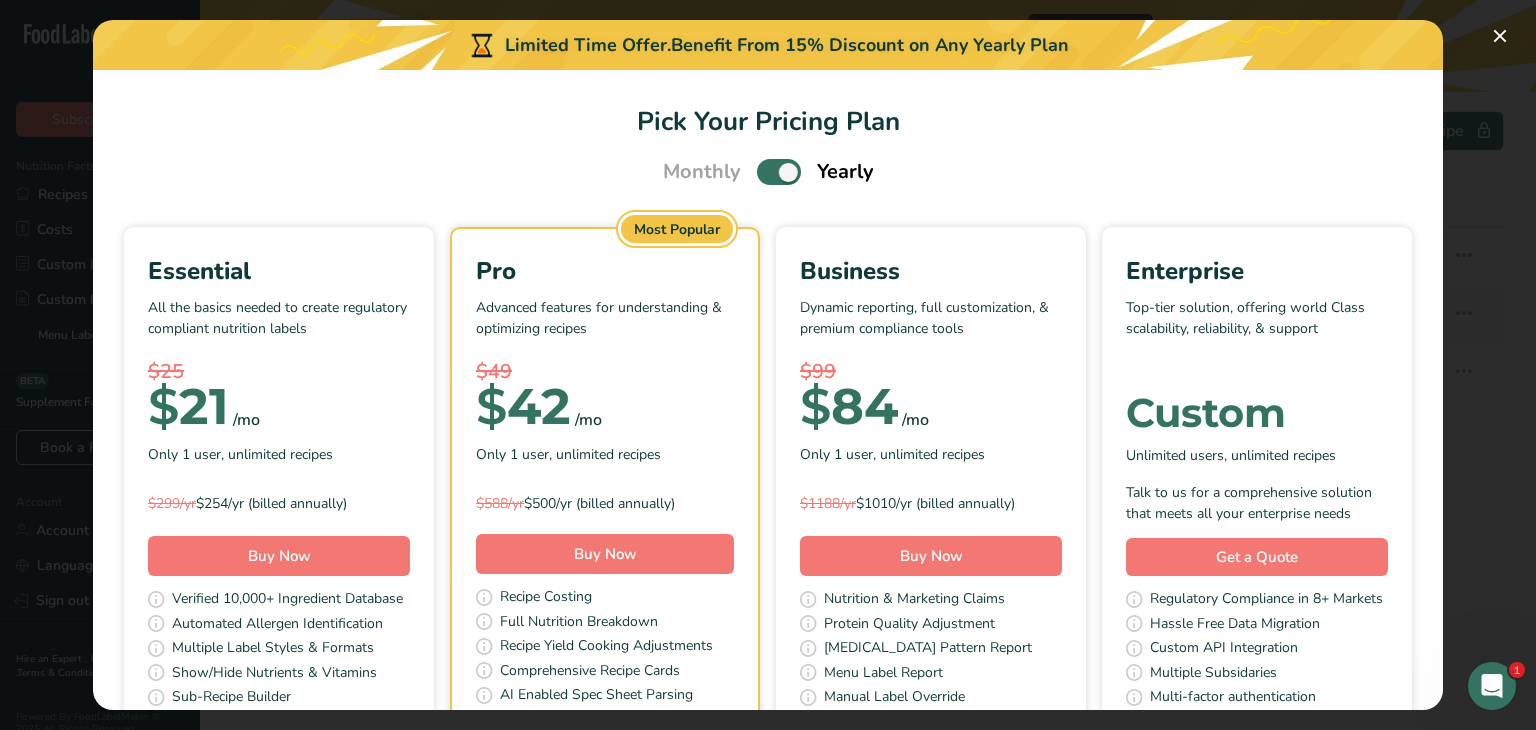 click at bounding box center (779, 171) 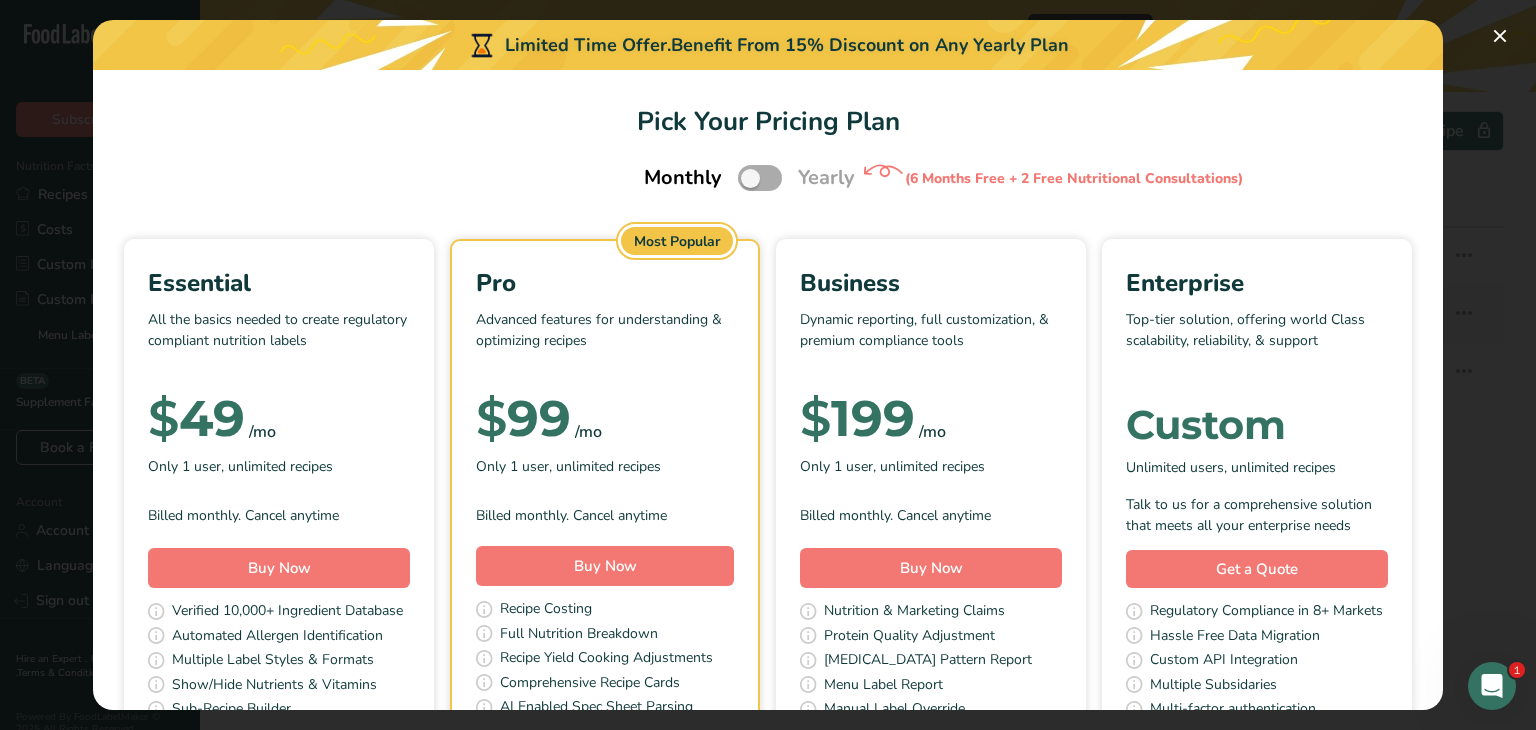 click at bounding box center (760, 177) 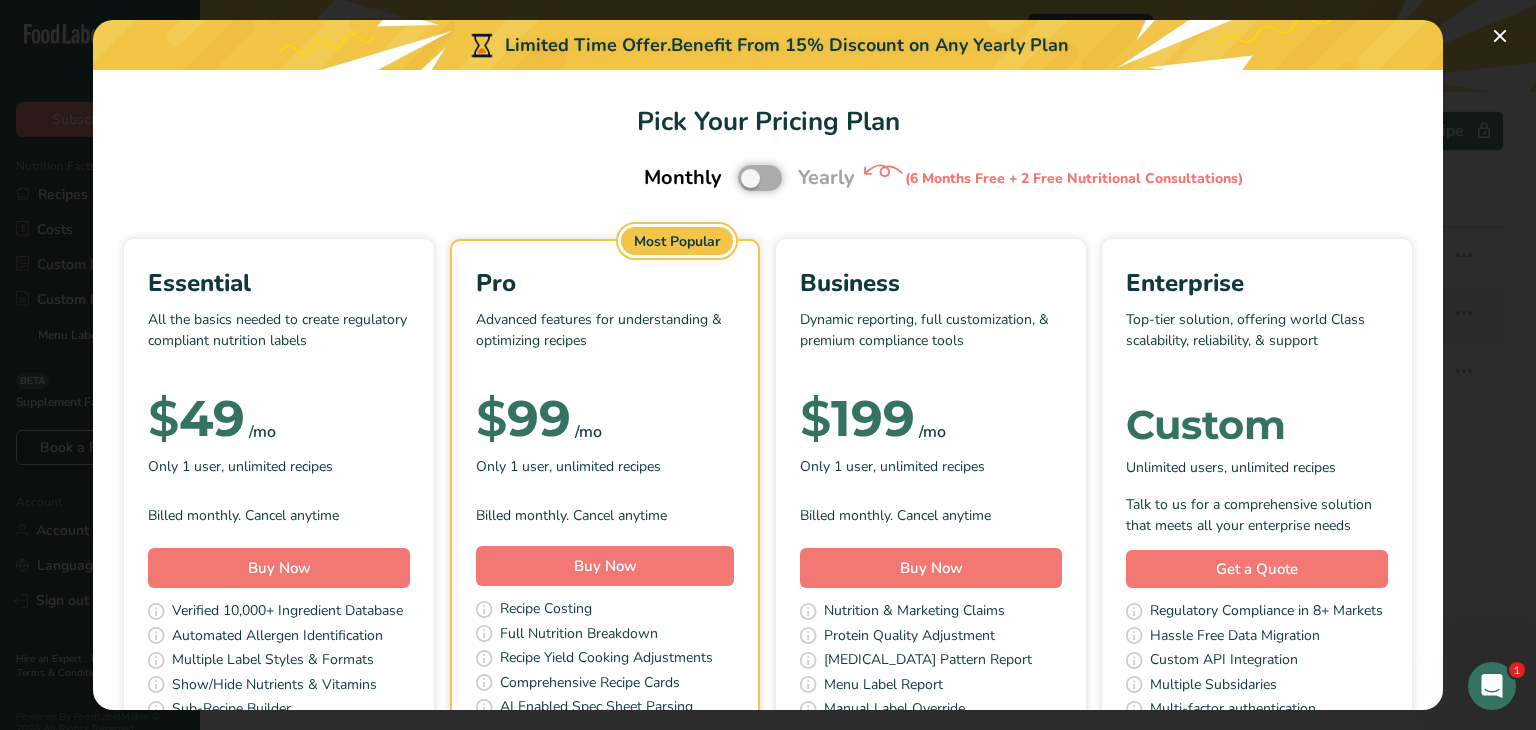 click at bounding box center [744, 178] 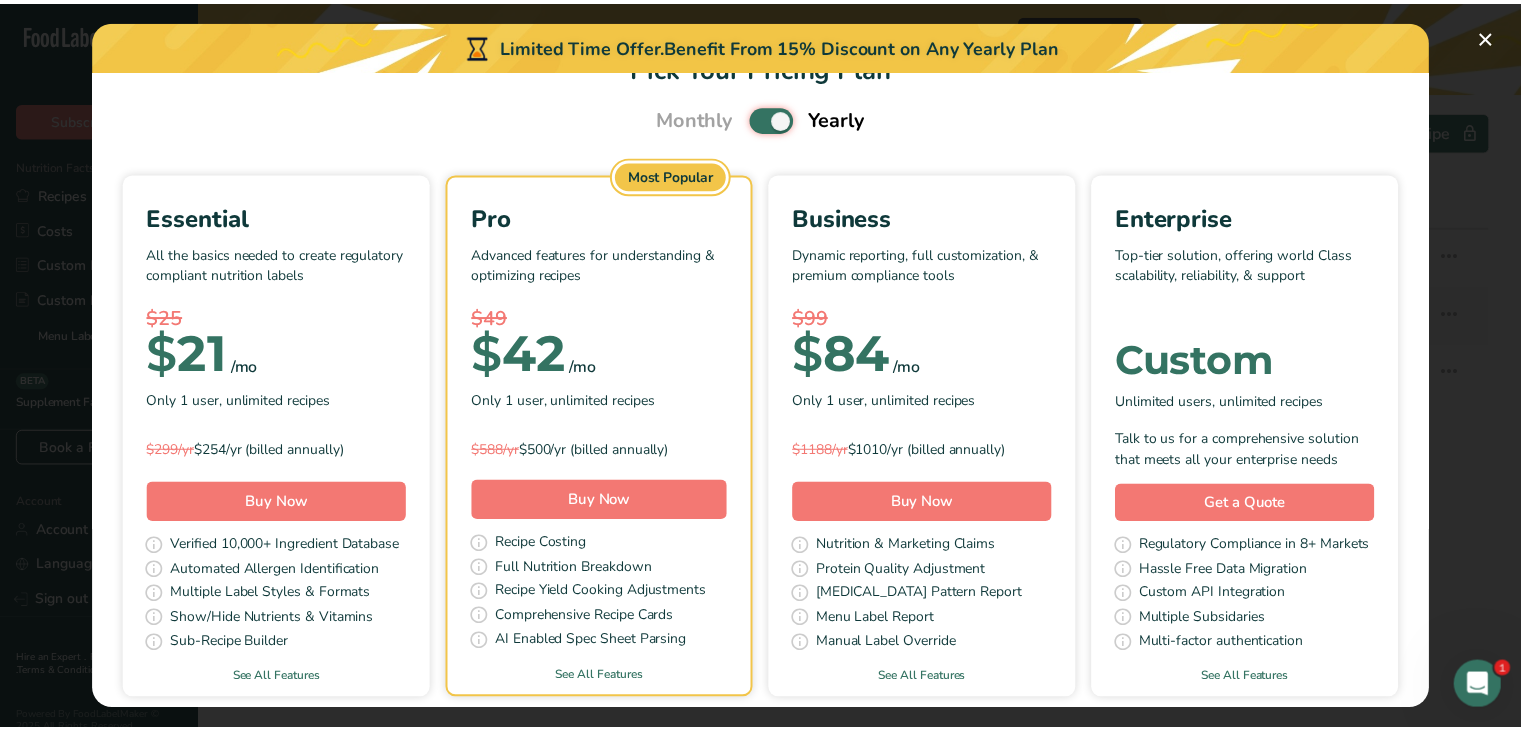 scroll, scrollTop: 100, scrollLeft: 0, axis: vertical 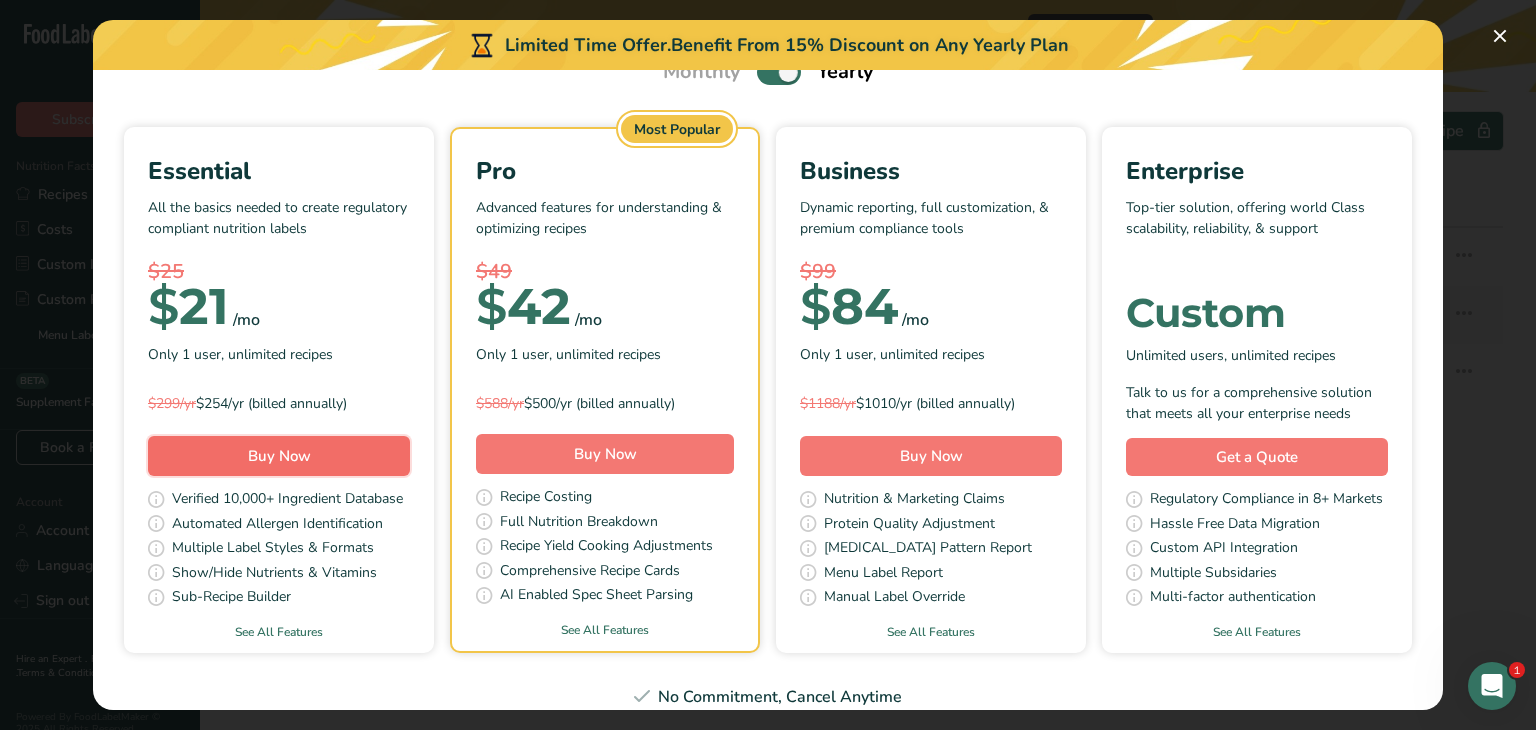 click on "Buy Now" at bounding box center (279, 456) 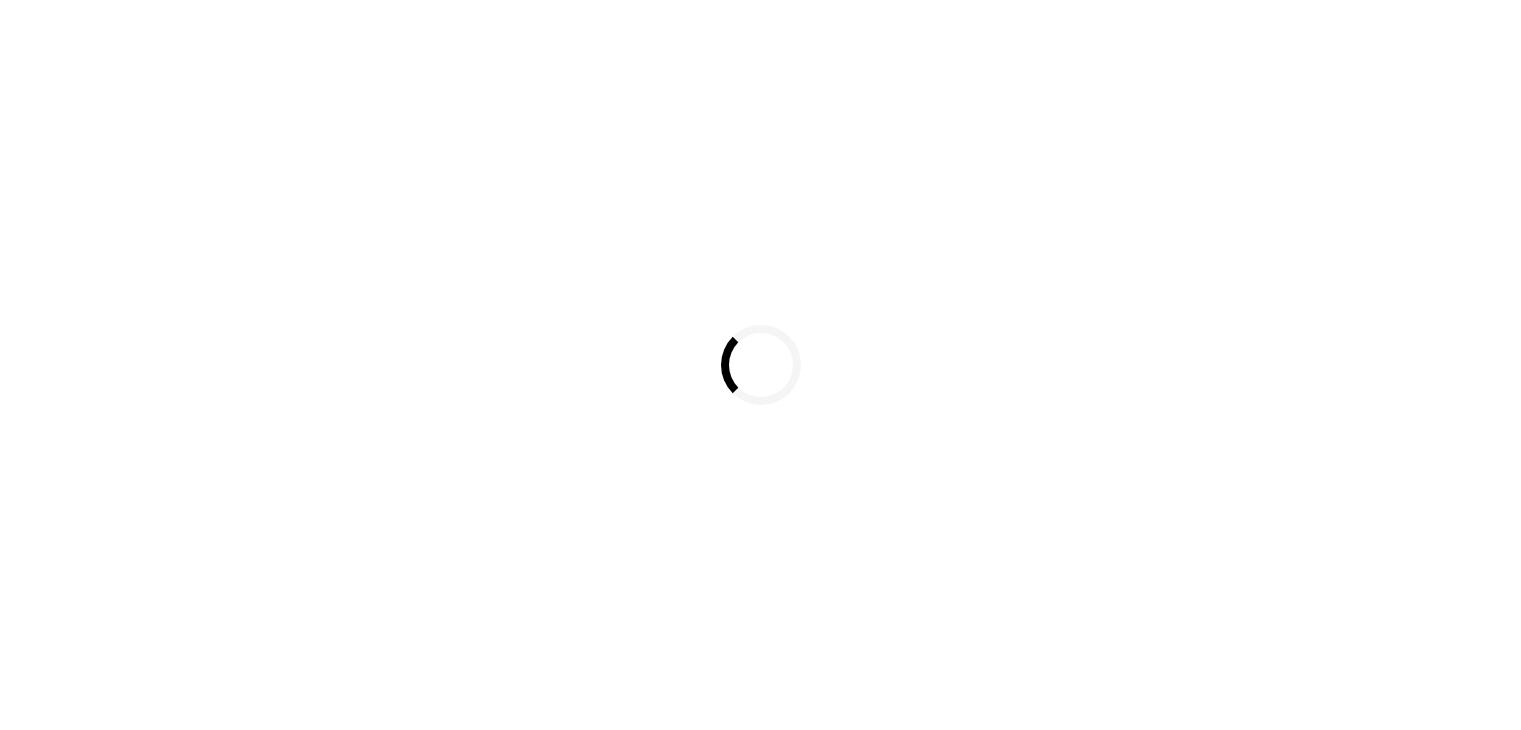 scroll, scrollTop: 0, scrollLeft: 0, axis: both 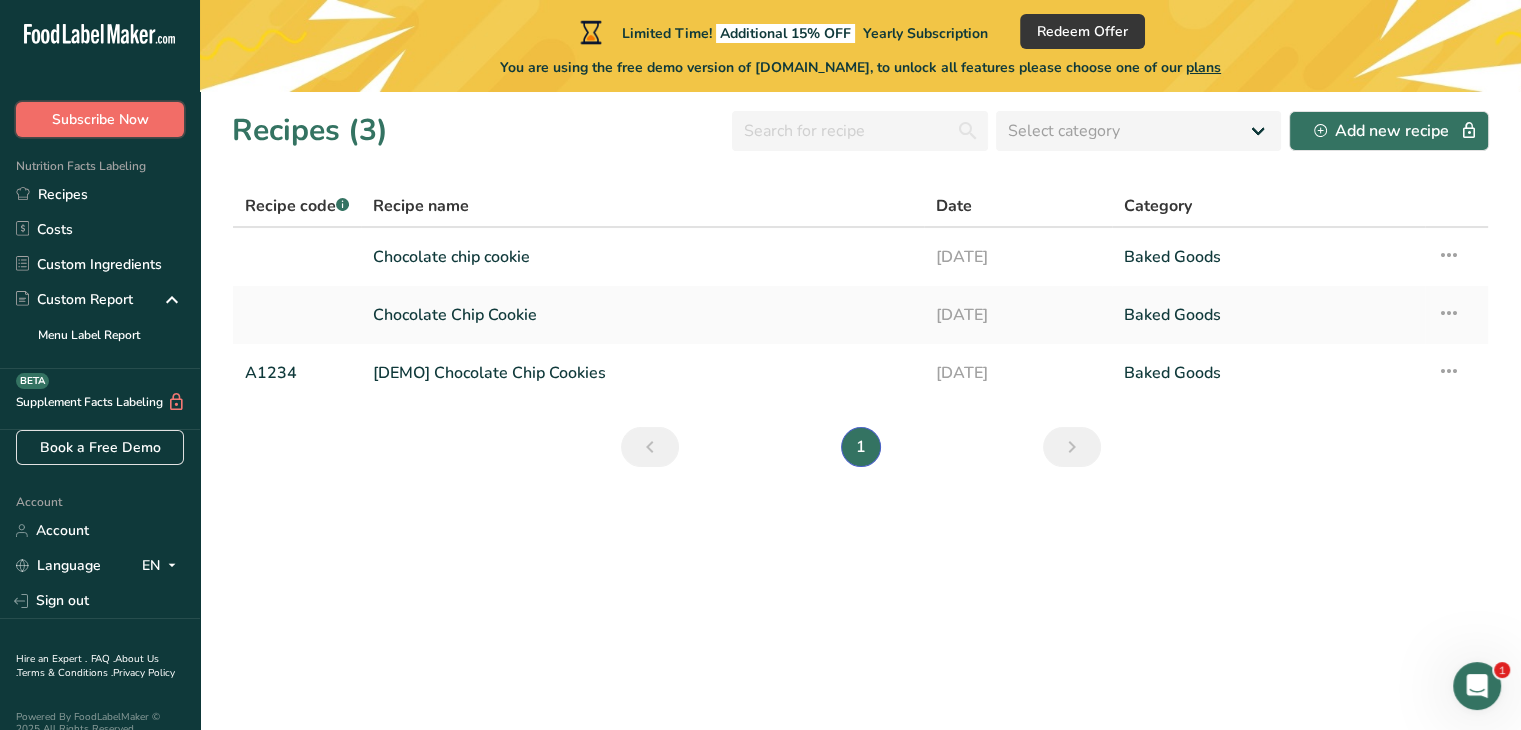 click on "Subscribe Now" at bounding box center [100, 119] 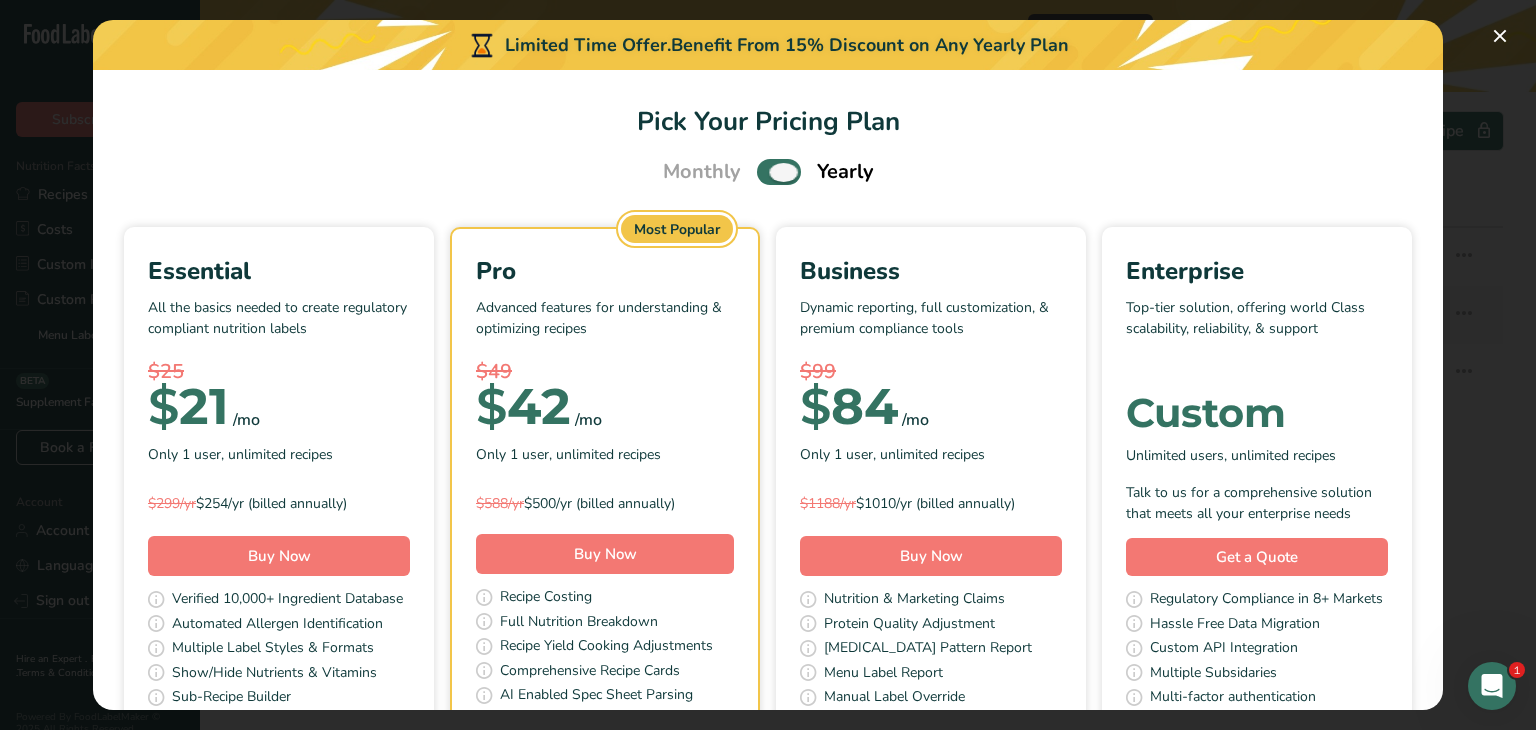 click at bounding box center (779, 171) 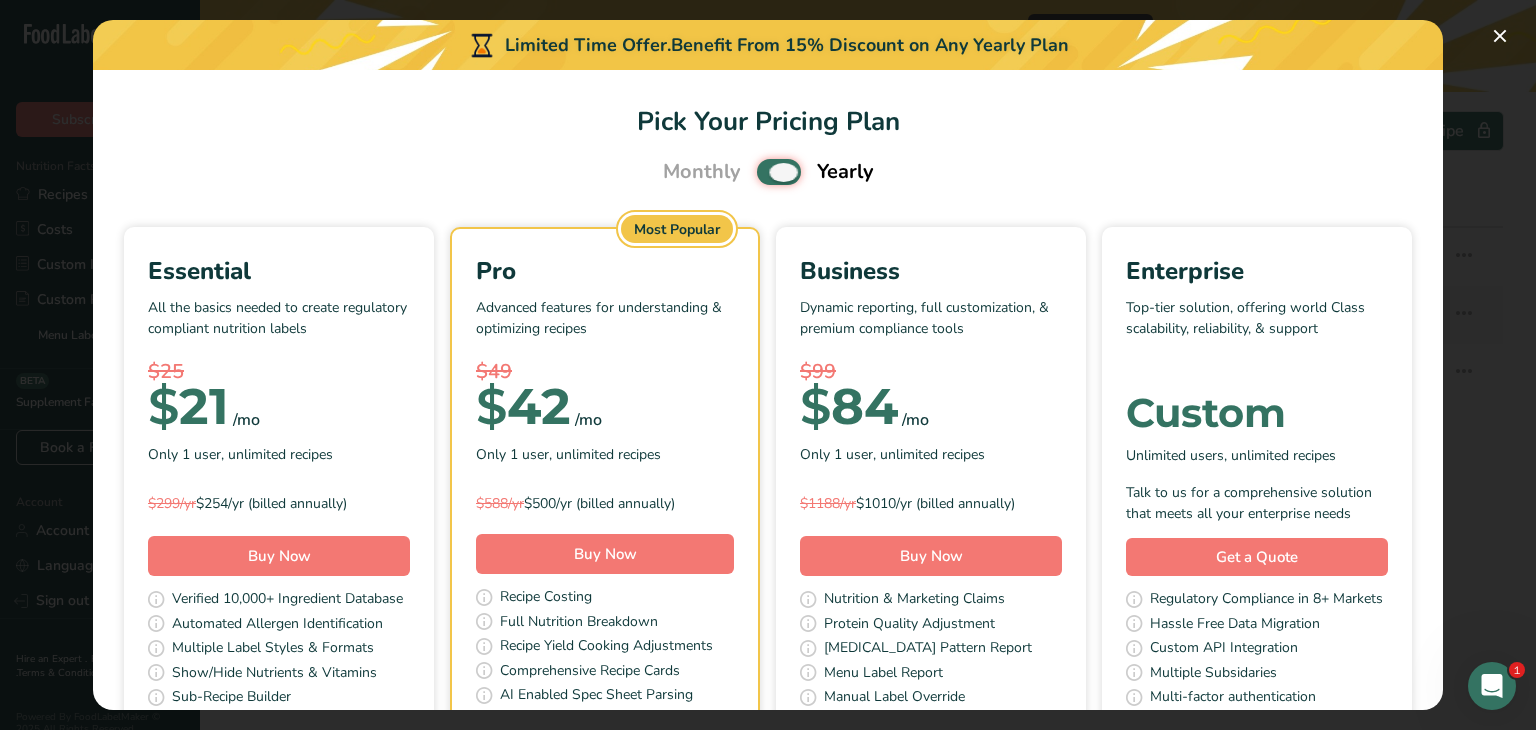 click at bounding box center [763, 172] 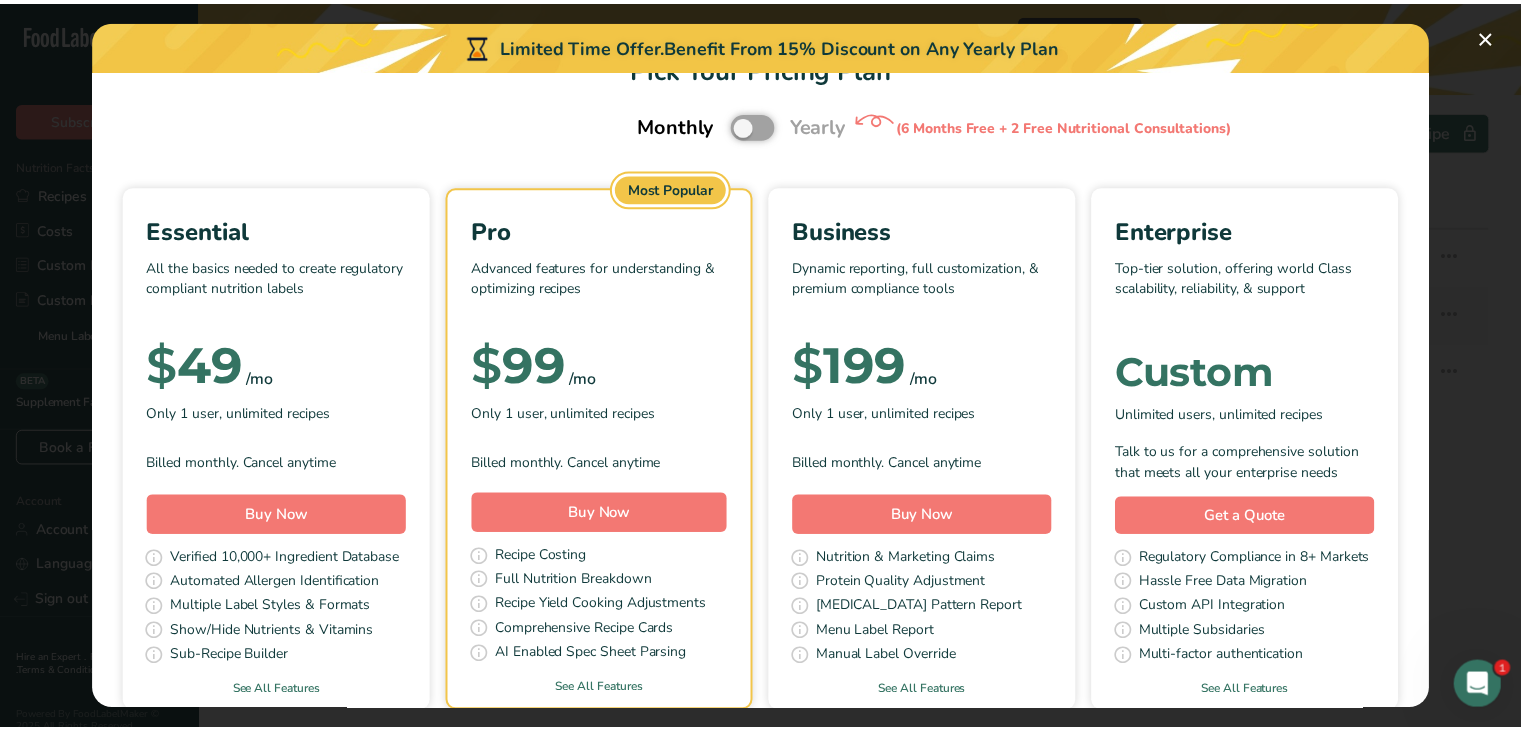 scroll, scrollTop: 200, scrollLeft: 0, axis: vertical 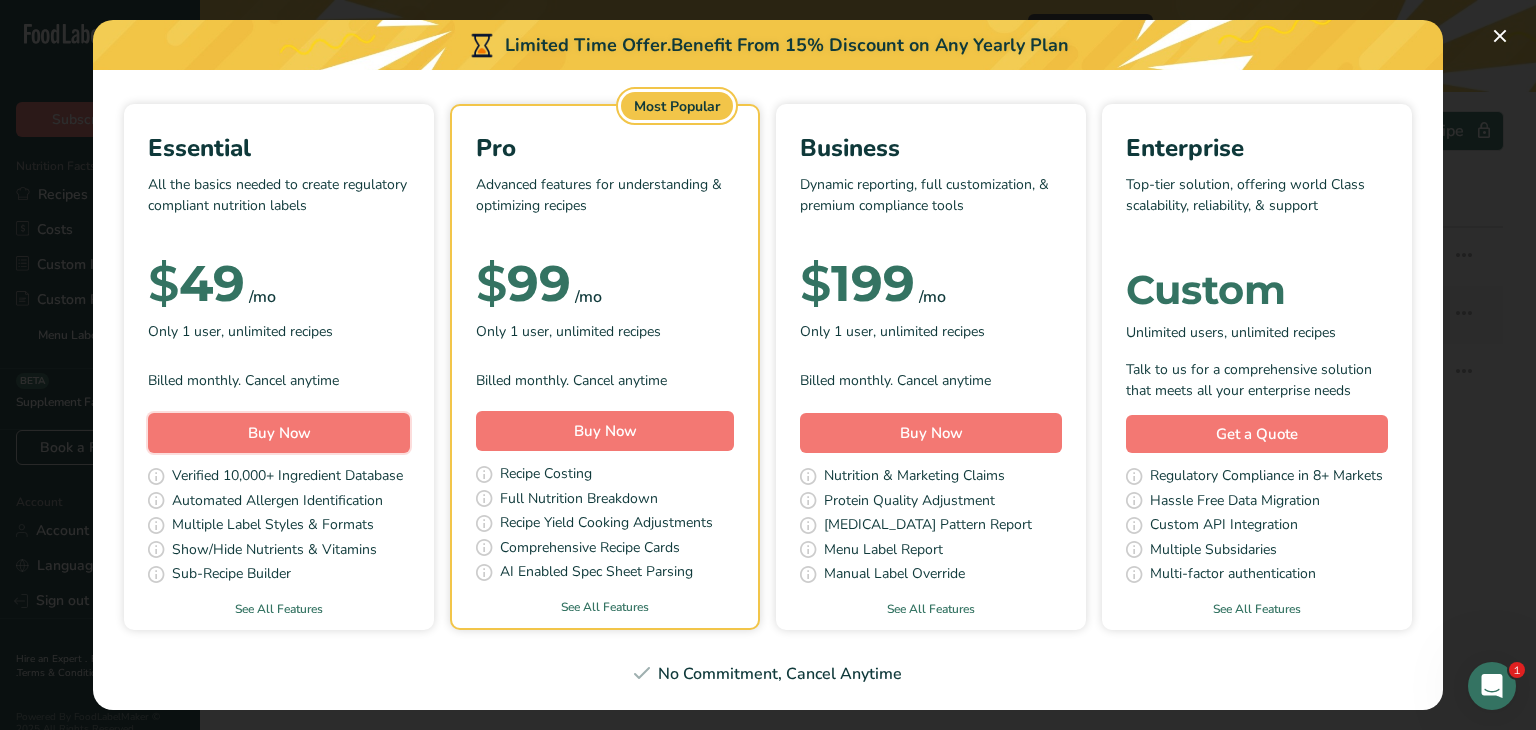 click on "Buy Now" at bounding box center (279, 433) 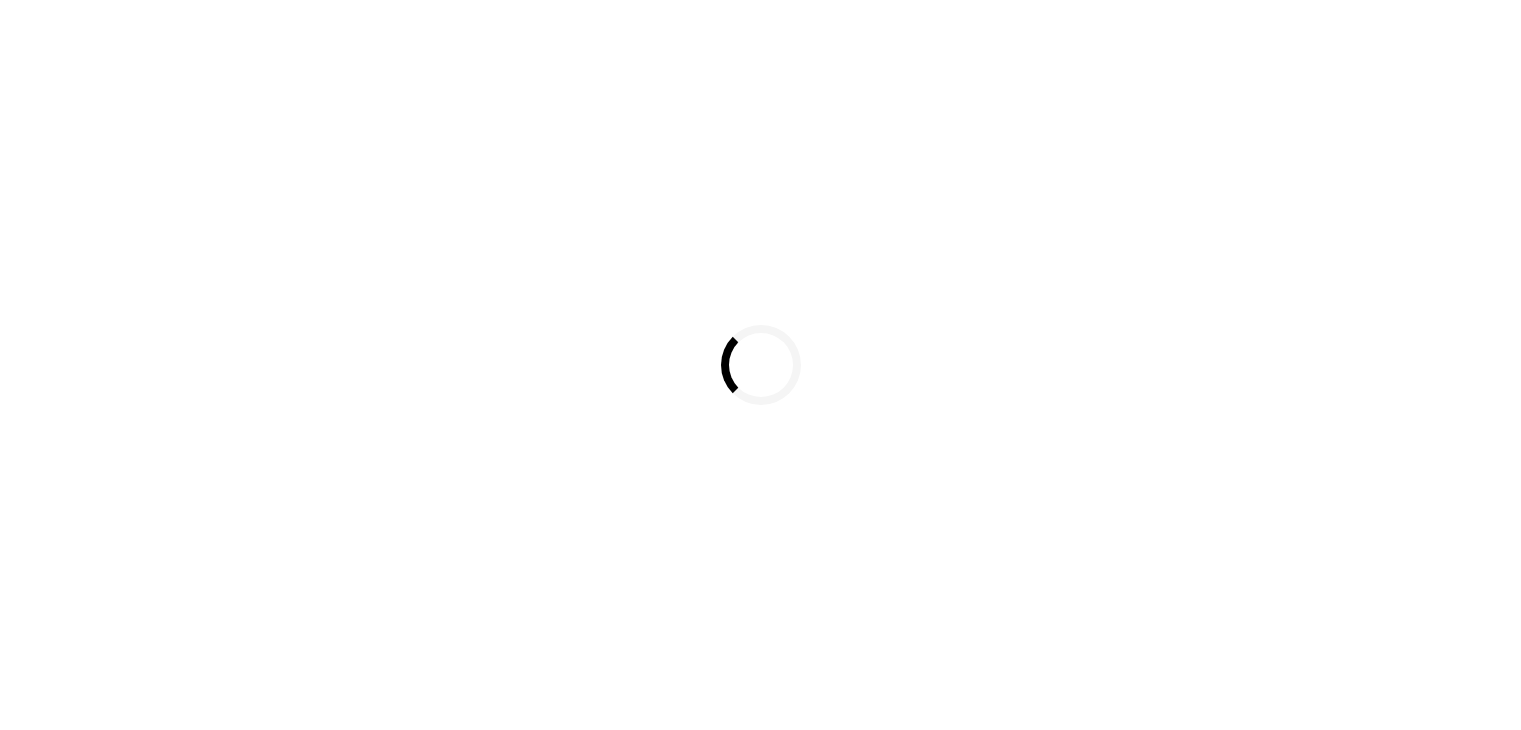 scroll, scrollTop: 0, scrollLeft: 0, axis: both 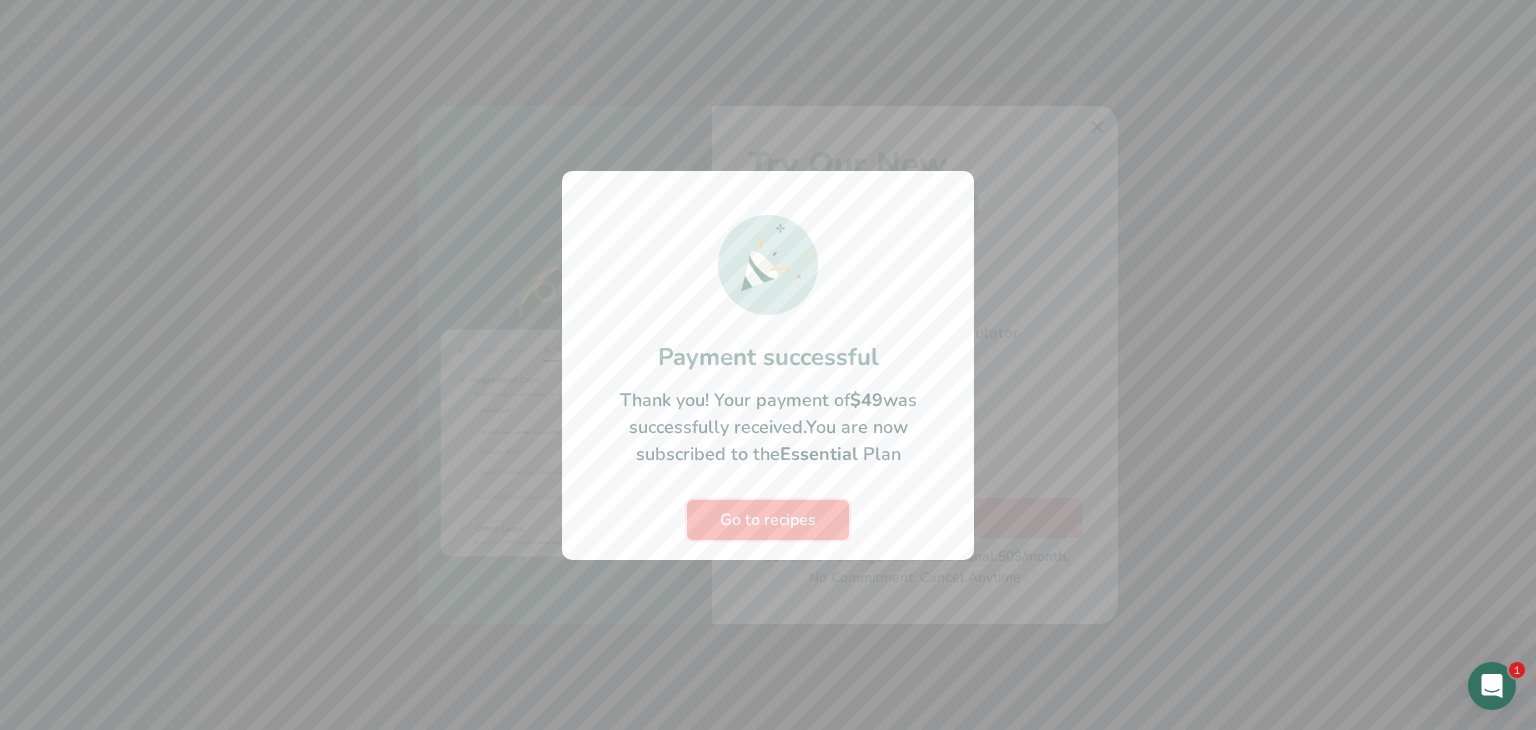 click on "Go to recipes" at bounding box center (768, 520) 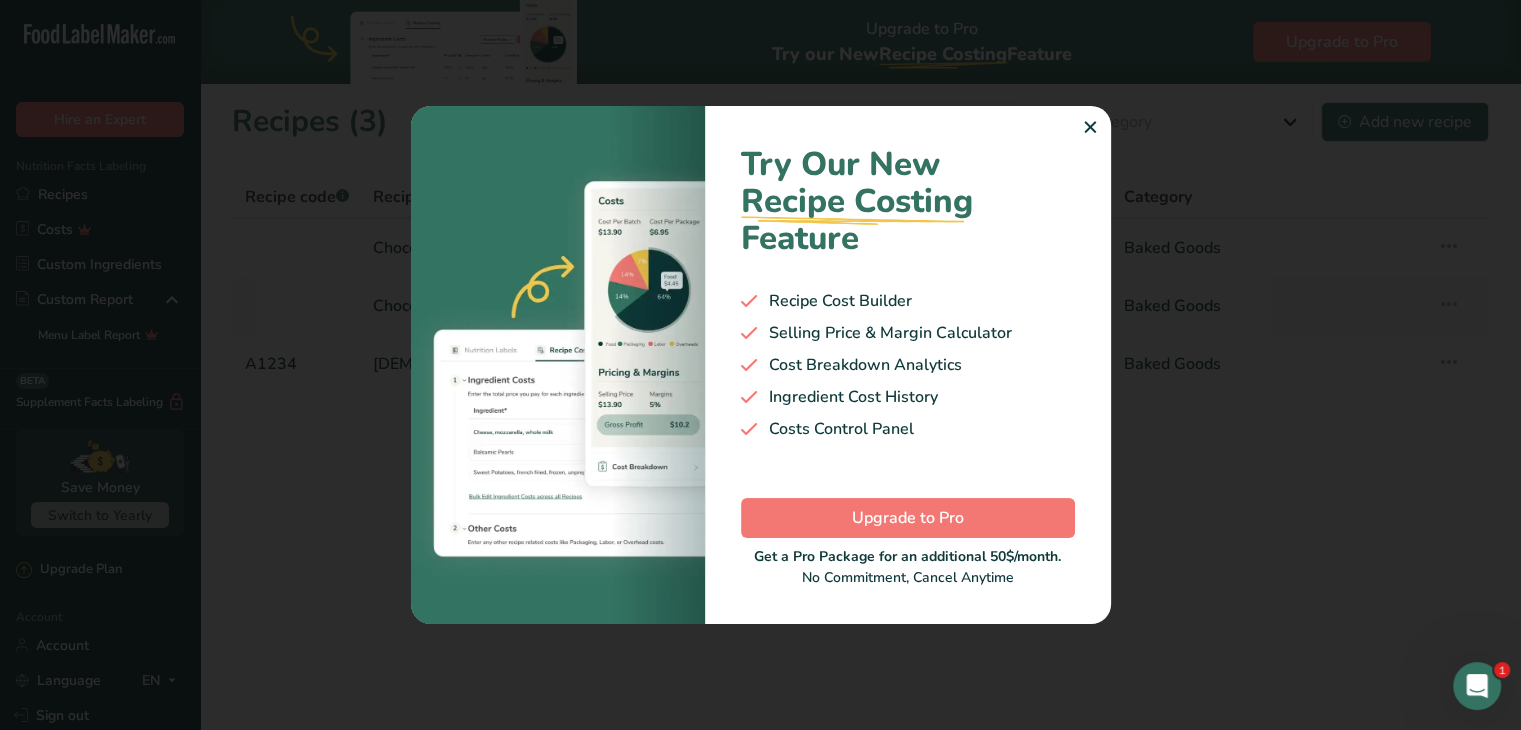 click on "✕" at bounding box center (1090, 128) 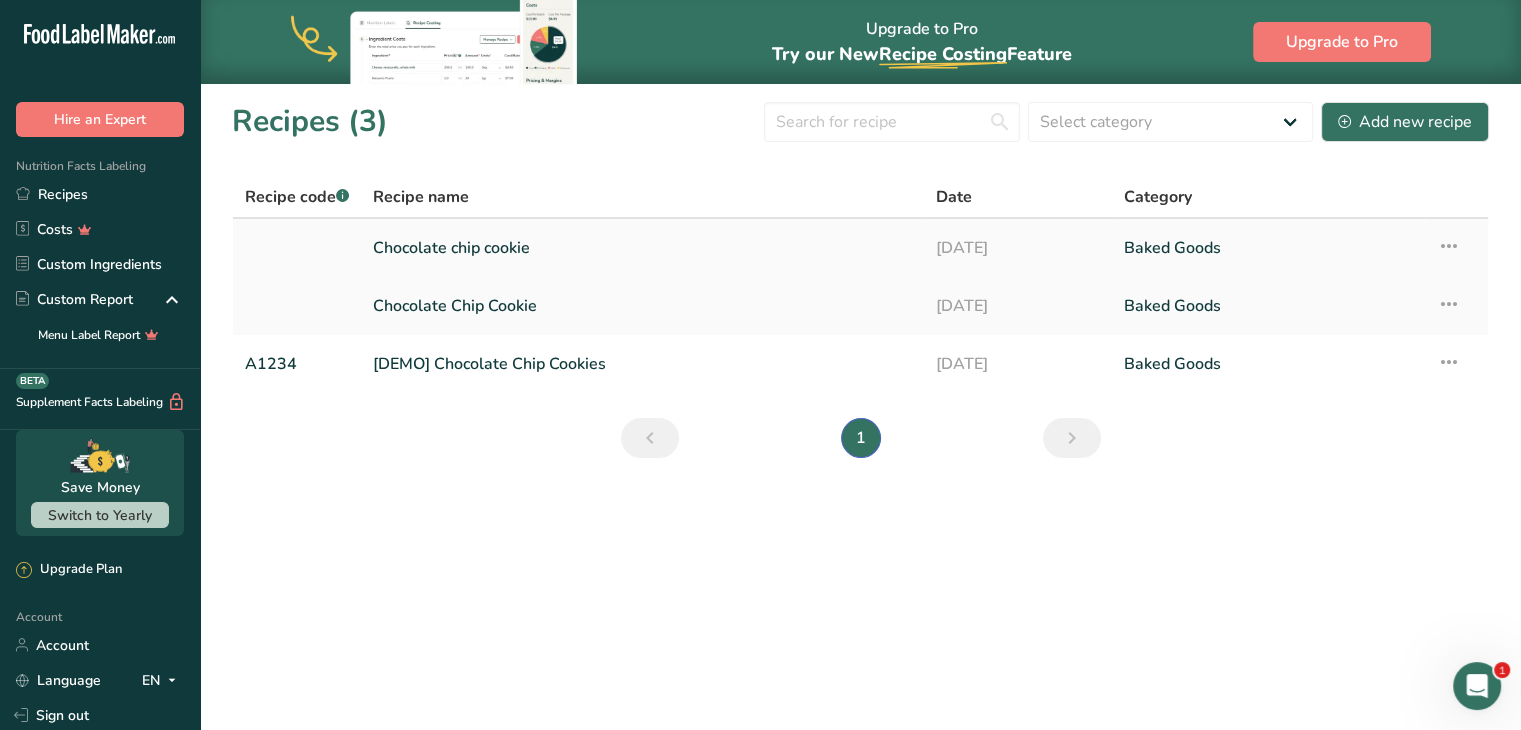 click on "Chocolate chip cookie" at bounding box center [642, 248] 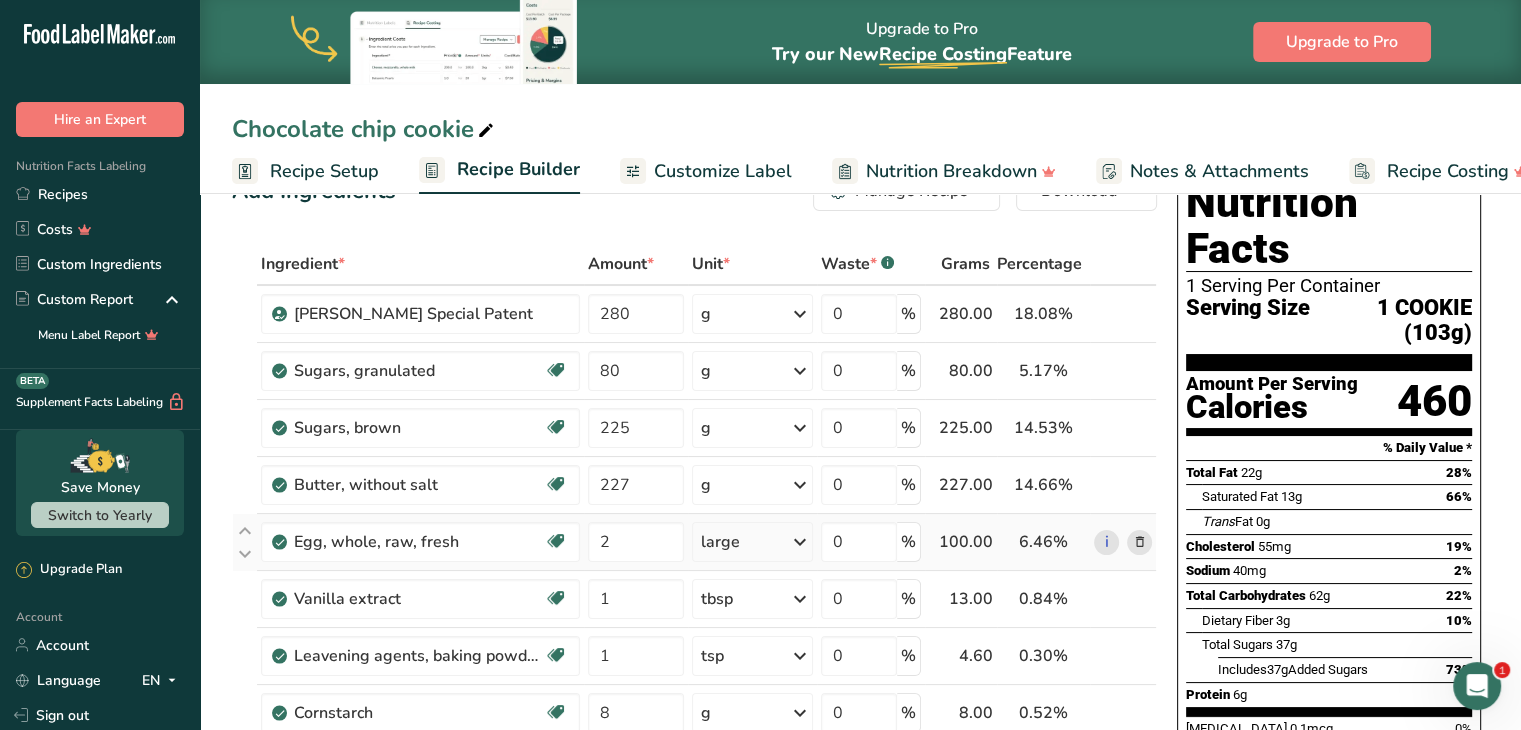 scroll, scrollTop: 100, scrollLeft: 0, axis: vertical 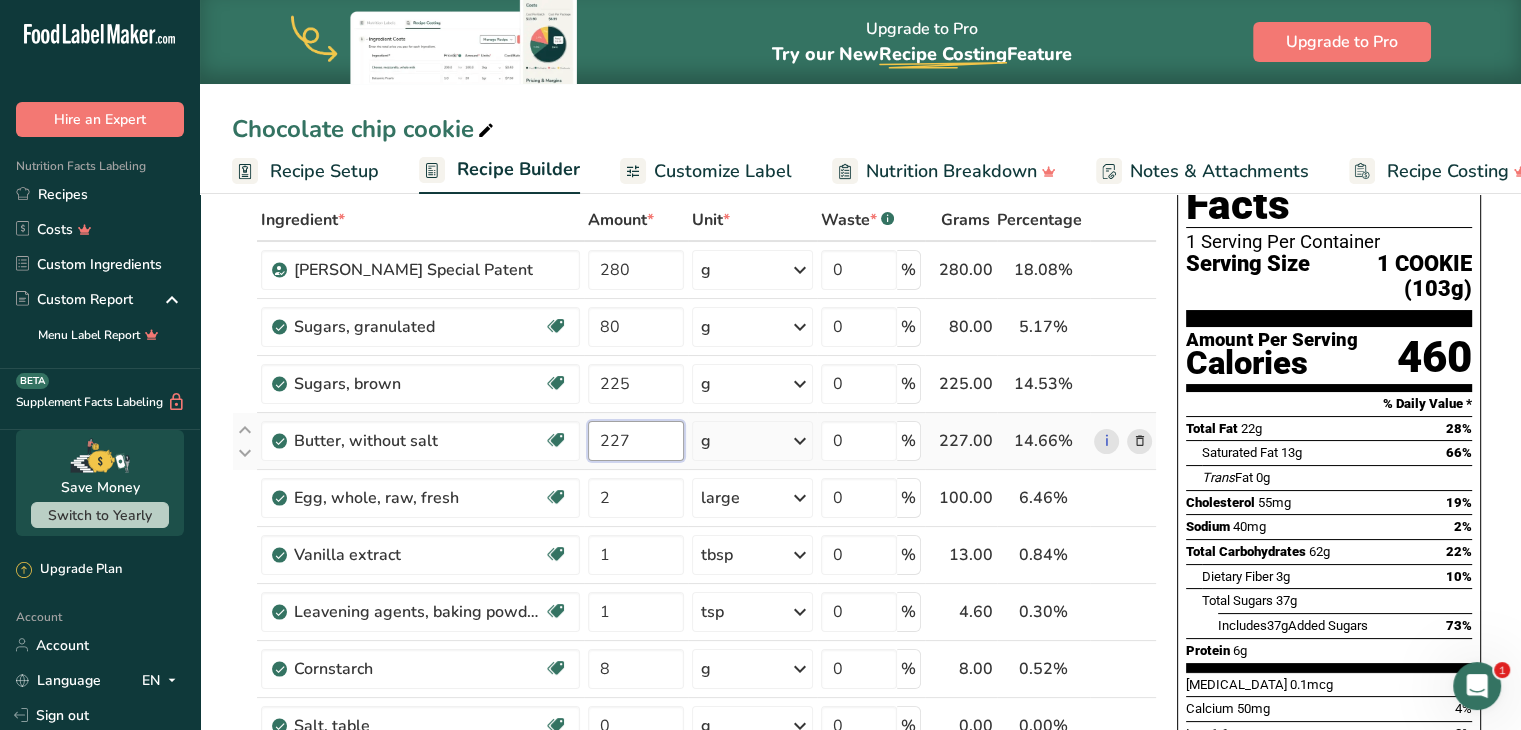 click on "227" at bounding box center (636, 441) 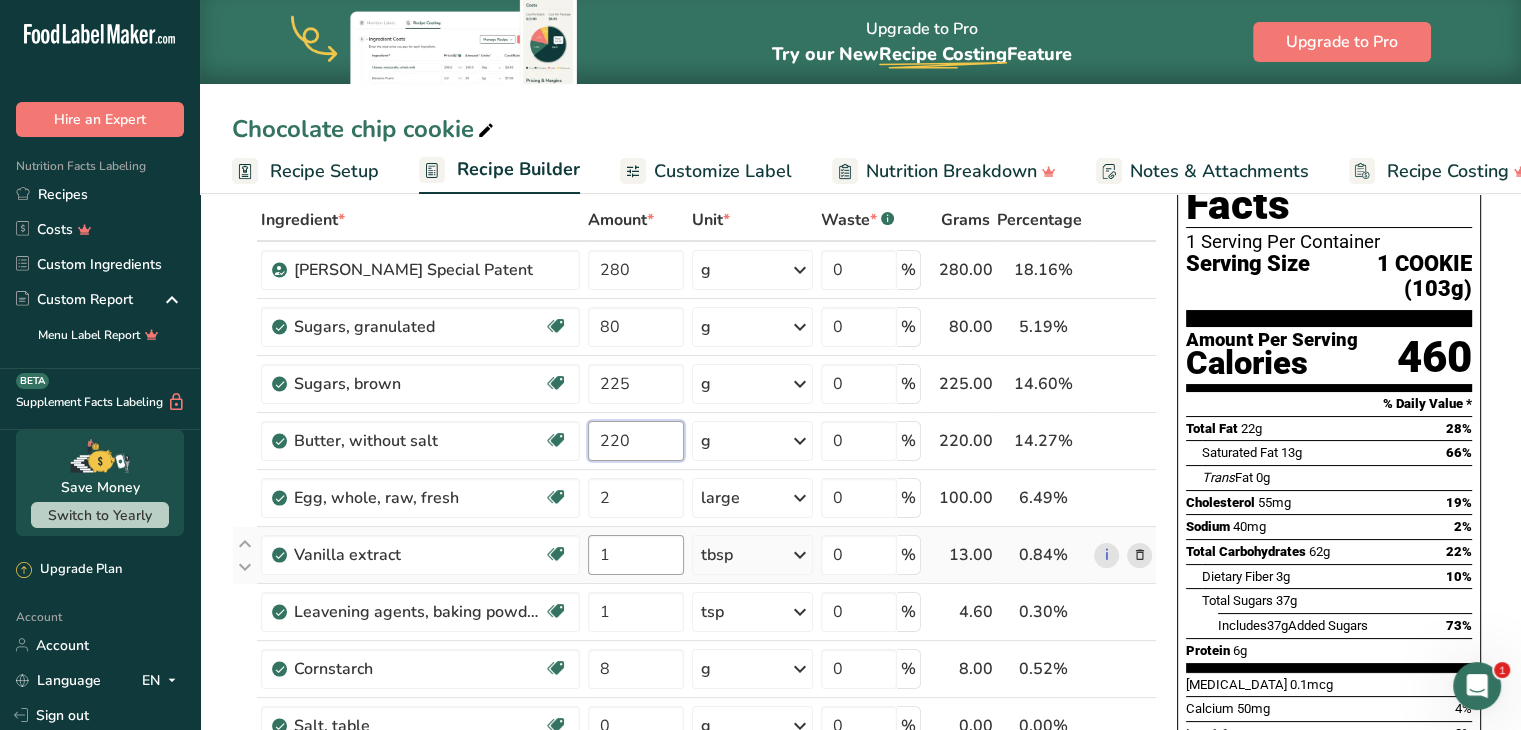 type on "220" 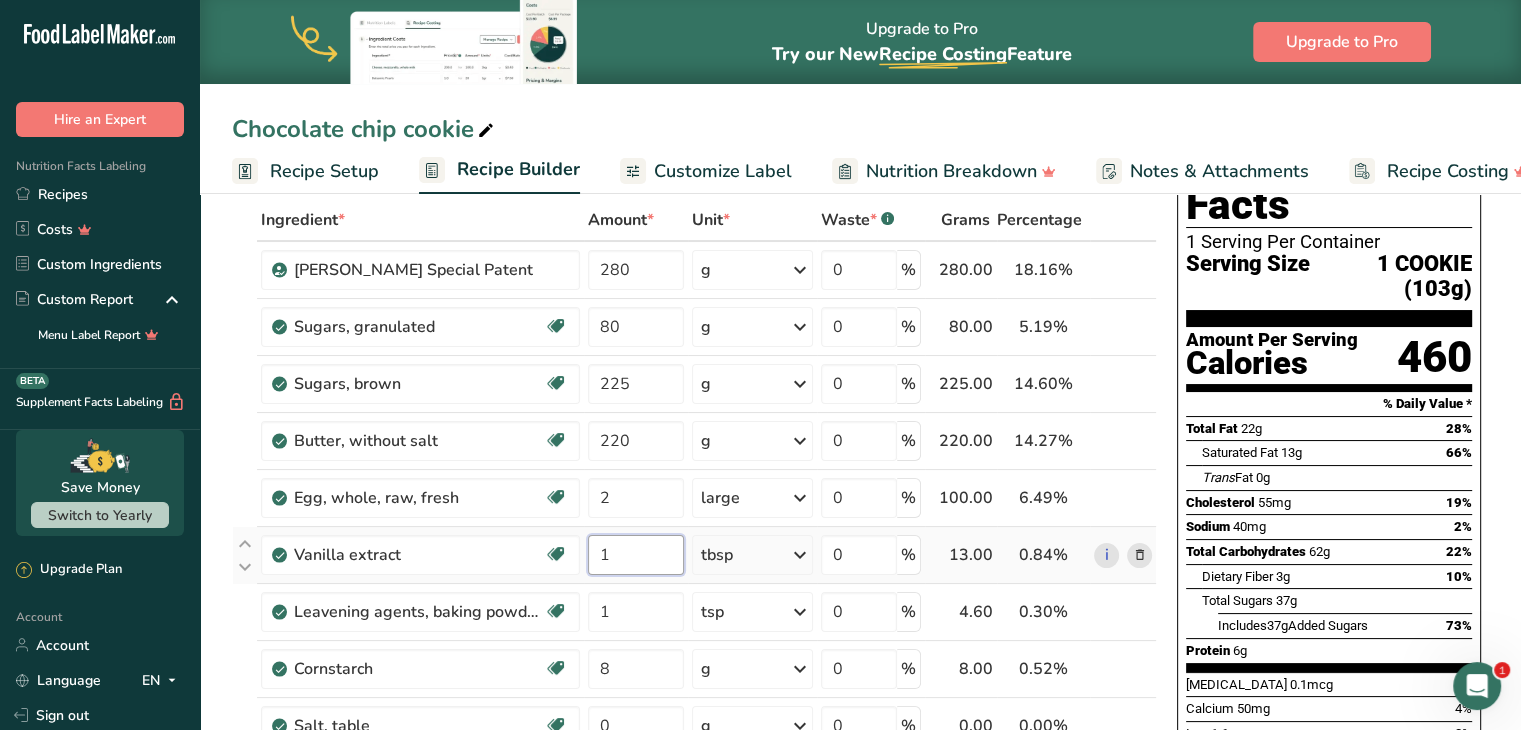 click on "Ingredient *
Amount *
Unit *
Waste *   .a-a{fill:#347362;}.b-a{fill:#fff;}          Grams
Percentage
[PERSON_NAME] Special Patent
280
g
Weight Units
g
kg
mg
See more
Volume Units
l
Volume units require a density conversion. If you know your ingredient's density enter it below. Otherwise, click on "RIA" our AI Regulatory bot - she will be able to help you
lb/ft3
g/cm3
Confirm
mL
Volume units require a density conversion. If you know your ingredient's density enter it below. Otherwise, click on "RIA" our AI Regulatory bot - she will be able to help you
fl oz" at bounding box center (694, 625) 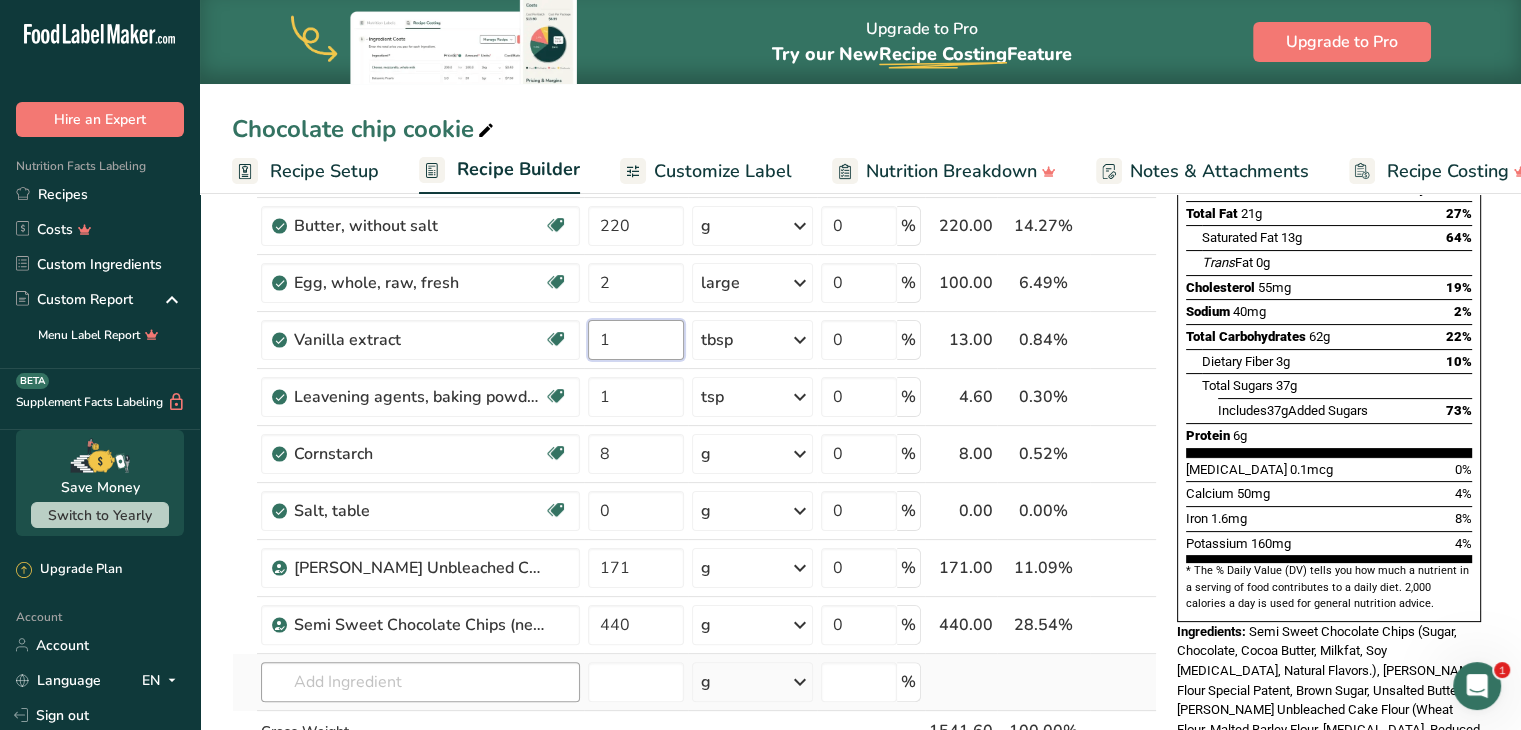 scroll, scrollTop: 100, scrollLeft: 0, axis: vertical 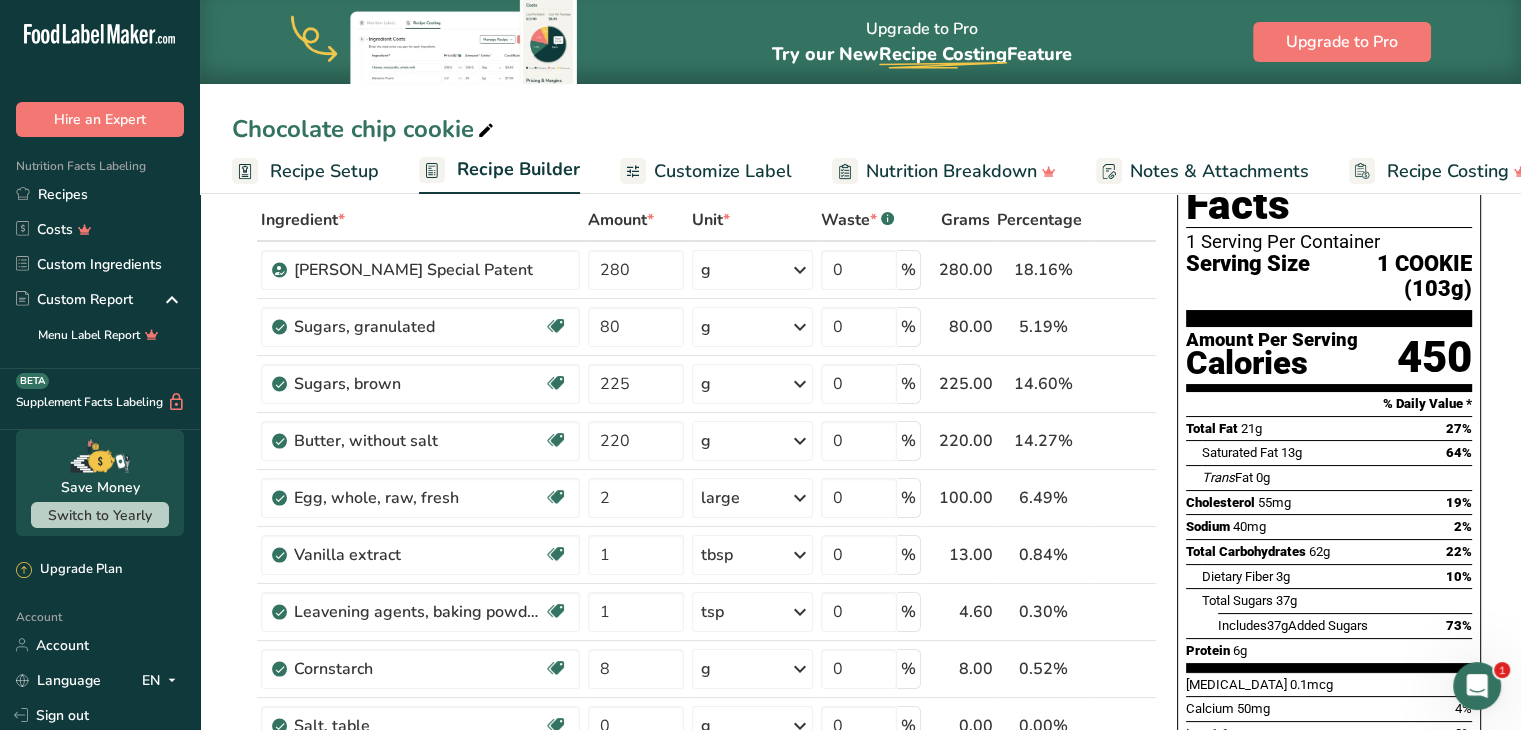 click on "Notes & Attachments" at bounding box center [1202, 171] 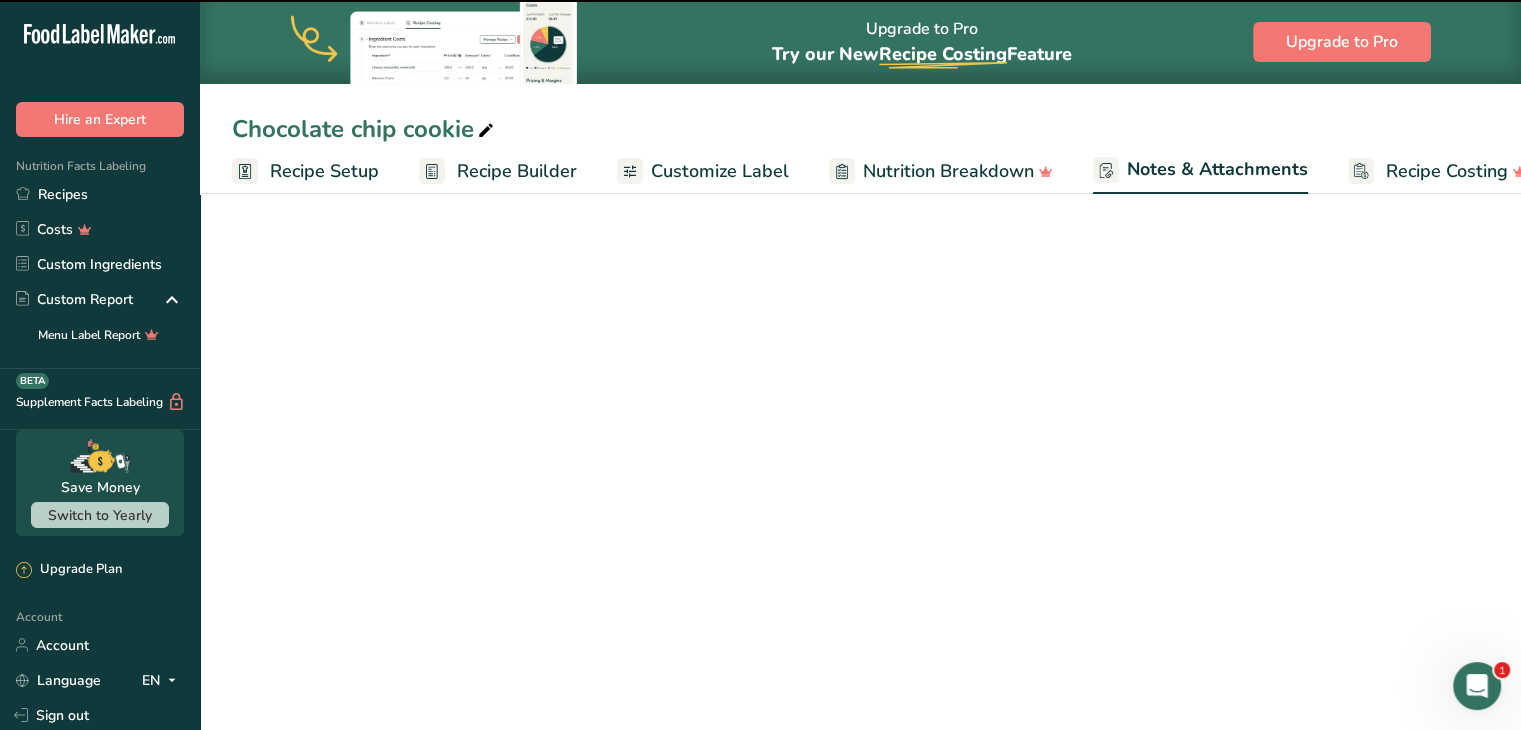 scroll, scrollTop: 0, scrollLeft: 39, axis: horizontal 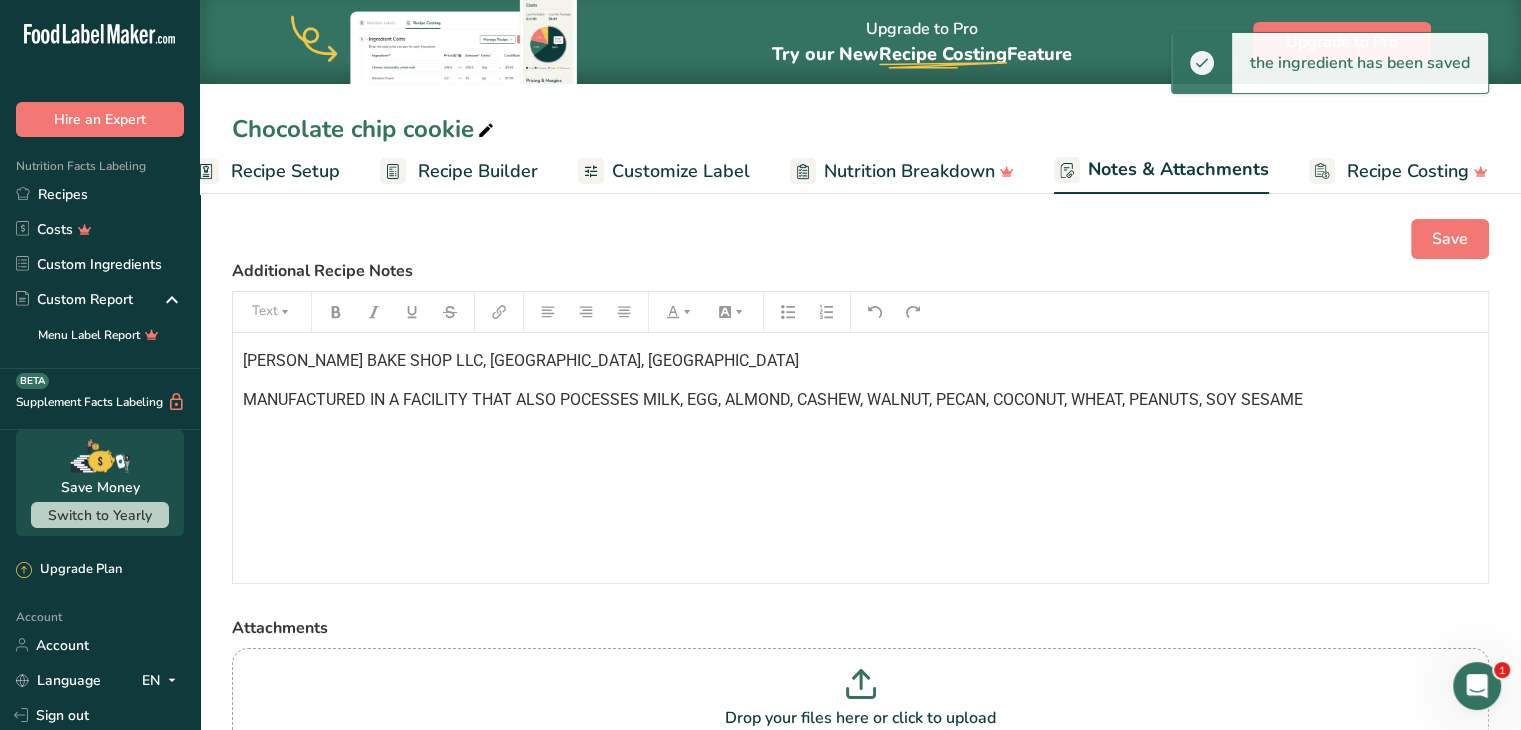 click at bounding box center [1477, 686] 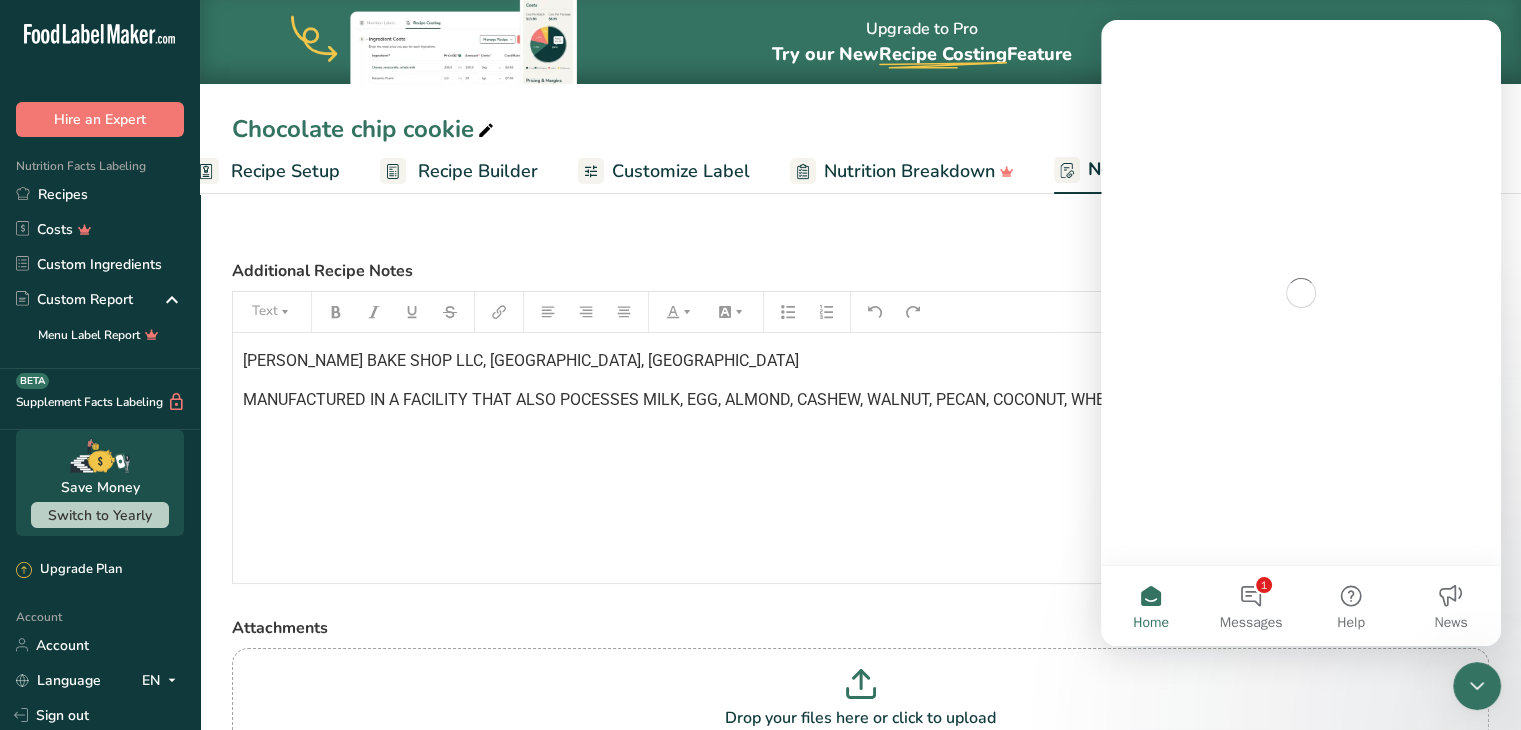 scroll, scrollTop: 0, scrollLeft: 0, axis: both 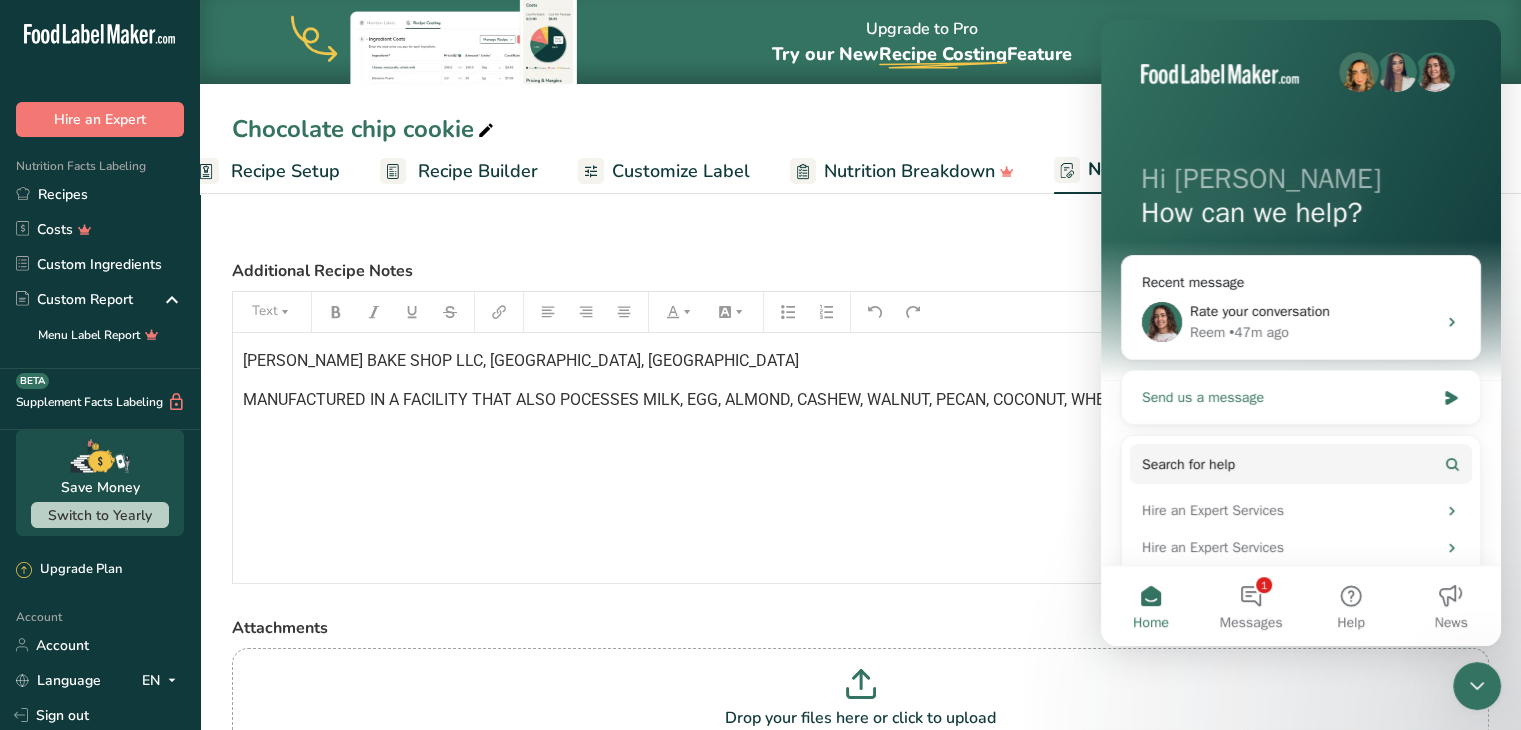 click on "Send us a message" at bounding box center [1301, 397] 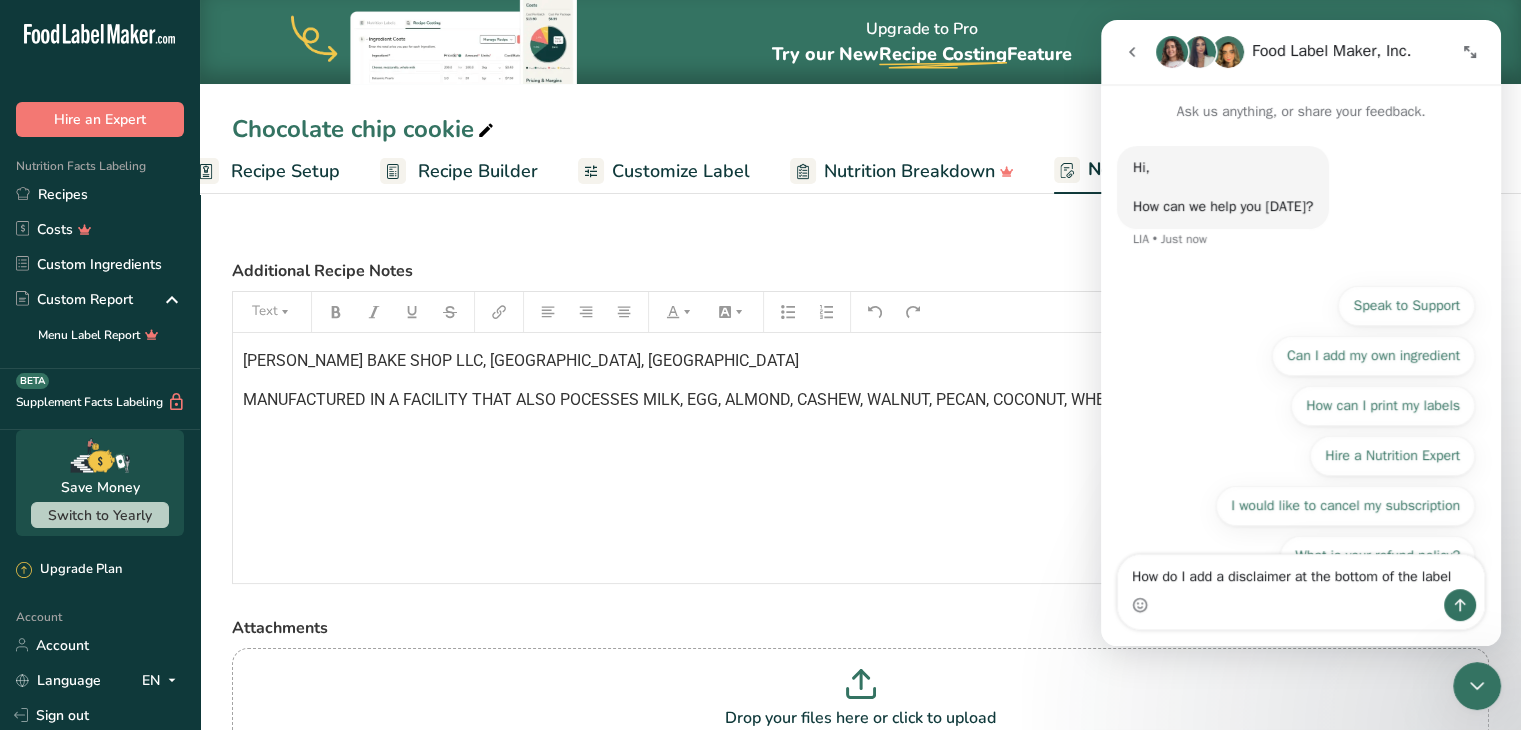 type on "How do I add a disclaimer at the bottom of the label?" 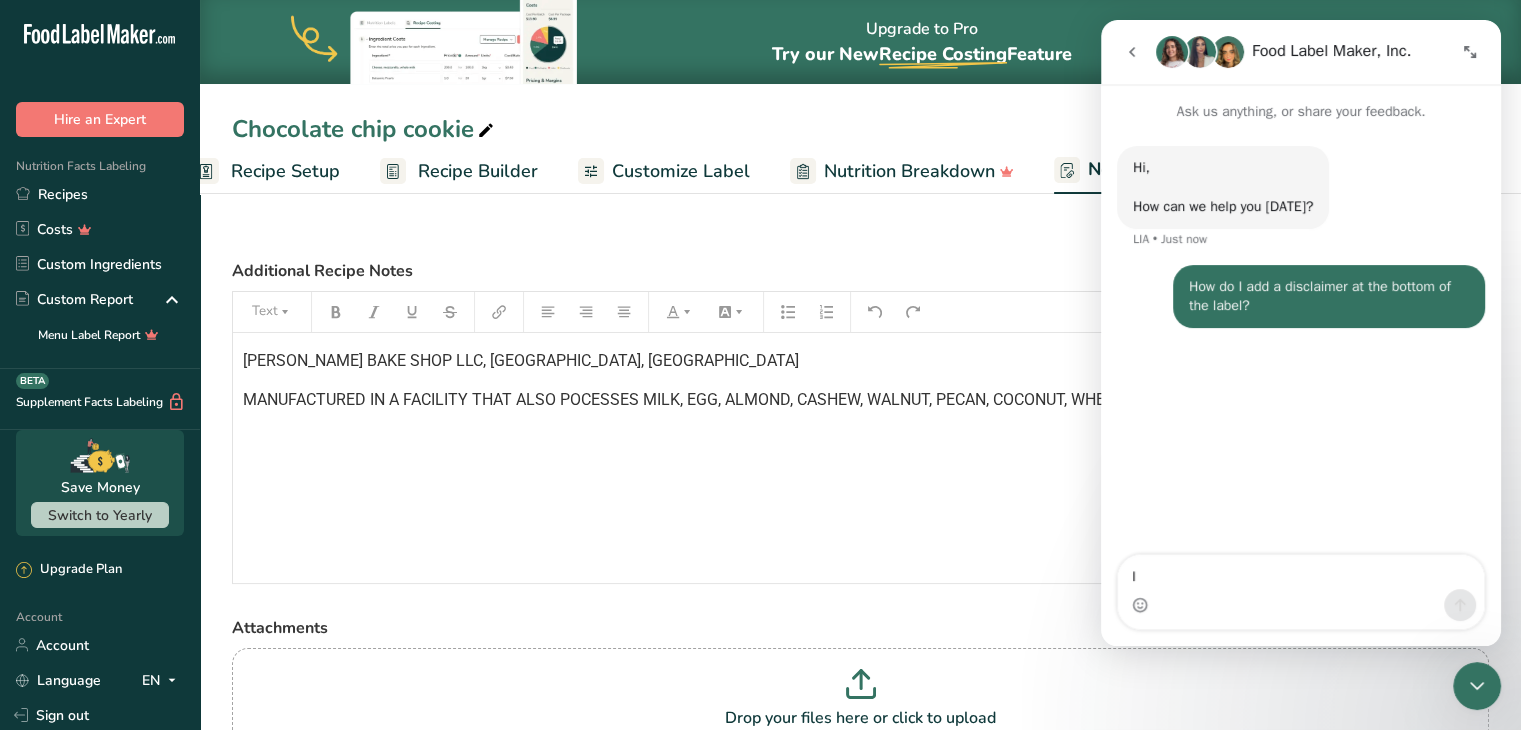 type on "I'" 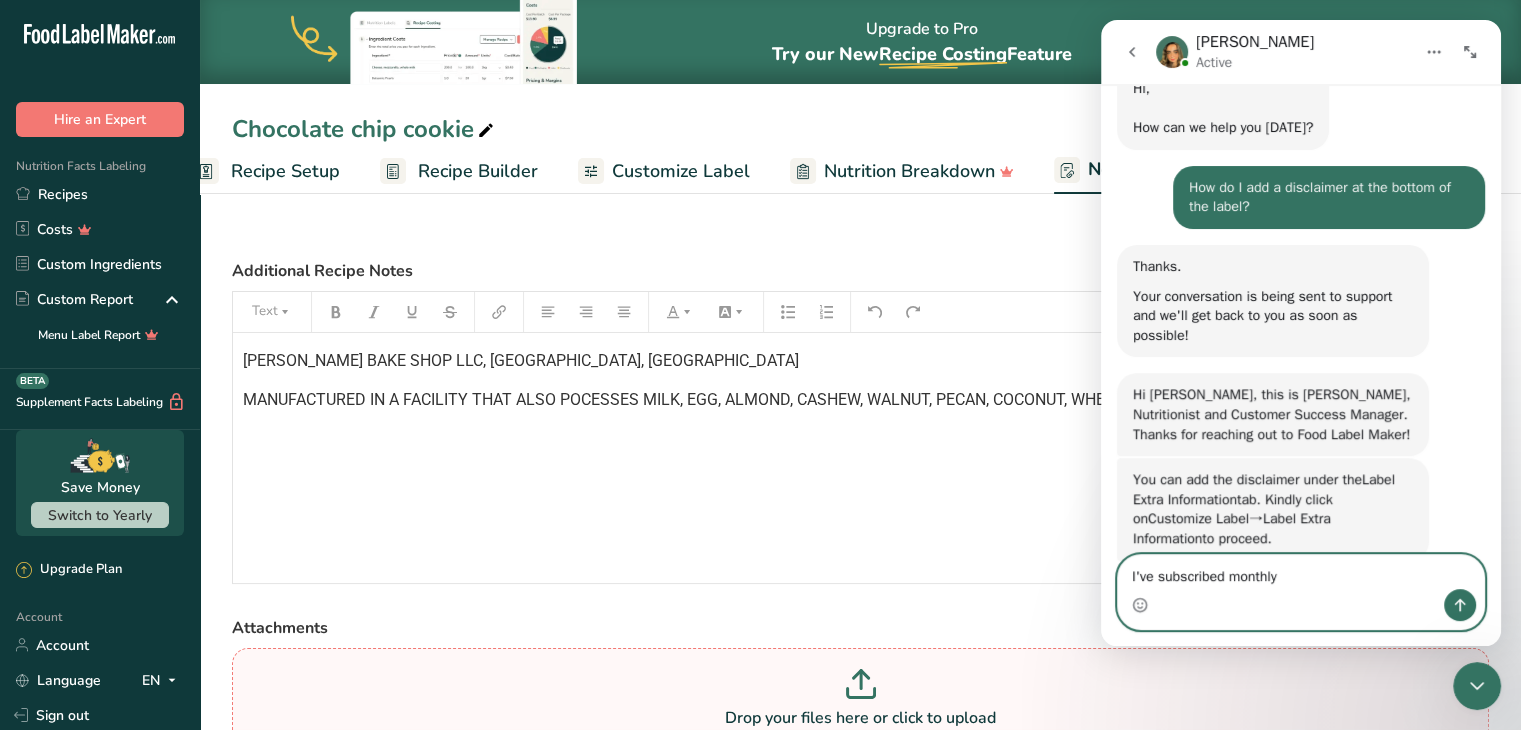 scroll, scrollTop: 172, scrollLeft: 0, axis: vertical 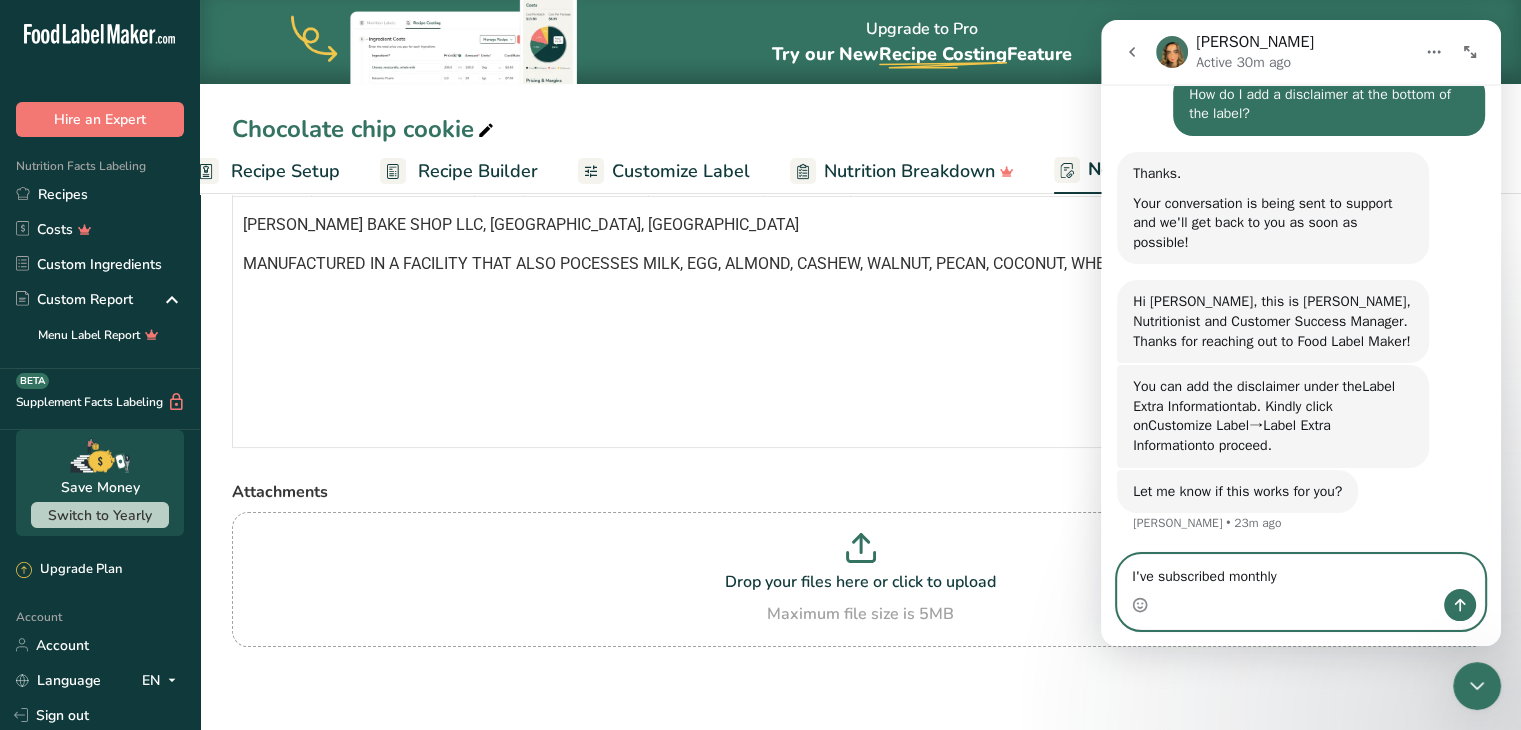 click on "I've subscribed monthly" at bounding box center (1301, 572) 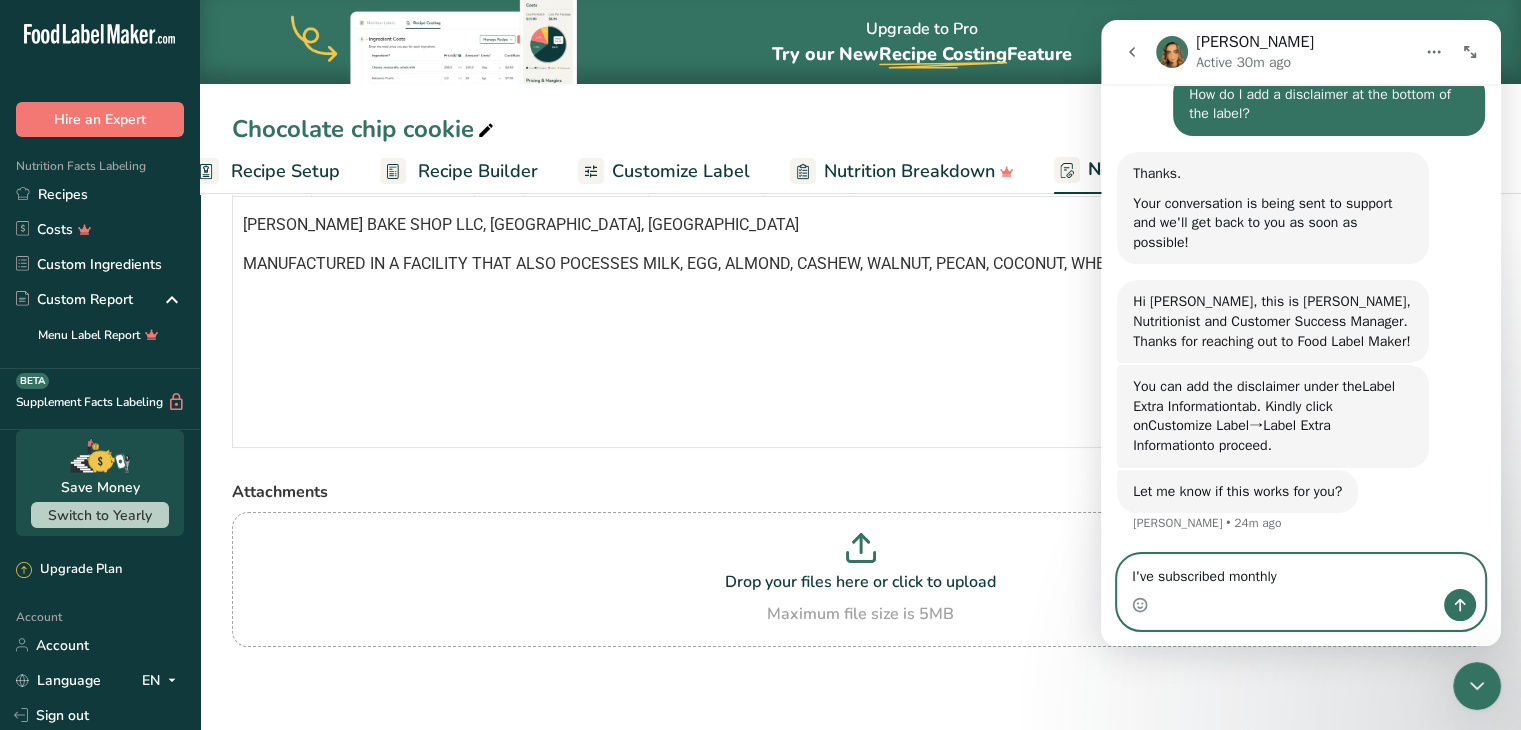 drag, startPoint x: 1289, startPoint y: 570, endPoint x: 1007, endPoint y: 583, distance: 282.2995 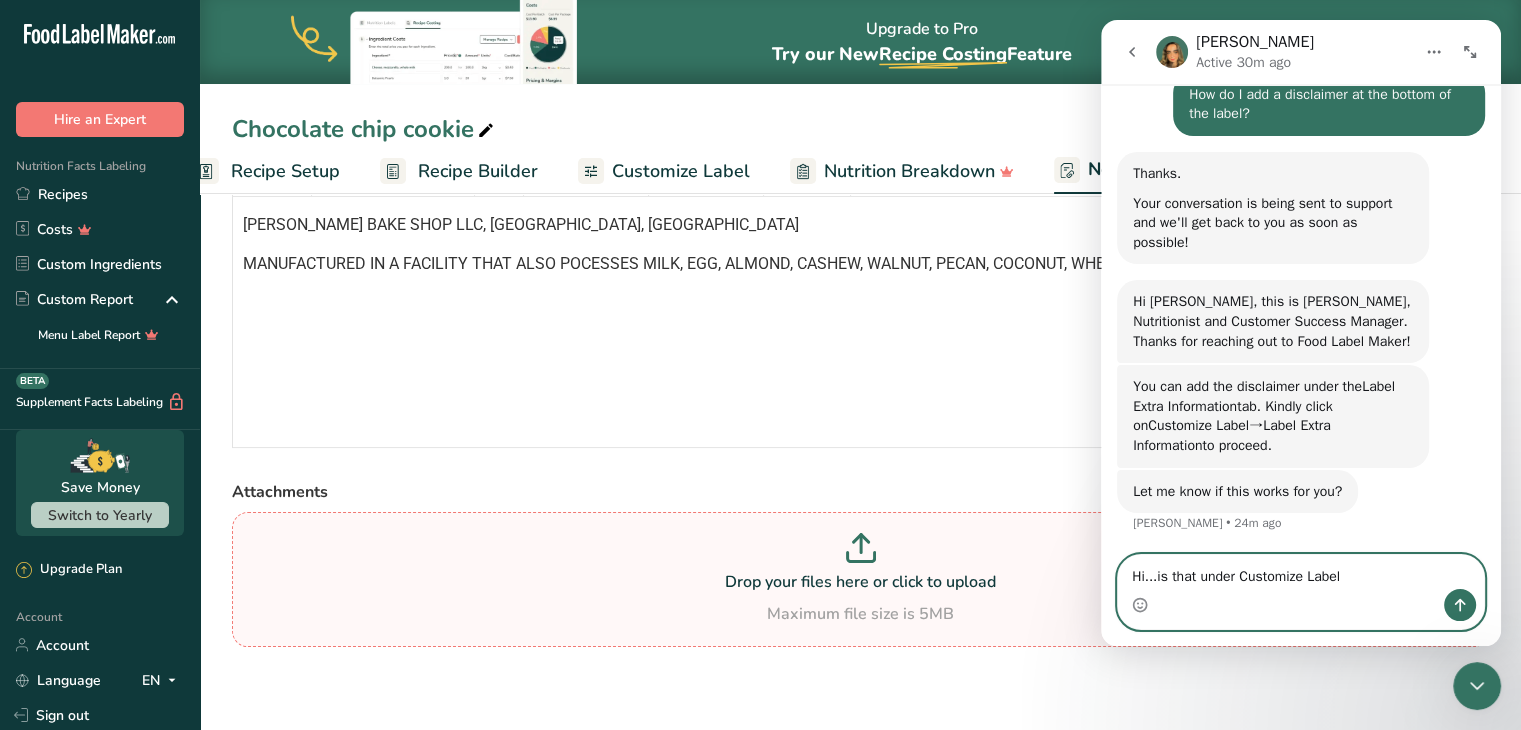 type on "Hi...is that under Customize Label?" 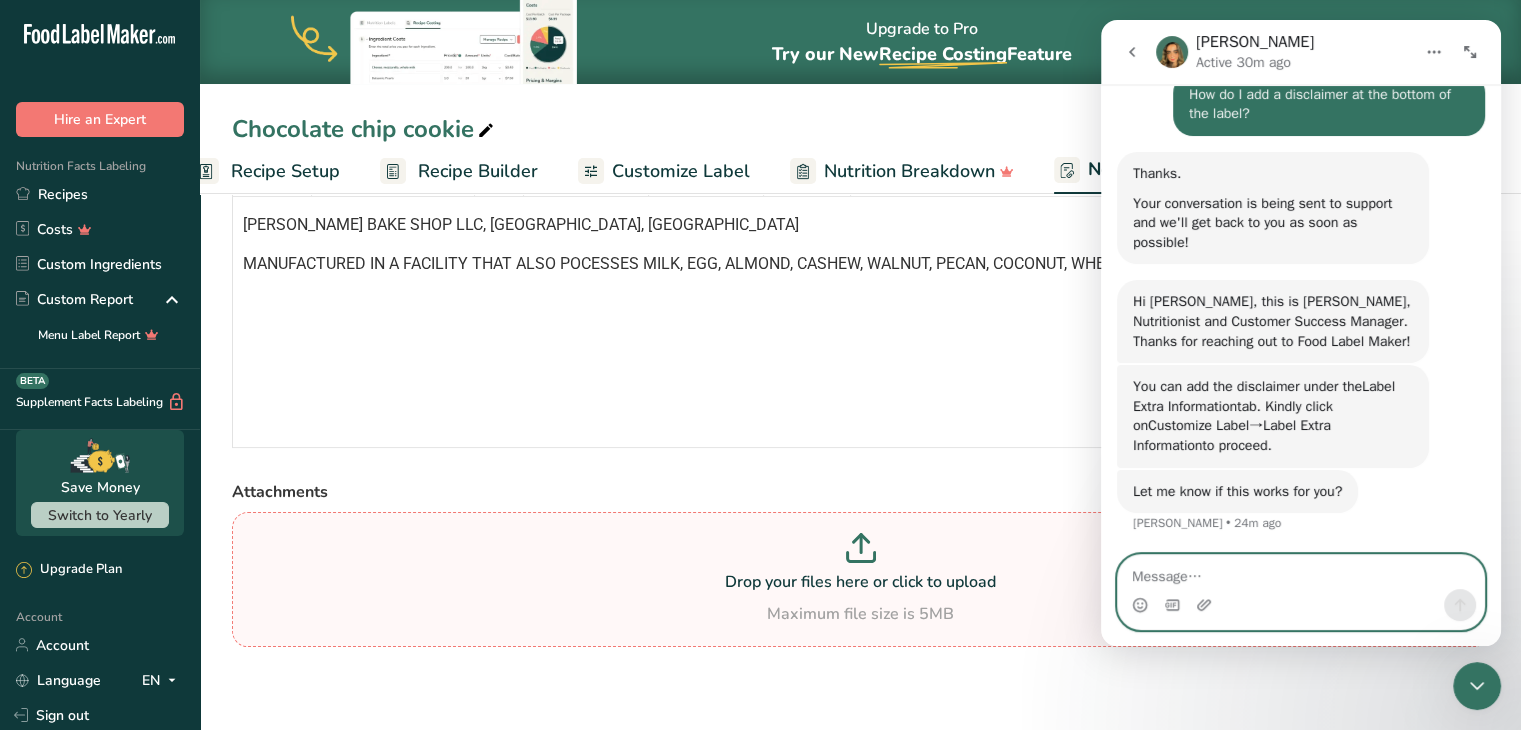 scroll, scrollTop: 231, scrollLeft: 0, axis: vertical 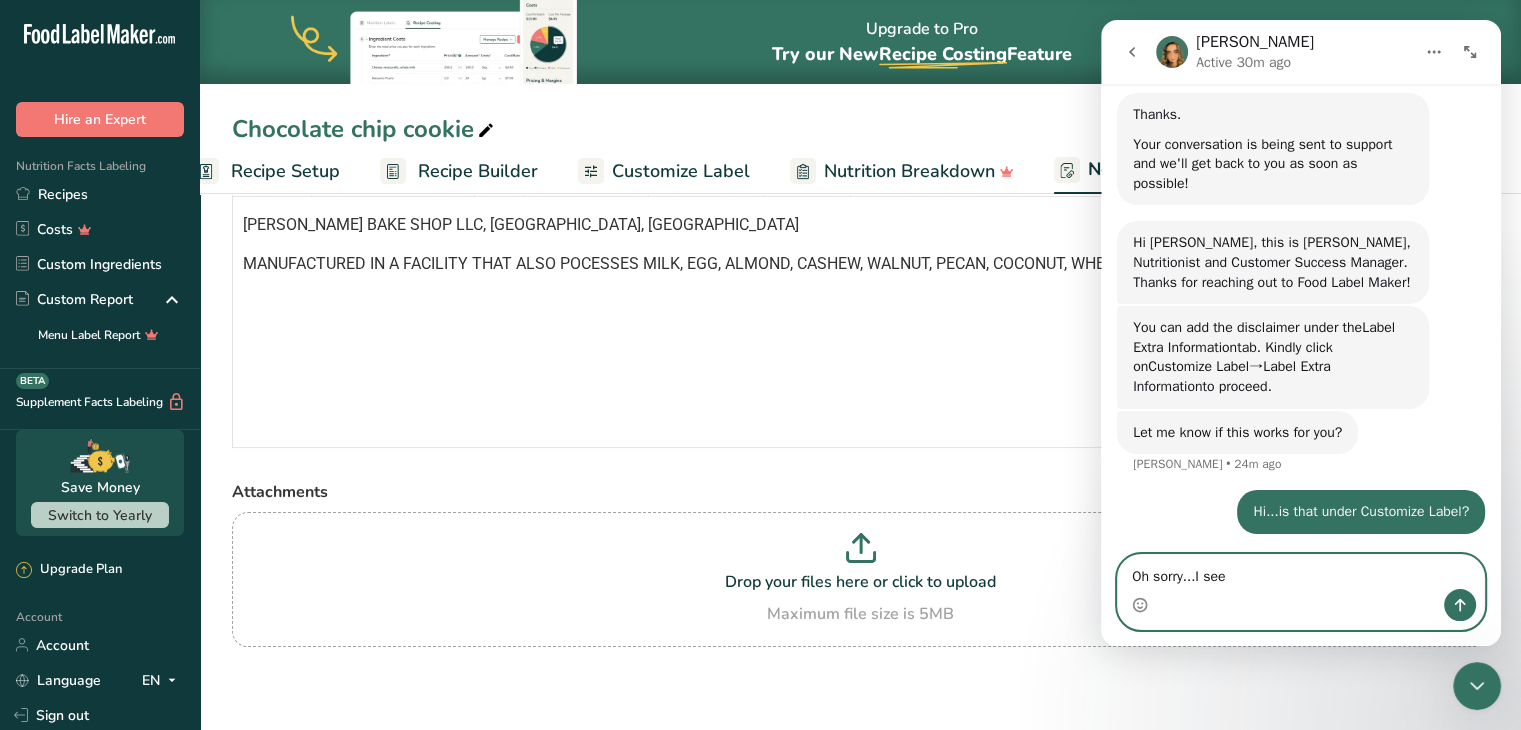 type on "Oh sorry...I see" 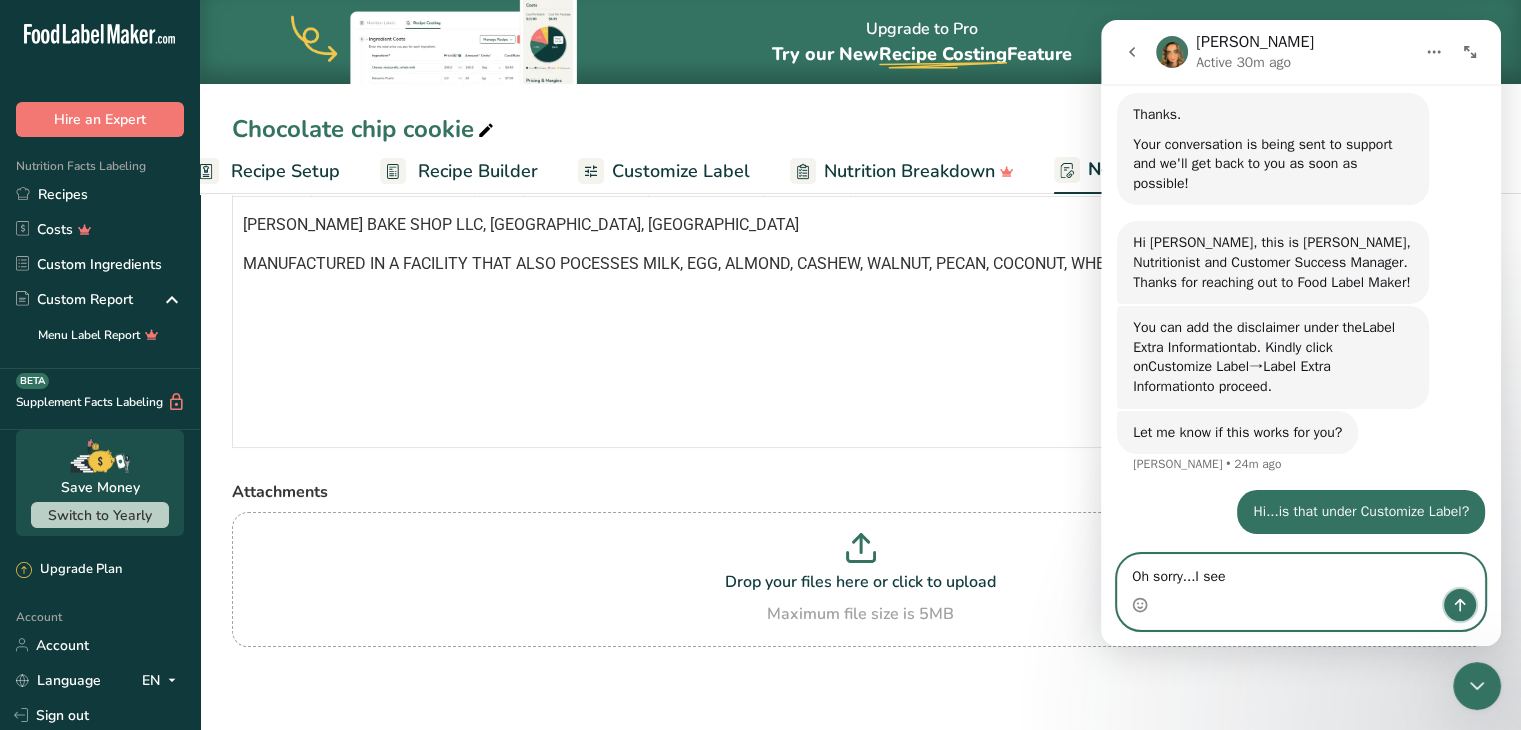 click 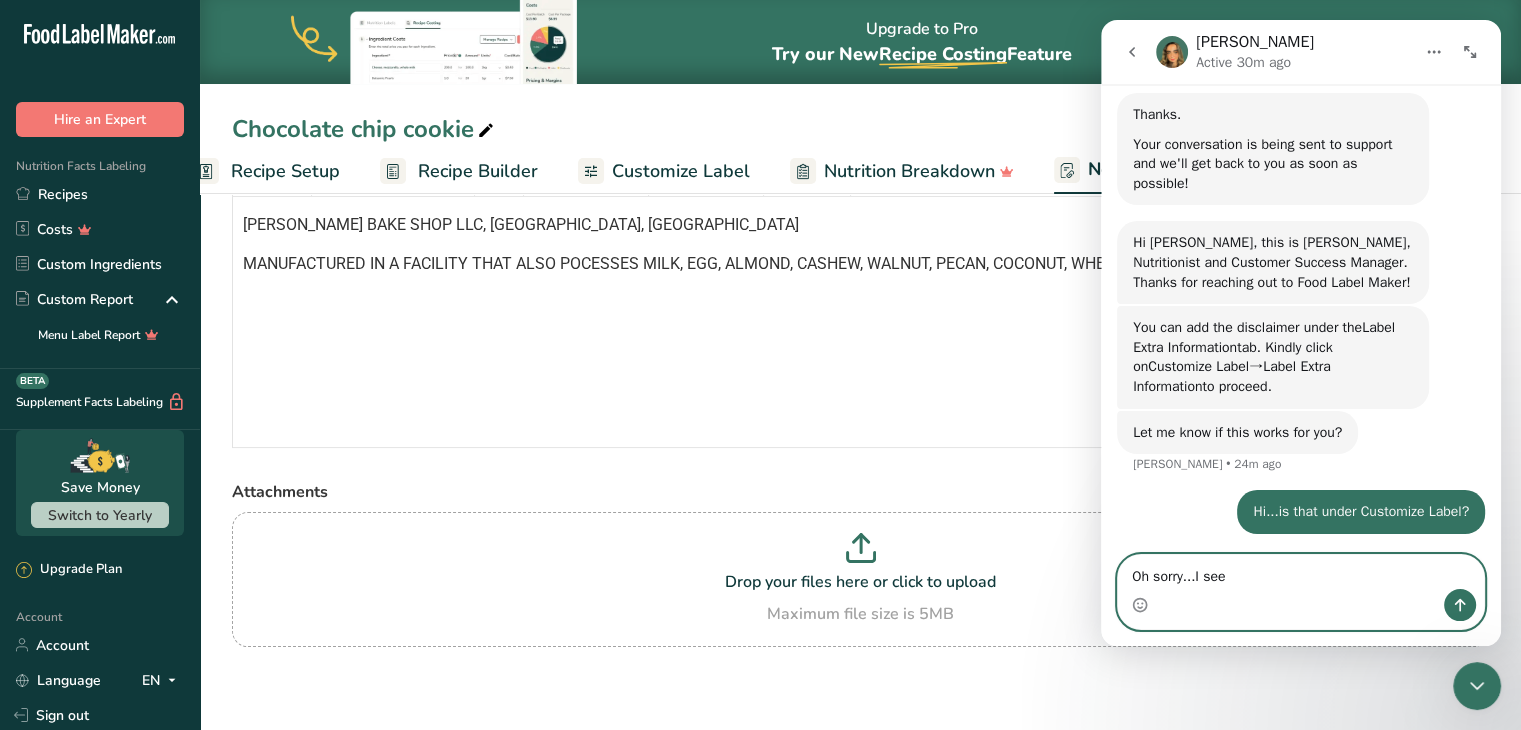 type 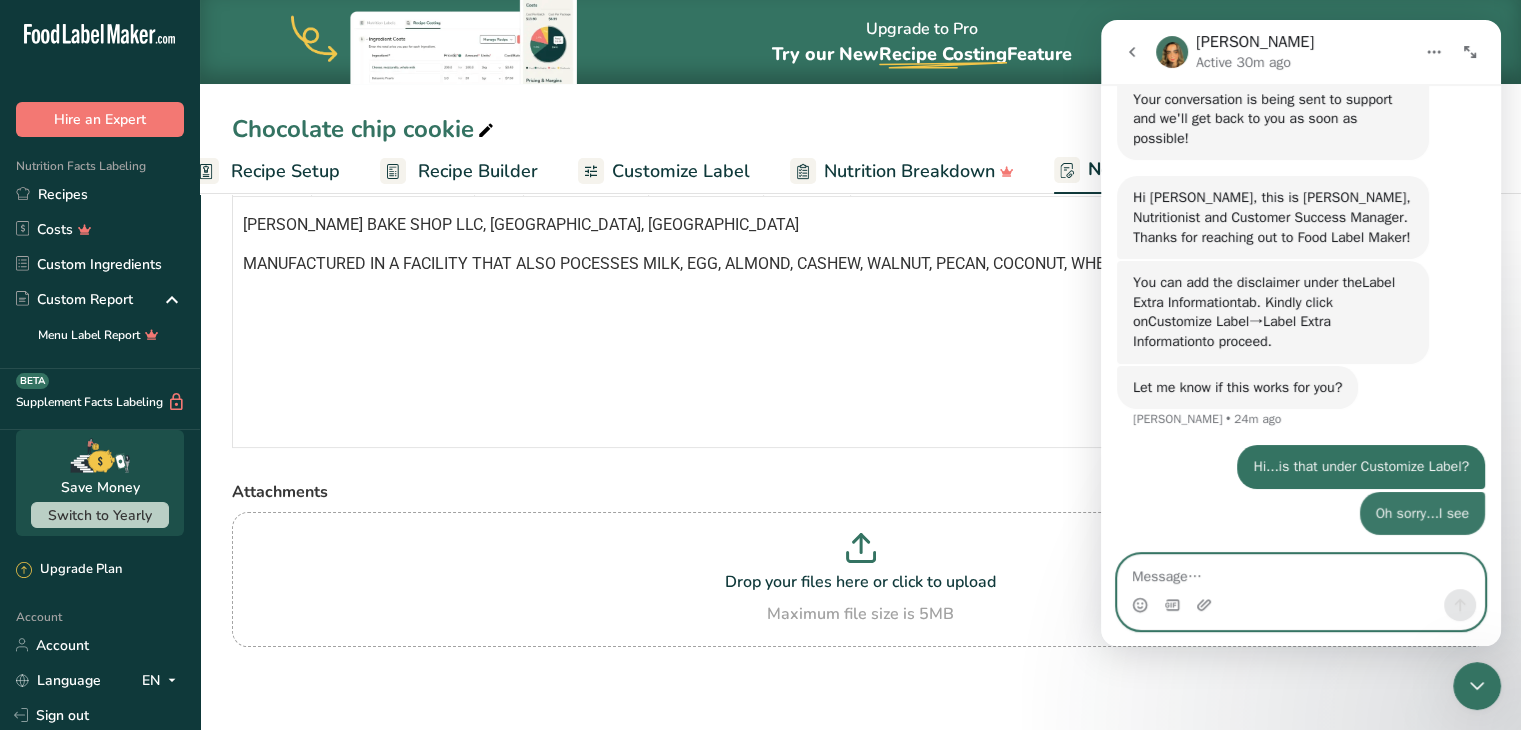 scroll, scrollTop: 276, scrollLeft: 0, axis: vertical 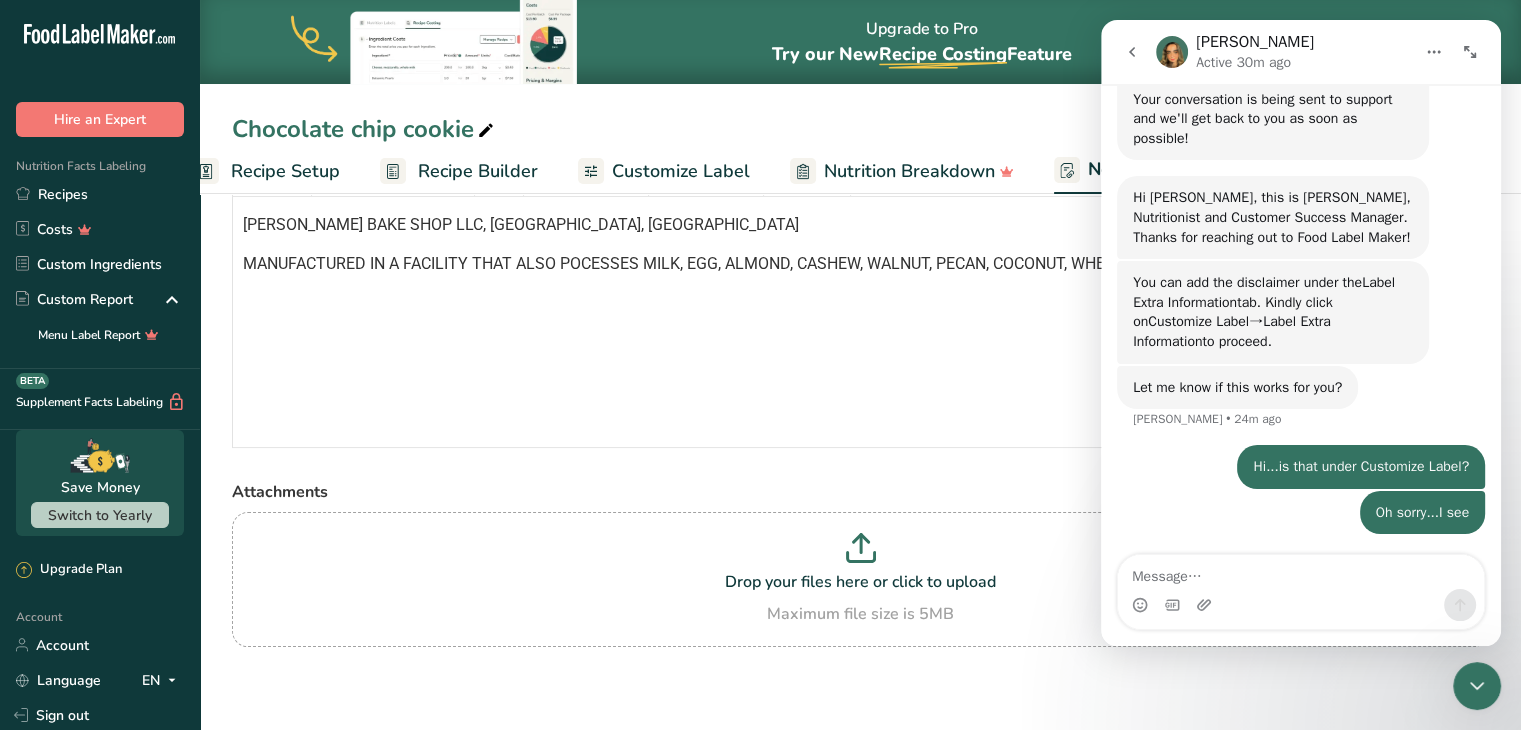 click on "Customize Label" at bounding box center [681, 171] 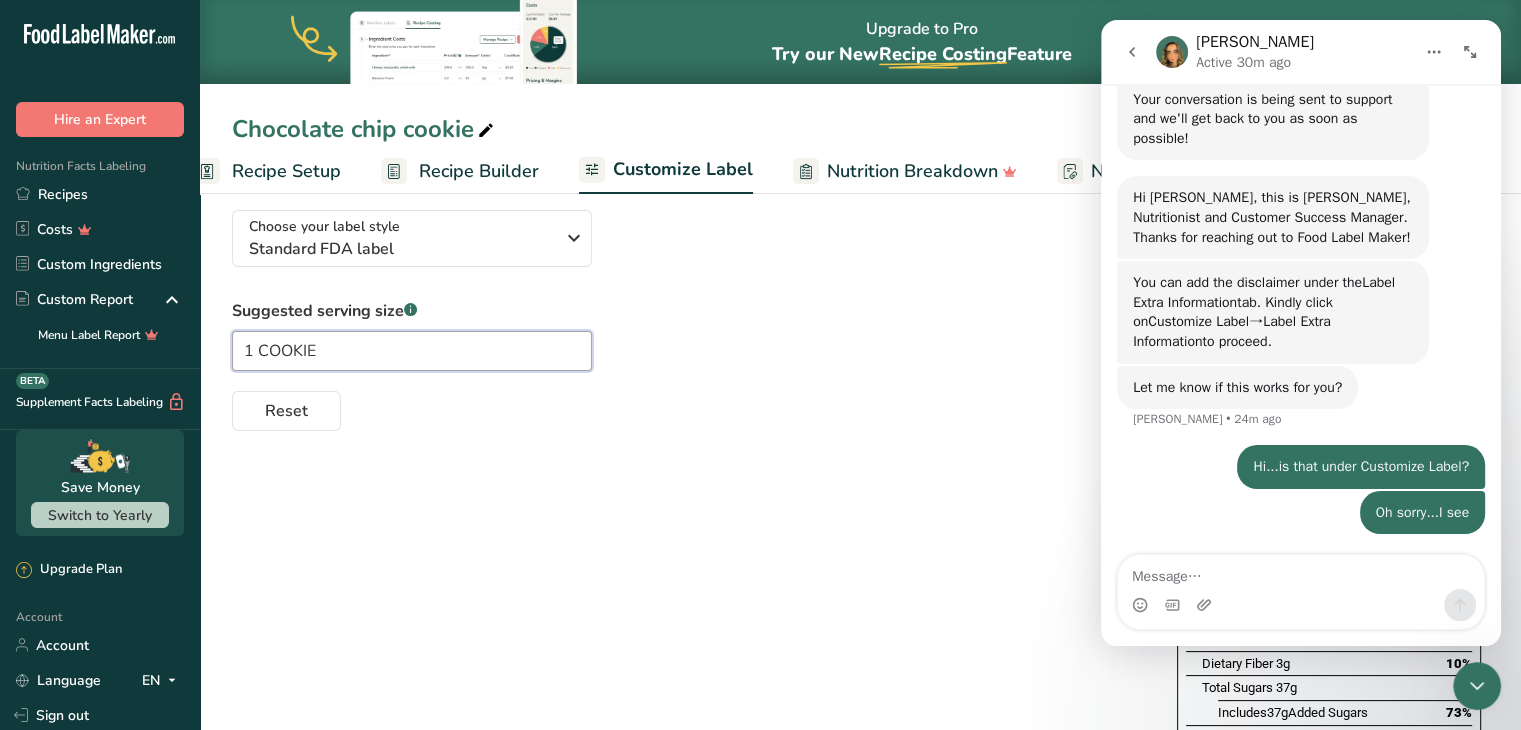click on "1 COOKIE" at bounding box center (412, 351) 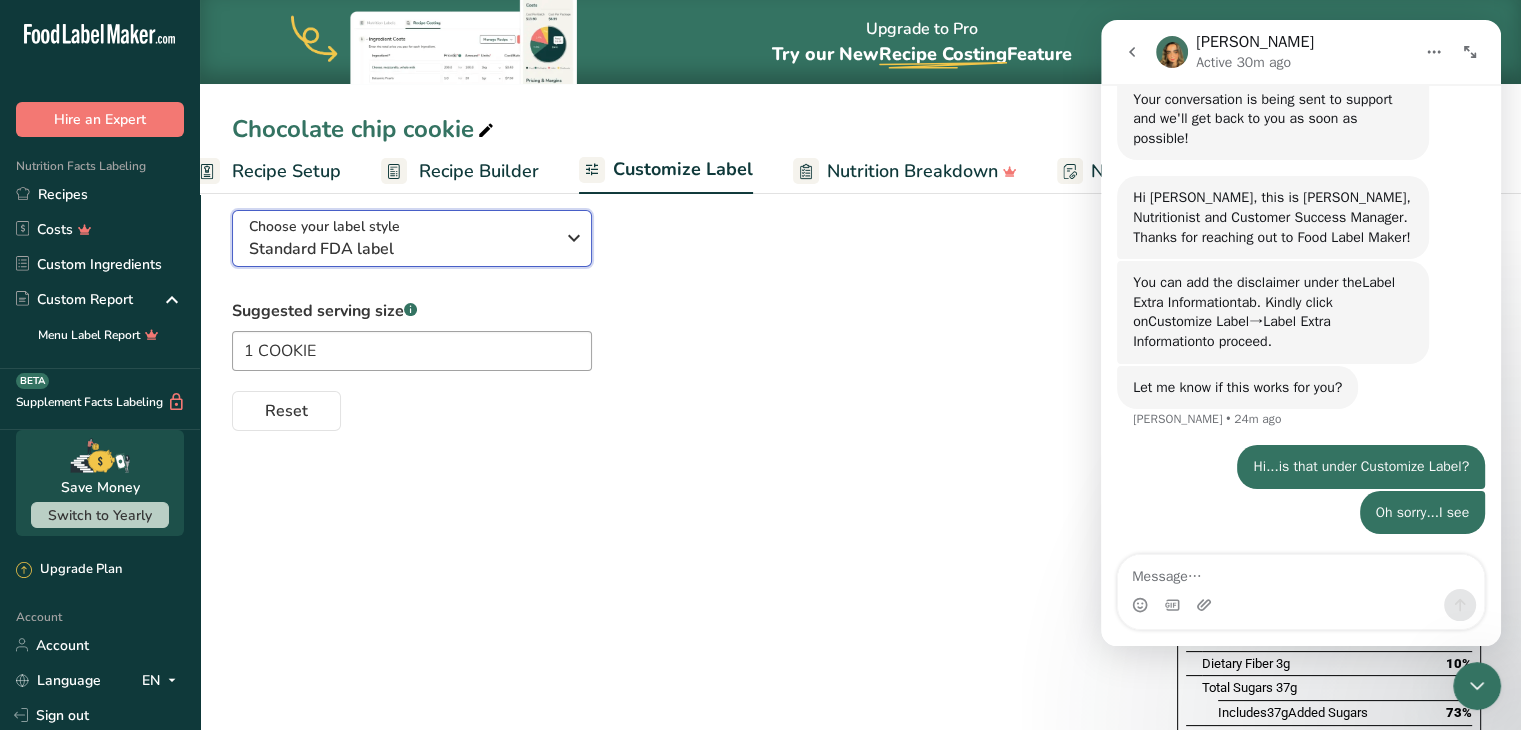 click on "Choose your label style
Standard FDA label" at bounding box center [401, 238] 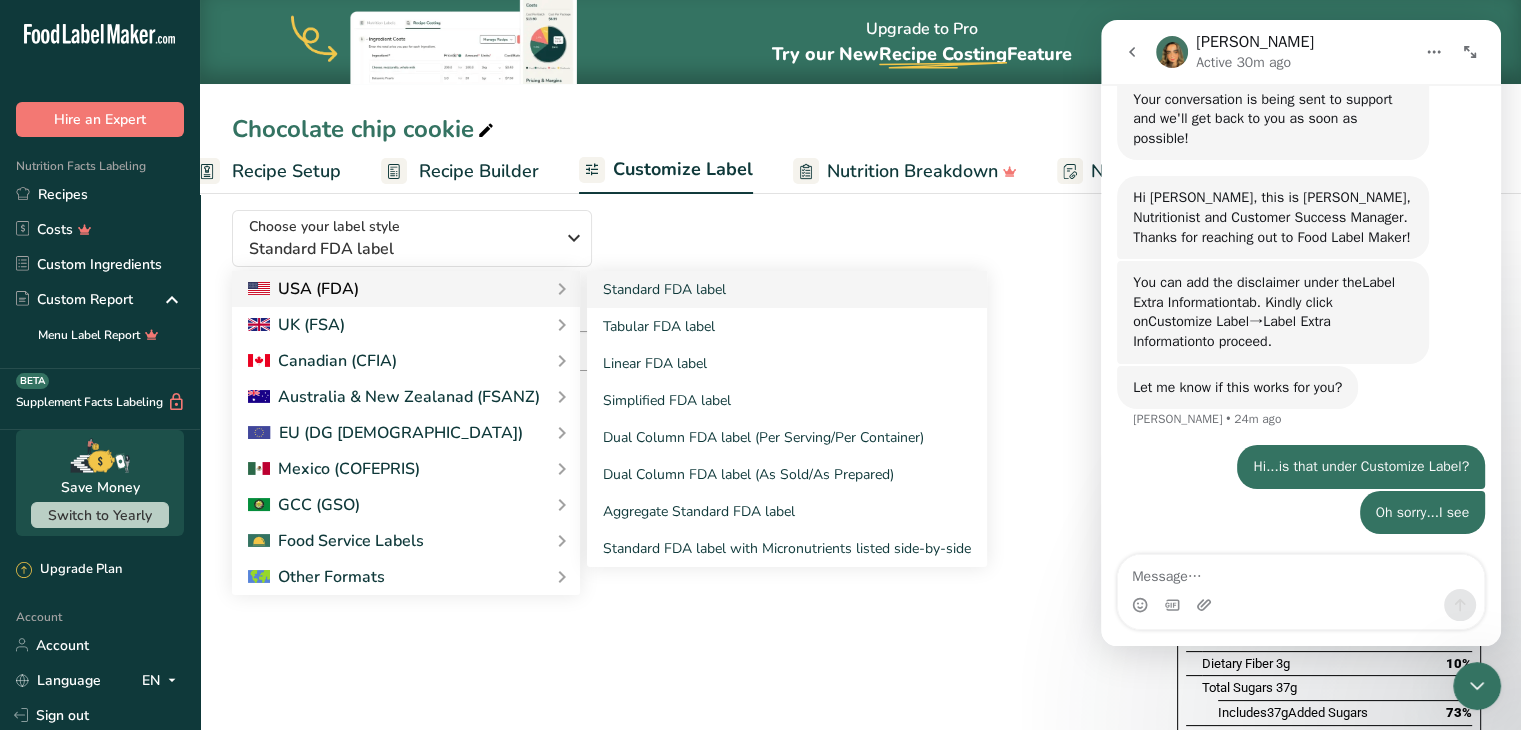 click on "USA (FDA)" at bounding box center (406, 289) 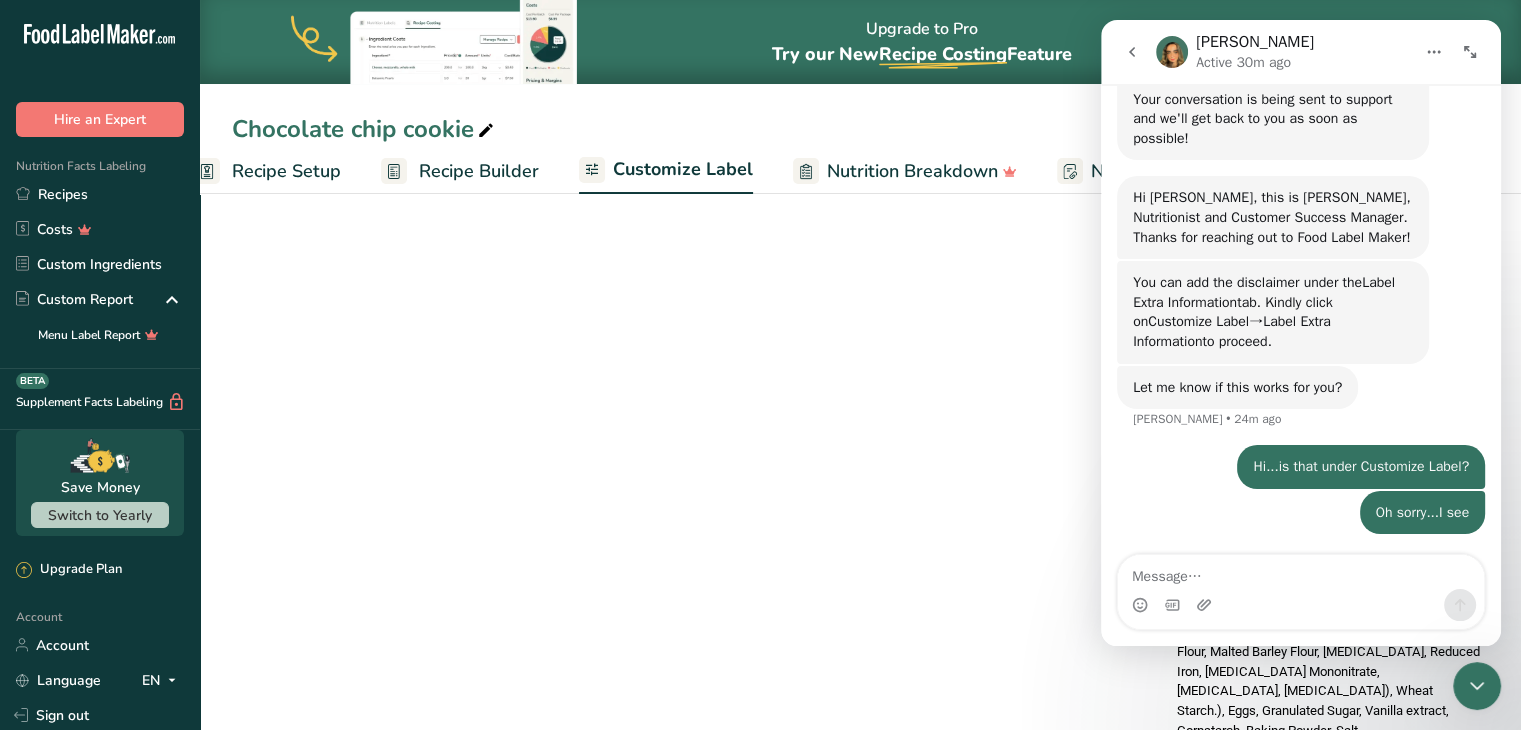 scroll, scrollTop: 534, scrollLeft: 0, axis: vertical 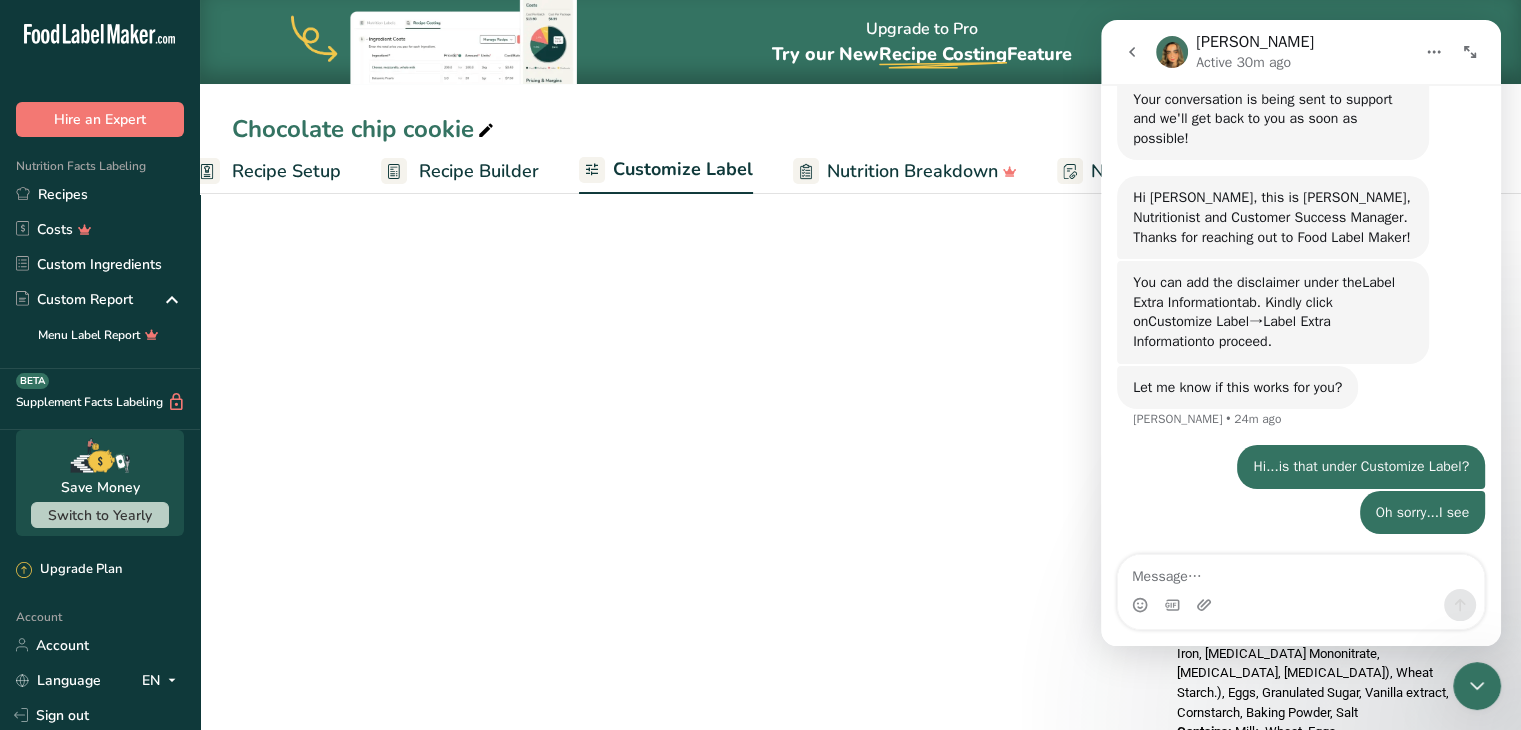 click 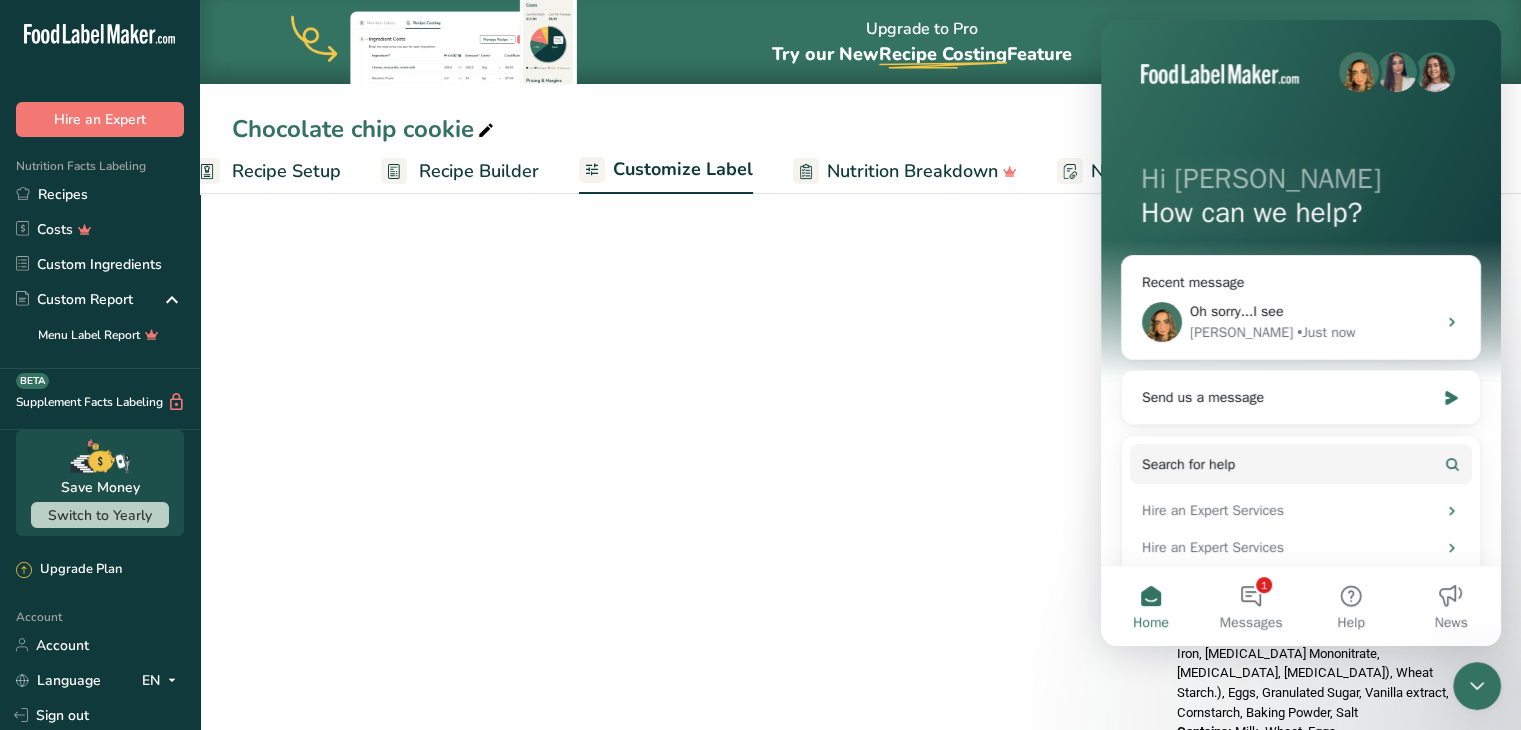 scroll, scrollTop: 0, scrollLeft: 0, axis: both 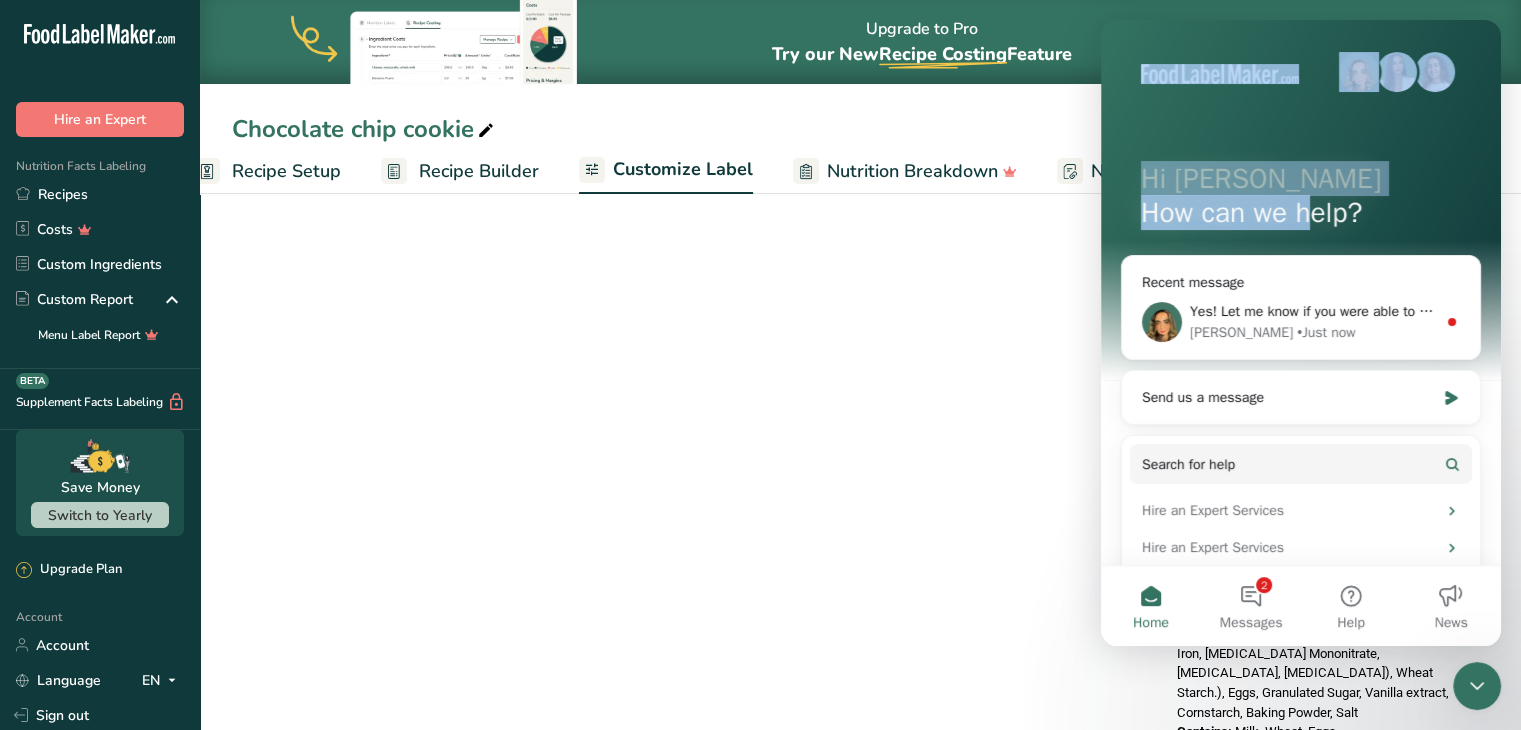 drag, startPoint x: 1217, startPoint y: 73, endPoint x: 1316, endPoint y: 210, distance: 169.02663 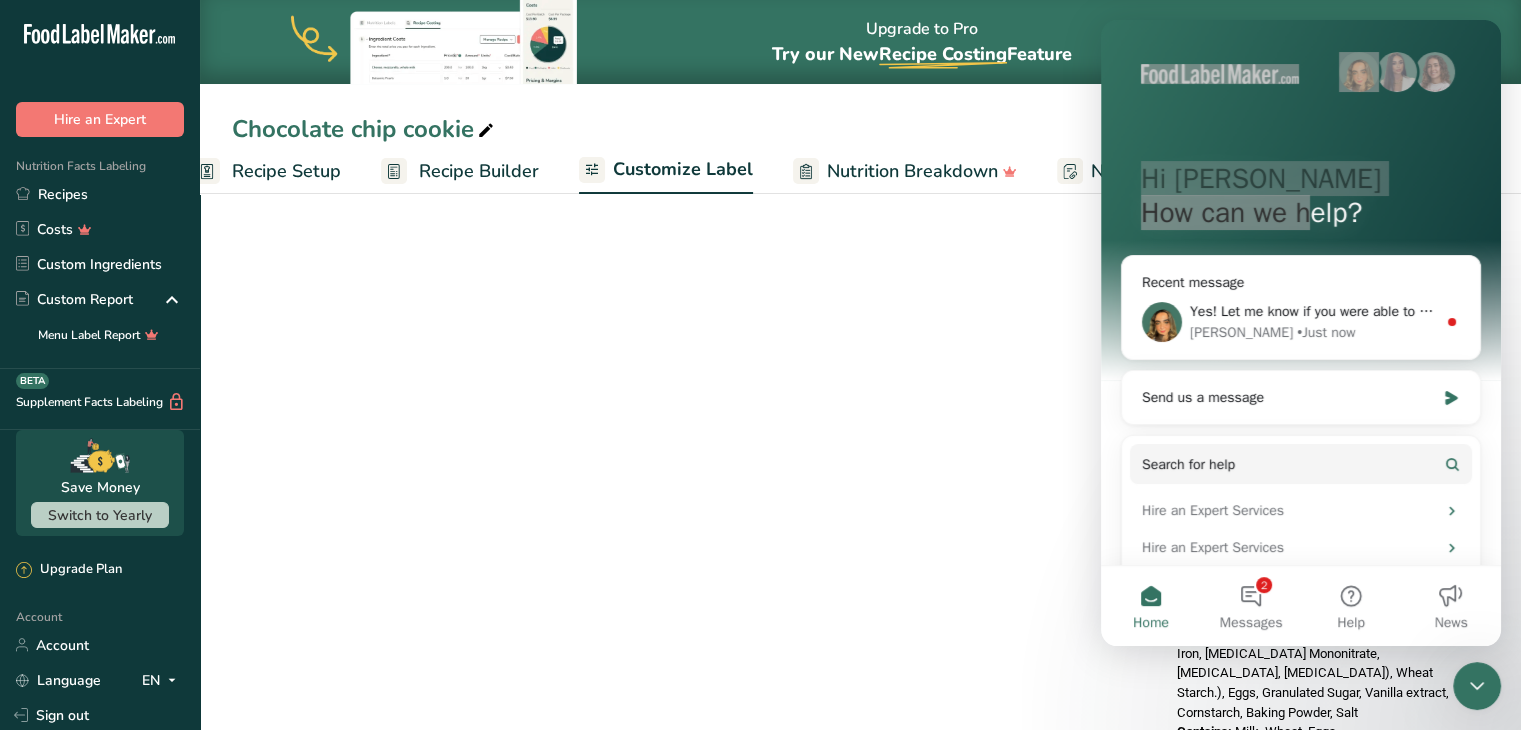 click on "Choose your label style
Standard FDA label
USA (FDA)
Standard FDA label
Tabular FDA label
Linear FDA label
Simplified FDA label
Dual Column FDA label (Per Serving/Per Container)
Dual Column FDA label (As Sold/As Prepared)
Aggregate Standard FDA label
Standard FDA label with Micronutrients listed side-by-side
[GEOGRAPHIC_DATA] (FSA)
UK Mandatory Label "Back of Pack"
UK Traffic Light Label  "Front of Pack"
Canadian (CFIA)
Canadian Standard label
Canadian Dual Column label" at bounding box center [860, 279] 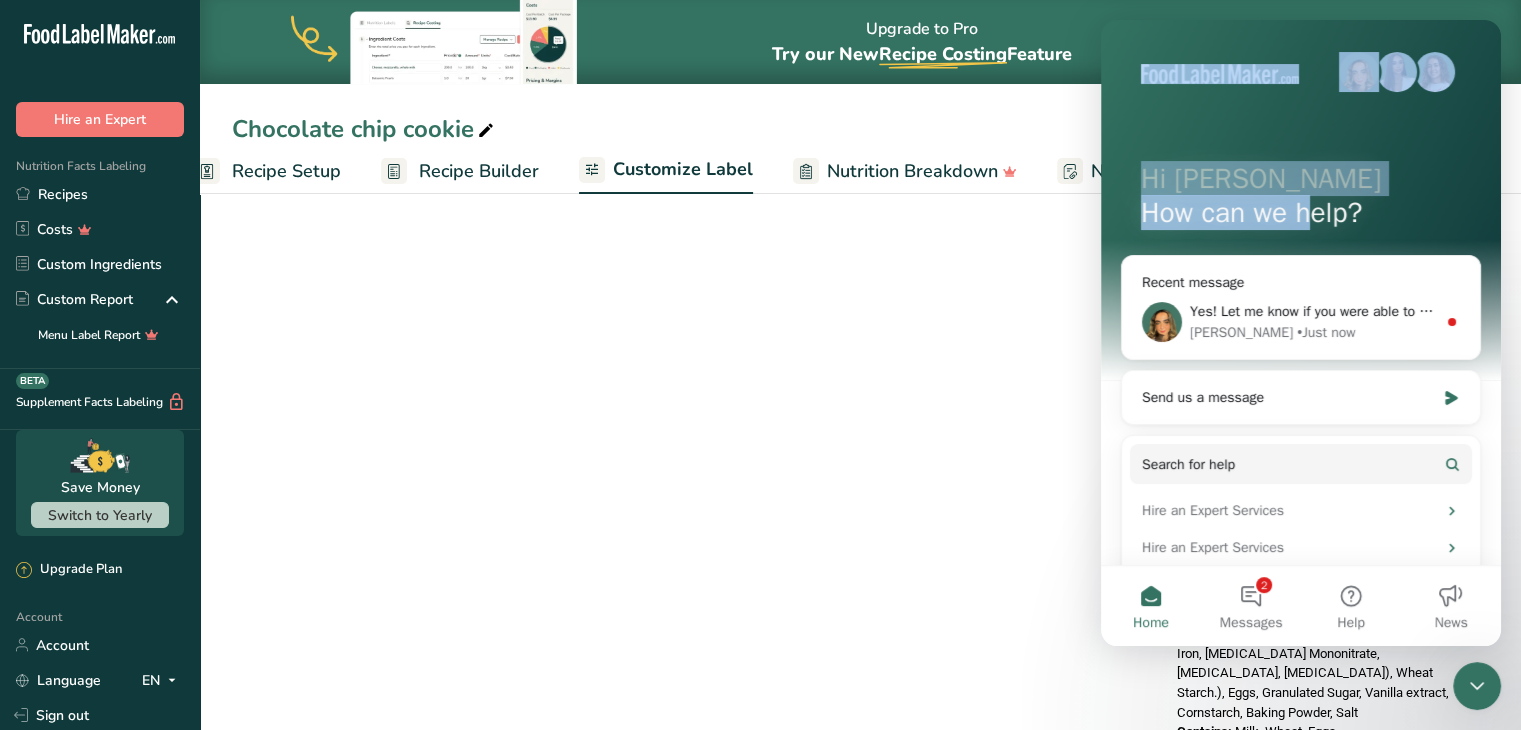 click on "Hi [PERSON_NAME]" at bounding box center (1301, 179) 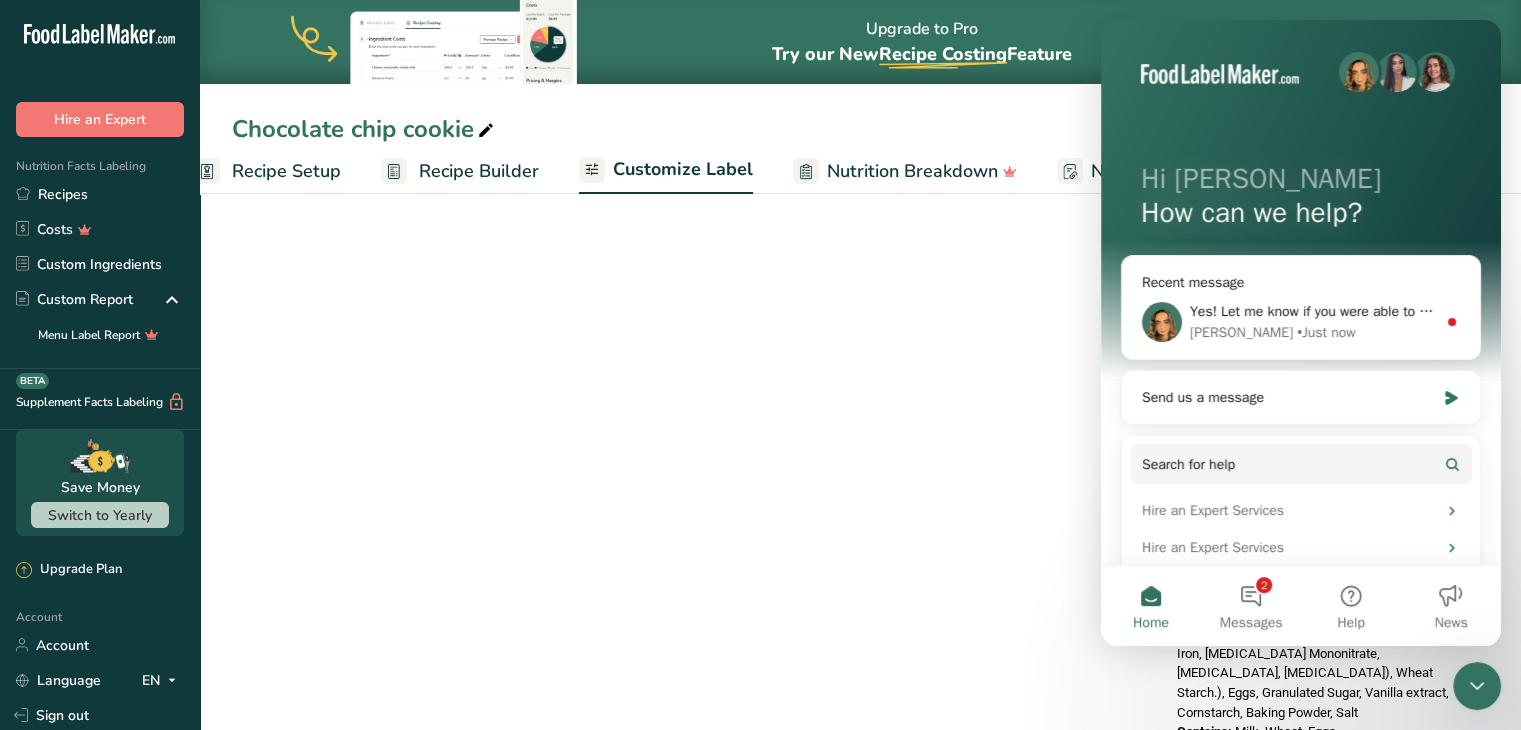 click on "Hi [PERSON_NAME] 👋 How can we help? Recent message Yes! Let me know if you were able to add it? [PERSON_NAME] •  Just now Send us a message Search for help Hire an Expert Services Hire an Expert Services How Subscription Upgrades Work on [DOMAIN_NAME] How to Print Your Labels & Choose the Right Printer [Free Webinar] What's wrong with this Label? Hi there," at bounding box center (1301, 481) 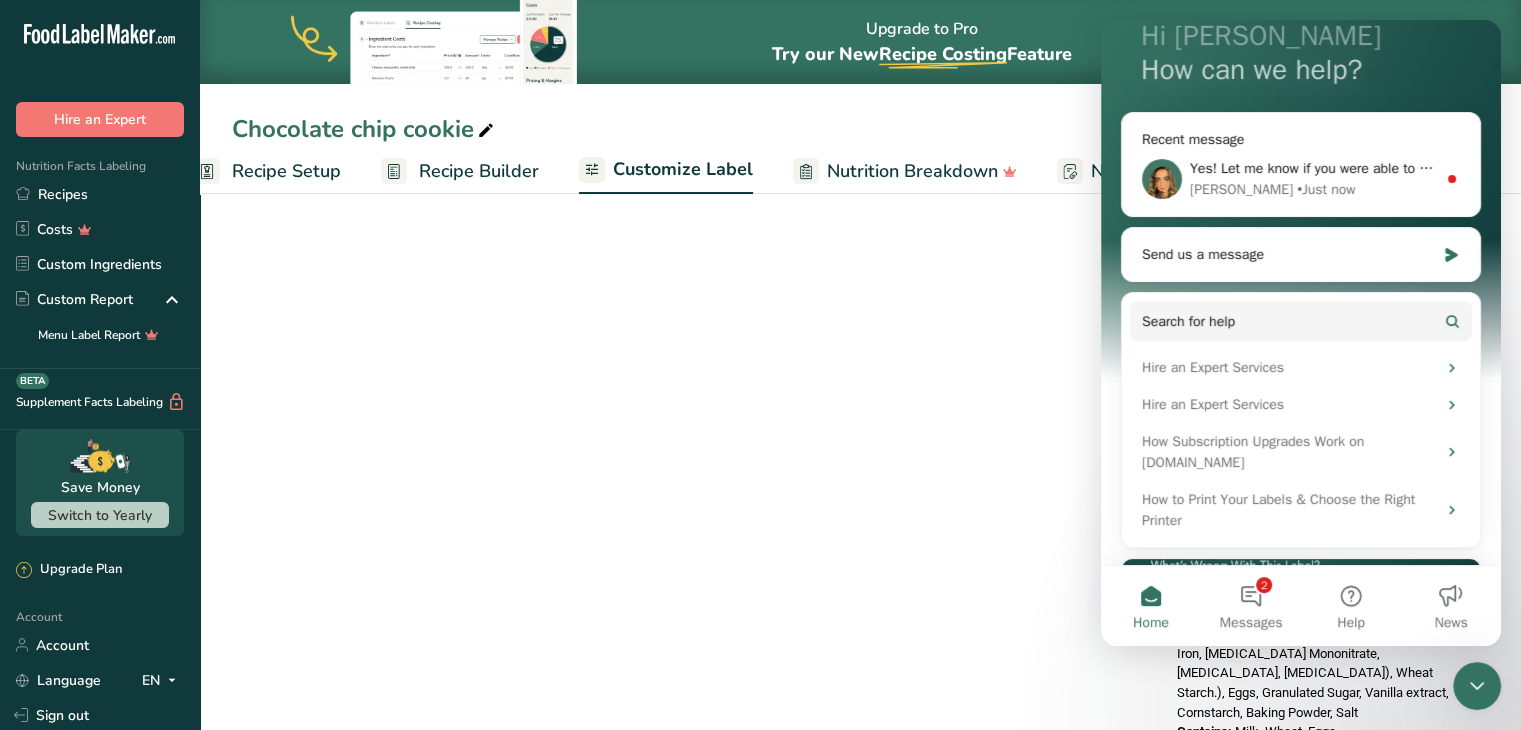 scroll, scrollTop: 0, scrollLeft: 0, axis: both 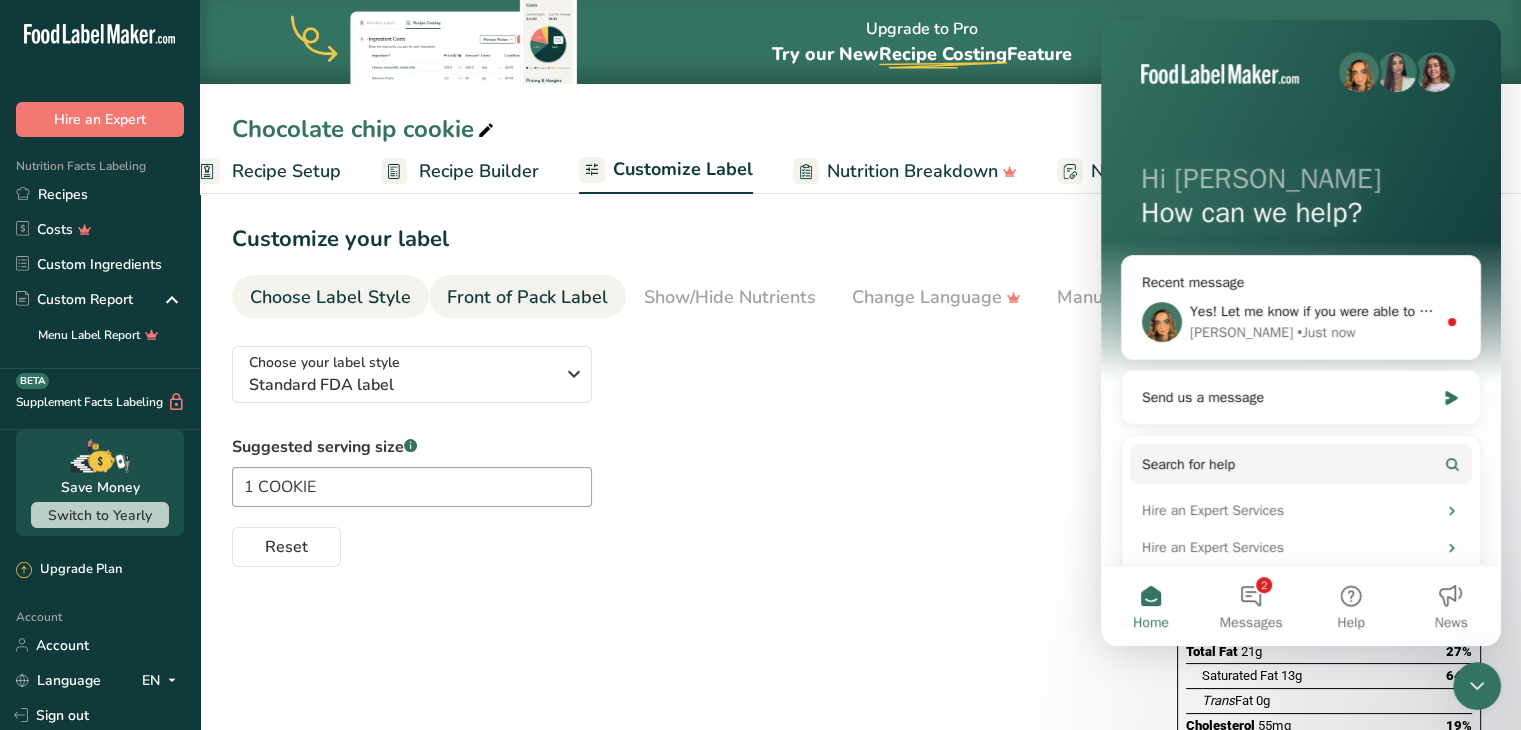 drag, startPoint x: 572, startPoint y: 284, endPoint x: 572, endPoint y: 273, distance: 11 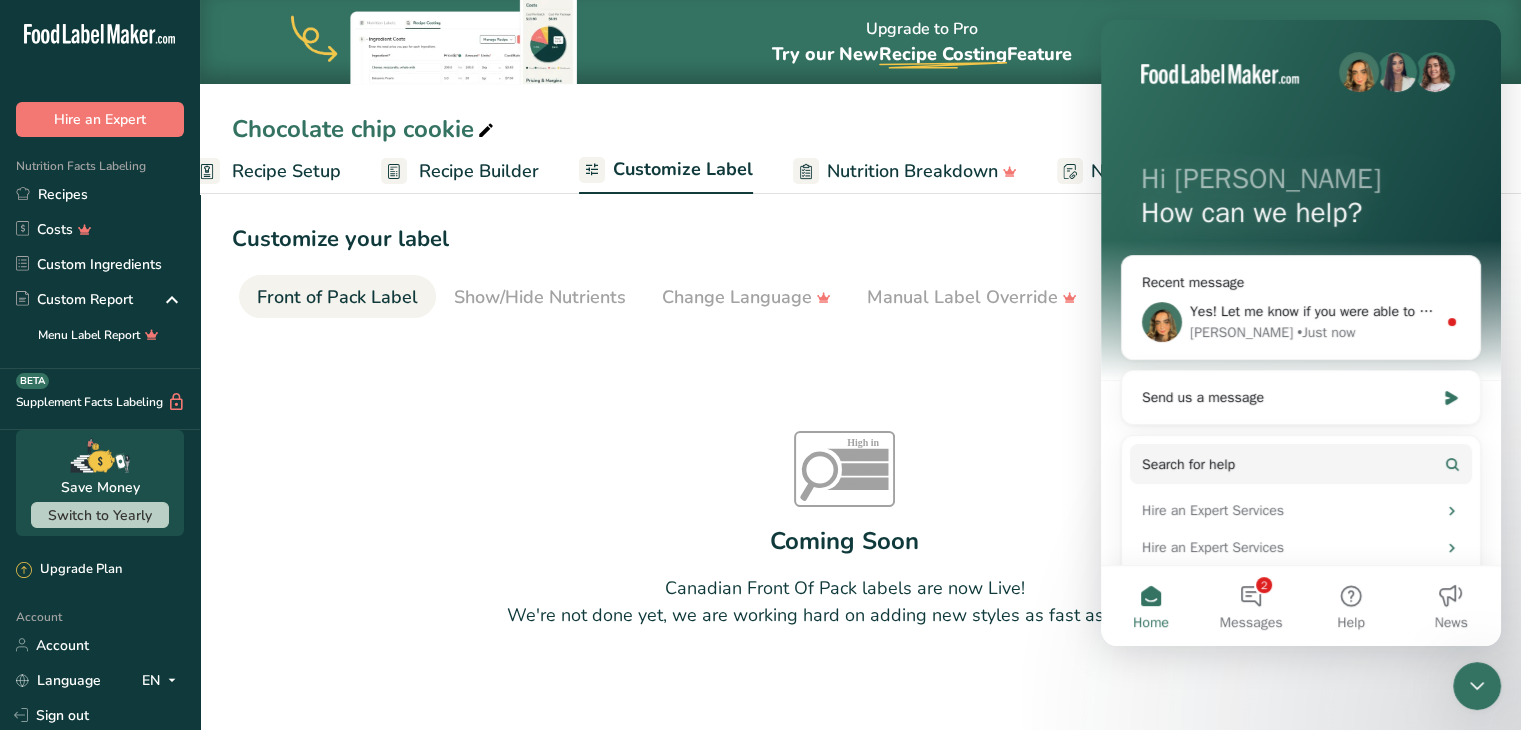 scroll, scrollTop: 0, scrollLeft: 194, axis: horizontal 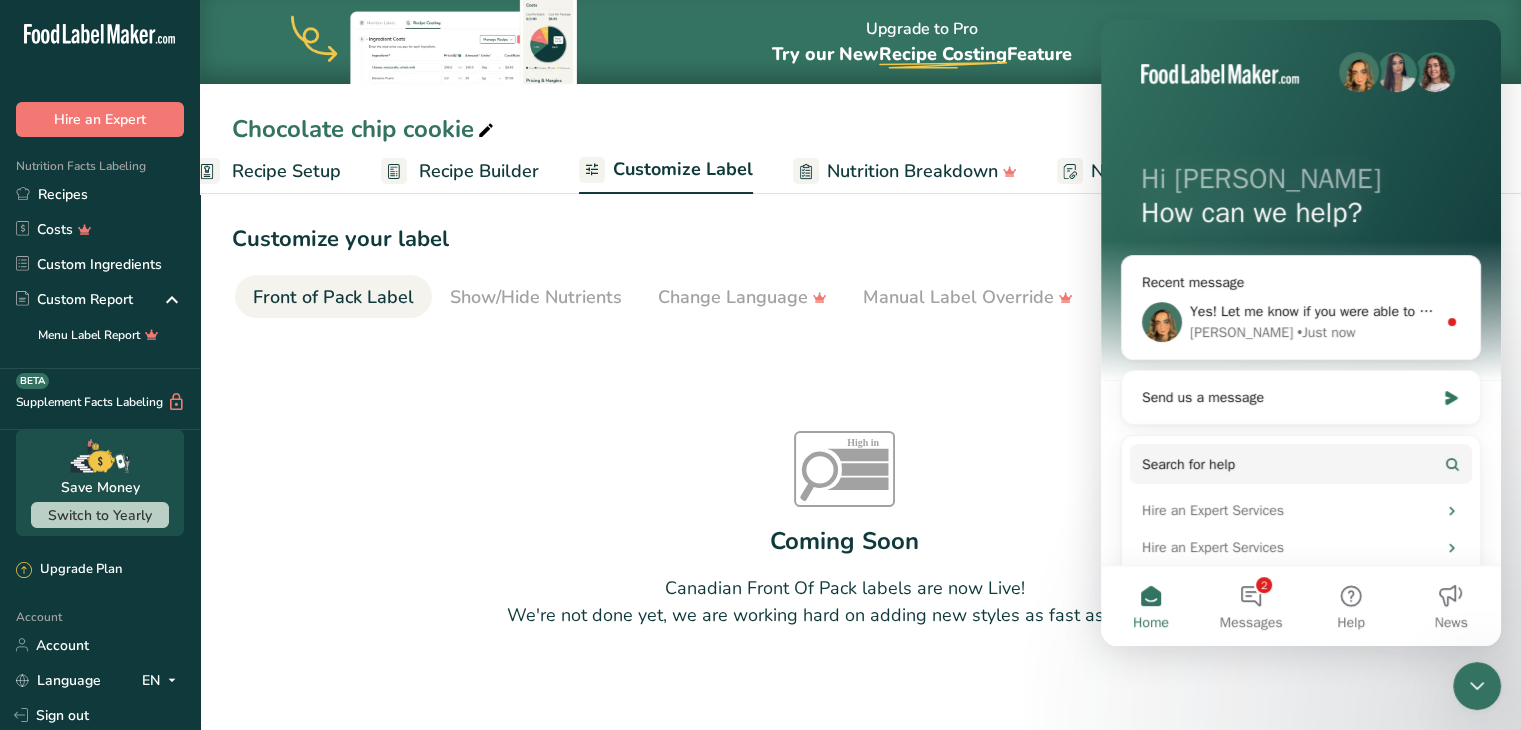 click on "Customize Label" at bounding box center (683, 169) 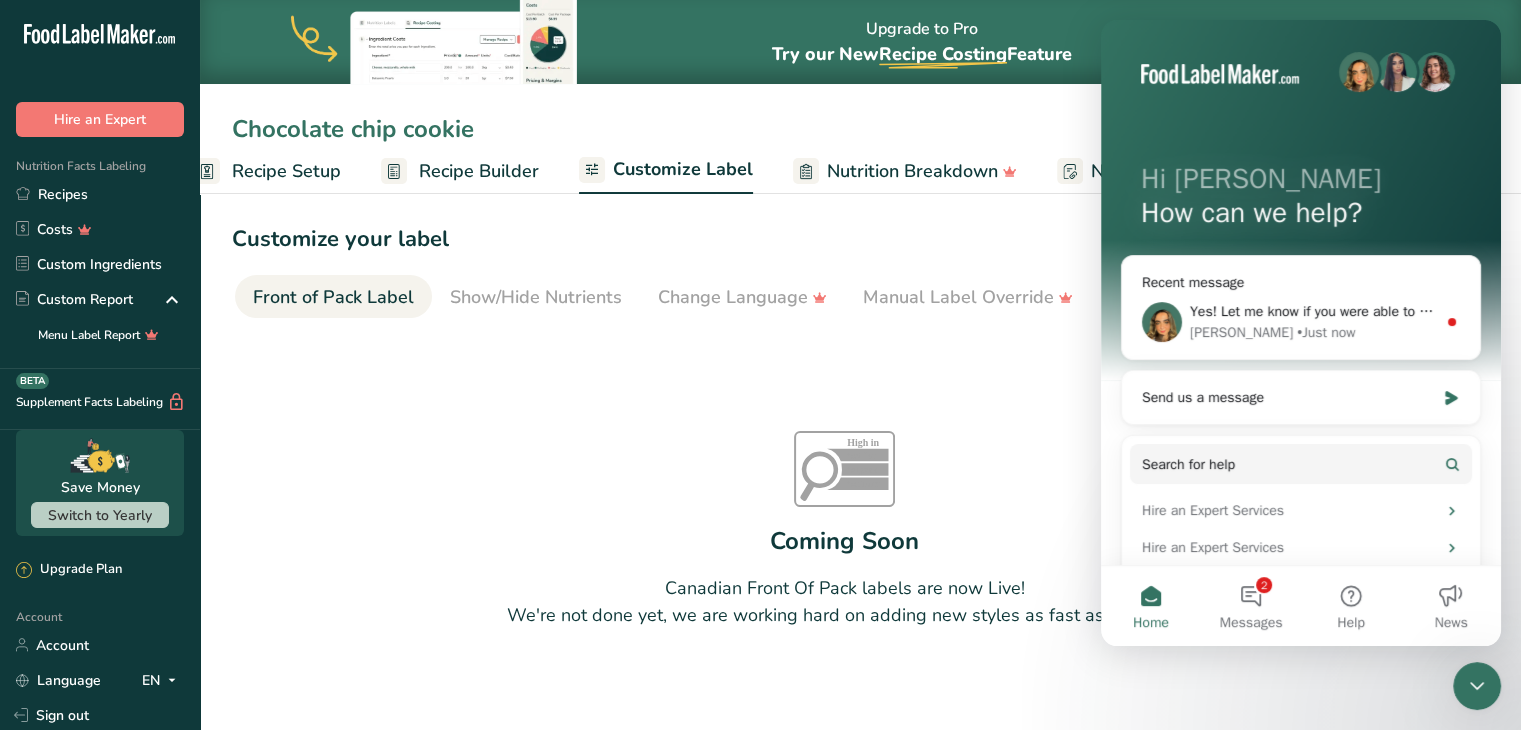 click on "Customize Label" at bounding box center [683, 169] 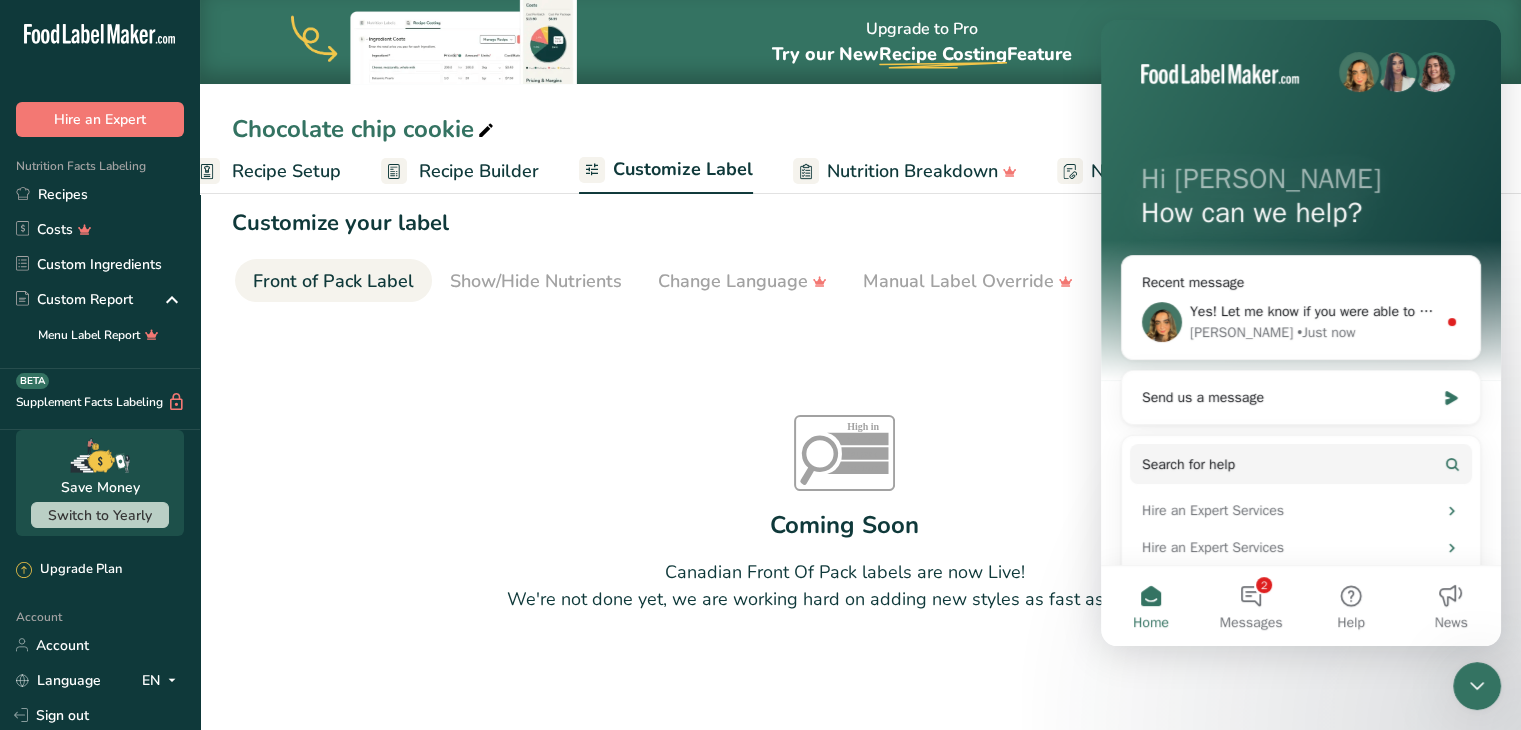 scroll, scrollTop: 0, scrollLeft: 0, axis: both 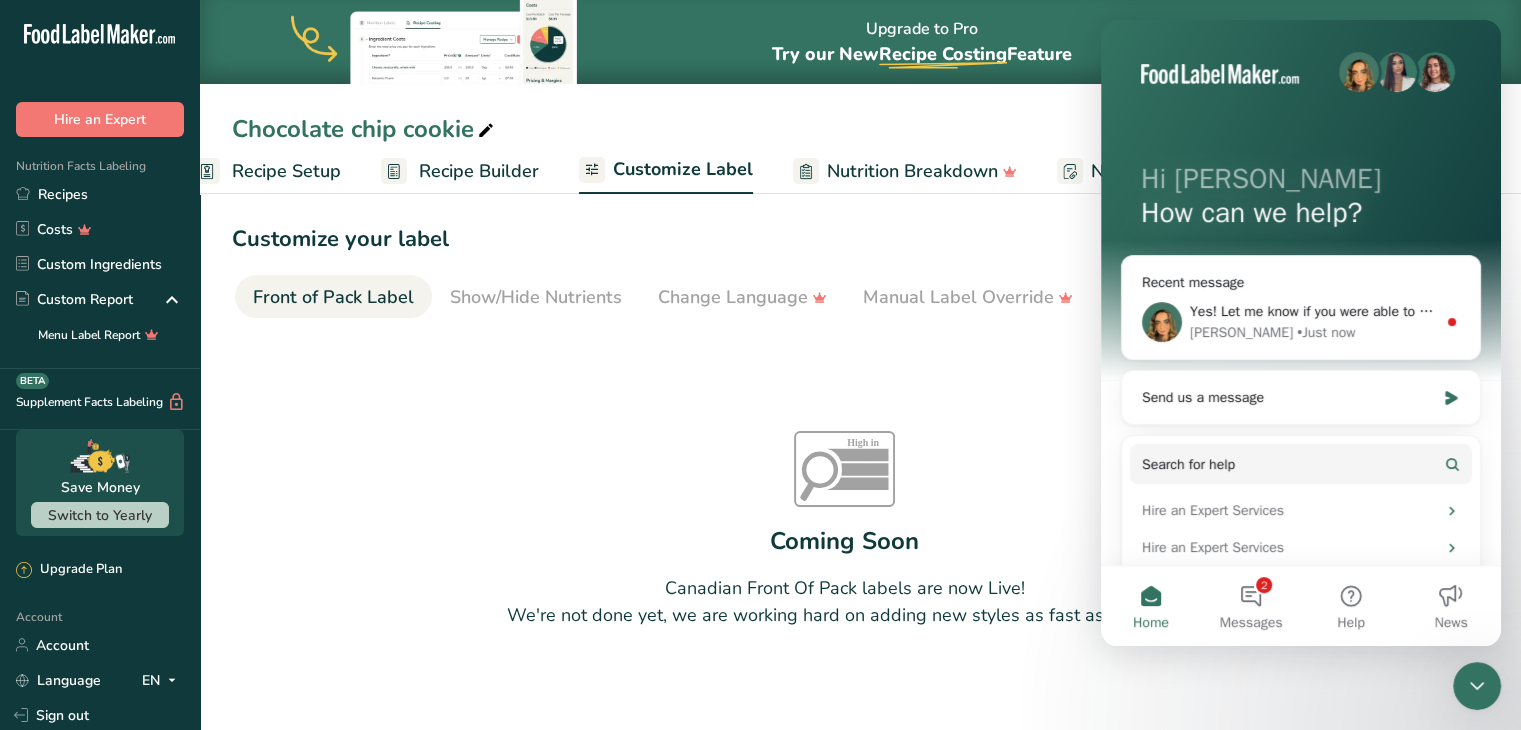 click on "High in    Sat fat   Sugars           Sodium
Coming Soon
Canadian Front Of Pack labels are now Live!
We're not done yet, we are working hard on adding new styles as fast as possible." at bounding box center [844, 530] 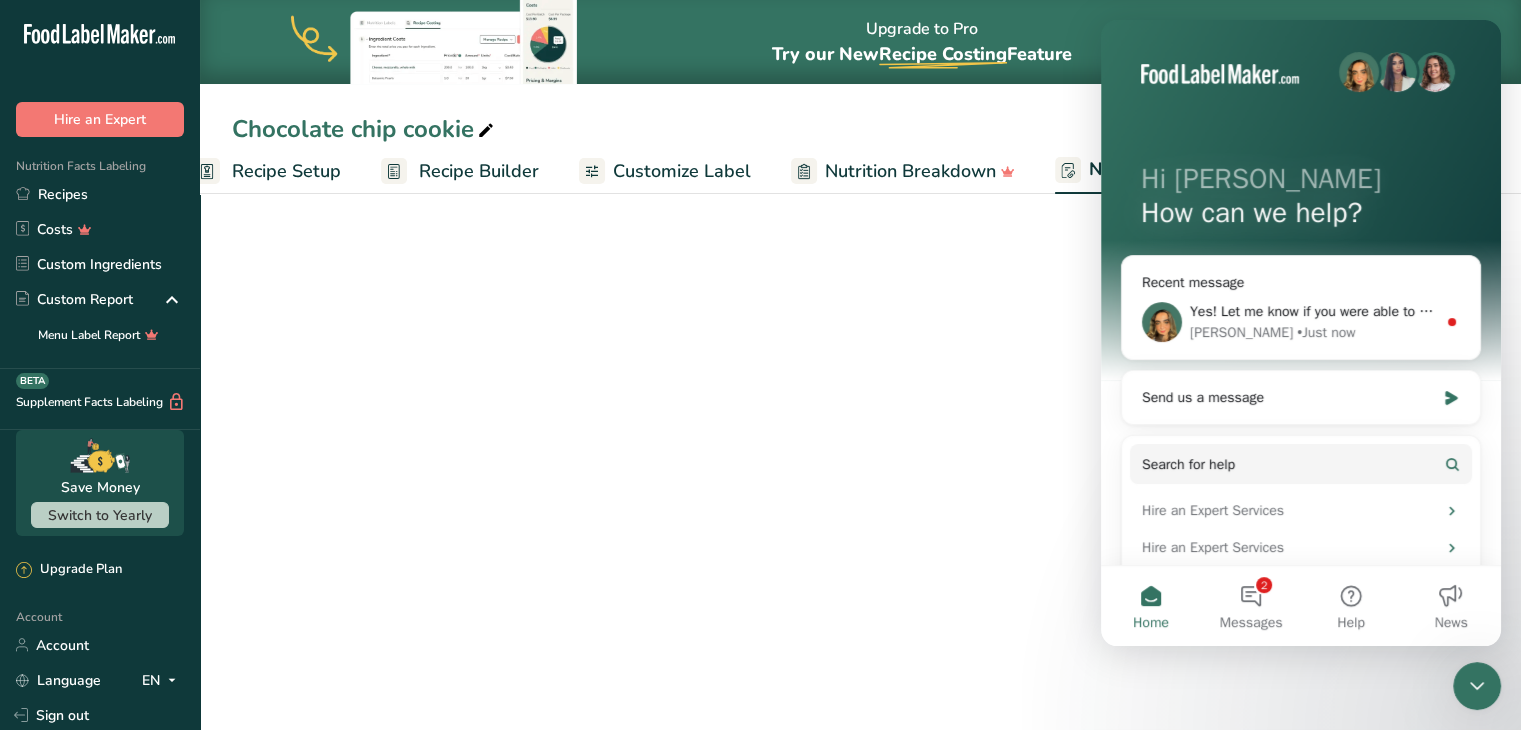 scroll, scrollTop: 96, scrollLeft: 0, axis: vertical 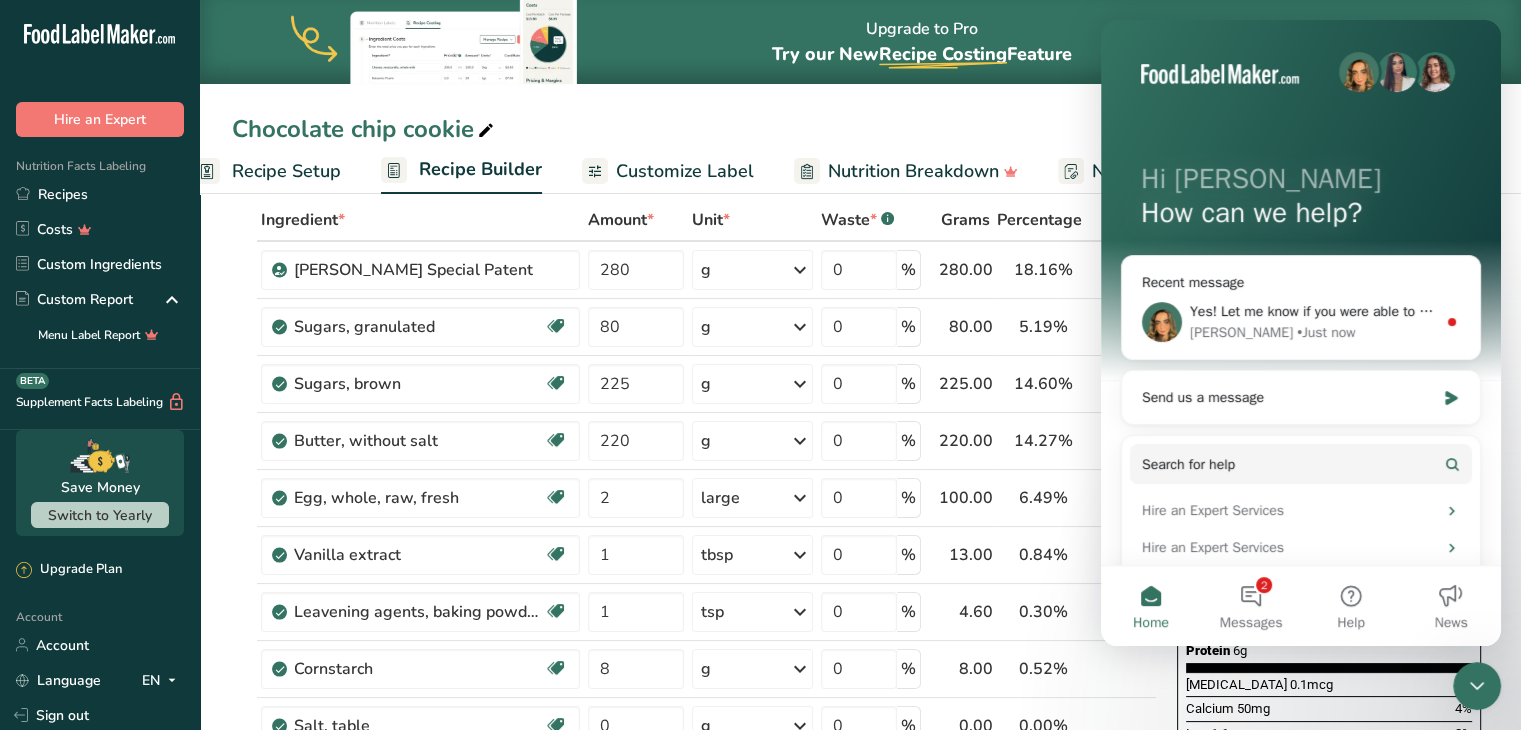 click on "Hi [PERSON_NAME] 👋 How can we help? Recent message Yes! Let me know if you were able to add it? [PERSON_NAME] •  Just now Send us a message Search for help Hire an Expert Services Hire an Expert Services How Subscription Upgrades Work on [DOMAIN_NAME] How to Print Your Labels & Choose the Right Printer [Free Webinar] What's wrong with this Label? Hi there," at bounding box center (1301, 481) 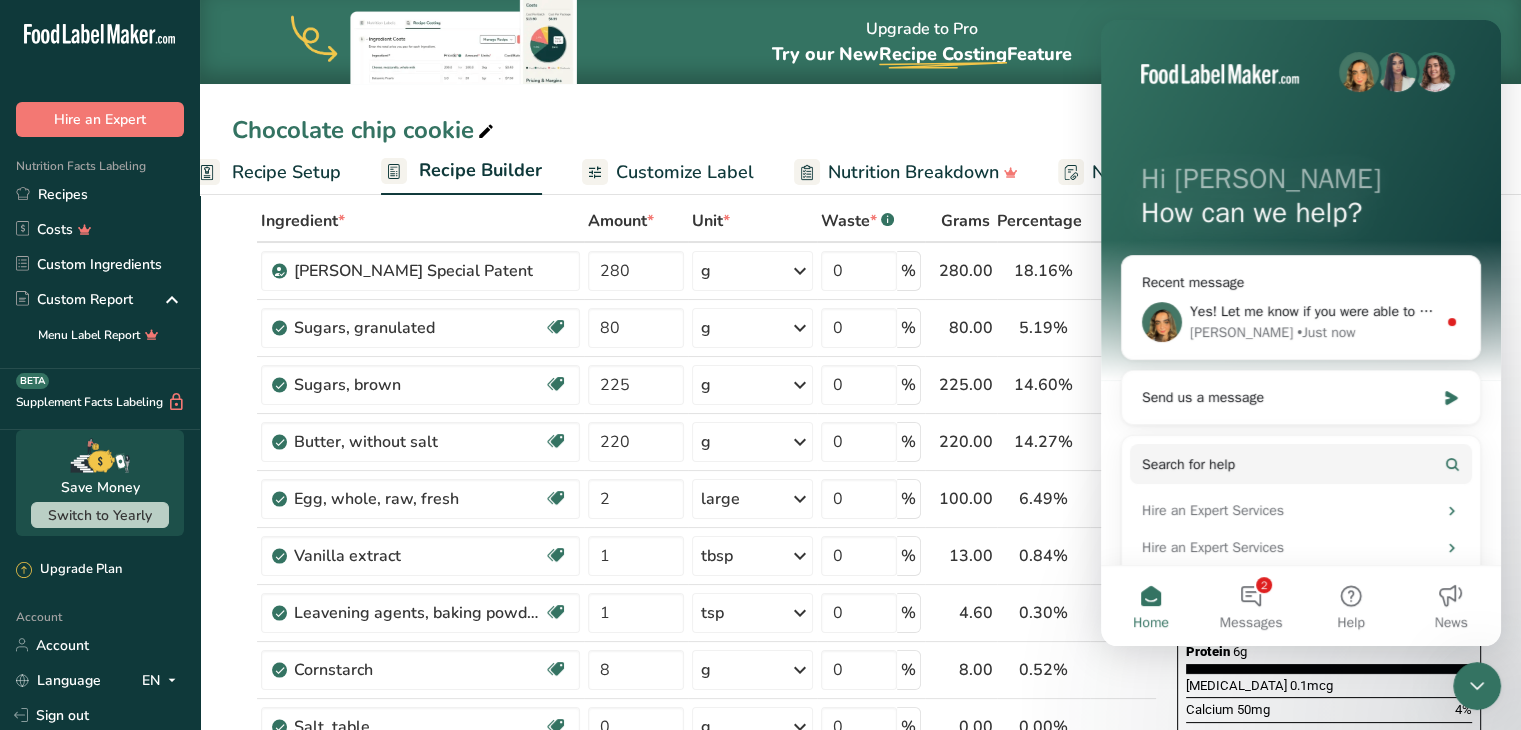 click on "Hi [PERSON_NAME] 👋 How can we help?" at bounding box center (1301, 200) 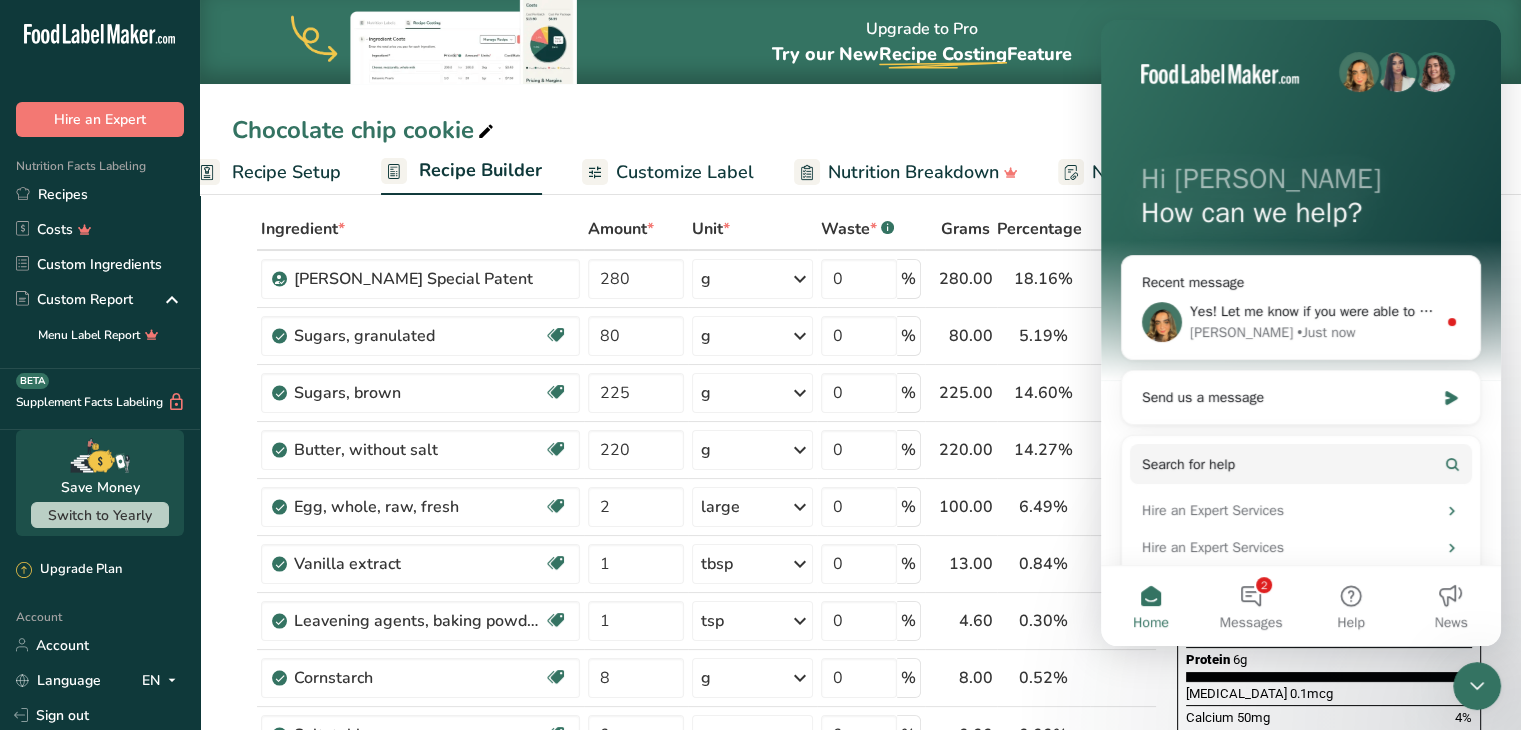 scroll, scrollTop: 400, scrollLeft: 0, axis: vertical 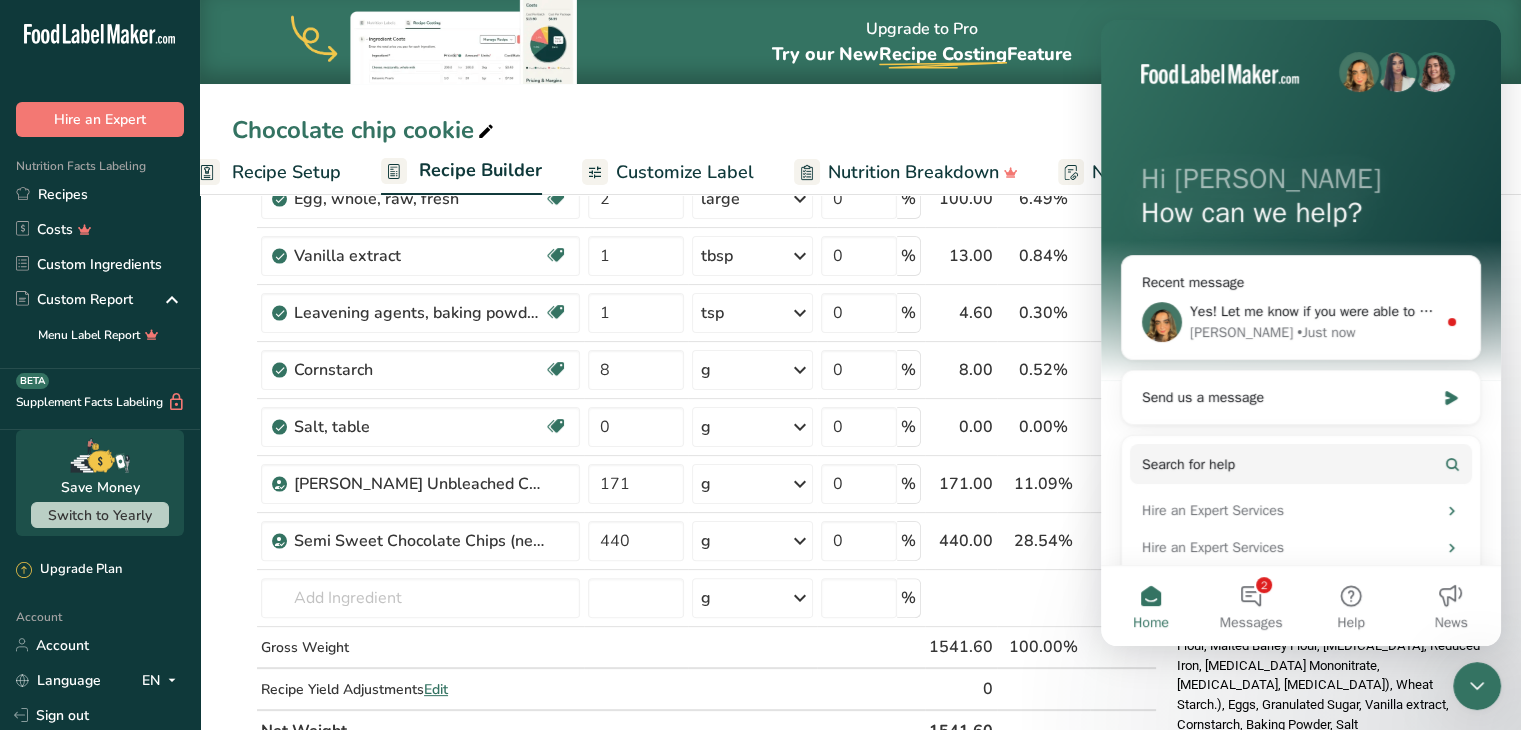 click on "Home" at bounding box center (1151, 606) 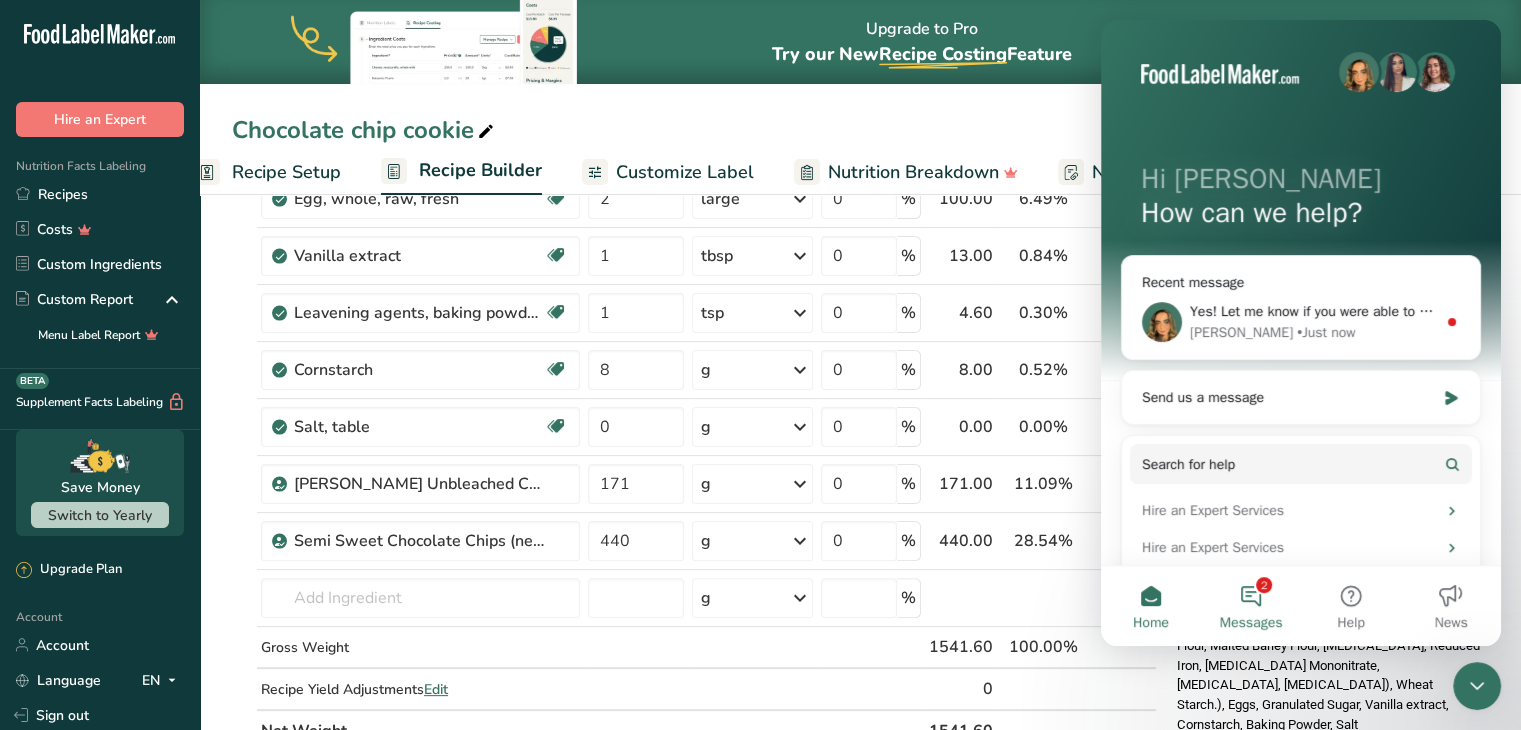 click on "2 Messages" at bounding box center [1251, 606] 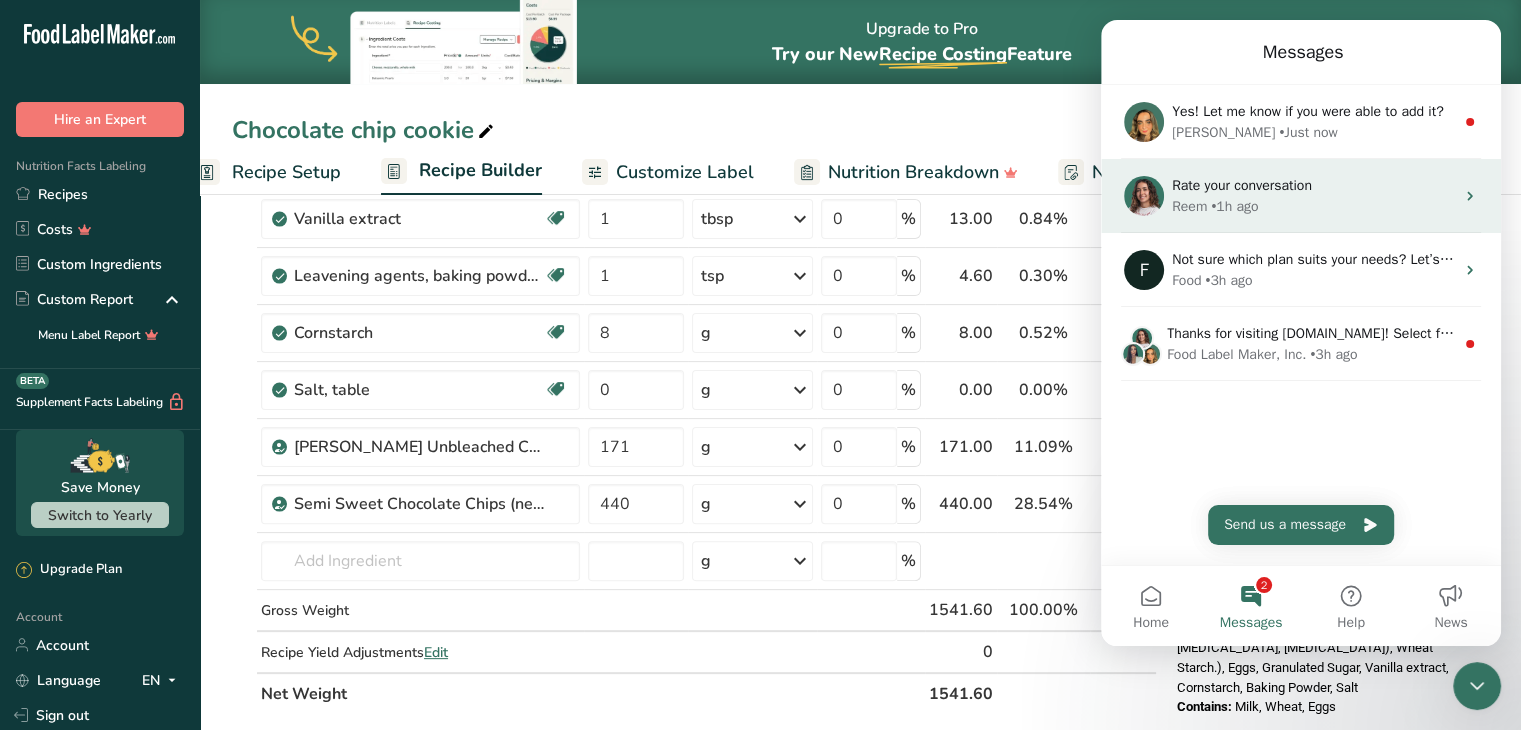 scroll, scrollTop: 400, scrollLeft: 0, axis: vertical 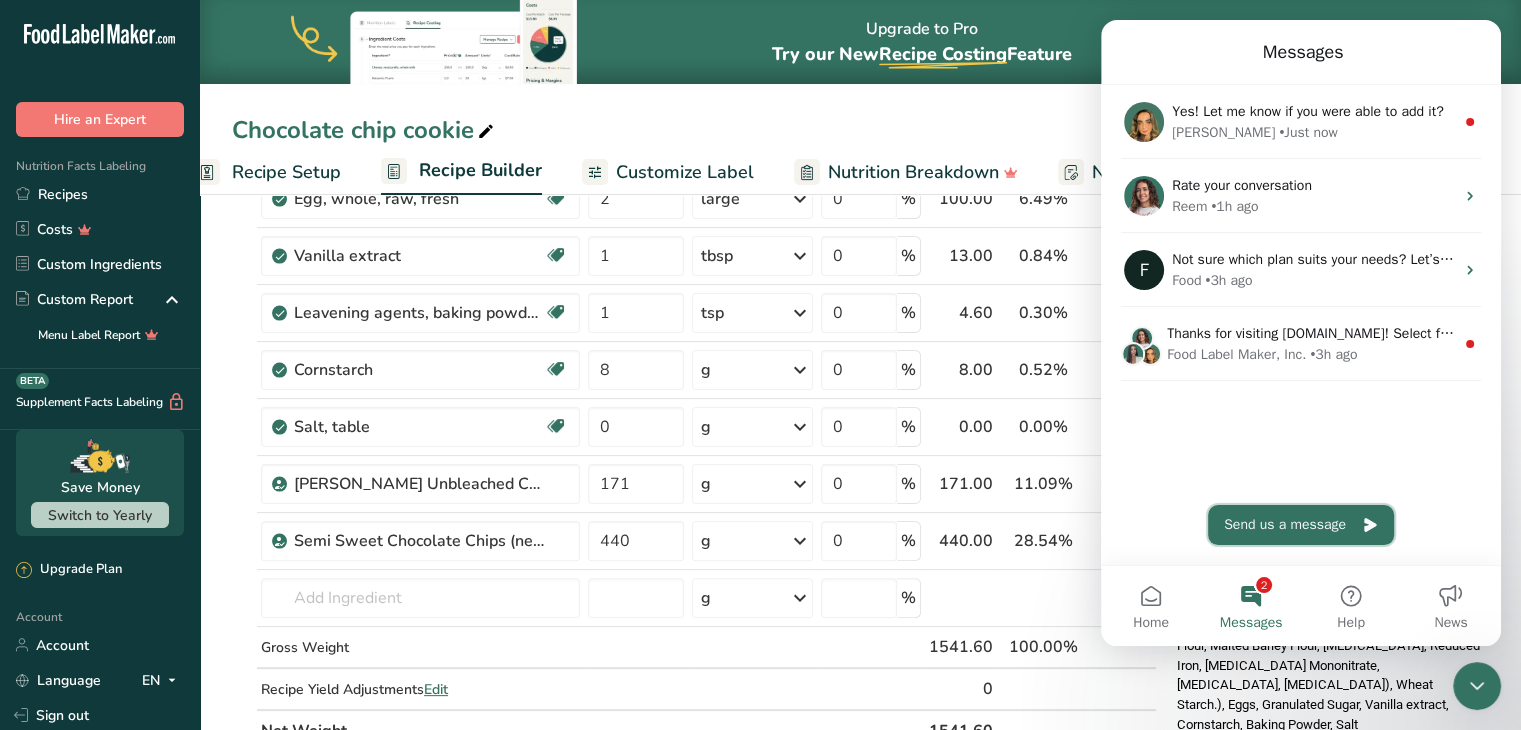 click on "Send us a message" at bounding box center [1301, 525] 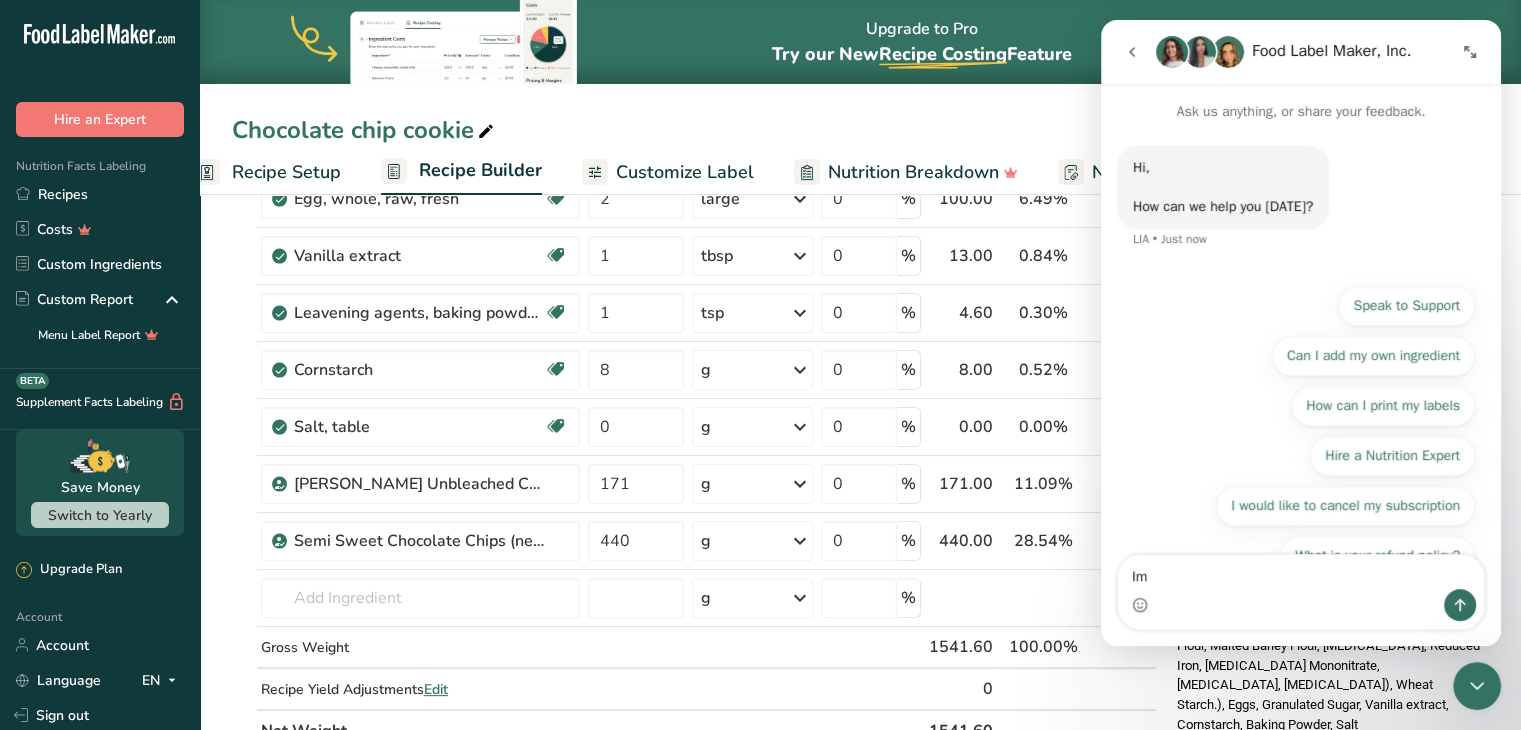 type on "I" 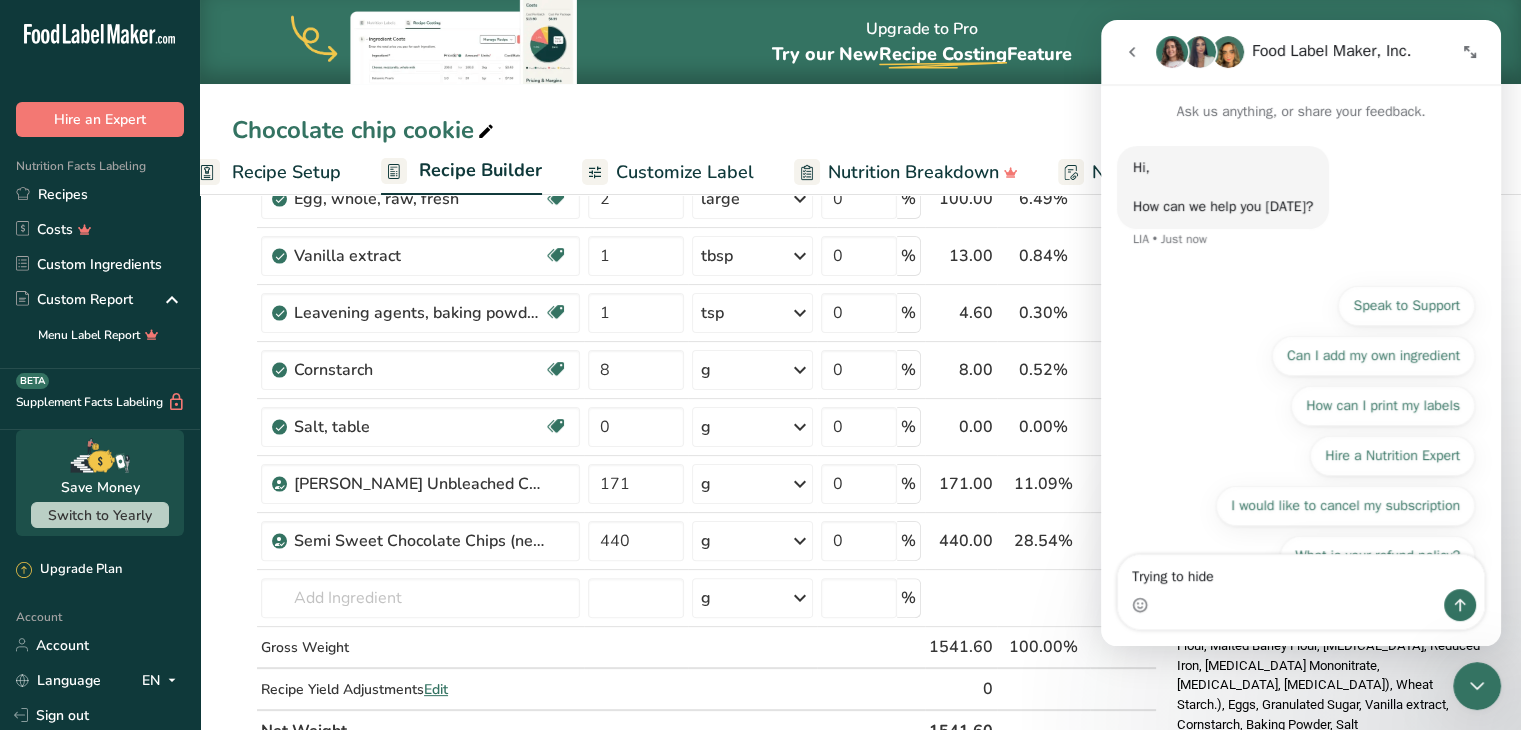 type on "Trying to hide" 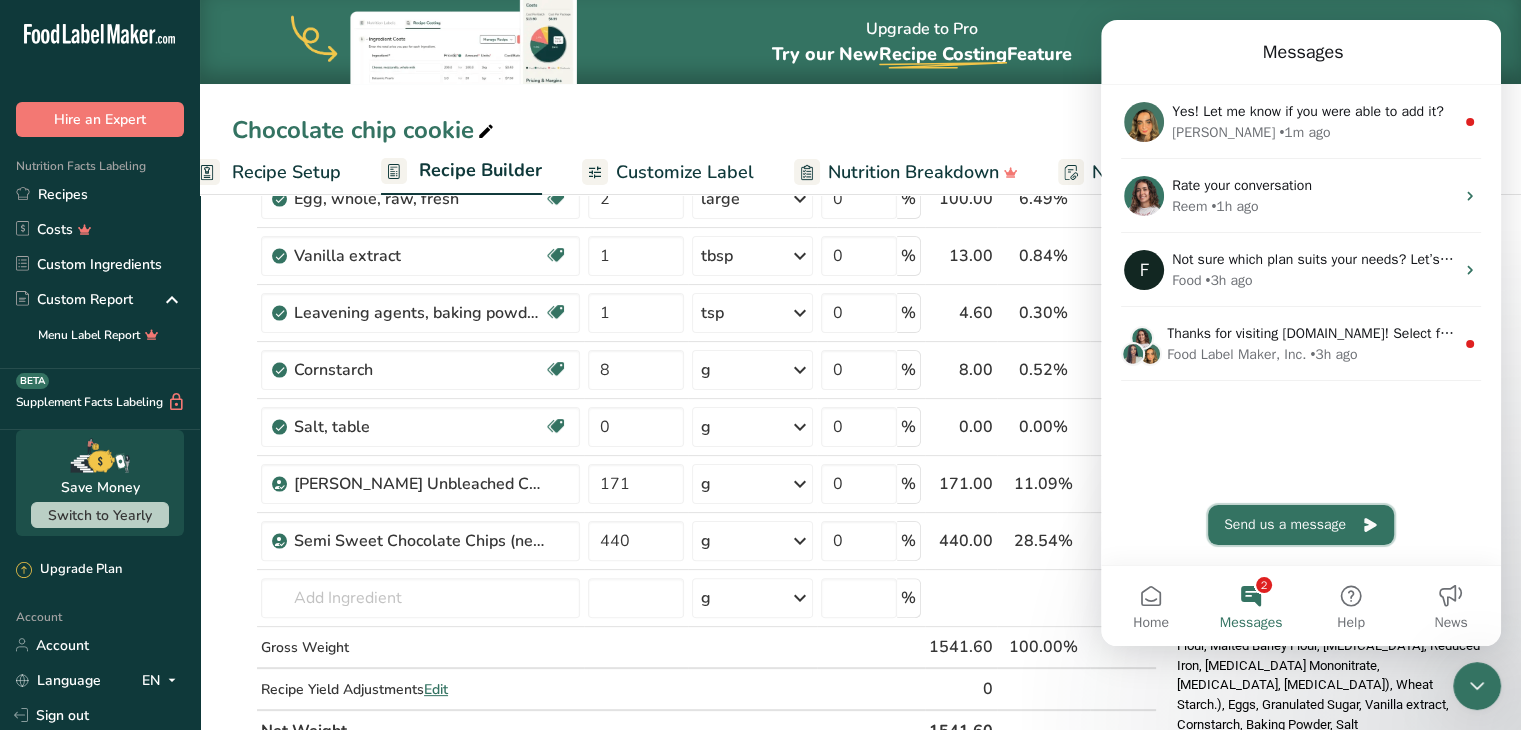 click on "Send us a message" at bounding box center [1301, 525] 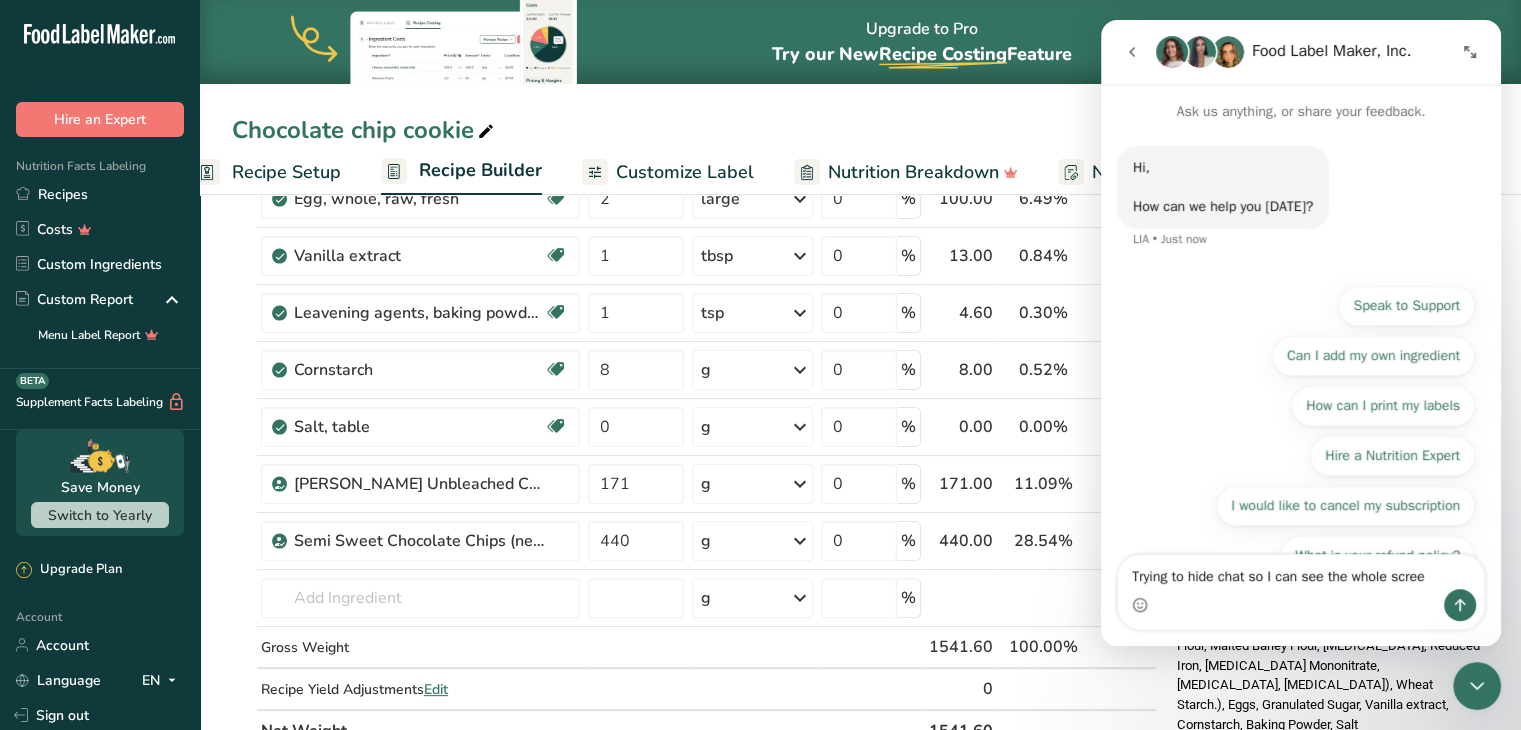 type on "Trying to hide chat so I can see the whole screen" 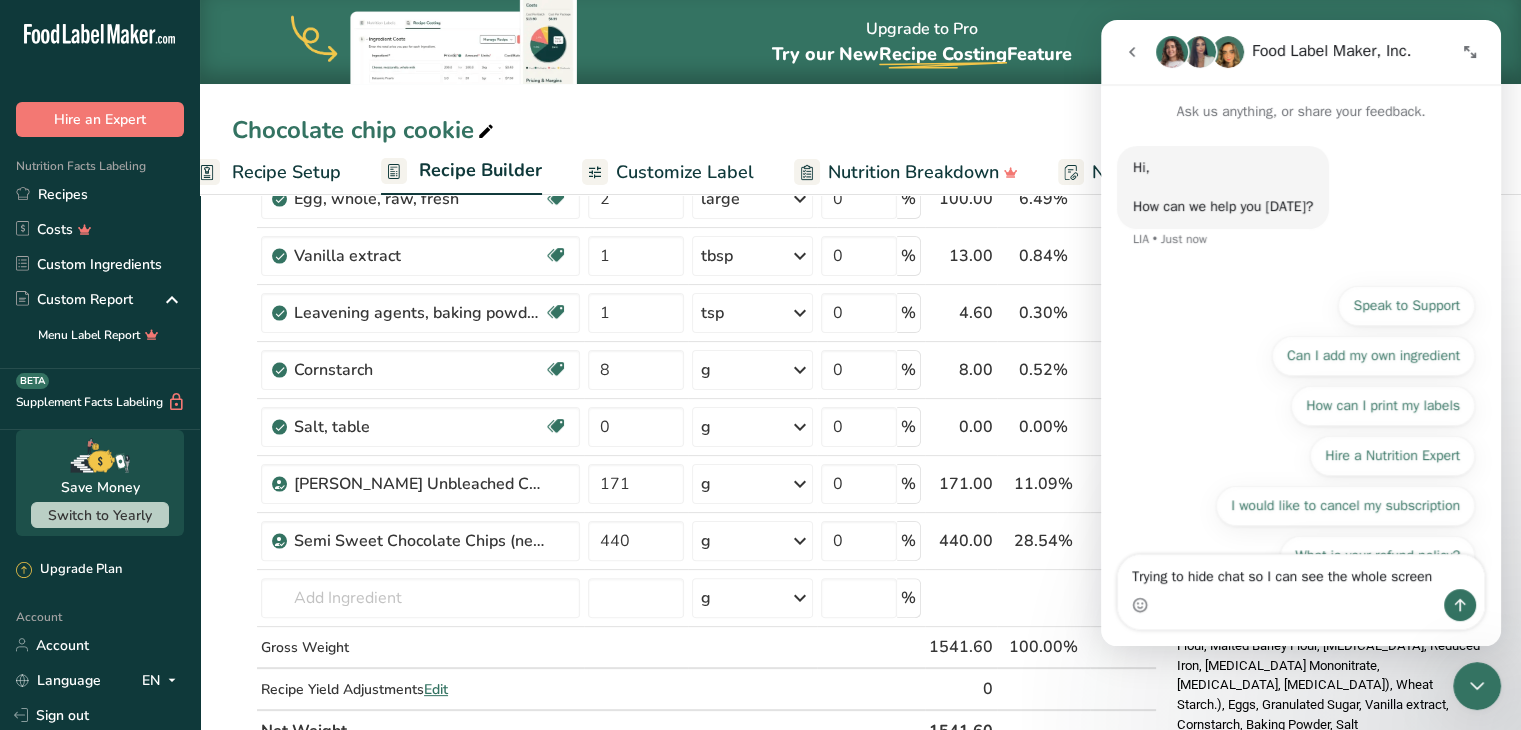 type 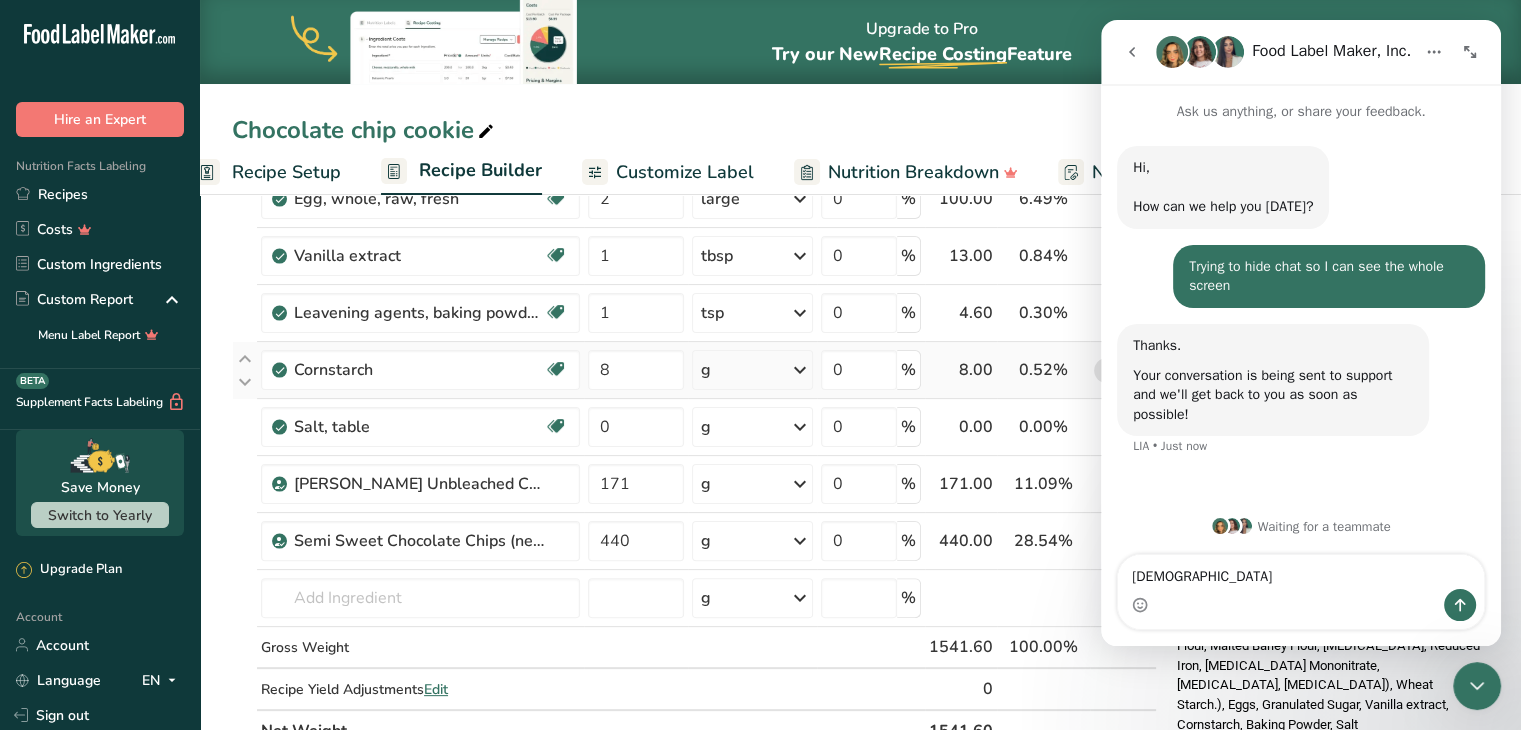 type on "Y" 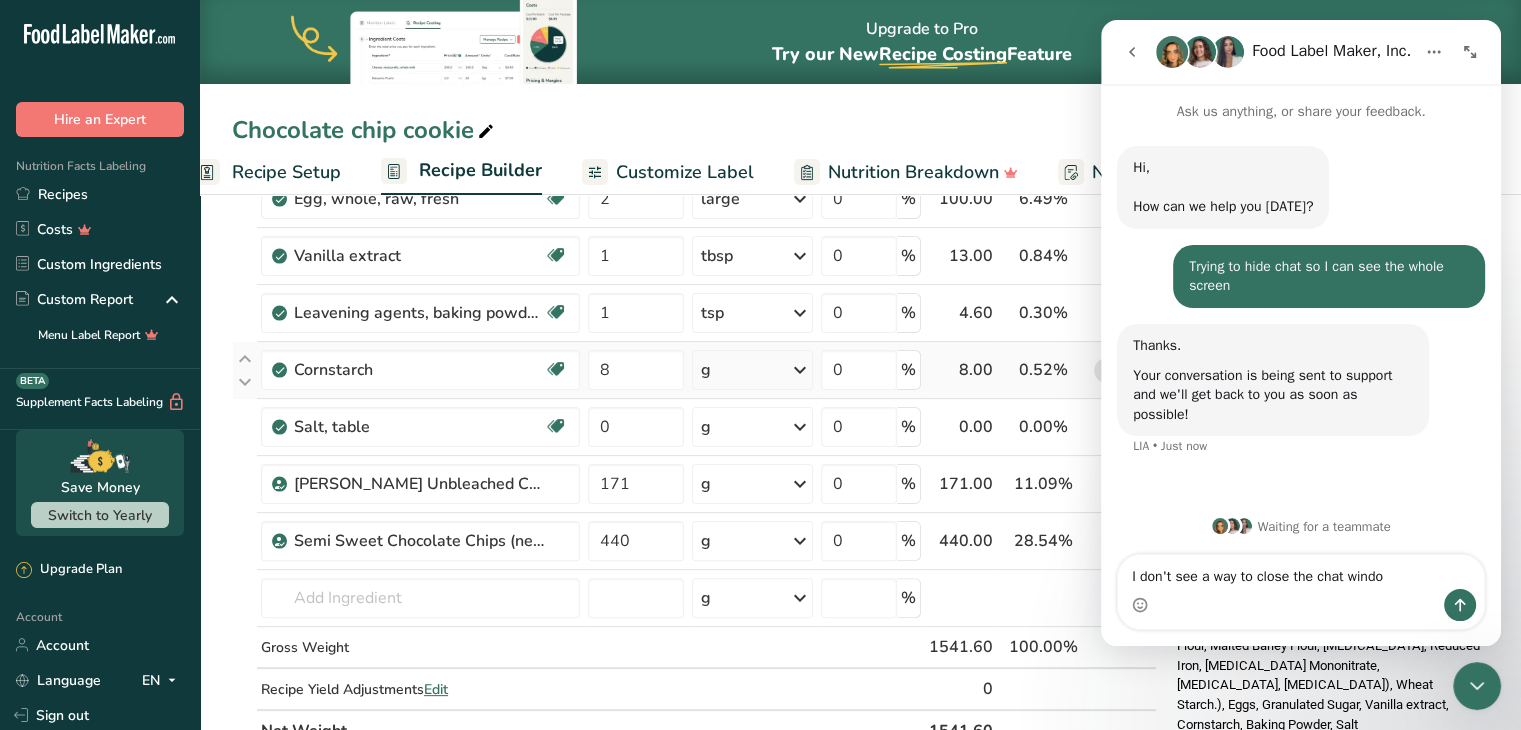 type on "I don't see a way to close the chat window" 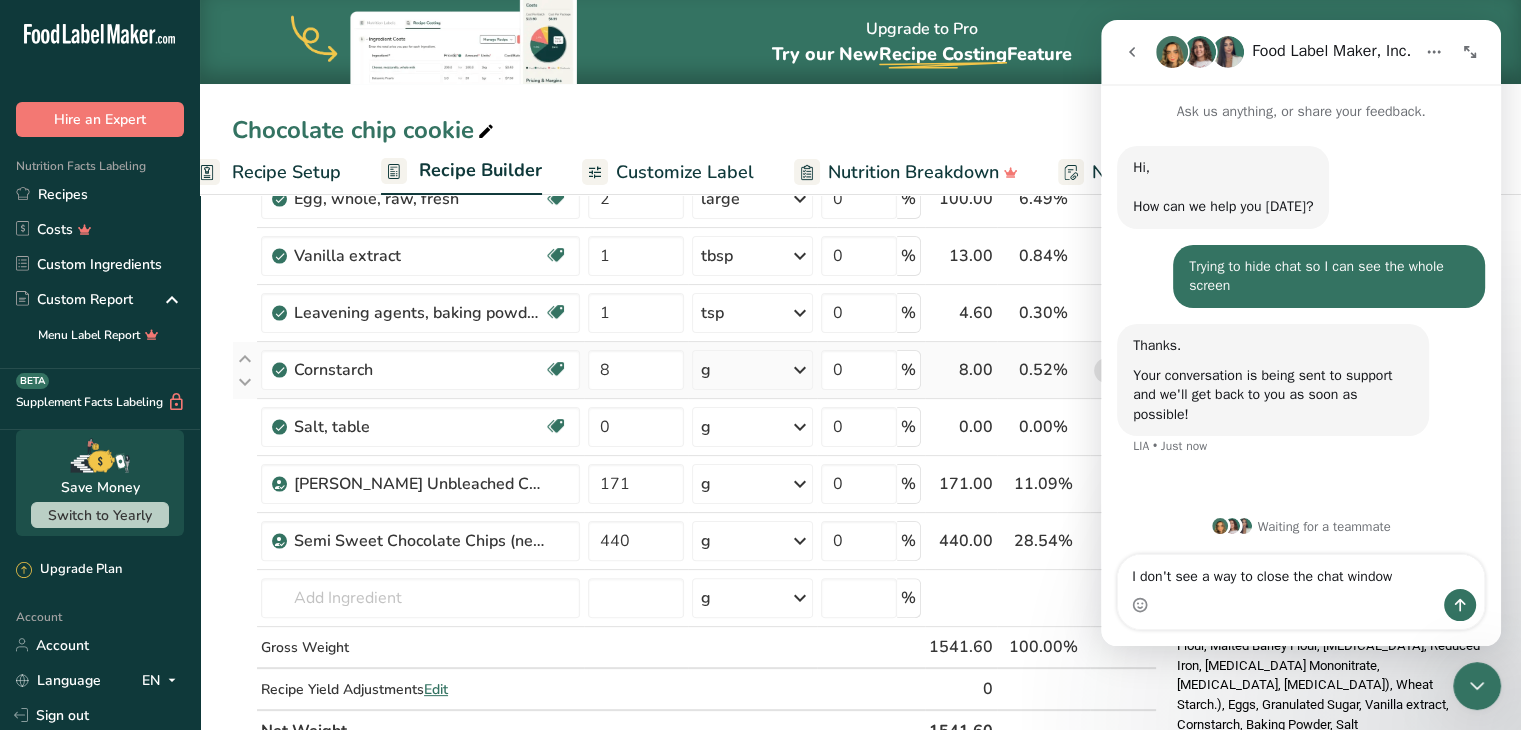 type 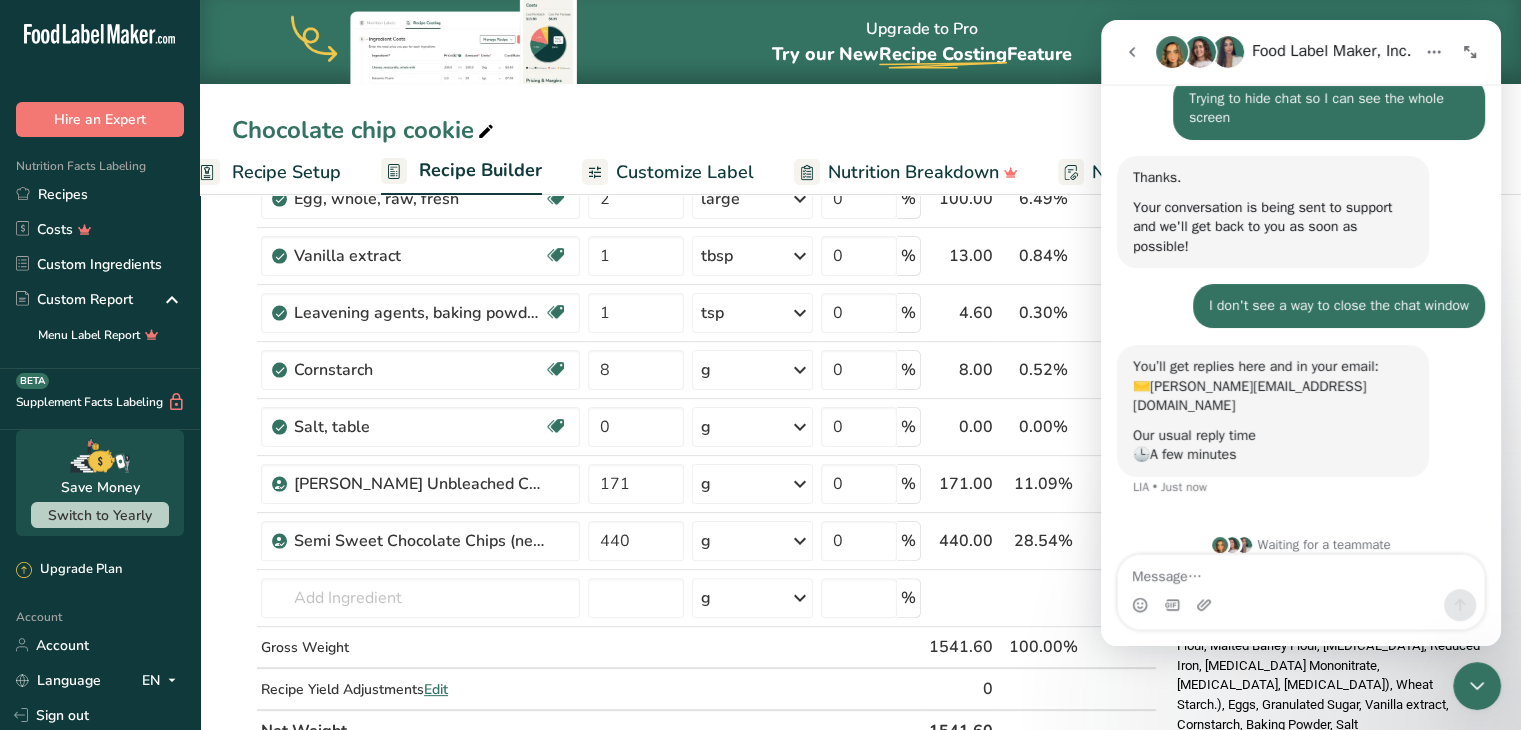 scroll, scrollTop: 167, scrollLeft: 0, axis: vertical 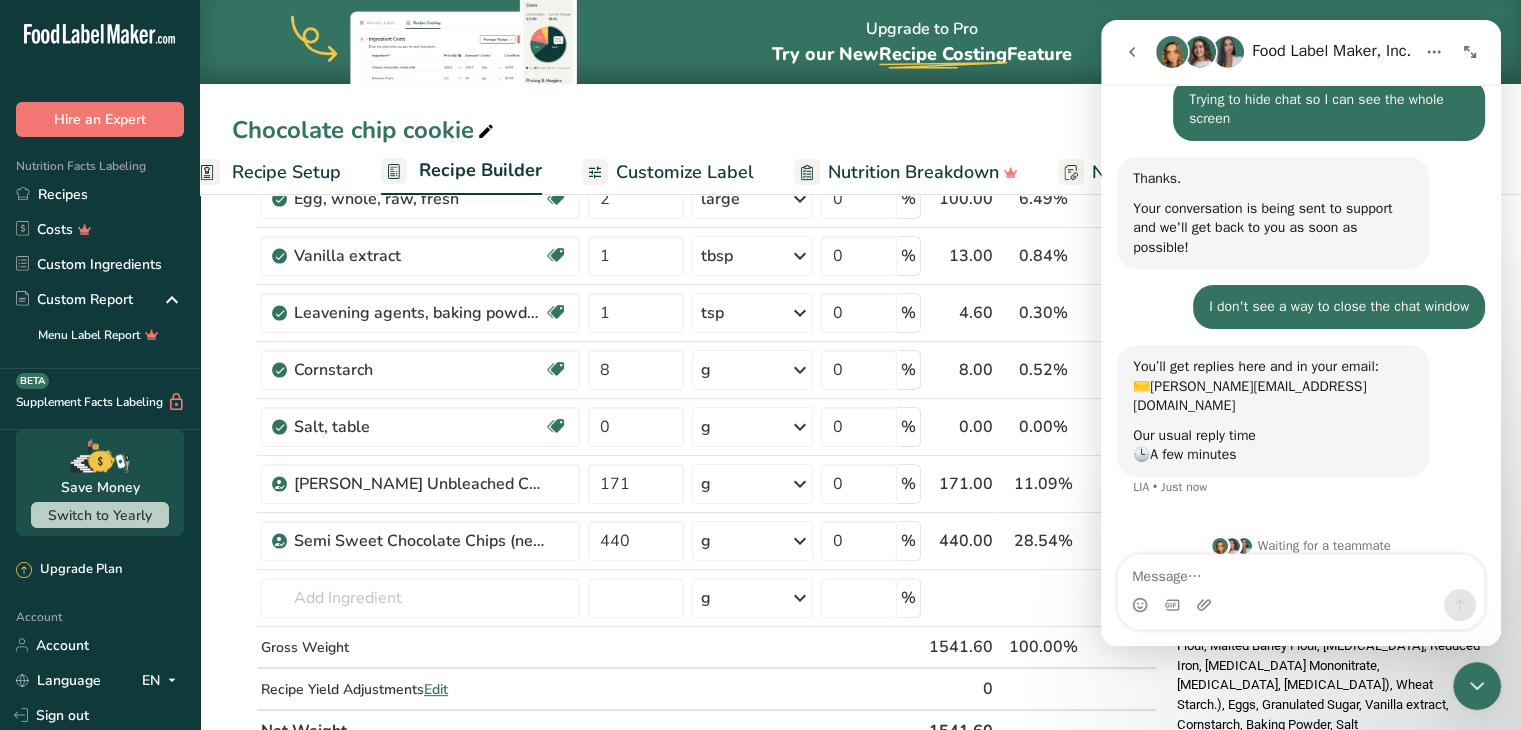 click on "Customize Label" at bounding box center [685, 172] 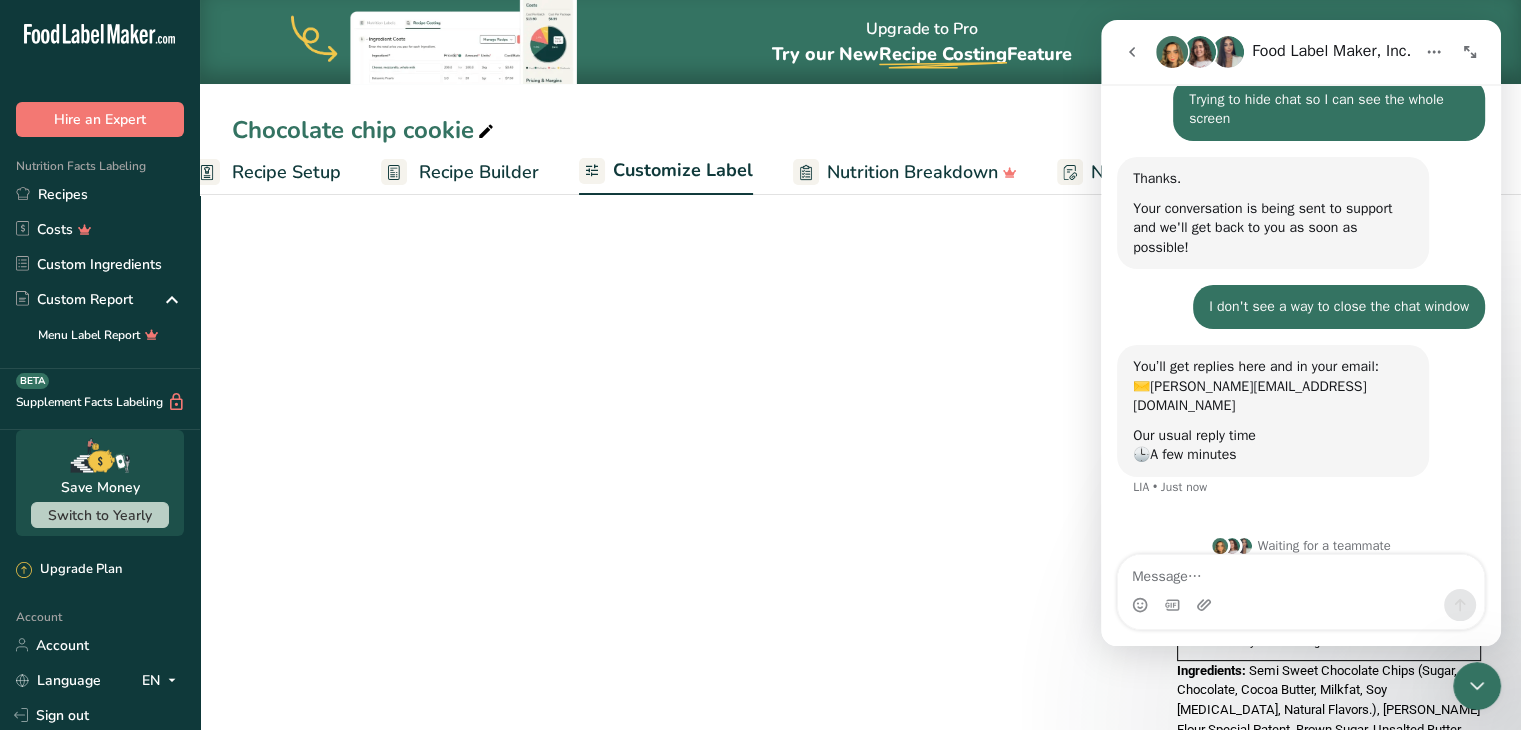 click at bounding box center [1470, 52] 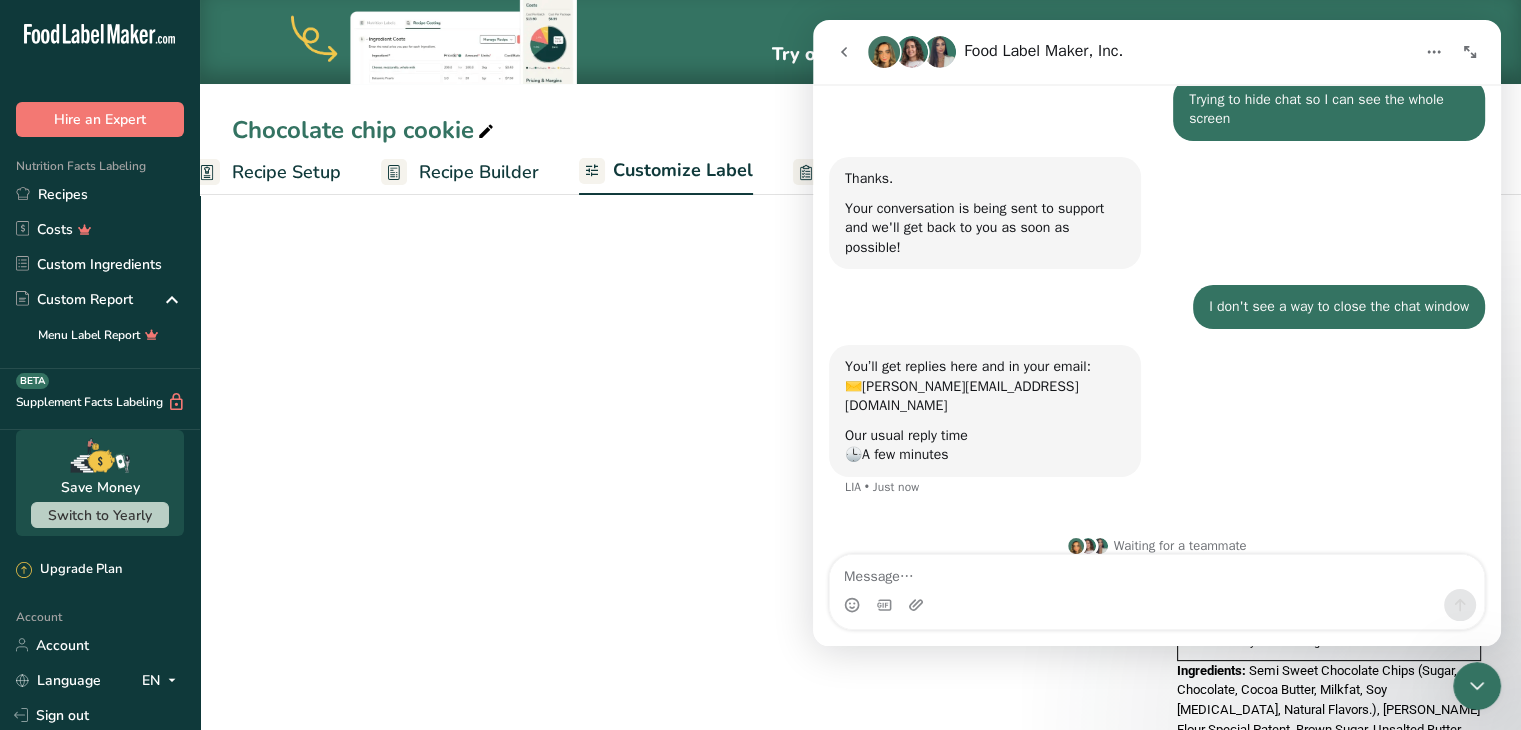 scroll, scrollTop: 128, scrollLeft: 0, axis: vertical 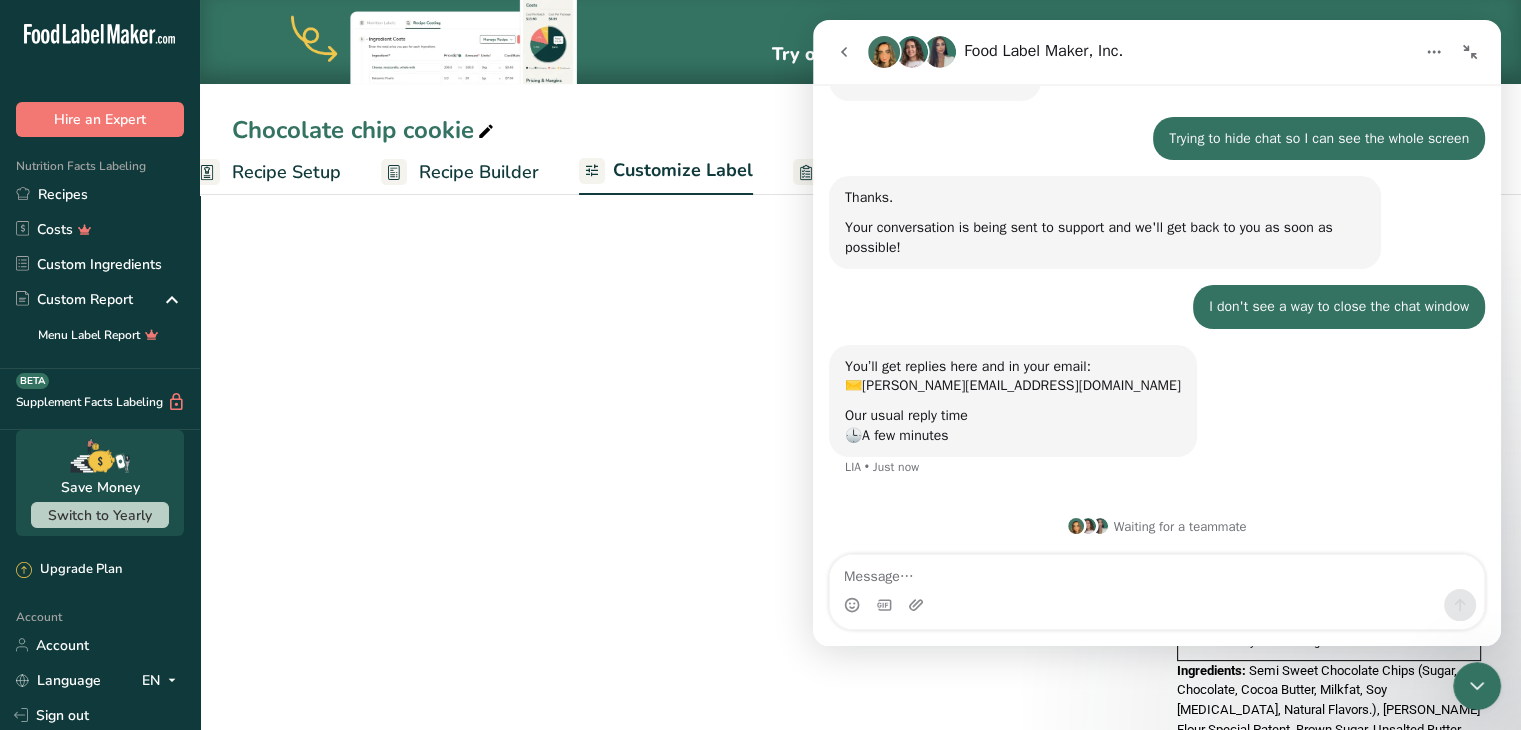 click at bounding box center (1470, 52) 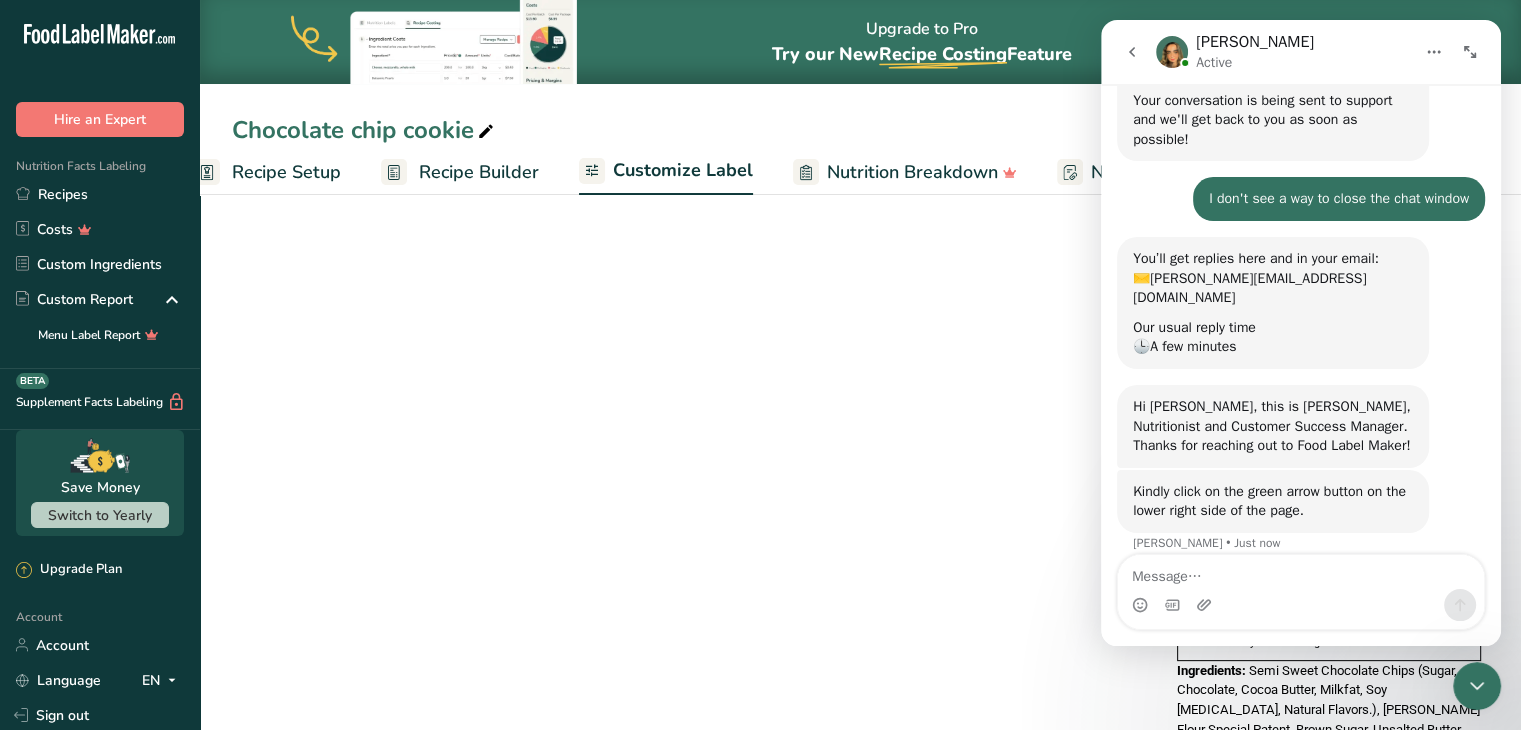 scroll, scrollTop: 275, scrollLeft: 0, axis: vertical 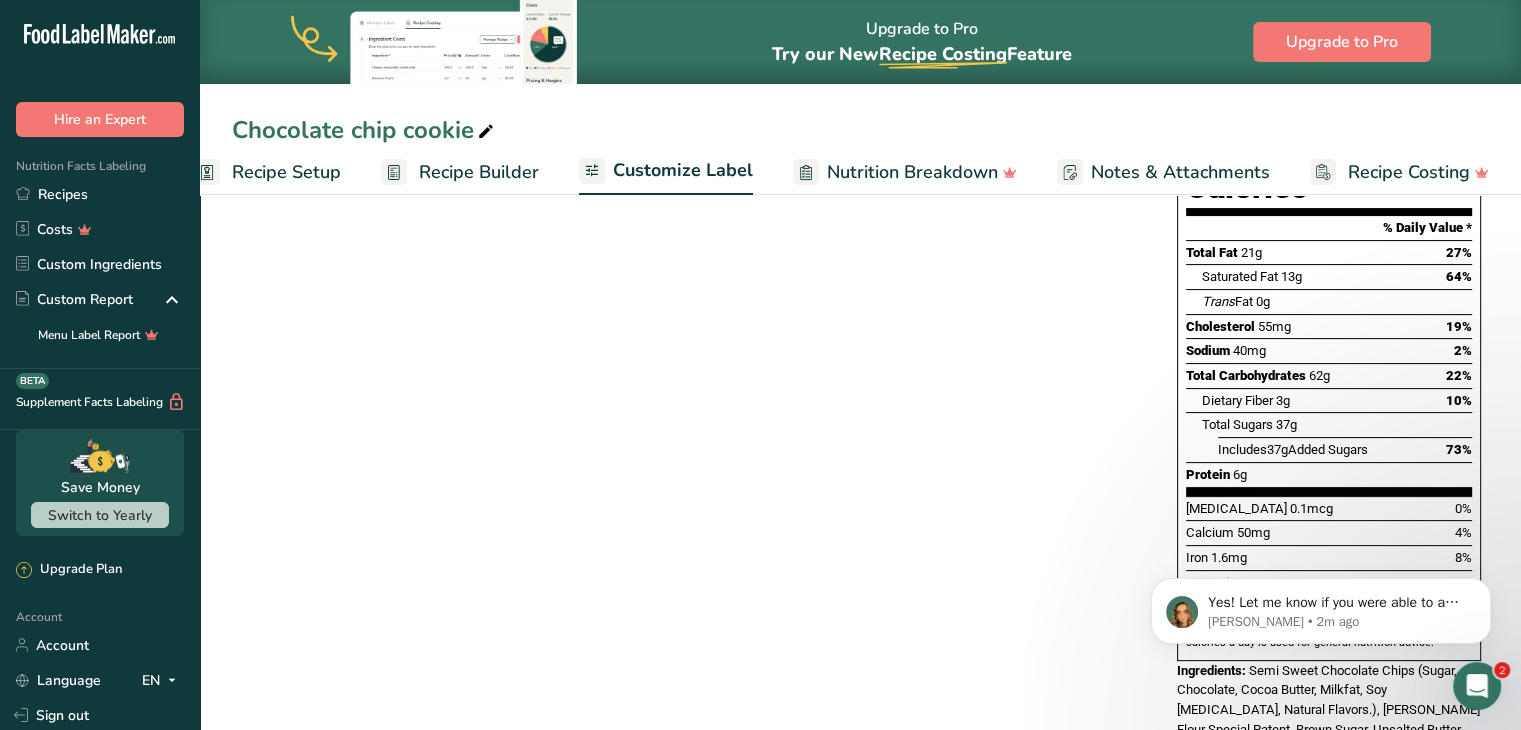 click on "Customize Label" at bounding box center (683, 170) 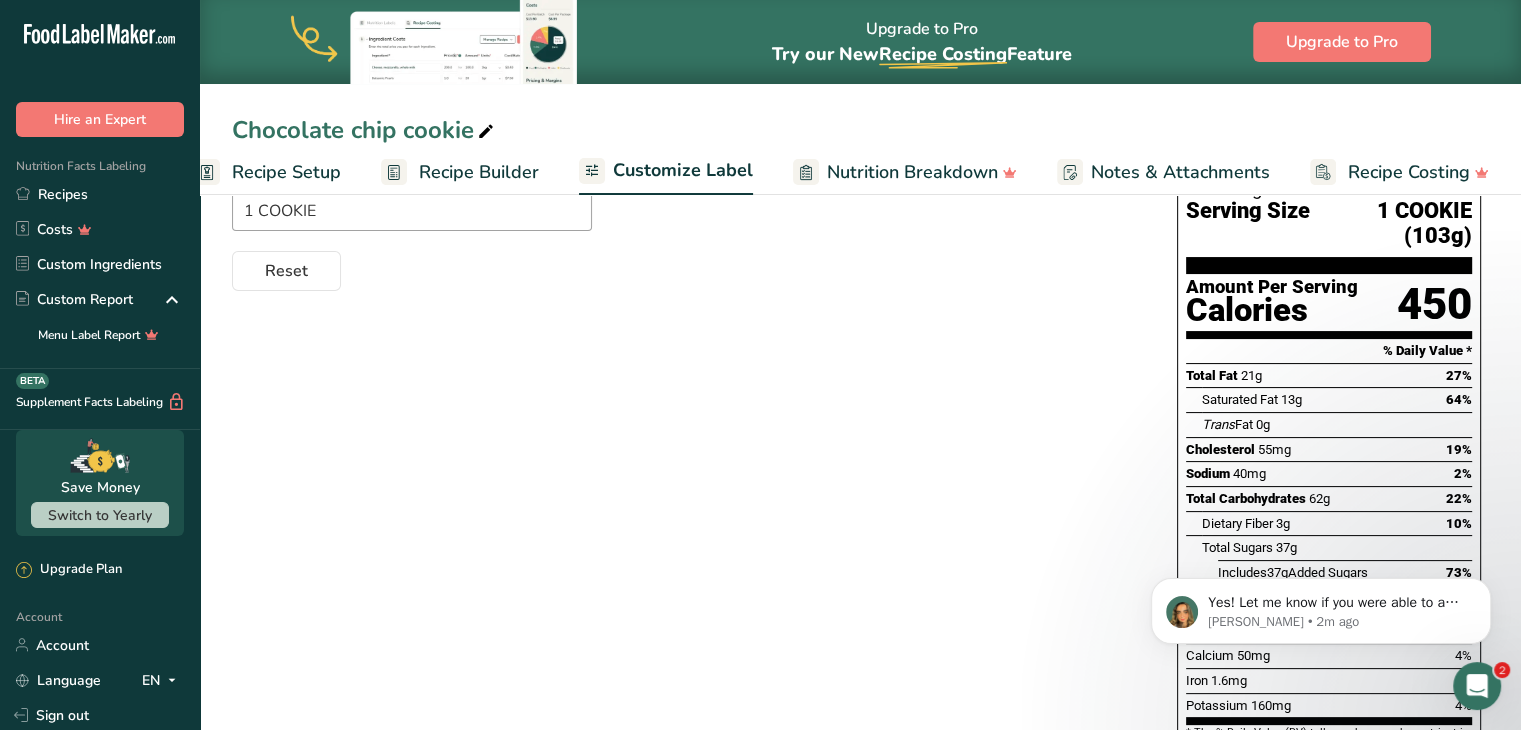 scroll, scrollTop: 0, scrollLeft: 0, axis: both 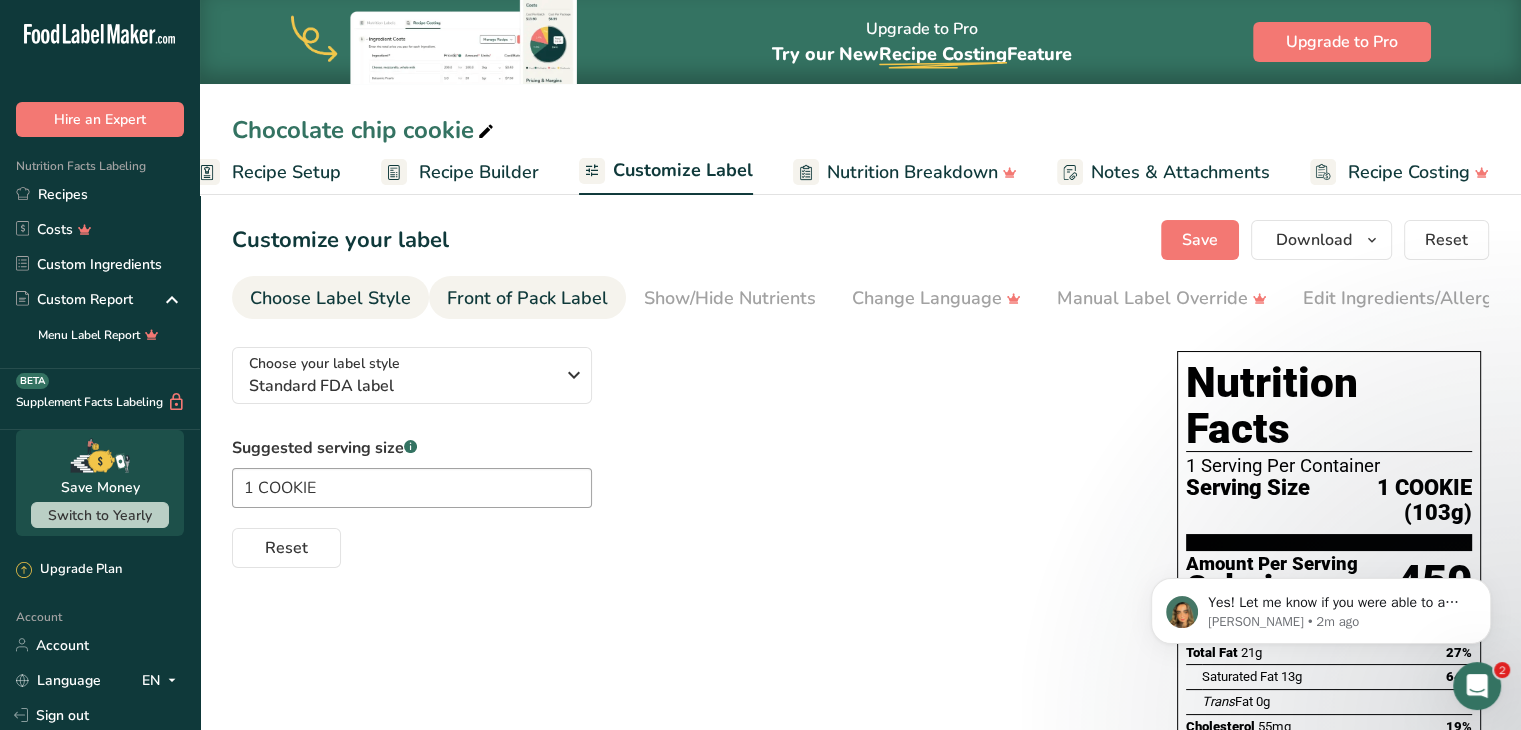 click on "Front of Pack Label" at bounding box center (527, 298) 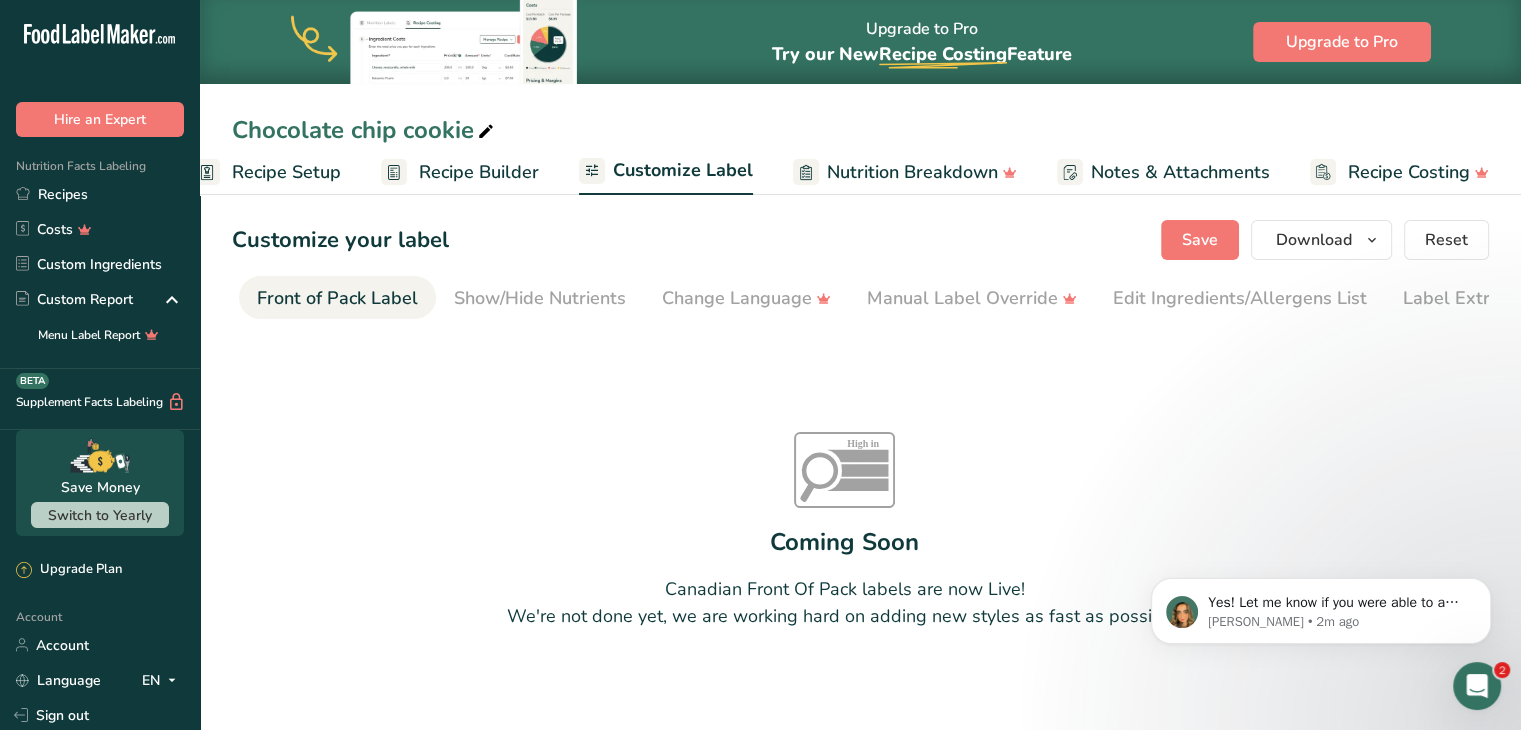 scroll, scrollTop: 0, scrollLeft: 194, axis: horizontal 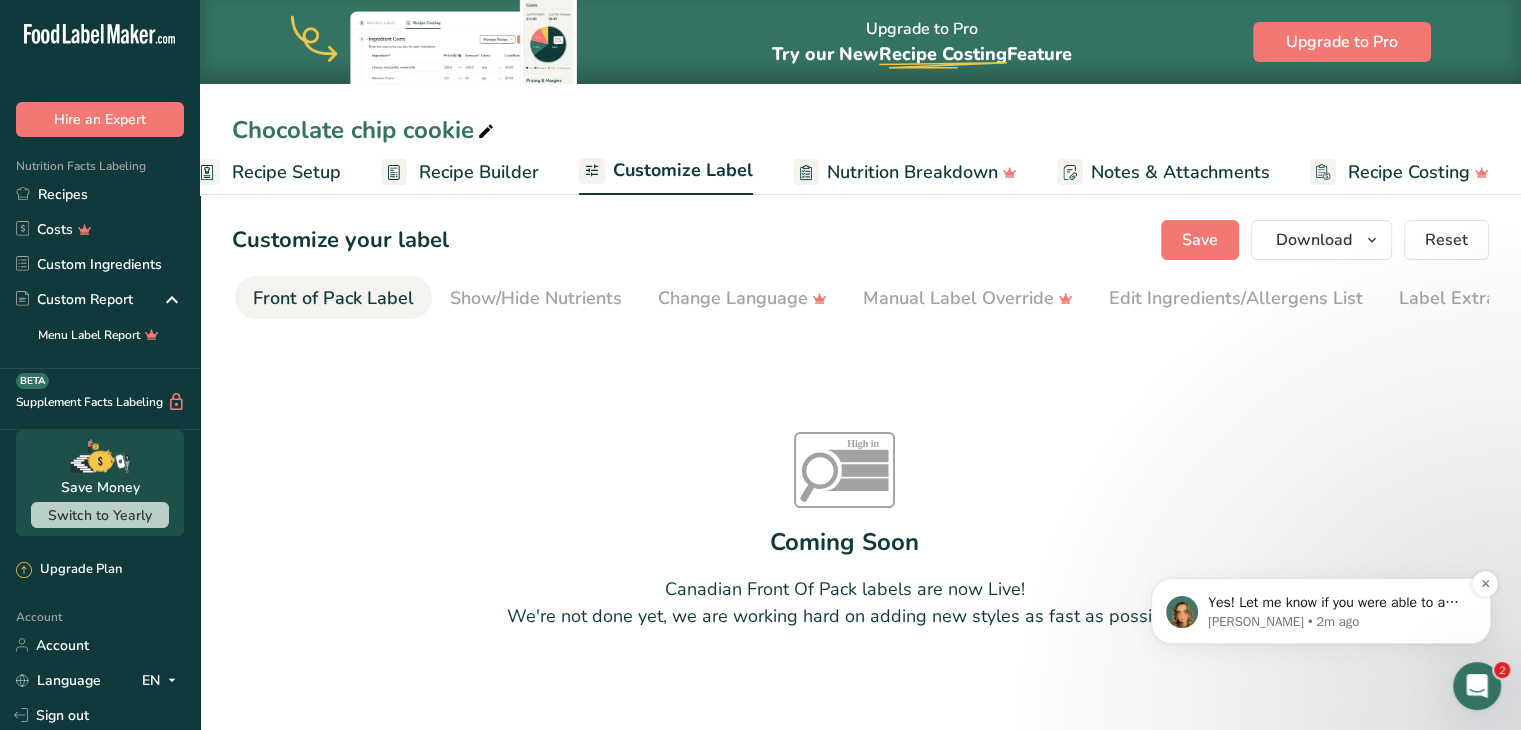 click on "[PERSON_NAME] • 2m ago" at bounding box center [1337, 622] 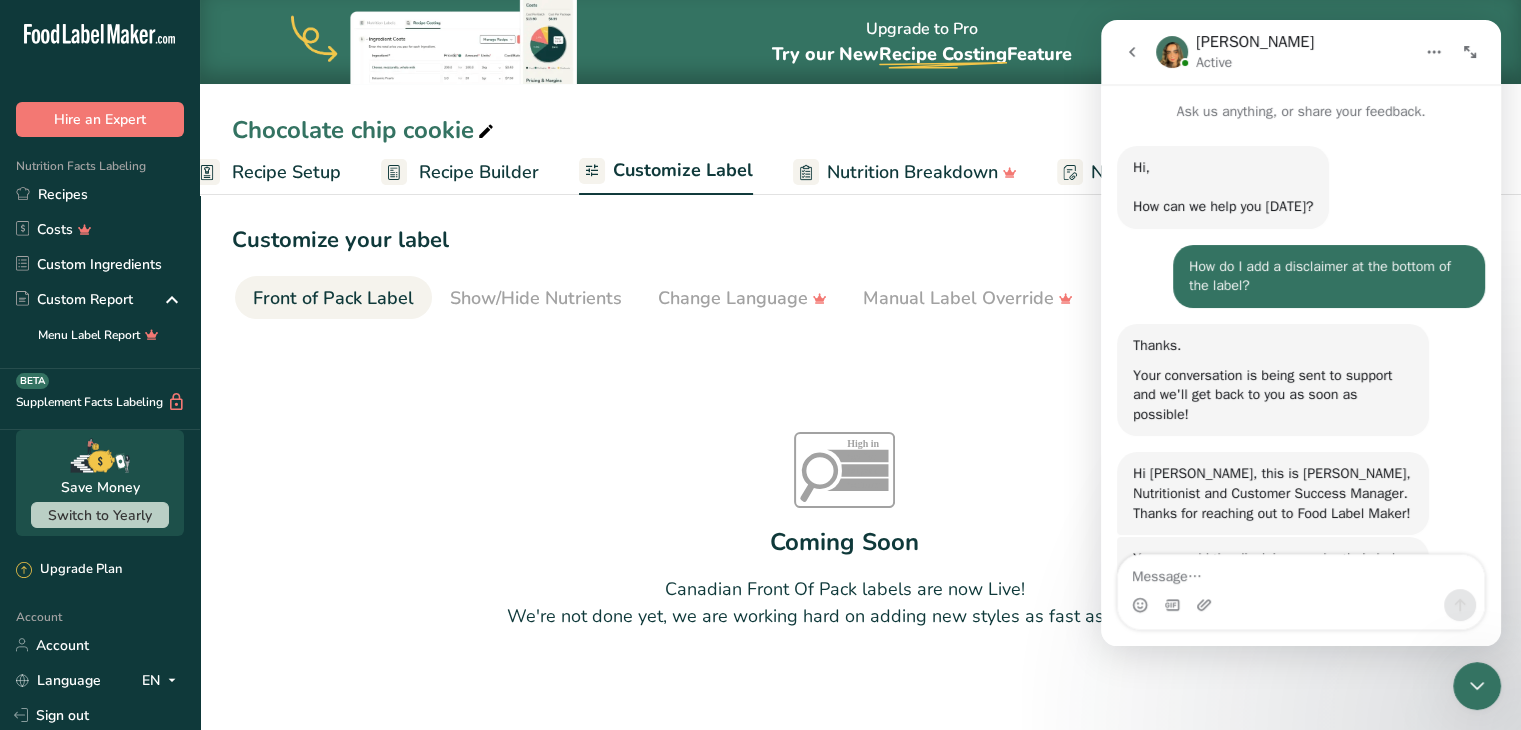 scroll, scrollTop: 2, scrollLeft: 0, axis: vertical 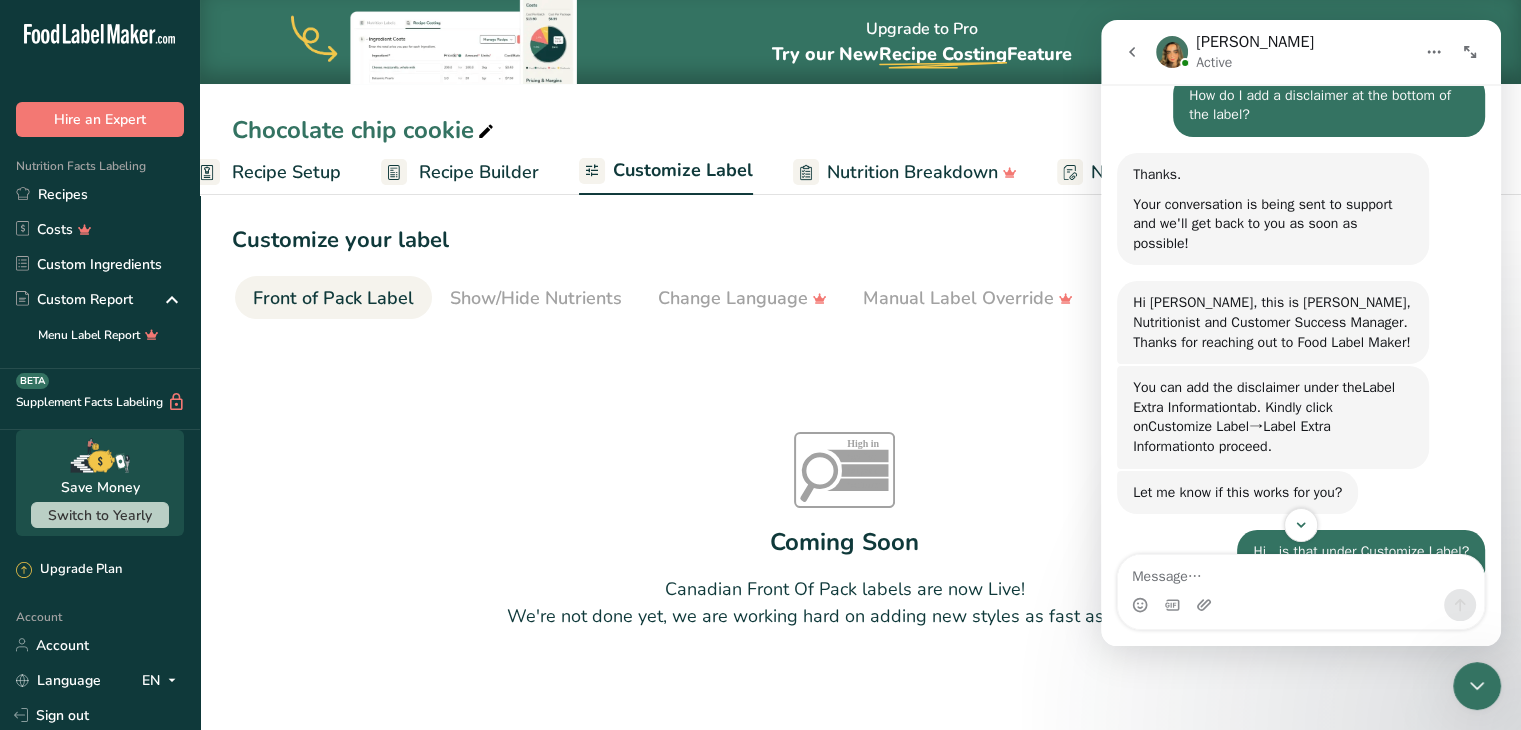 click on "Customize Label" at bounding box center [683, 170] 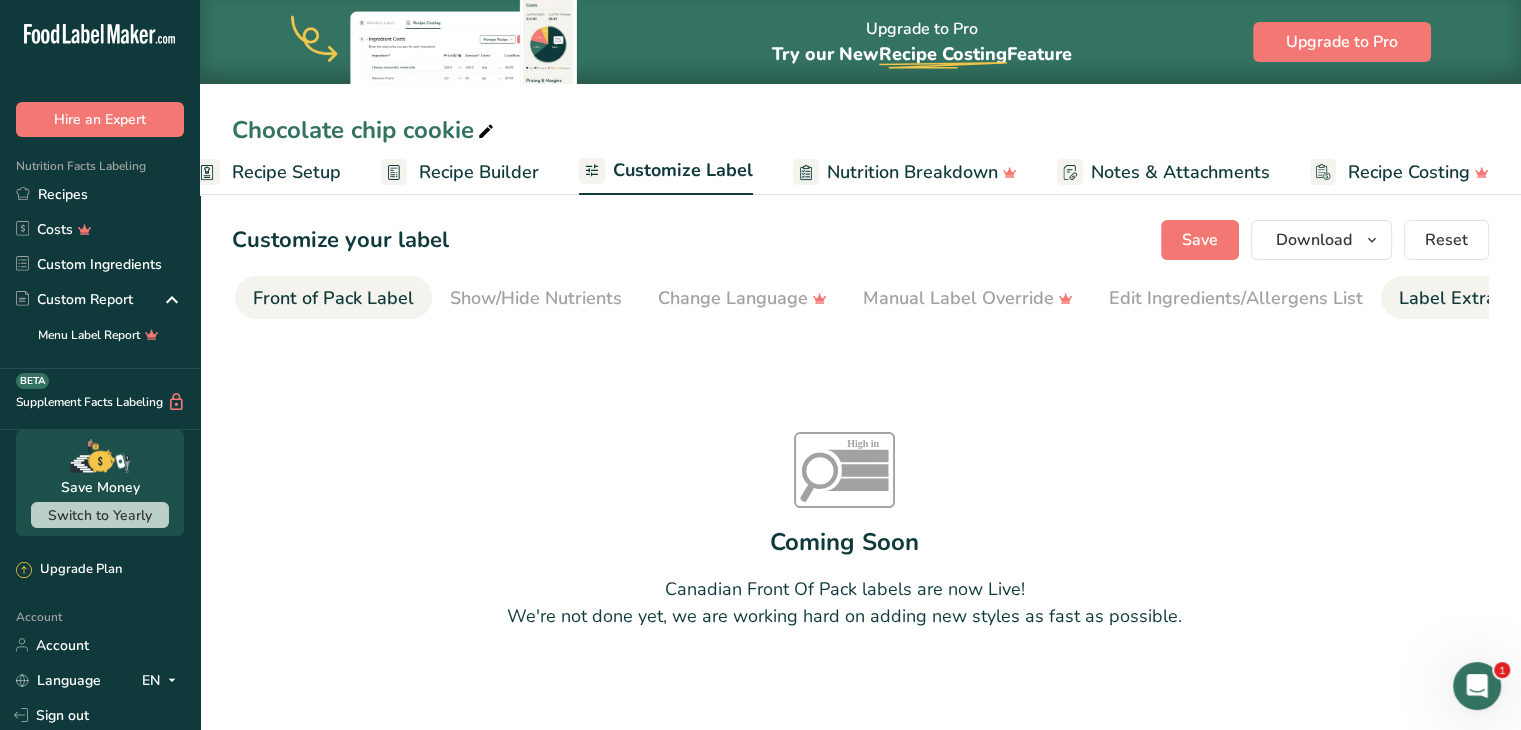 click on "Label Extra Info" at bounding box center [1465, 298] 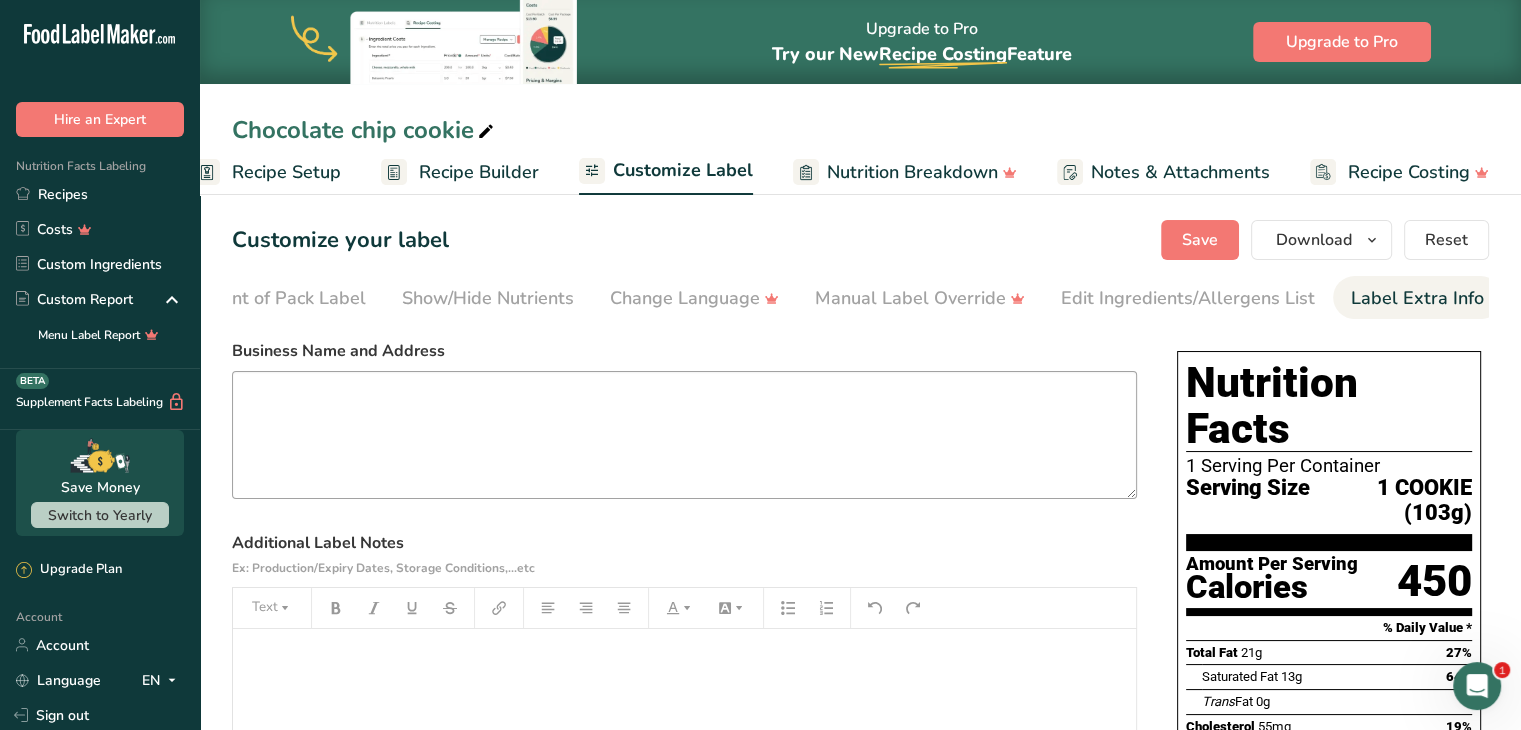 scroll, scrollTop: 0, scrollLeft: 244, axis: horizontal 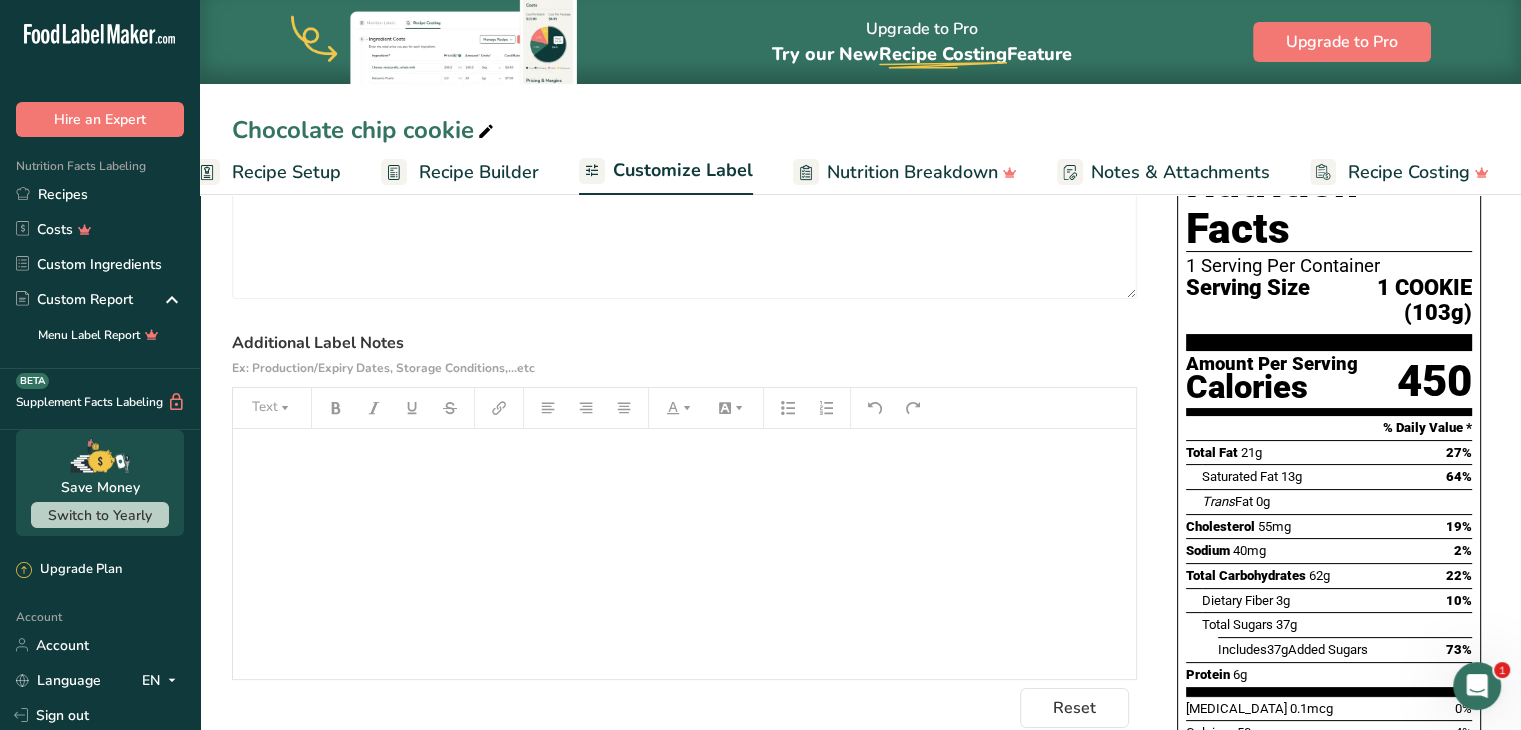 click on "﻿" at bounding box center [684, 457] 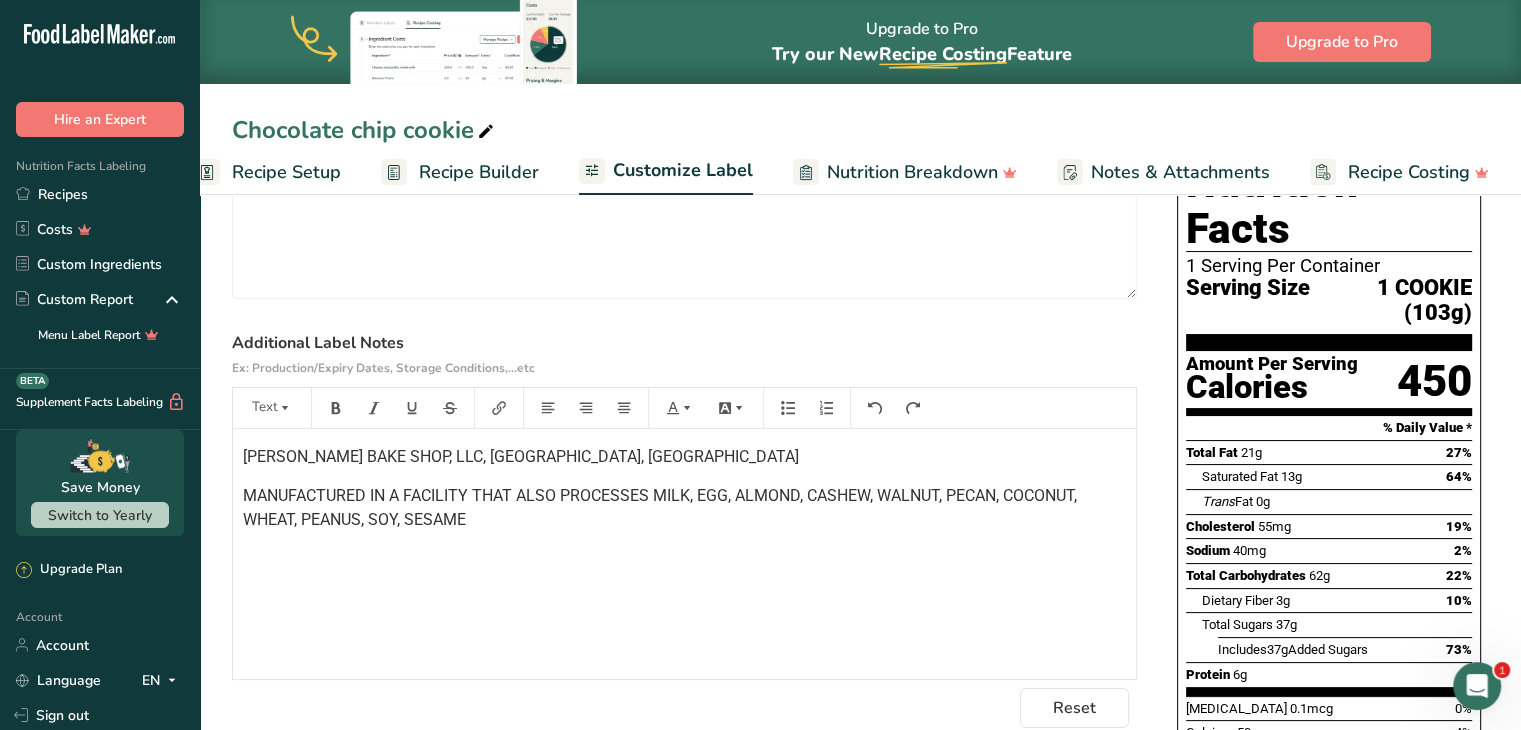 click on "[PERSON_NAME] BAKE SHOP, LLC, [GEOGRAPHIC_DATA], [GEOGRAPHIC_DATA] MANUFACTURED IN A FACILITY THAT ALSO PROCESSES MILK, EGG, ALMOND, CASHEW, WALNUT, PECAN, COCONUT, WHEAT, PEANUS, SOY, SESAME" at bounding box center [684, 554] 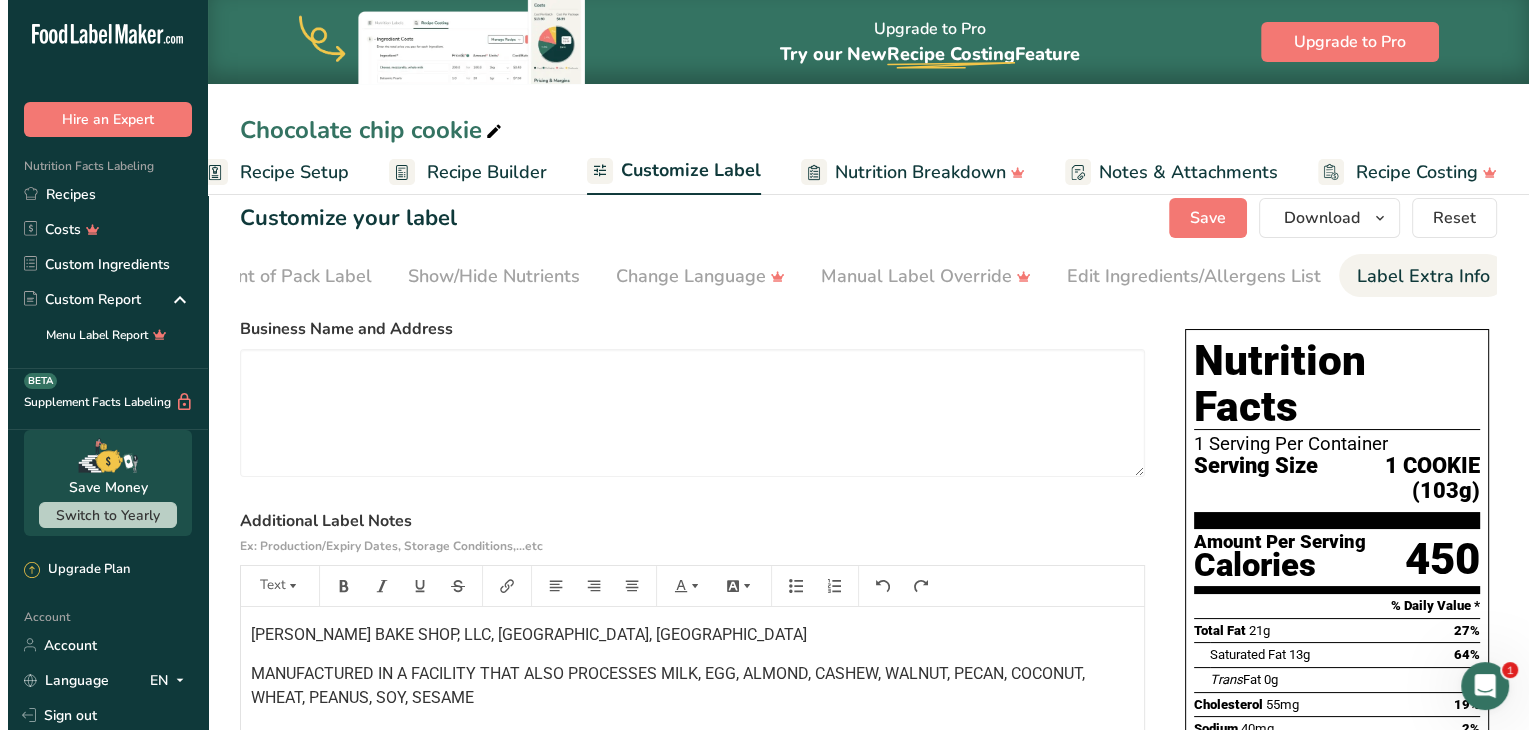 scroll, scrollTop: 0, scrollLeft: 0, axis: both 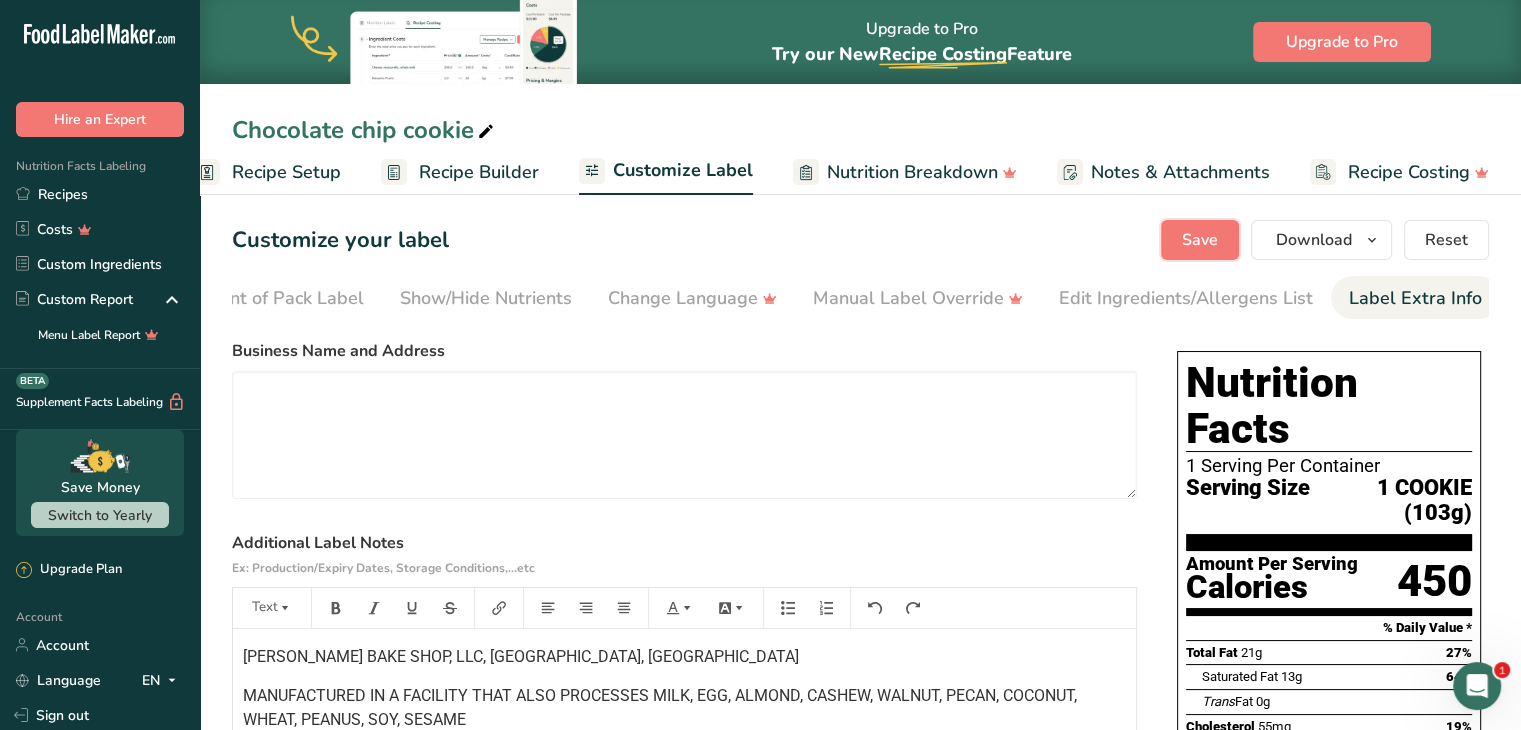 click on "Save" at bounding box center (1200, 240) 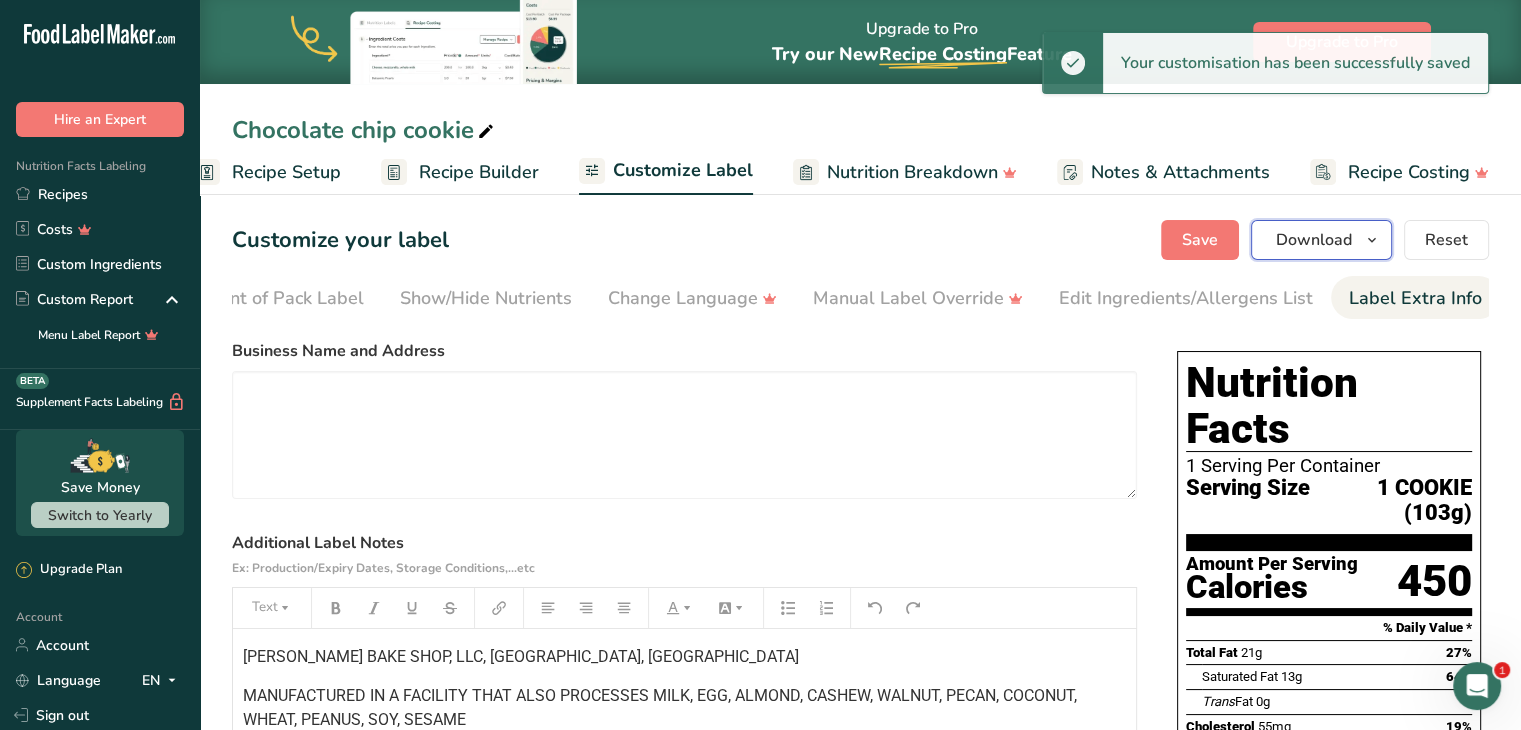 click on "Download" at bounding box center [1314, 240] 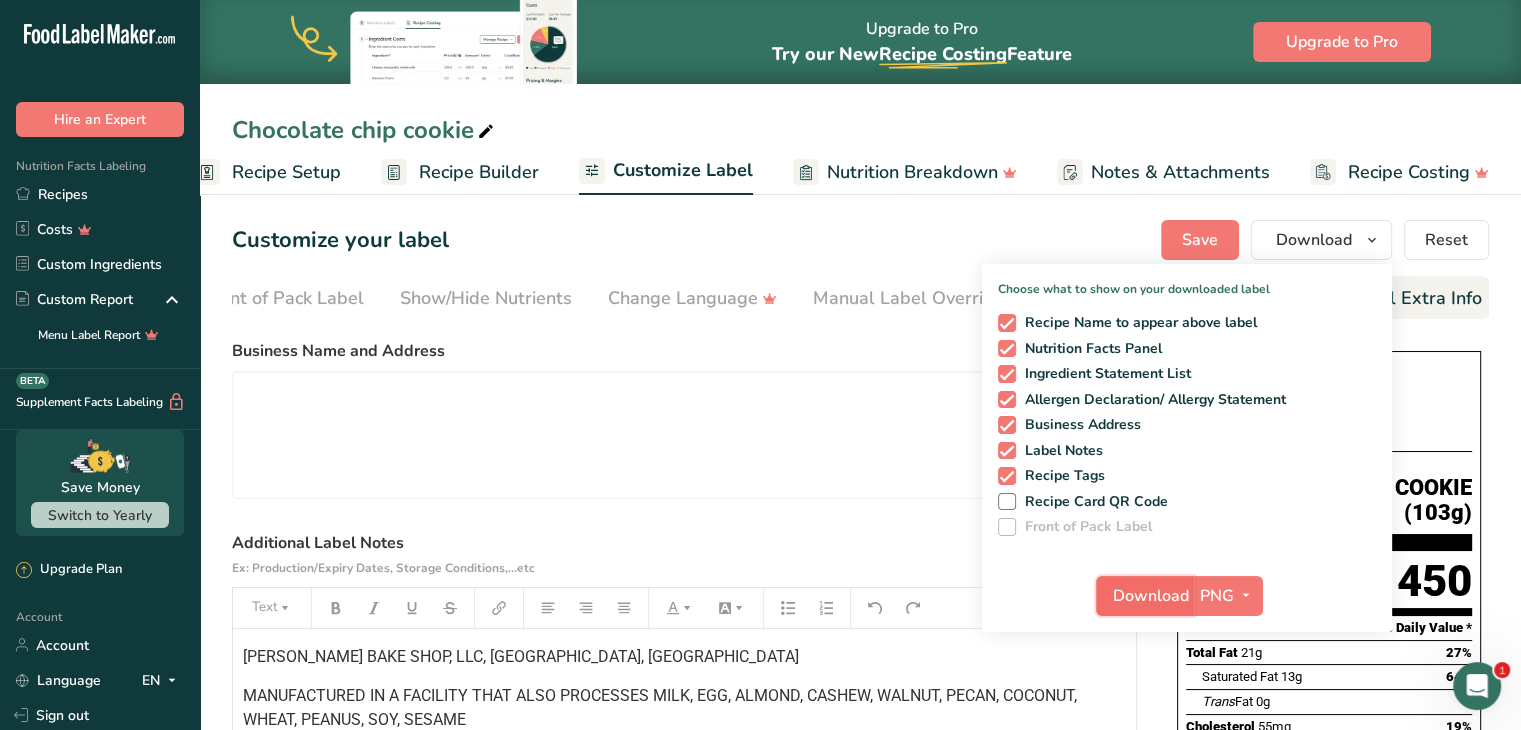 click on "Download" at bounding box center [1151, 596] 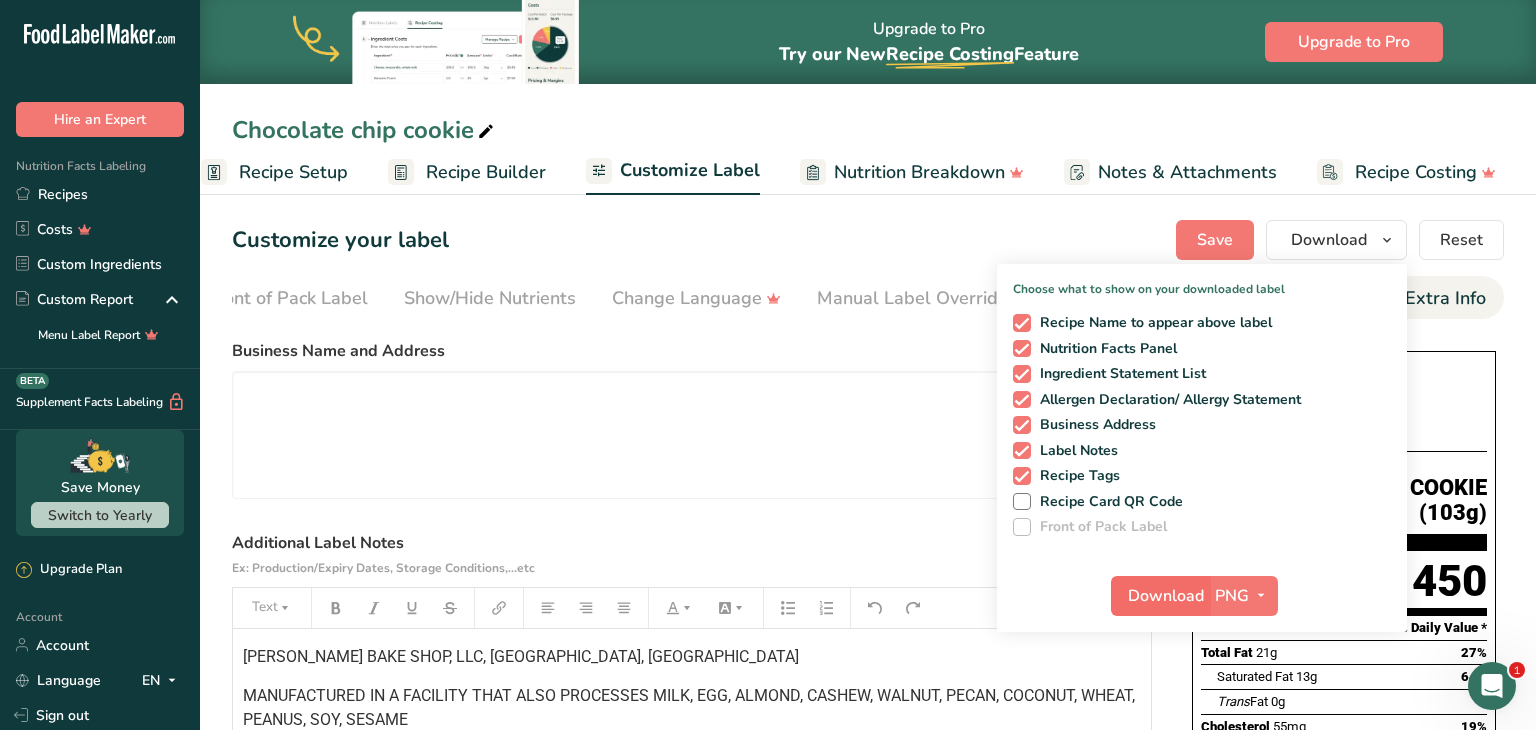 scroll, scrollTop: 0, scrollLeft: 228, axis: horizontal 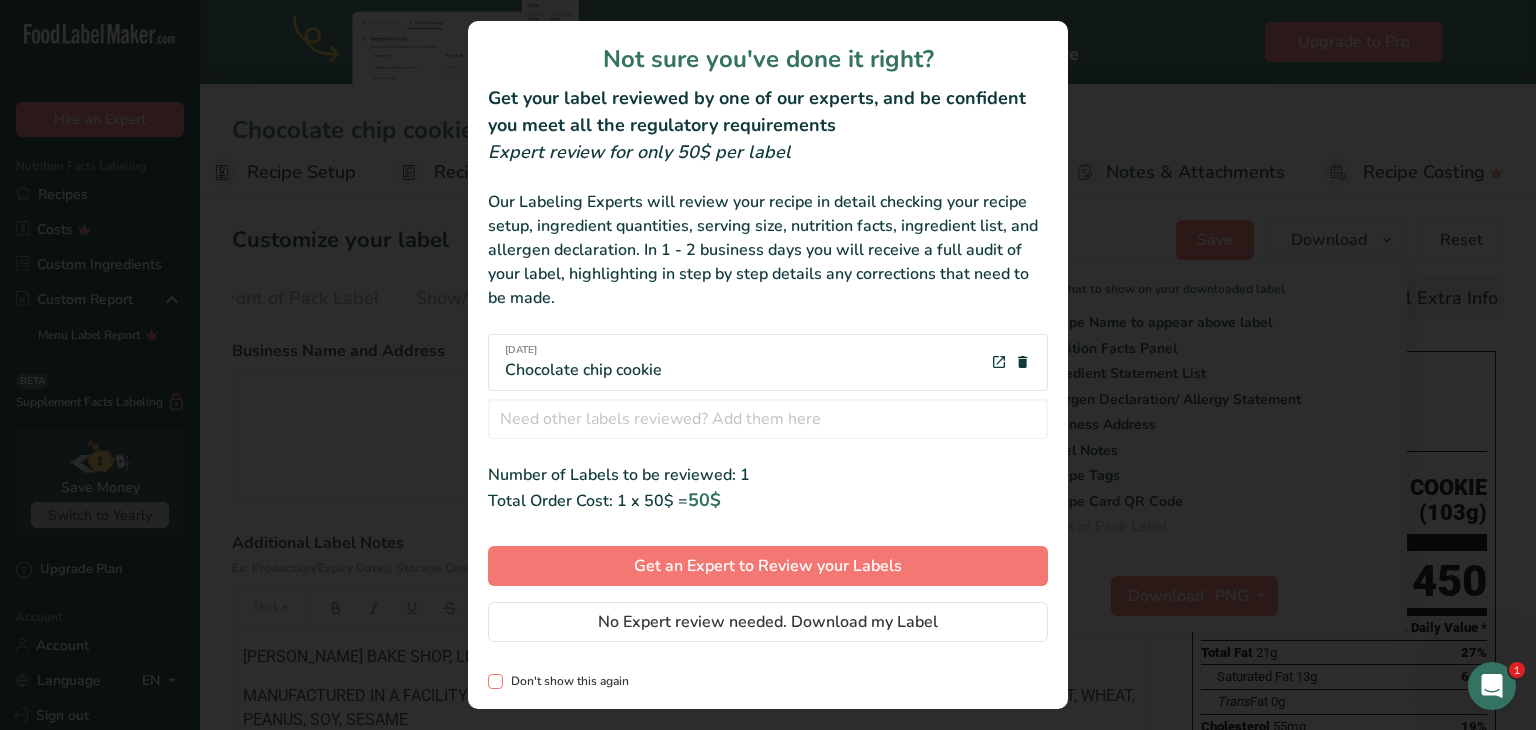 click at bounding box center [495, 681] 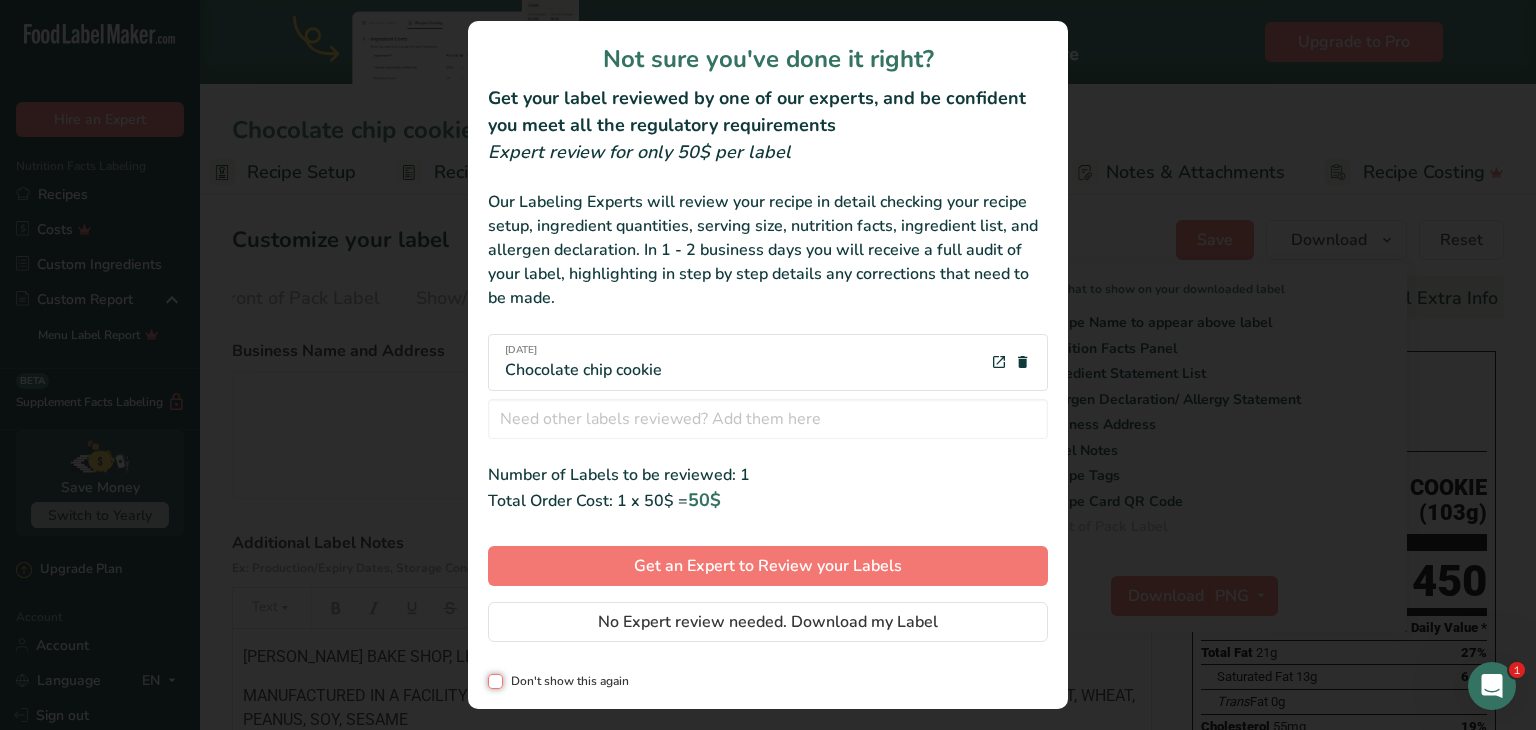 click on "Don't show this again" at bounding box center [494, 681] 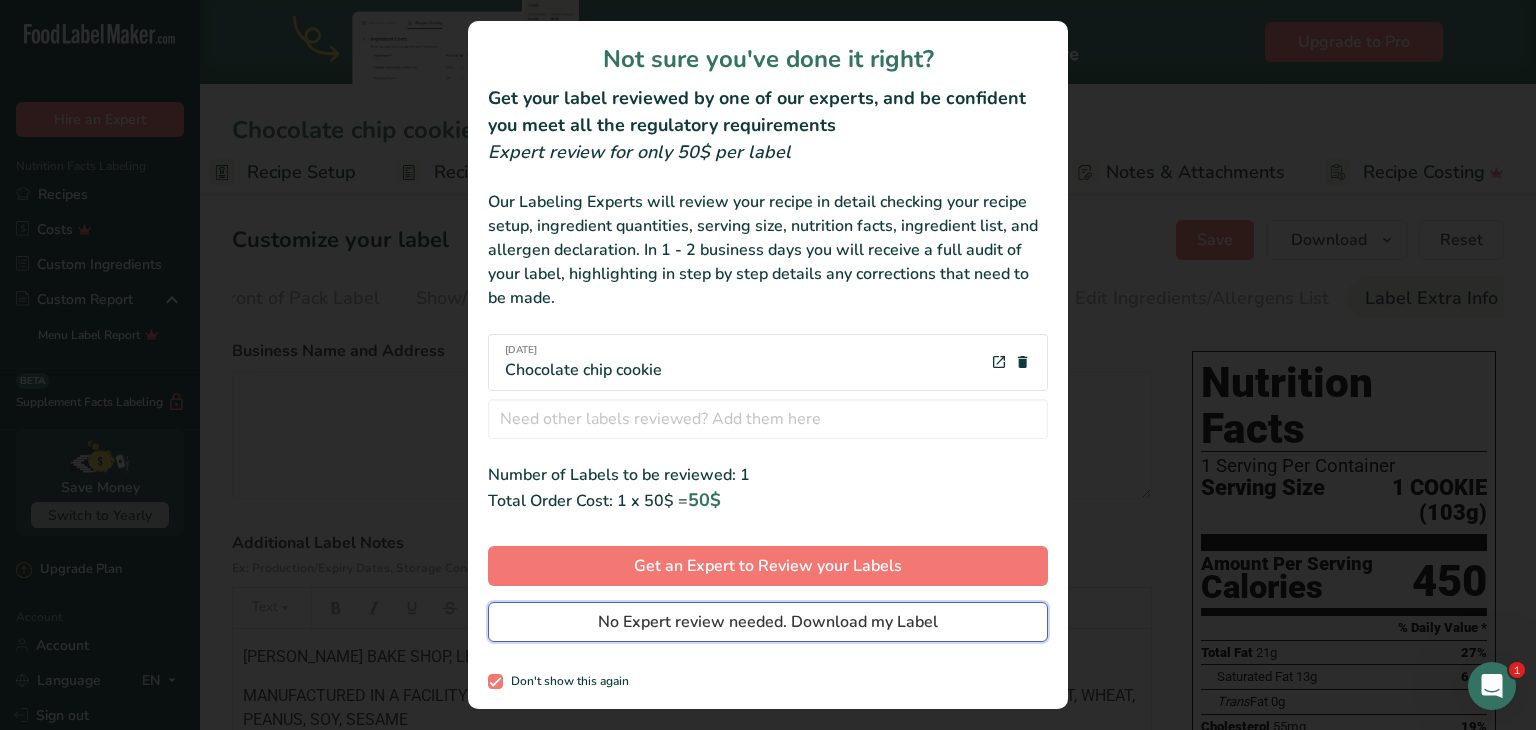 click on "No Expert review needed. Download my Label" at bounding box center (768, 622) 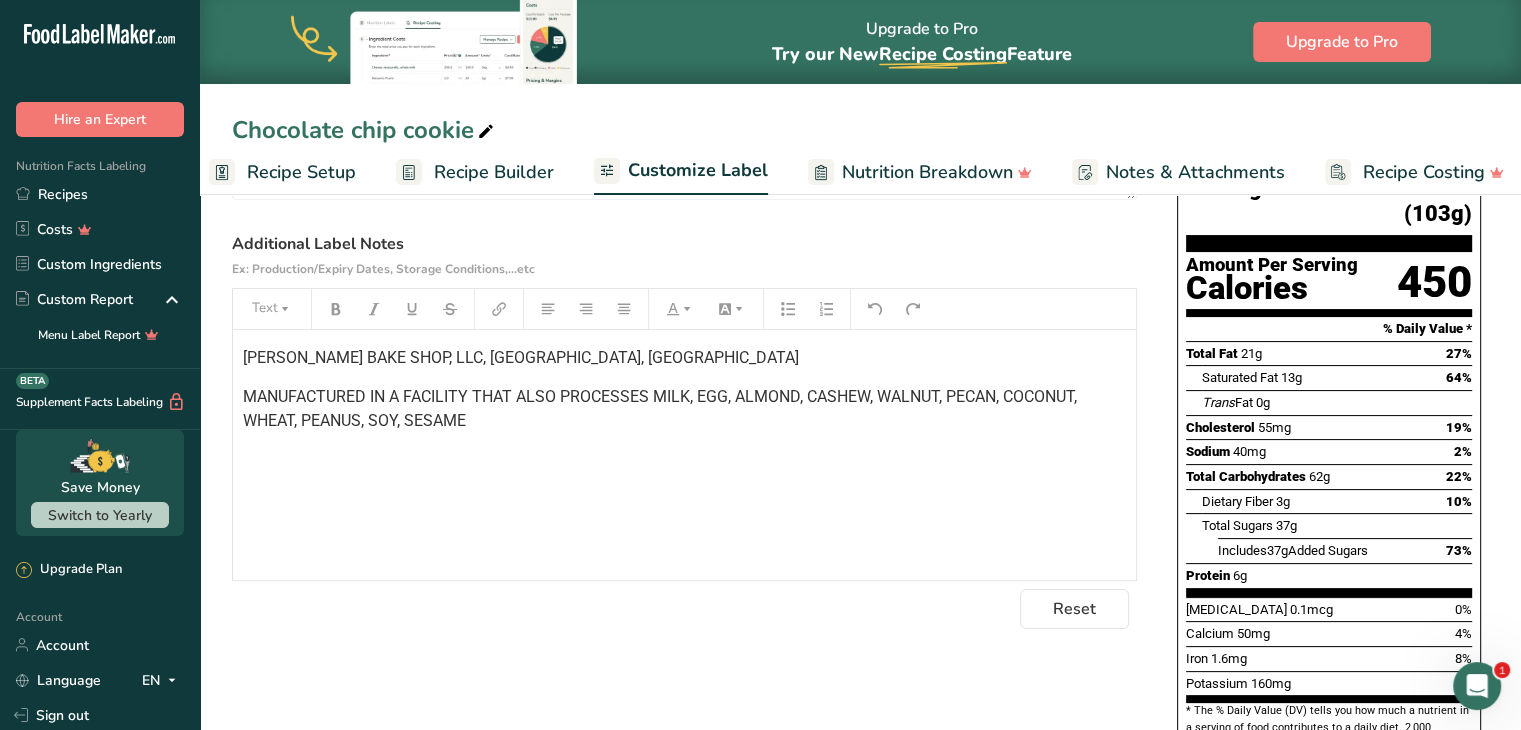 scroll, scrollTop: 300, scrollLeft: 0, axis: vertical 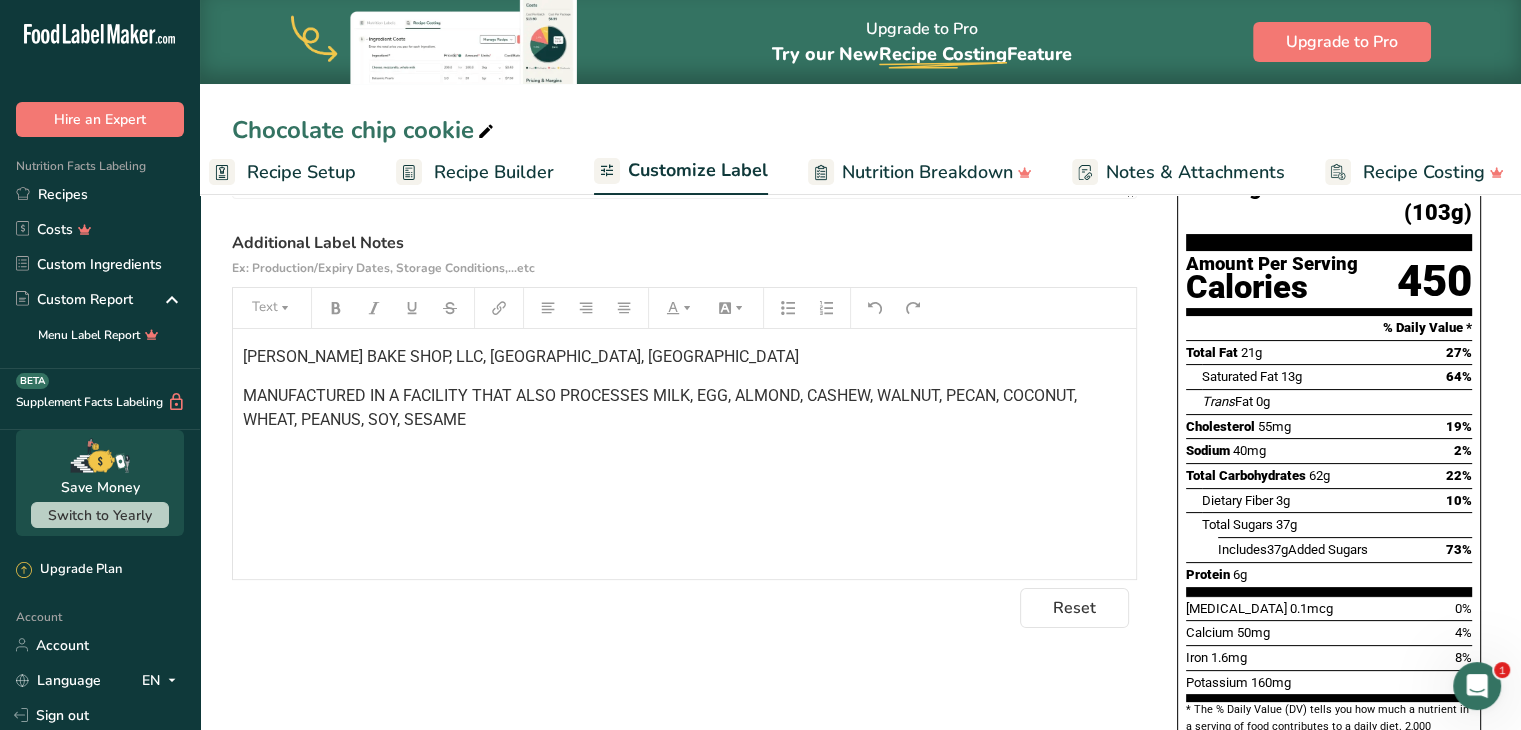 click on "MANUFACTURED IN A FACILITY THAT ALSO PROCESSES MILK, EGG, ALMOND, CASHEW, WALNUT, PECAN, COCONUT, WHEAT, PEANUS, SOY, SESAME" at bounding box center (662, 407) 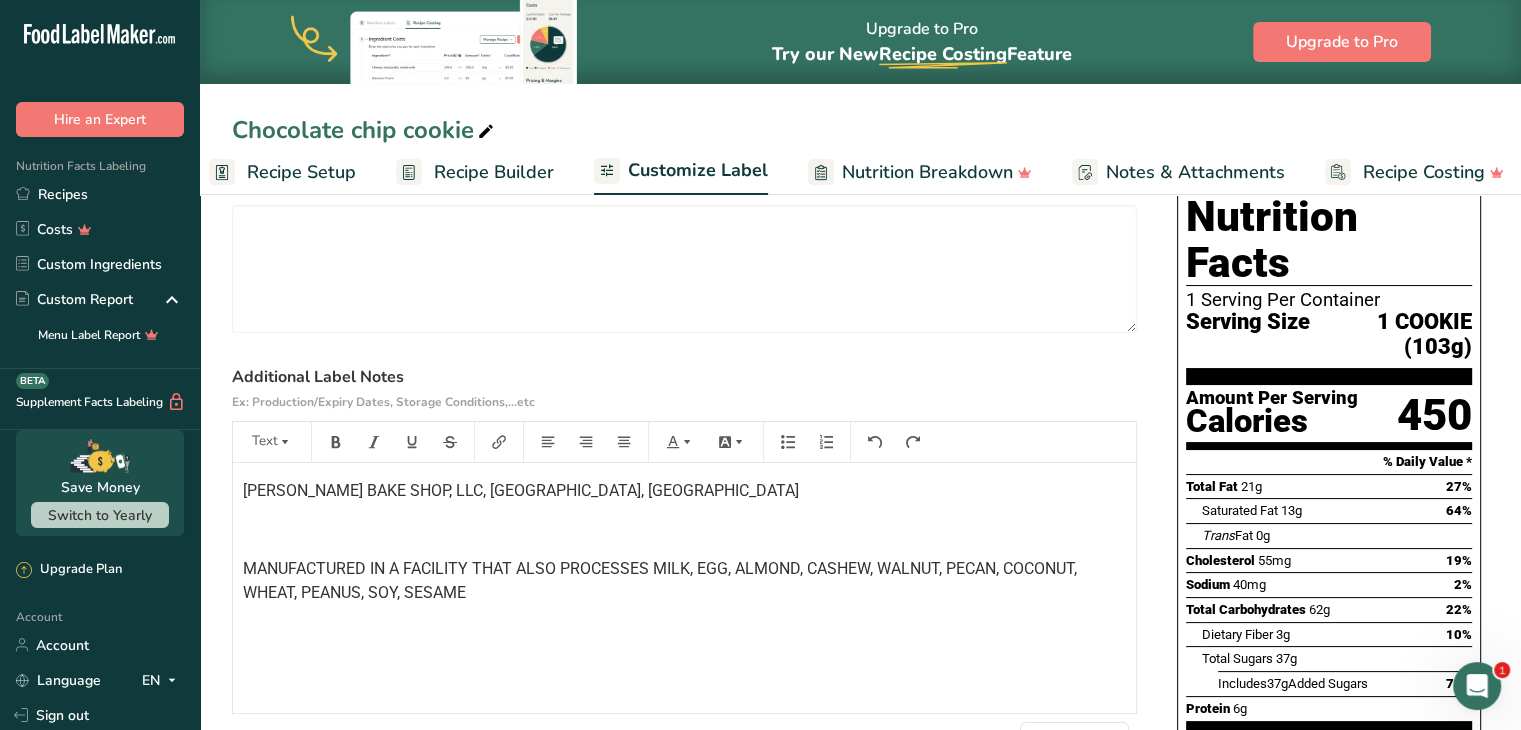 scroll, scrollTop: 0, scrollLeft: 0, axis: both 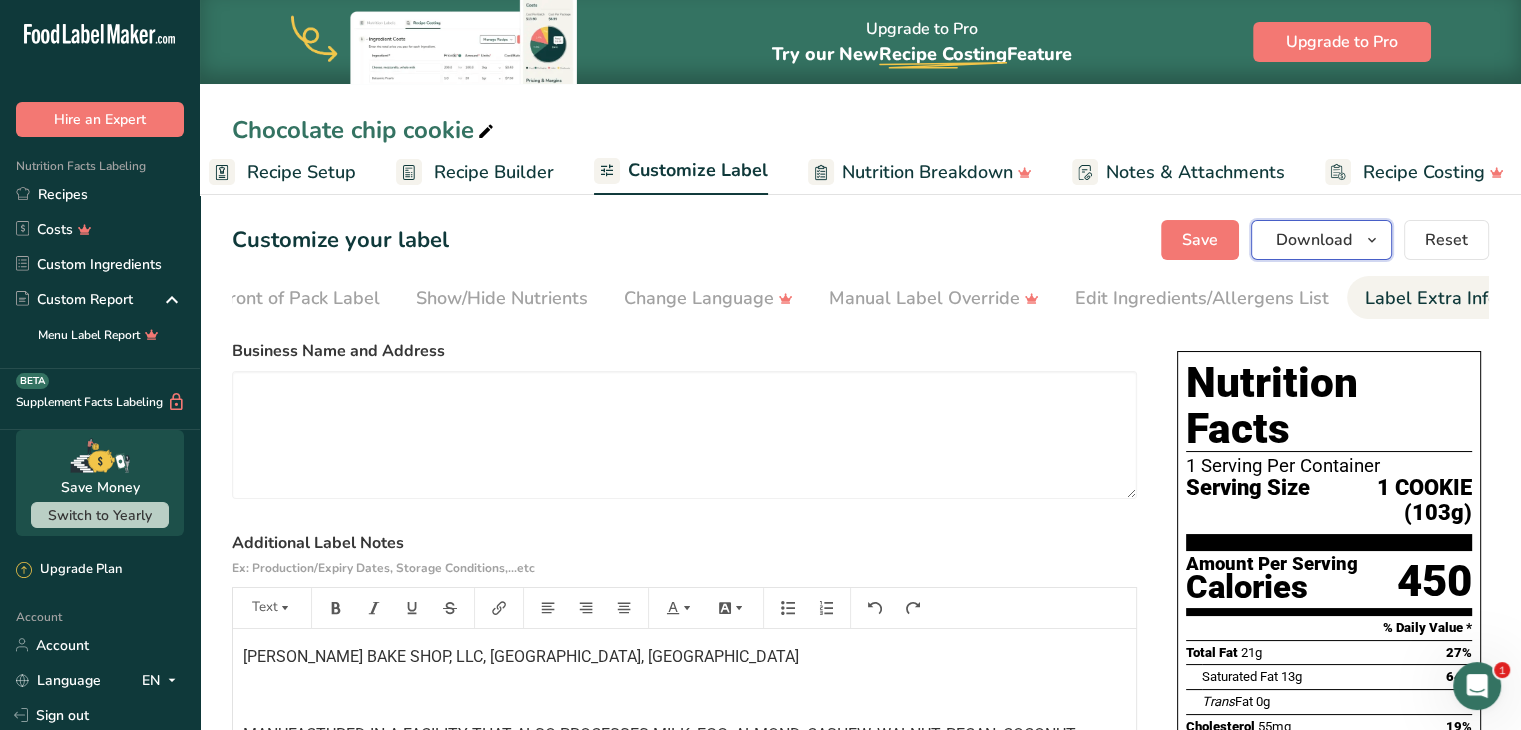 click on "Download" at bounding box center [1314, 240] 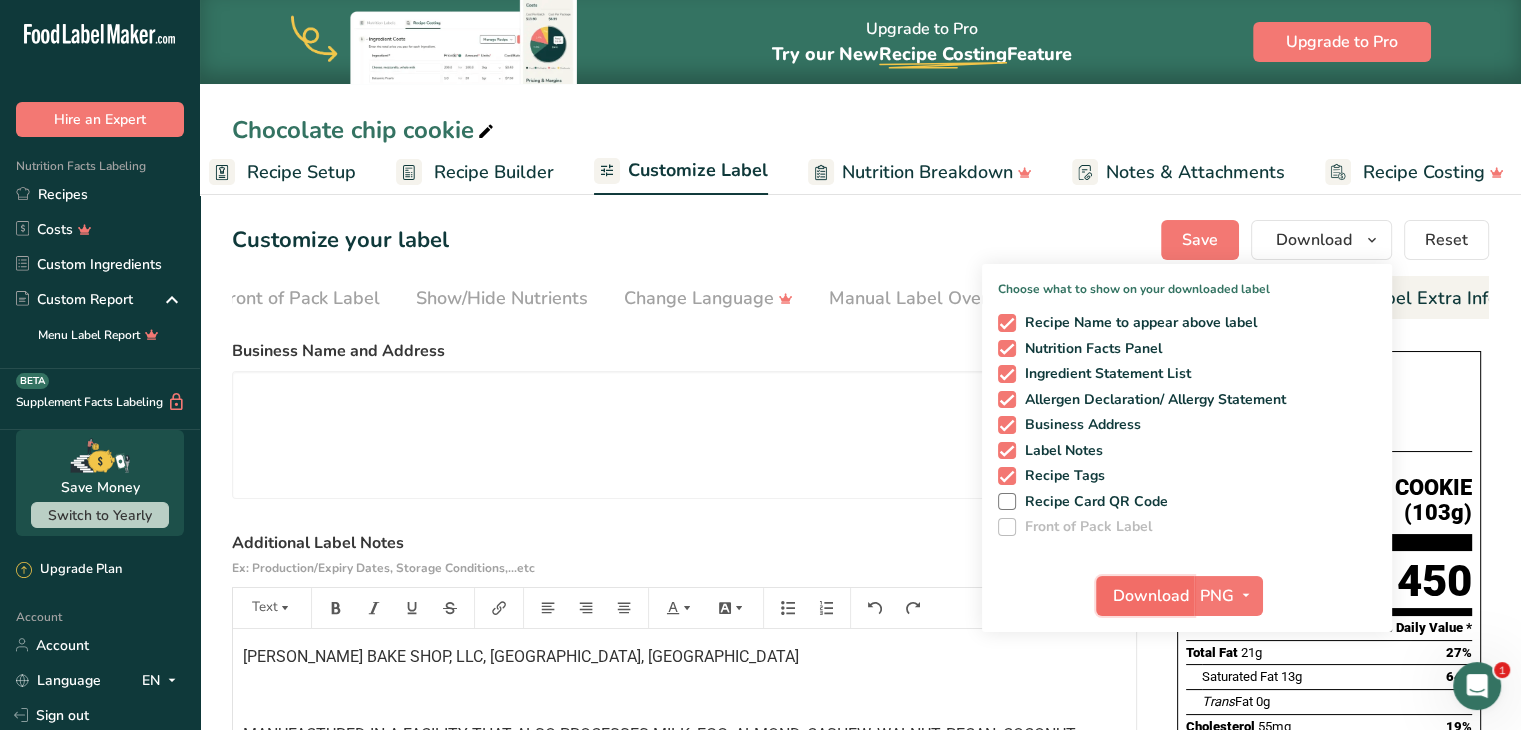 click on "Download" at bounding box center (1151, 596) 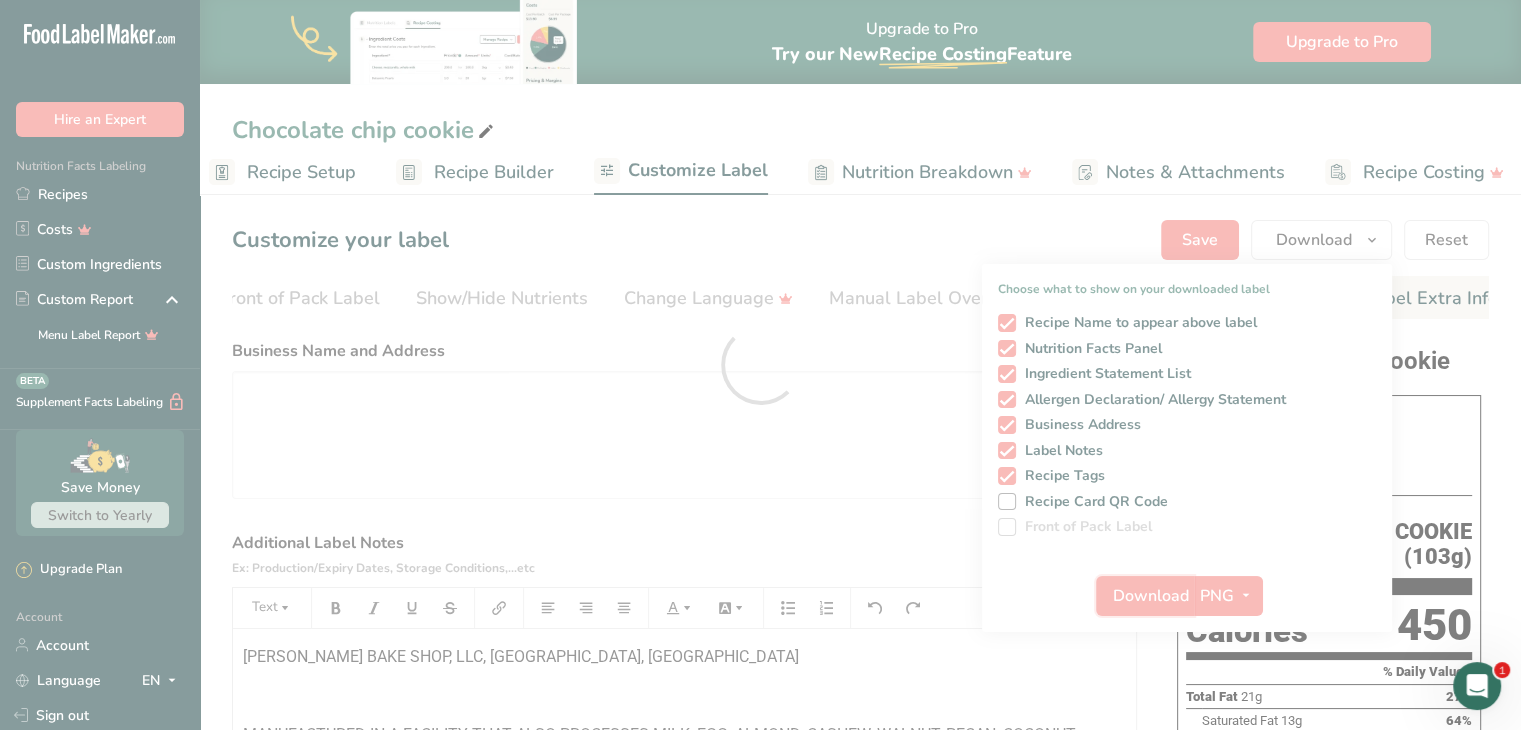 scroll, scrollTop: 0, scrollLeft: 0, axis: both 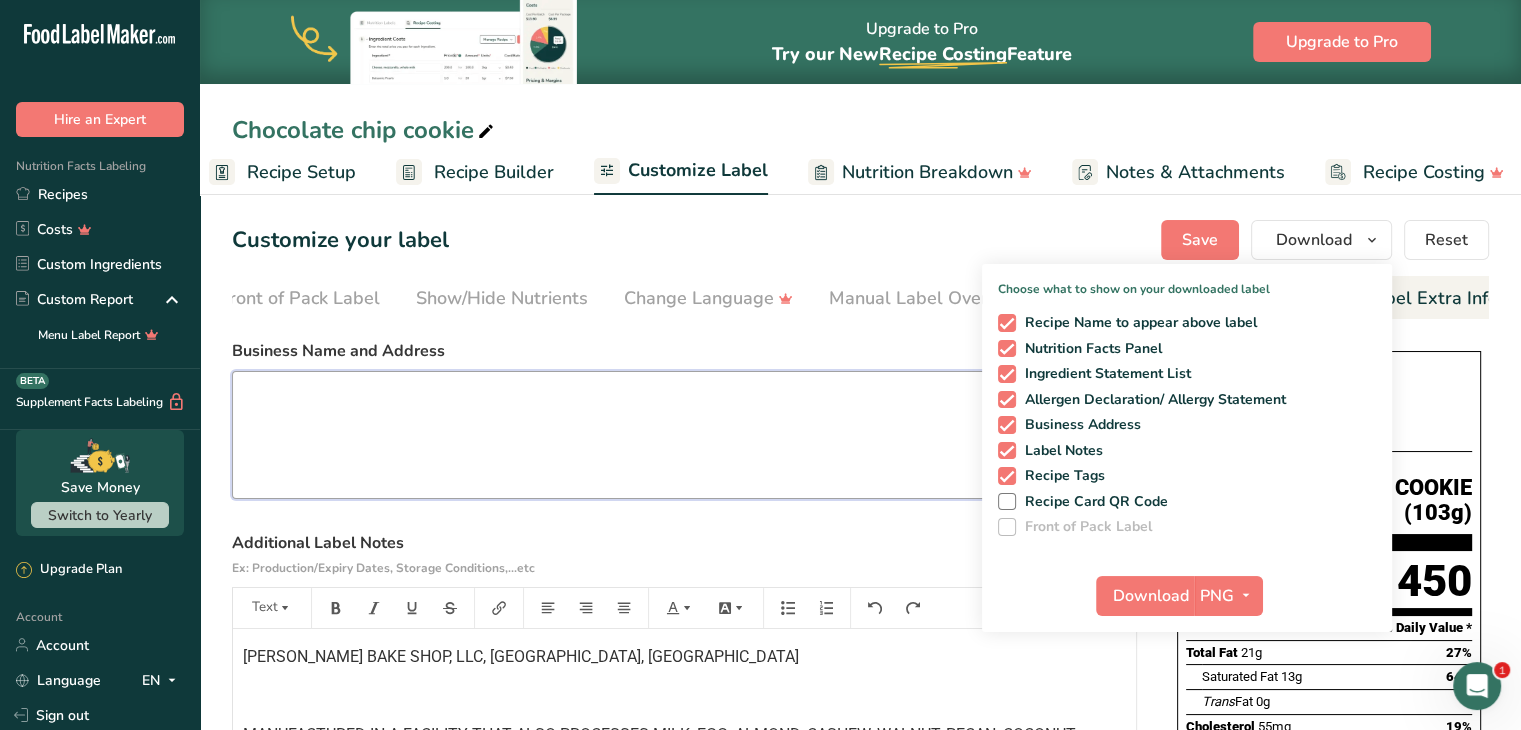 click at bounding box center [684, 435] 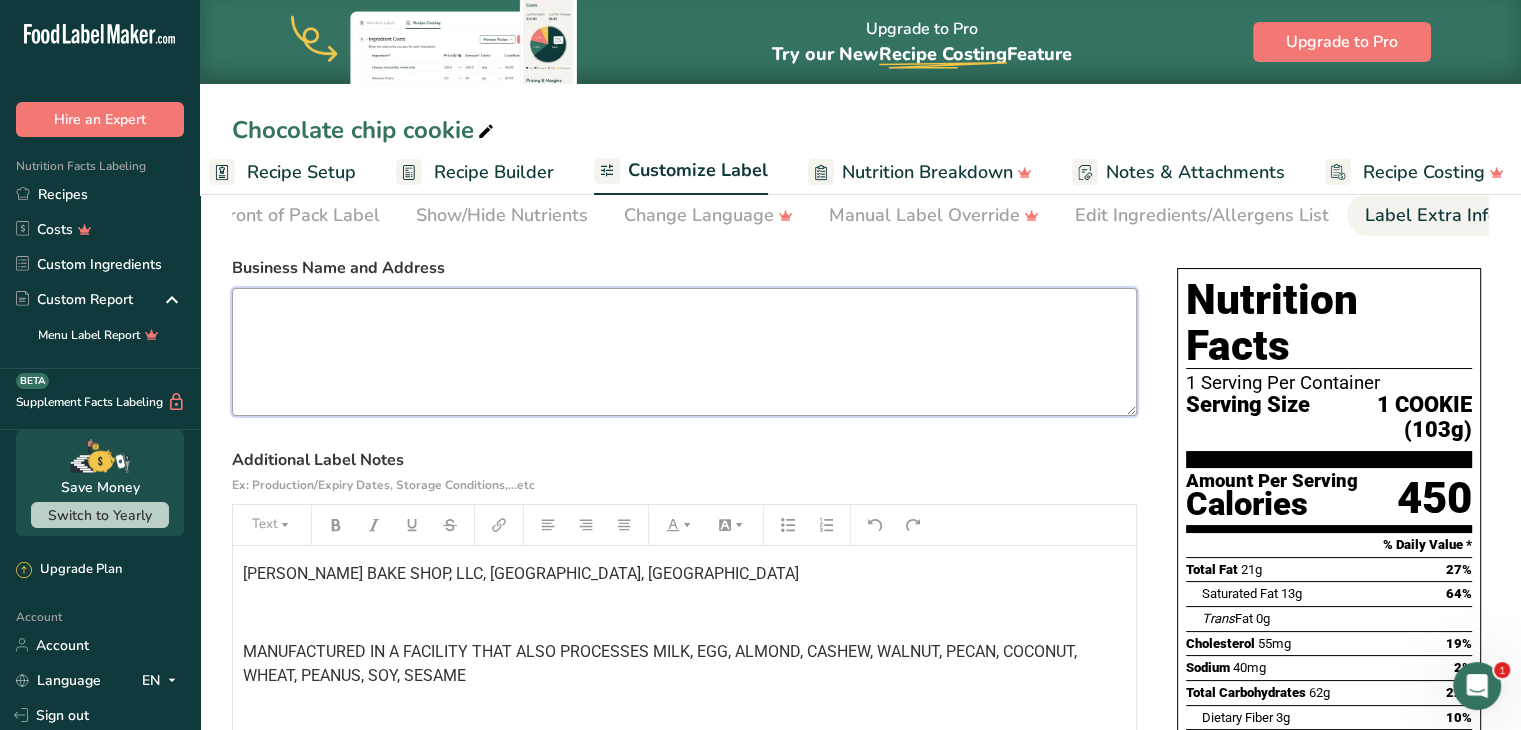 scroll, scrollTop: 0, scrollLeft: 0, axis: both 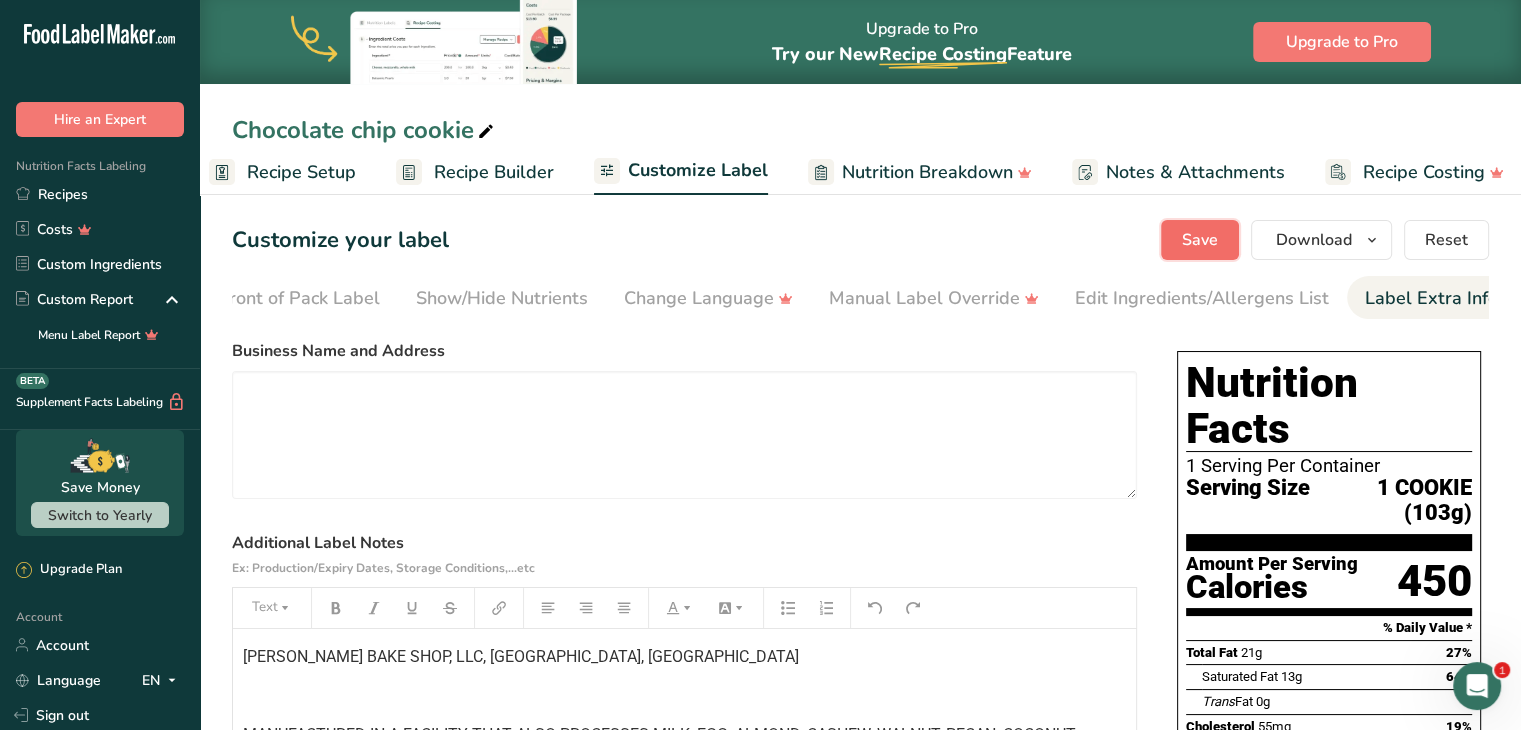 click on "Save" at bounding box center (1200, 240) 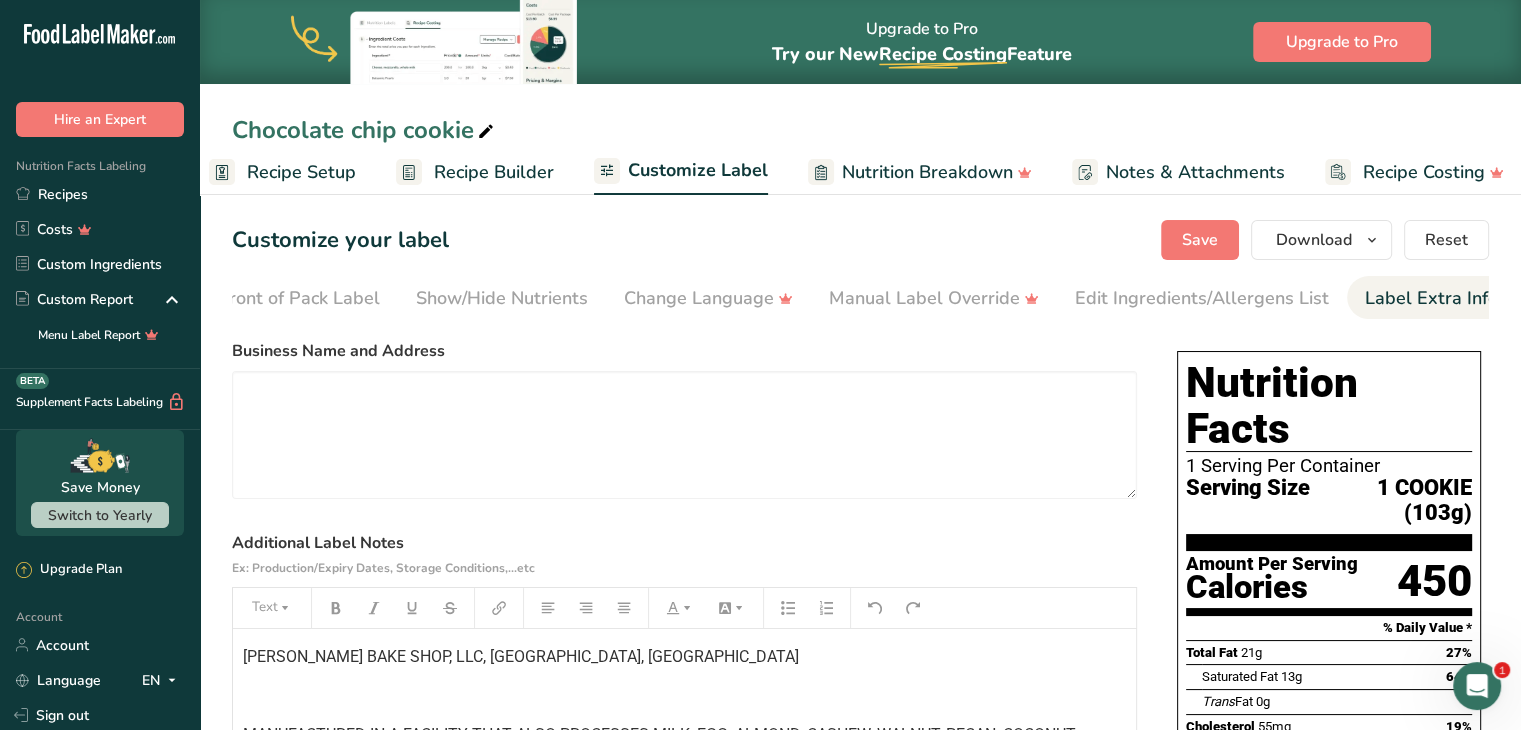 click on "Recipe Setup" at bounding box center [301, 172] 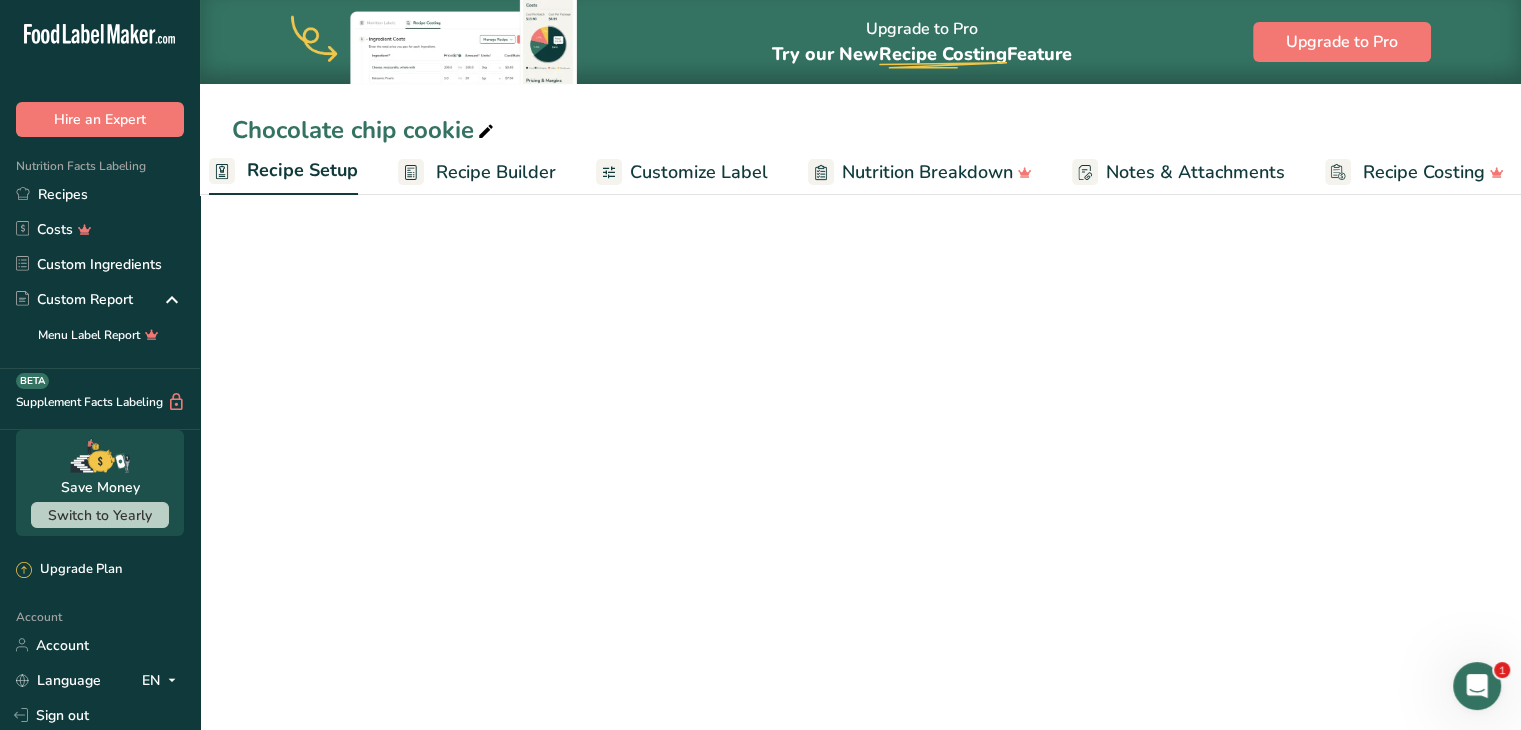 scroll, scrollTop: 0, scrollLeft: 7, axis: horizontal 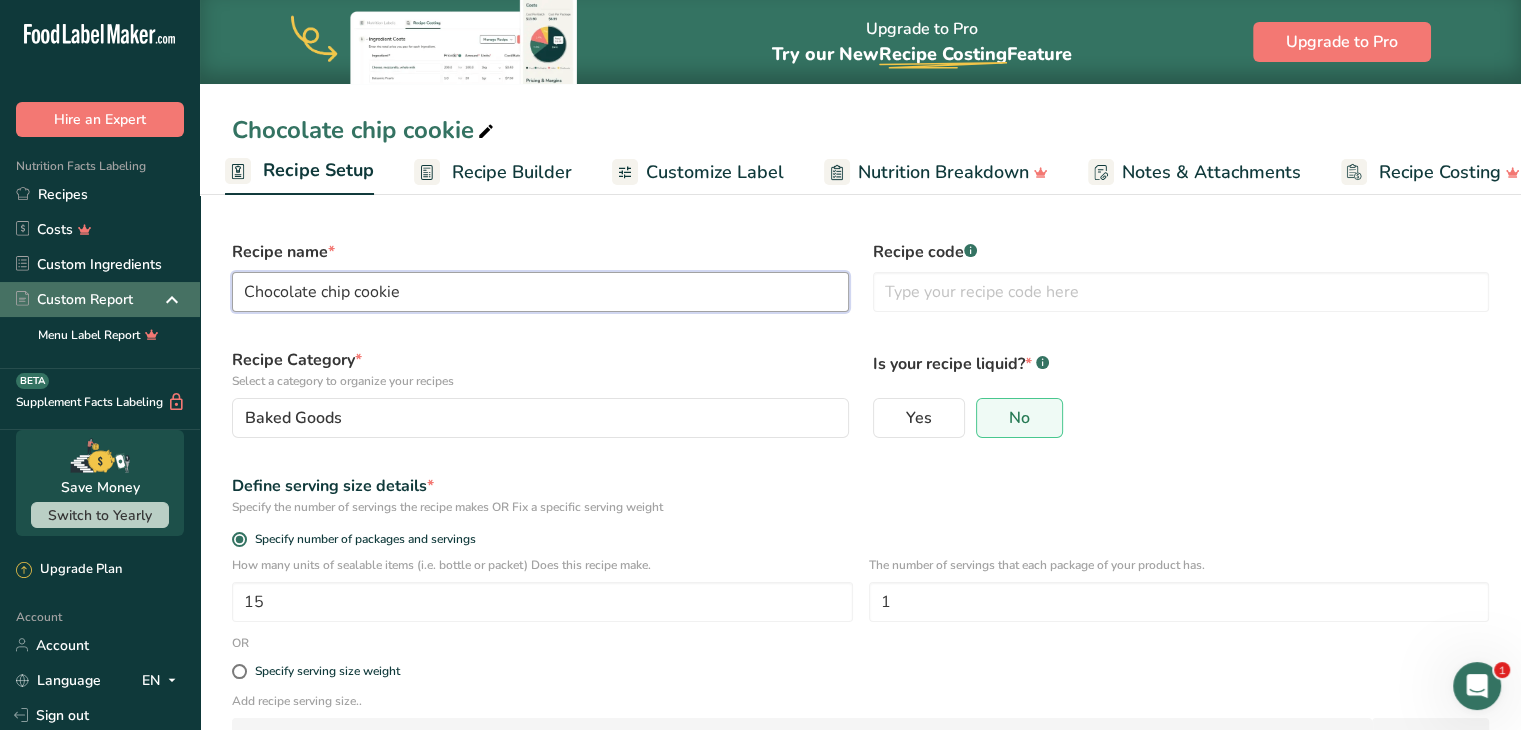drag, startPoint x: 464, startPoint y: 293, endPoint x: 119, endPoint y: 284, distance: 345.11737 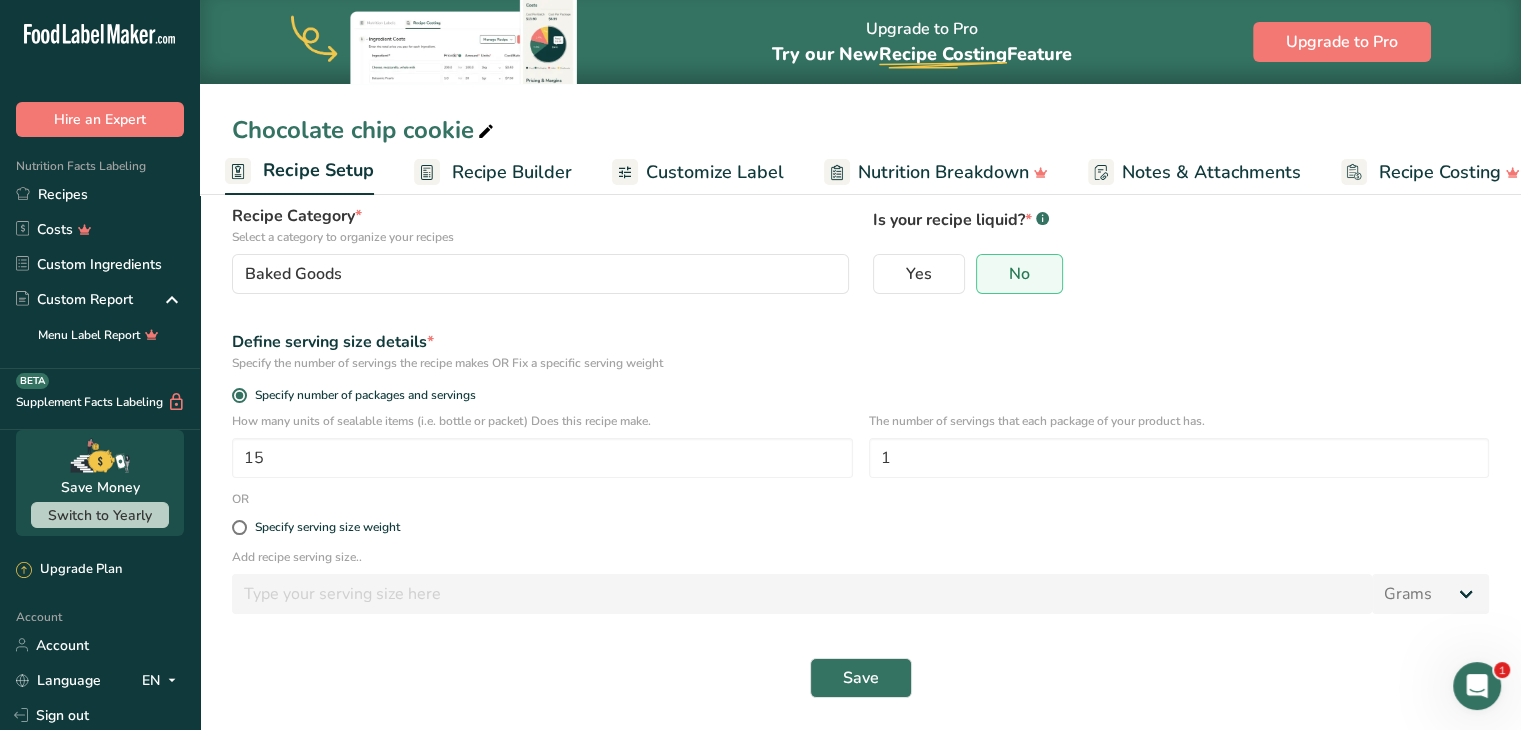 scroll, scrollTop: 144, scrollLeft: 0, axis: vertical 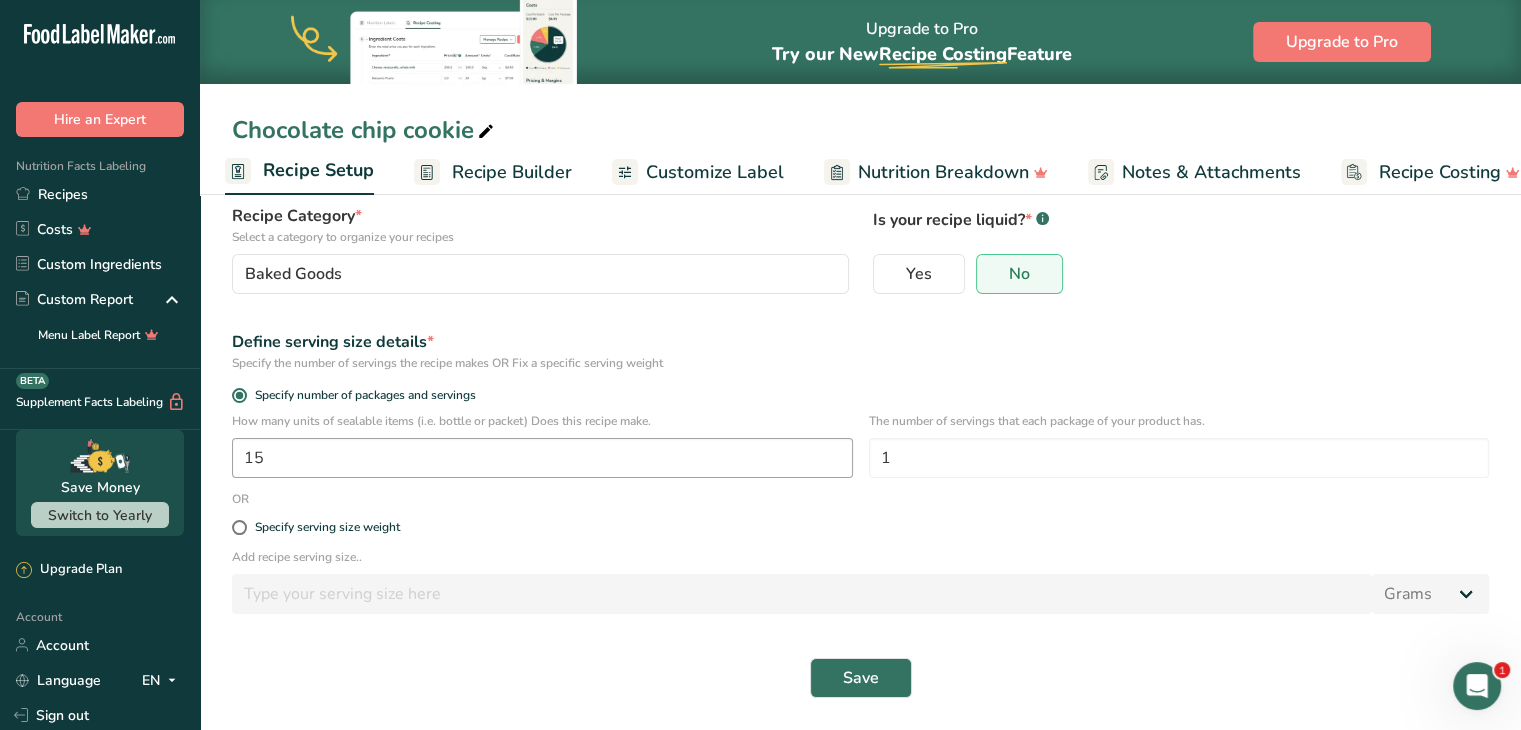 type on "Birthday Cookie" 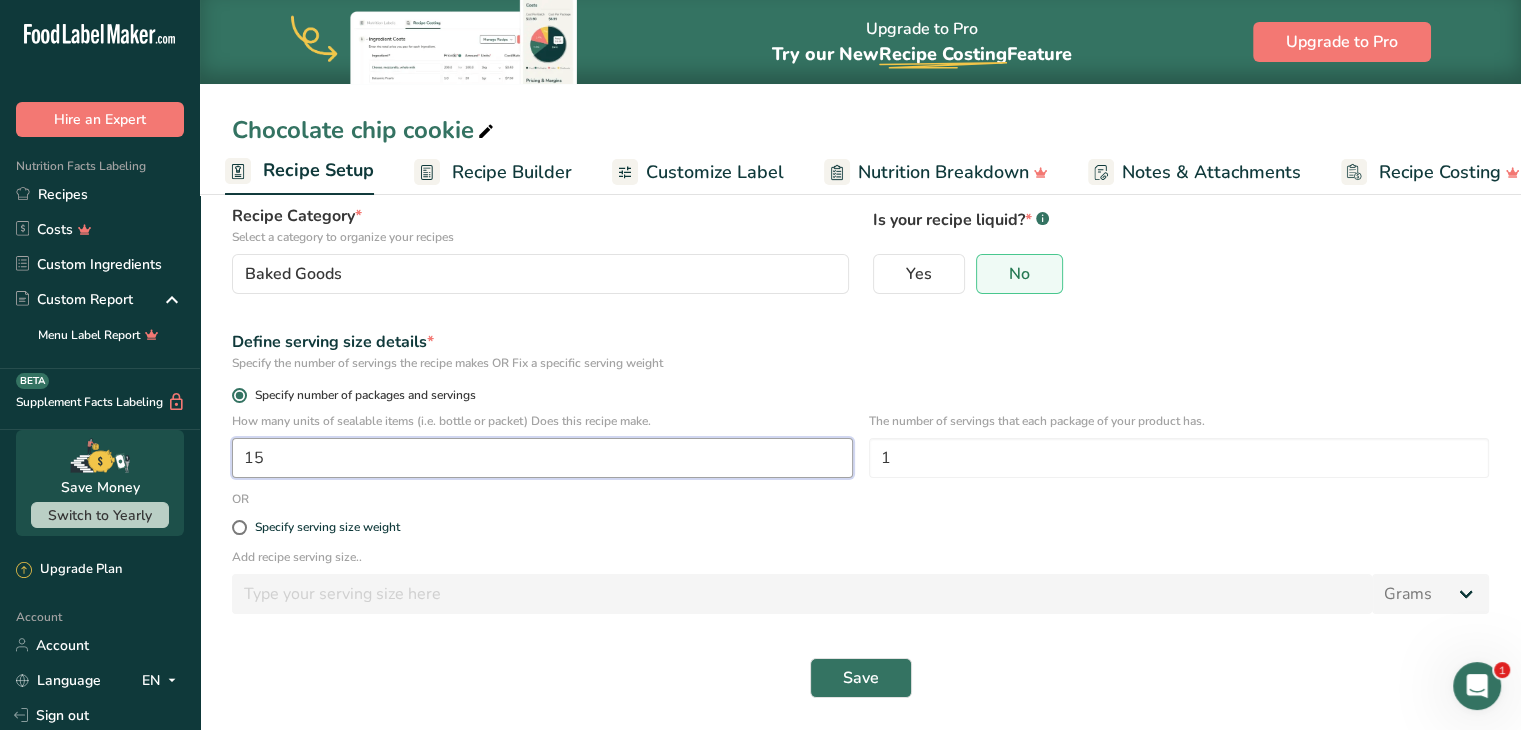 drag, startPoint x: 284, startPoint y: 451, endPoint x: 266, endPoint y: 392, distance: 61.68468 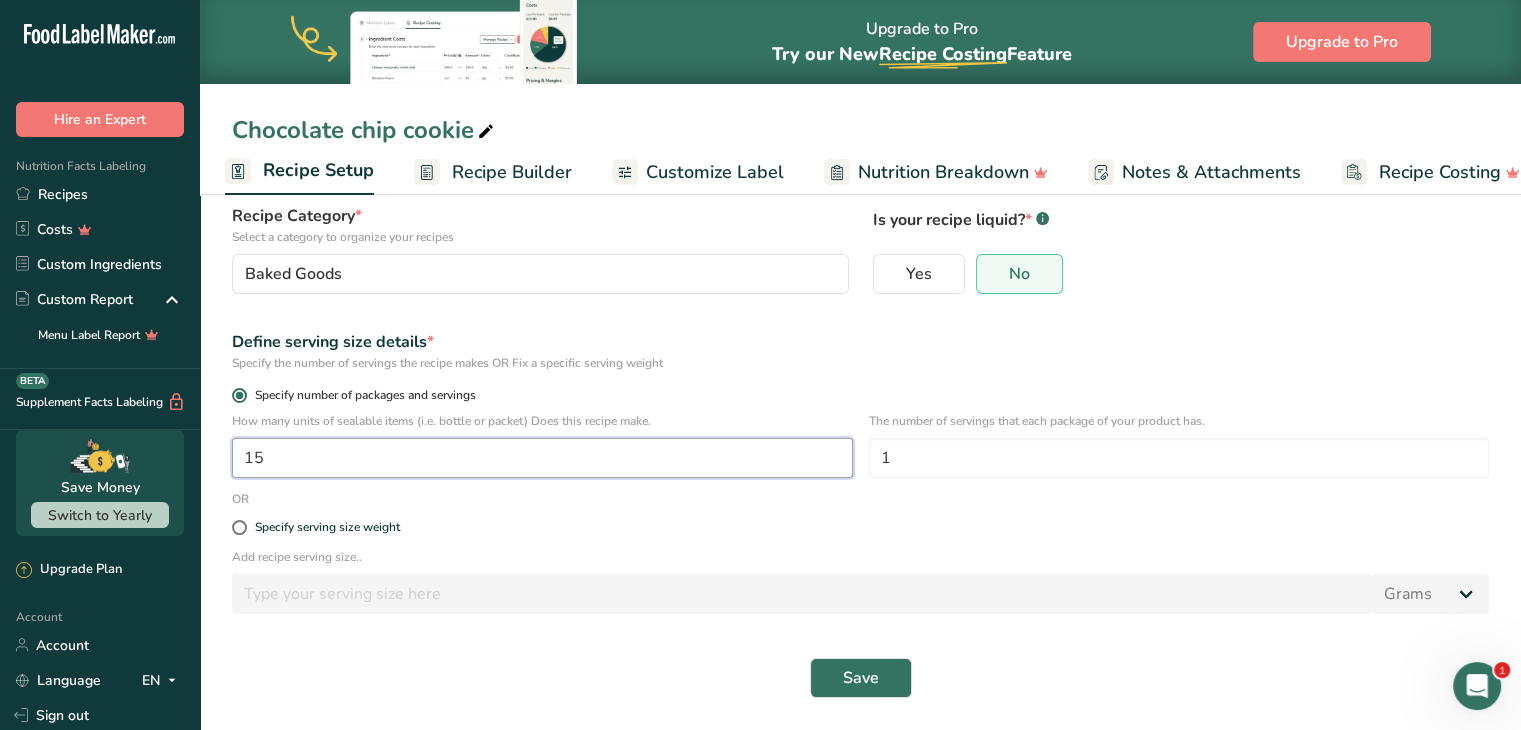 click on "How many units of sealable items (i.e. bottle or packet) Does this recipe make.
15
The number of servings that each package of your product has.
1" at bounding box center [860, 451] 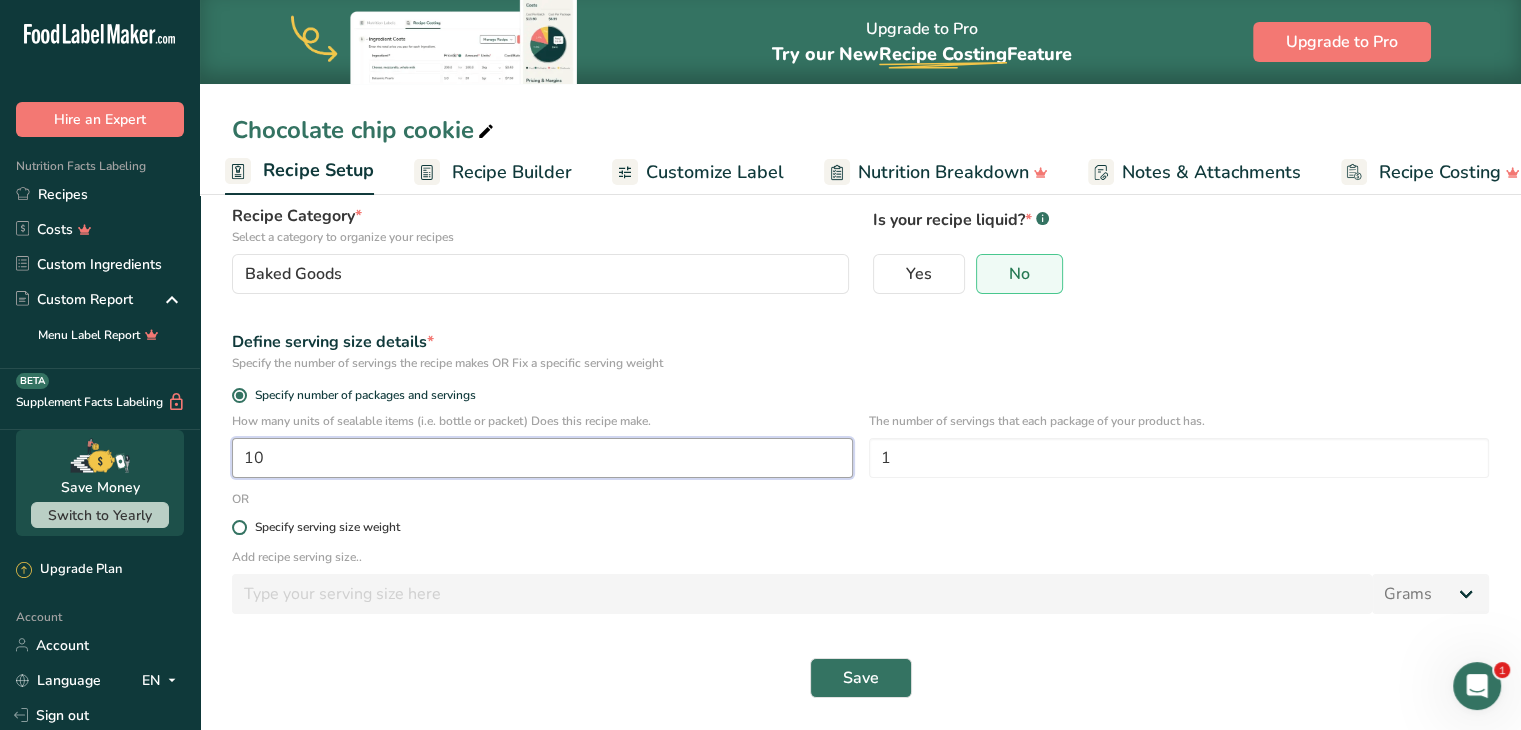 type on "10" 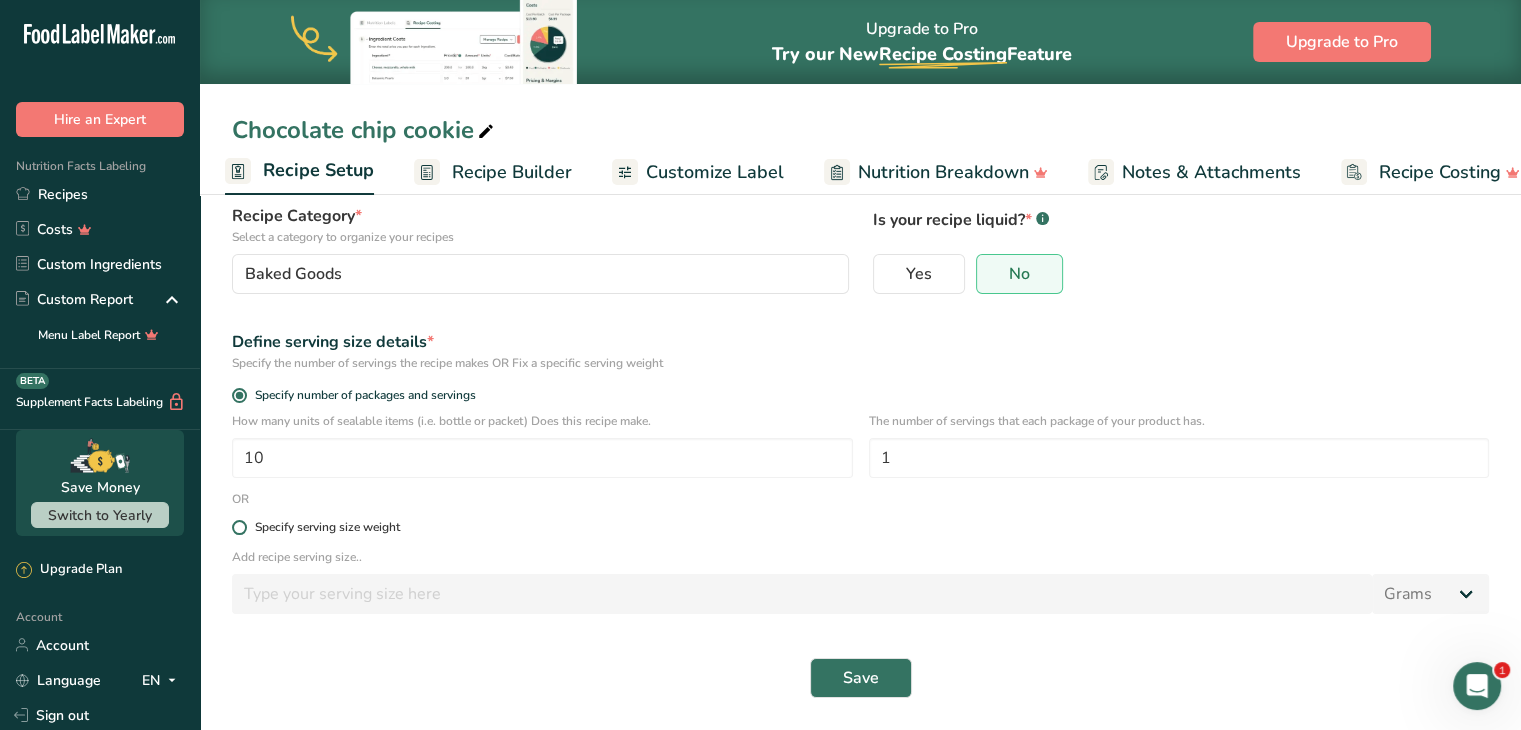 click at bounding box center (239, 527) 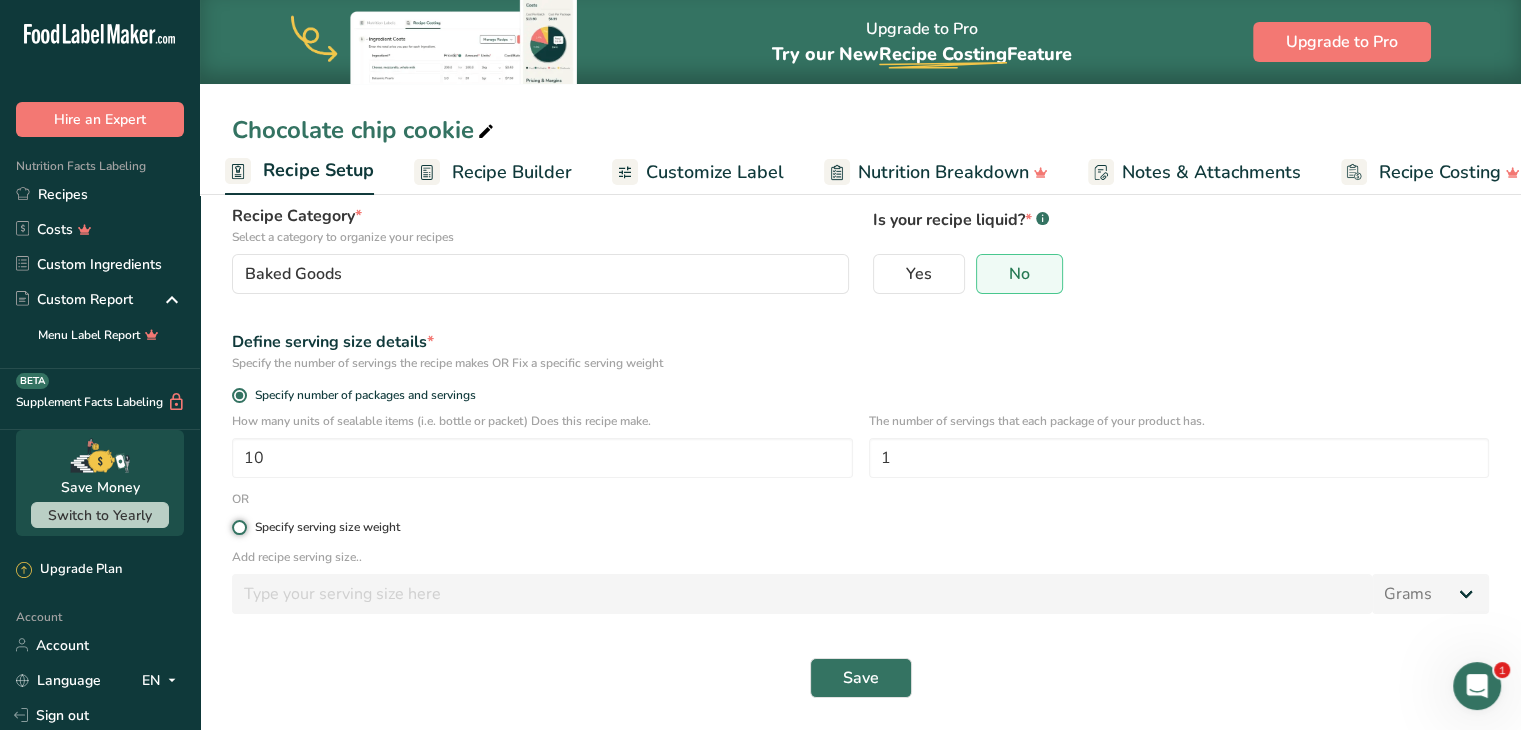 radio on "true" 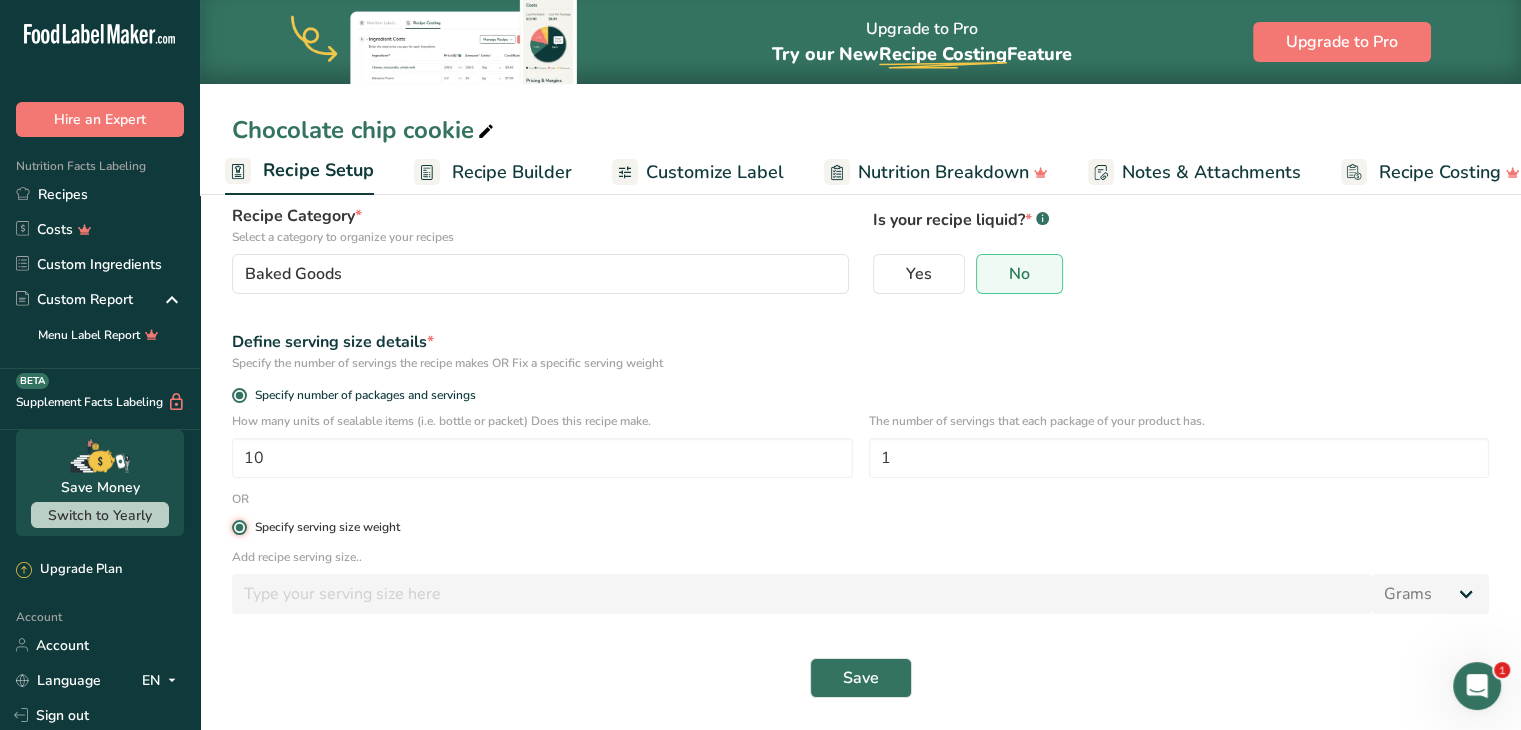 radio on "false" 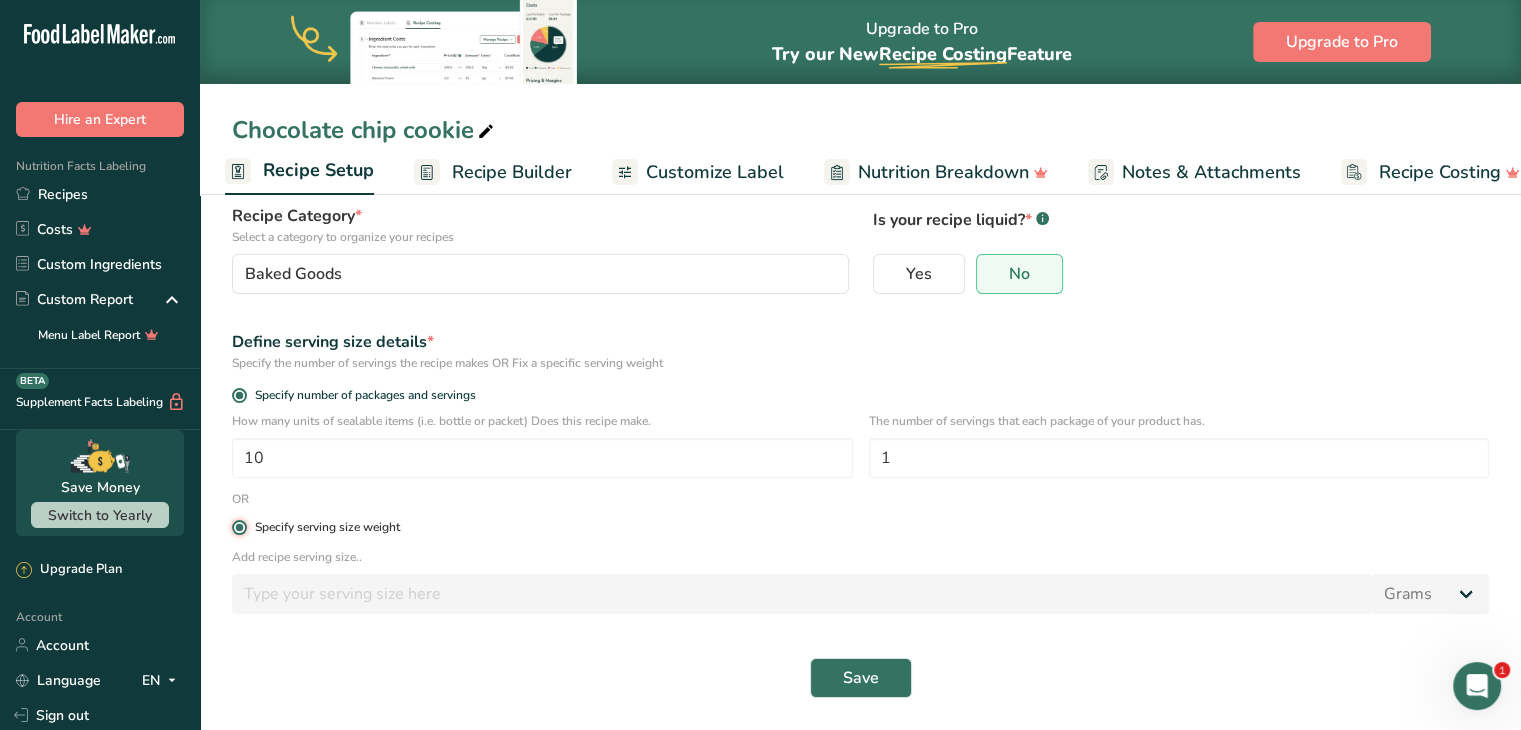type 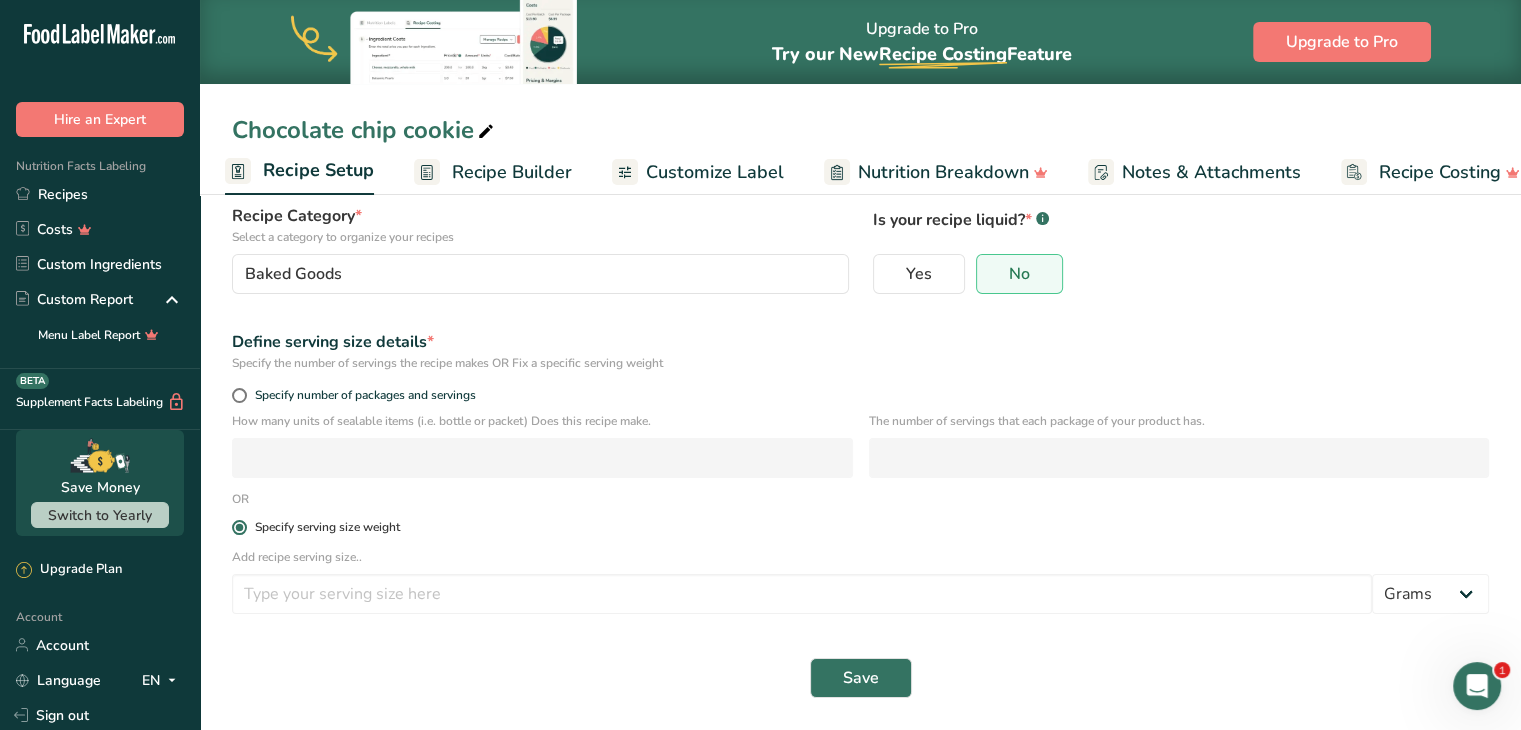 click at bounding box center (239, 527) 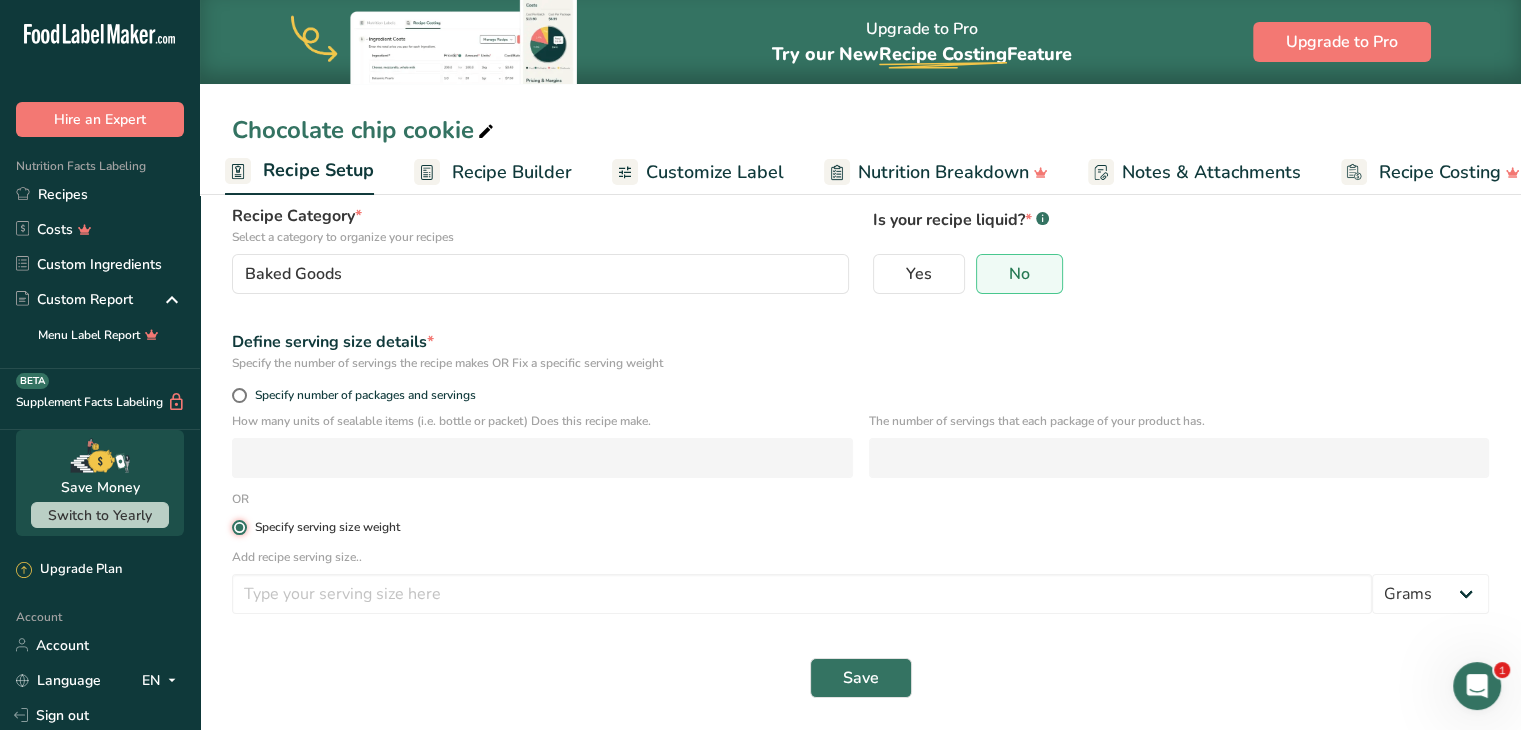 click on "Specify serving size weight" at bounding box center [238, 527] 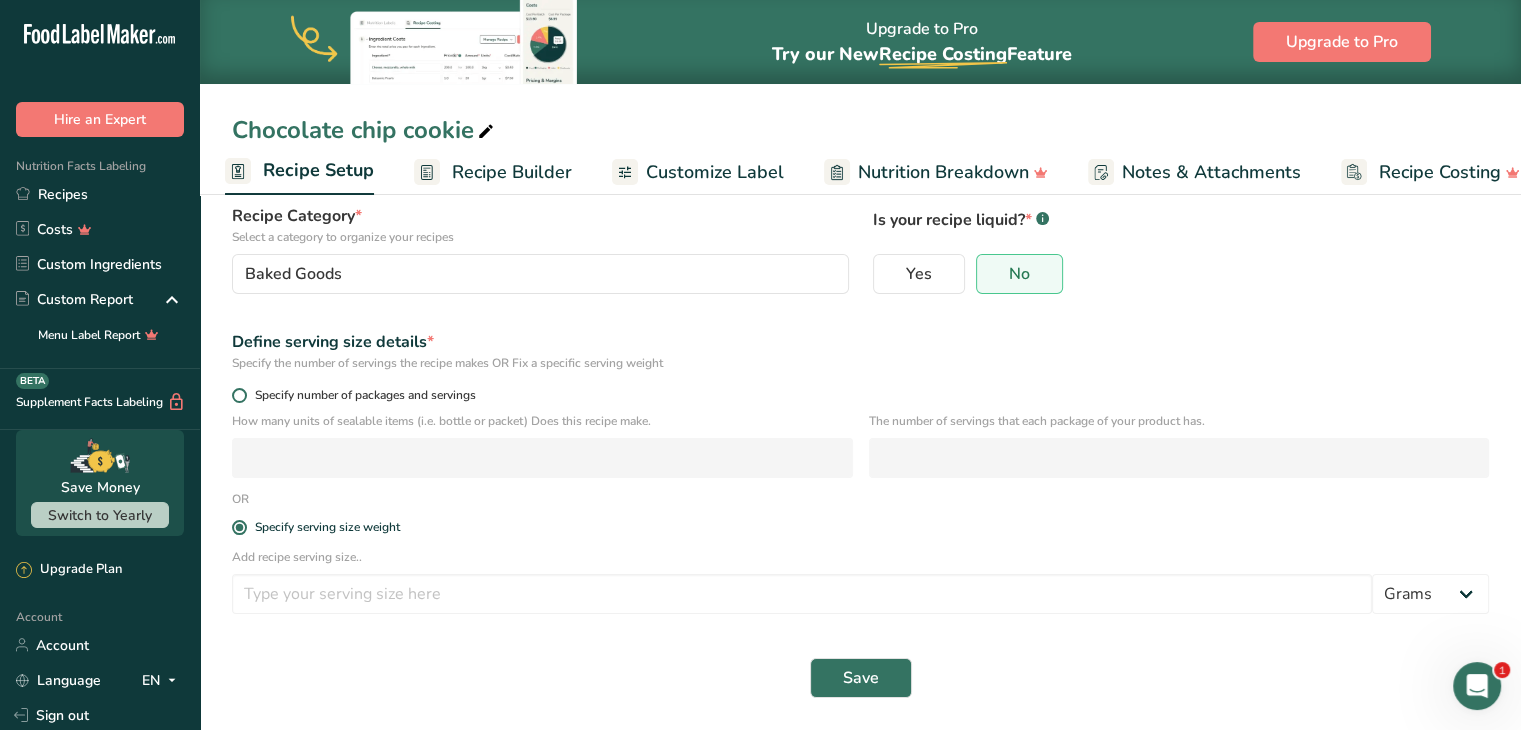 click on "Specify number of packages and servings" at bounding box center (860, 395) 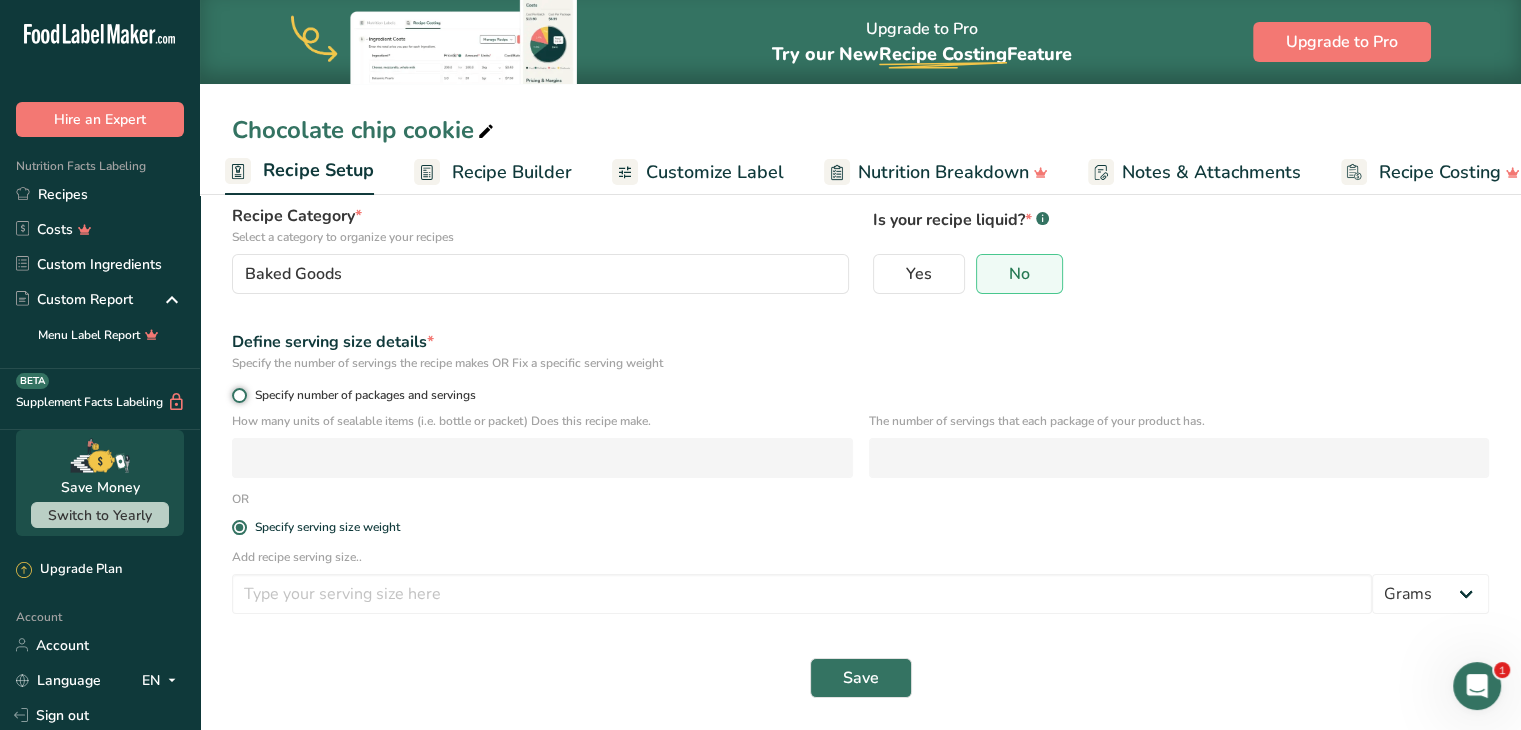 radio on "true" 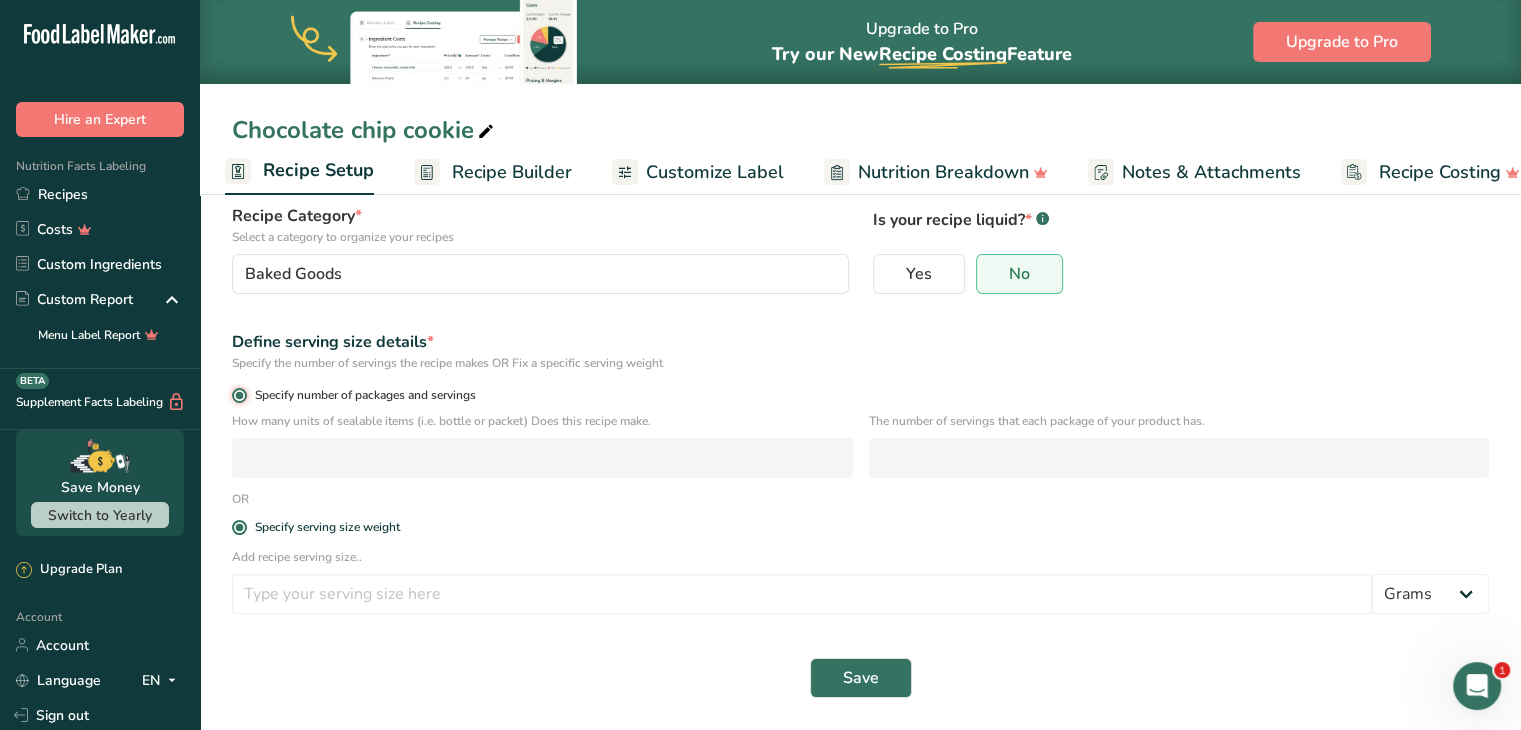 radio on "false" 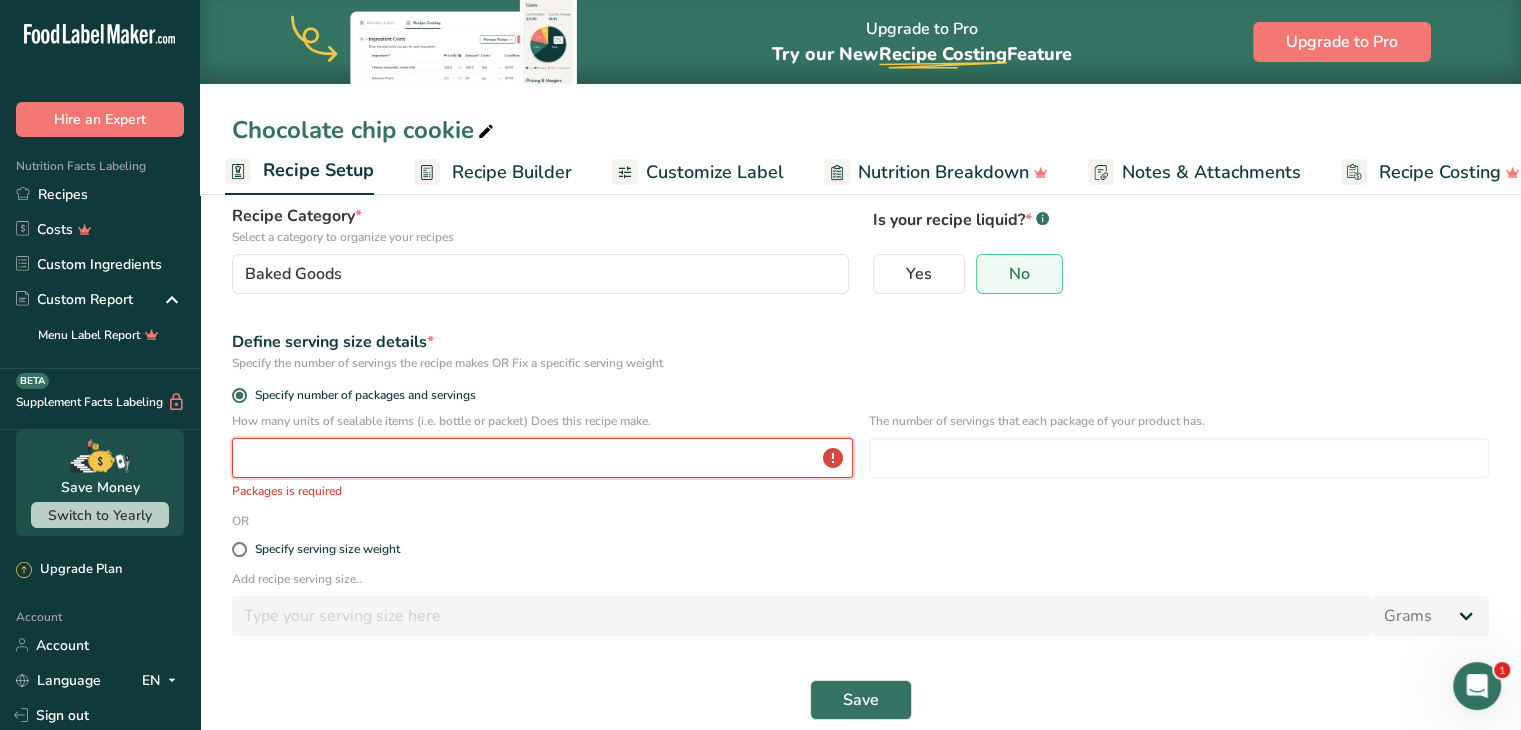 click at bounding box center (542, 458) 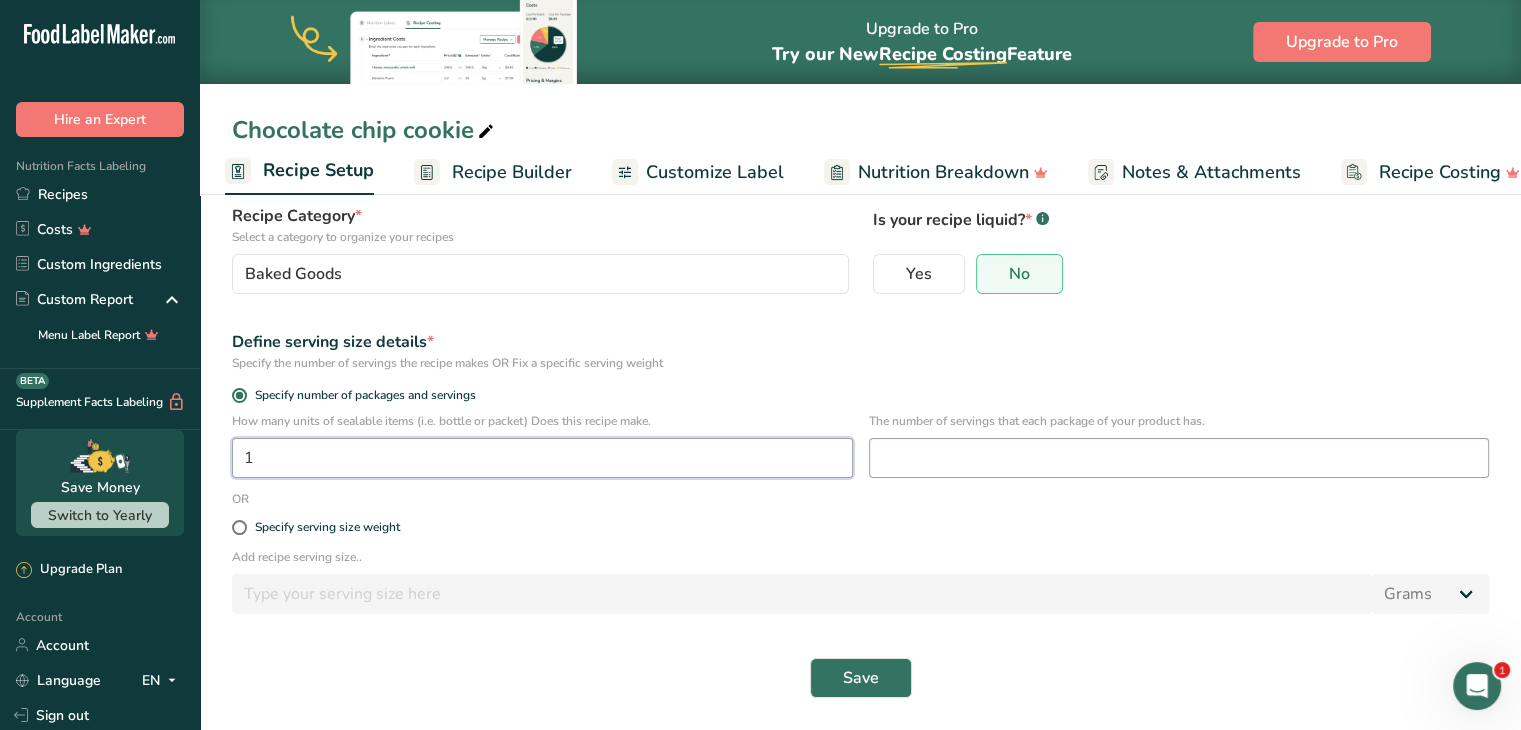 type on "1" 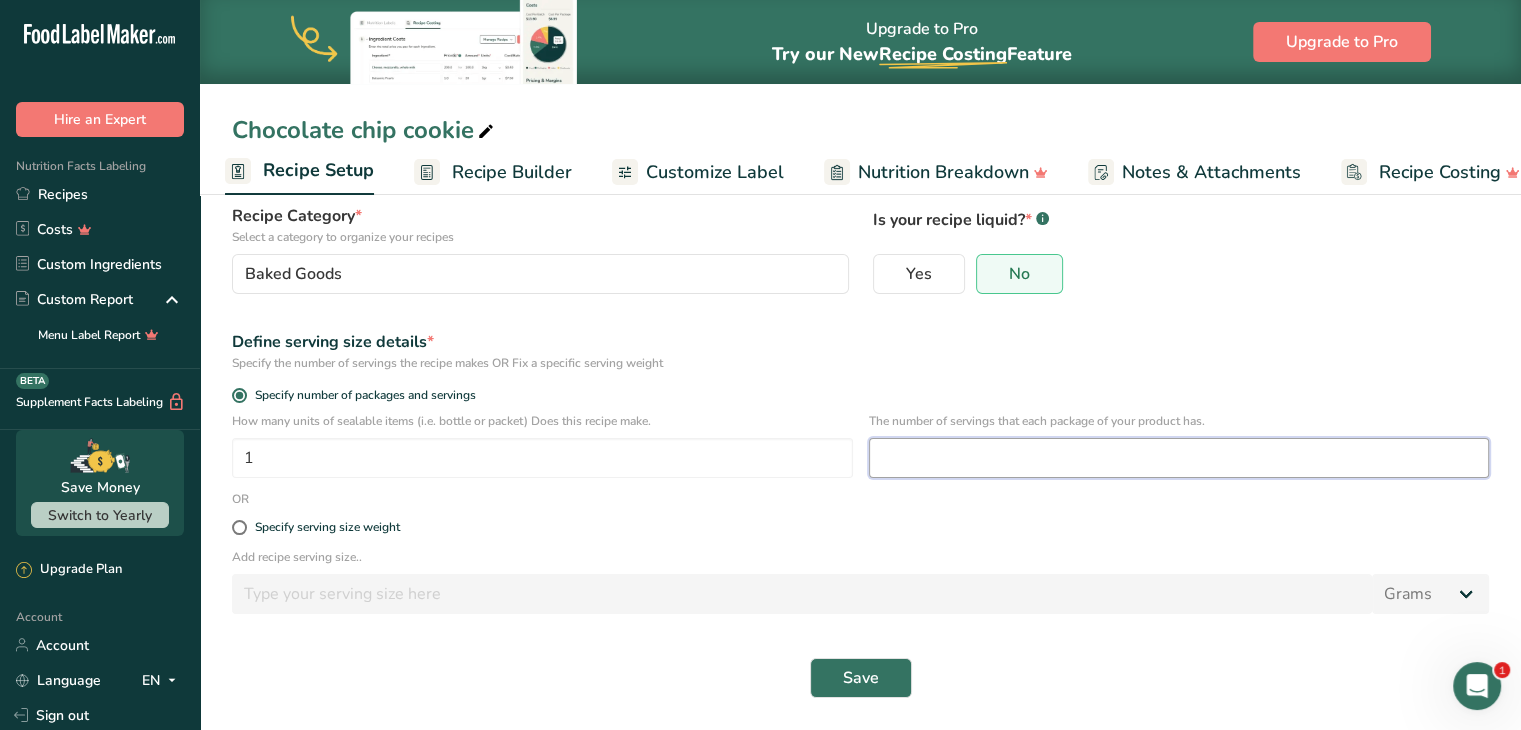 click at bounding box center (1179, 458) 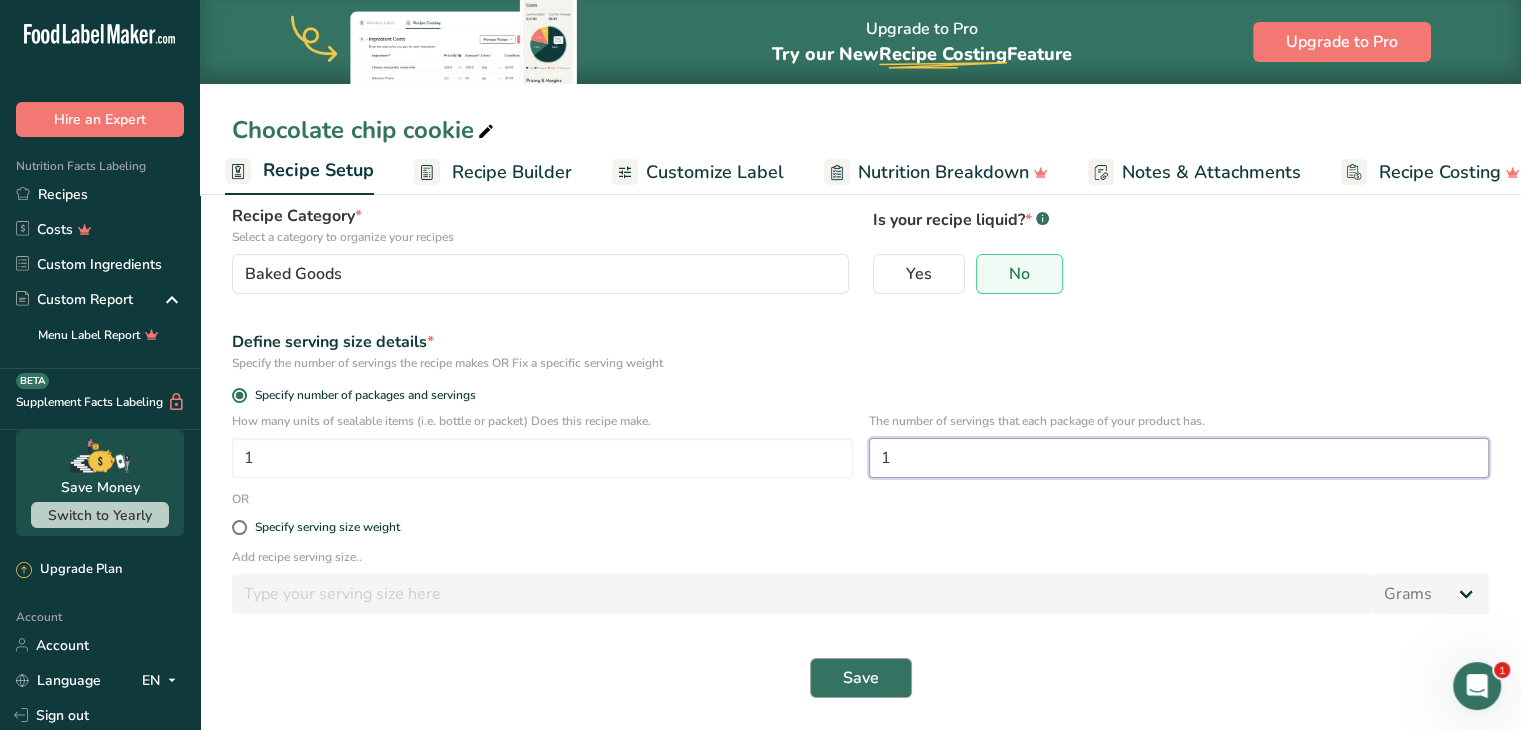 type on "1" 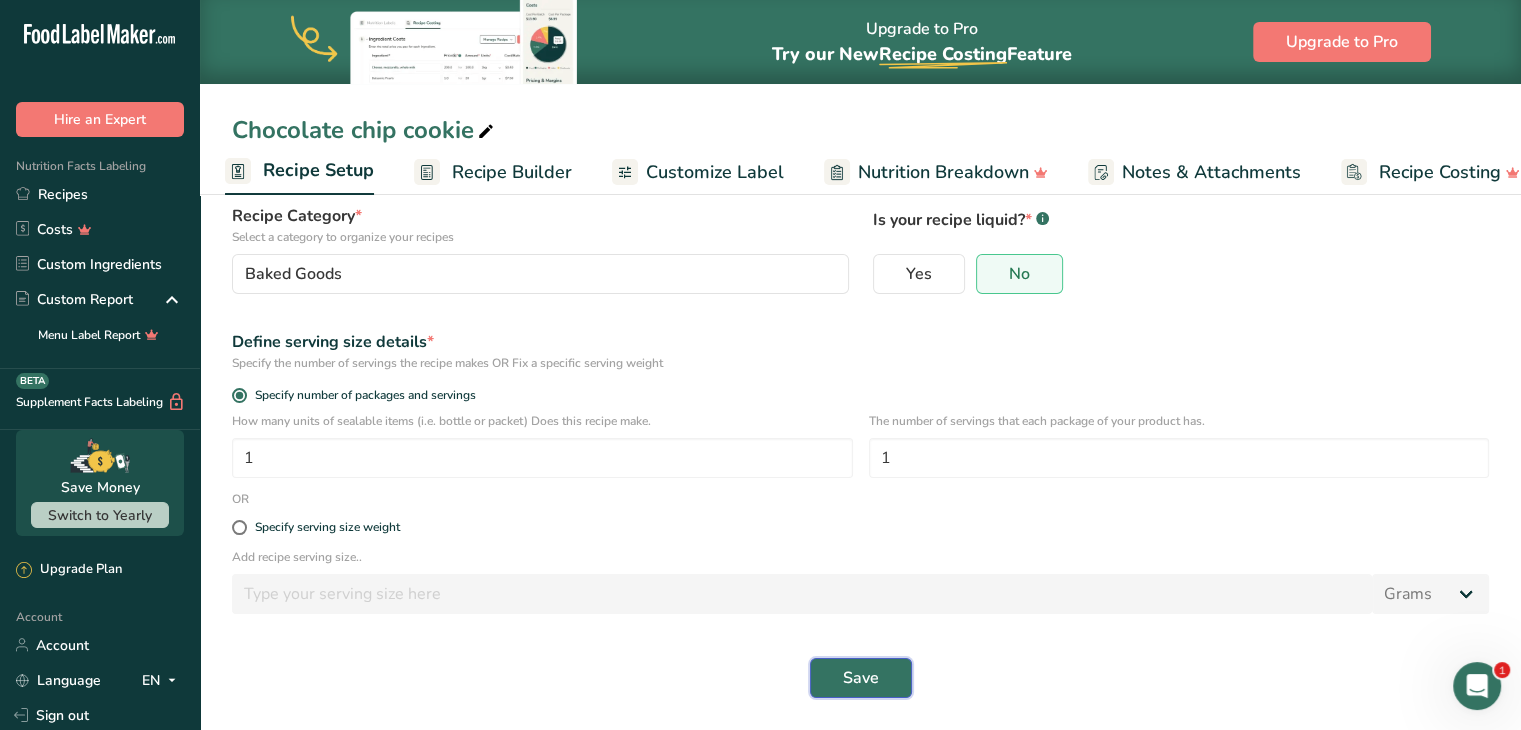 click on "Save" at bounding box center (861, 678) 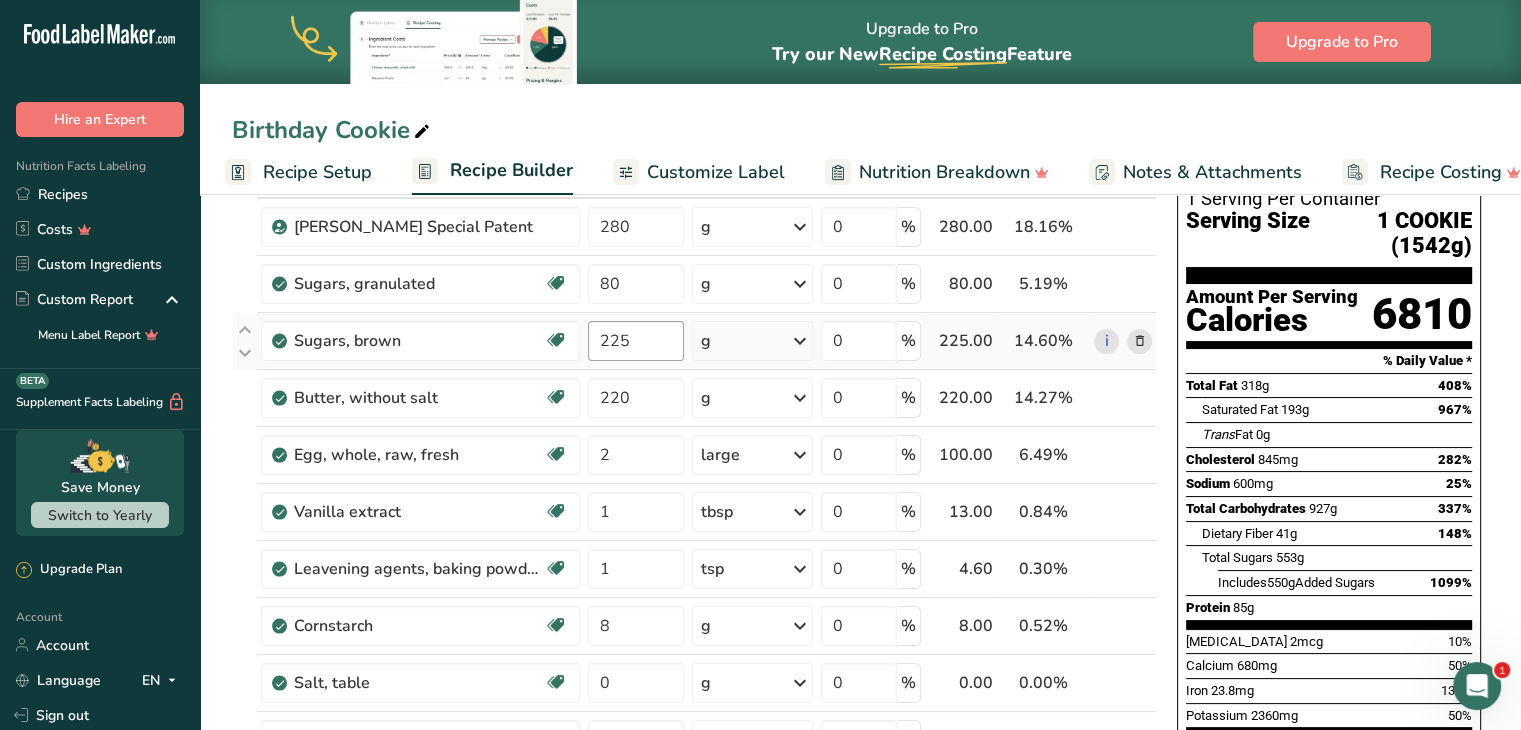 scroll, scrollTop: 0, scrollLeft: 0, axis: both 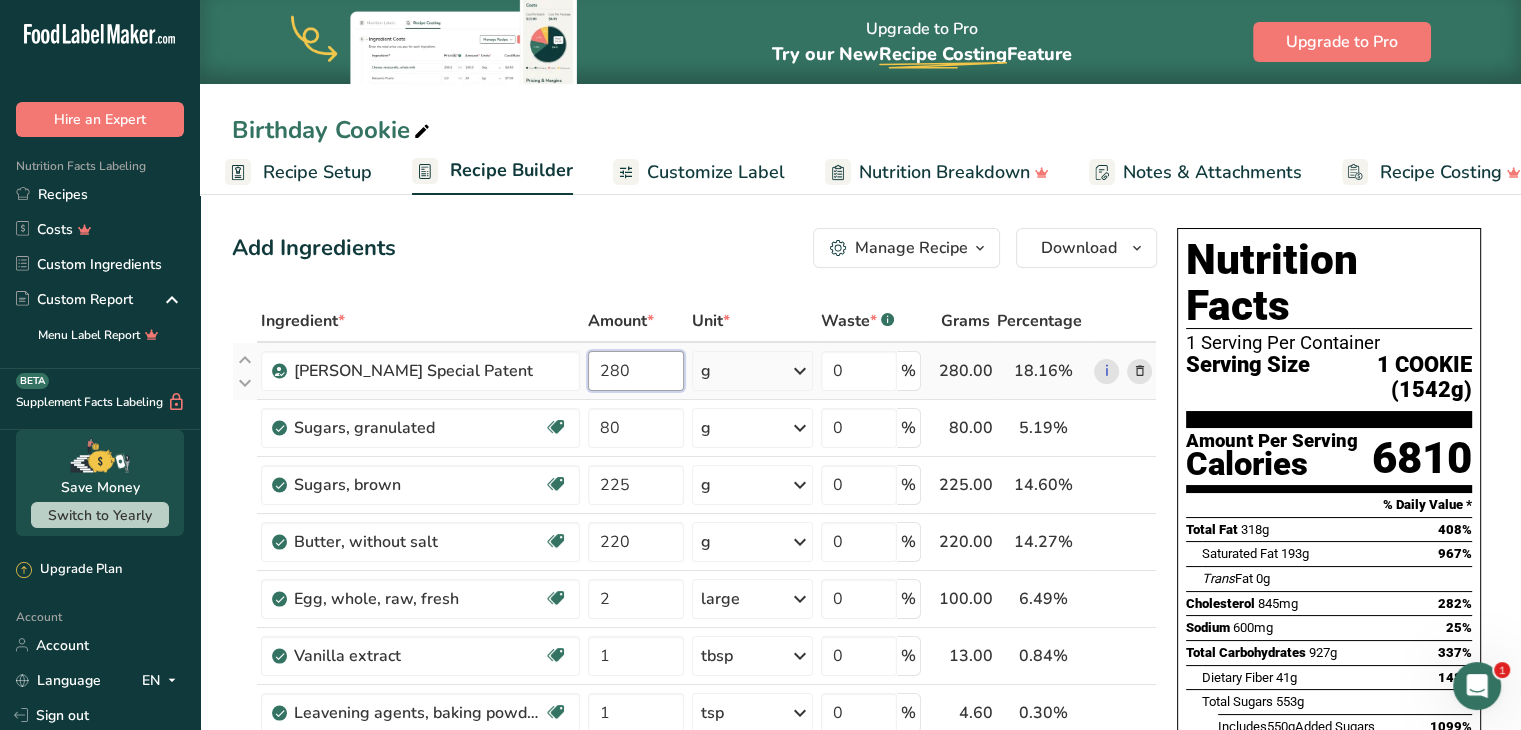 drag, startPoint x: 676, startPoint y: 373, endPoint x: 595, endPoint y: 374, distance: 81.00617 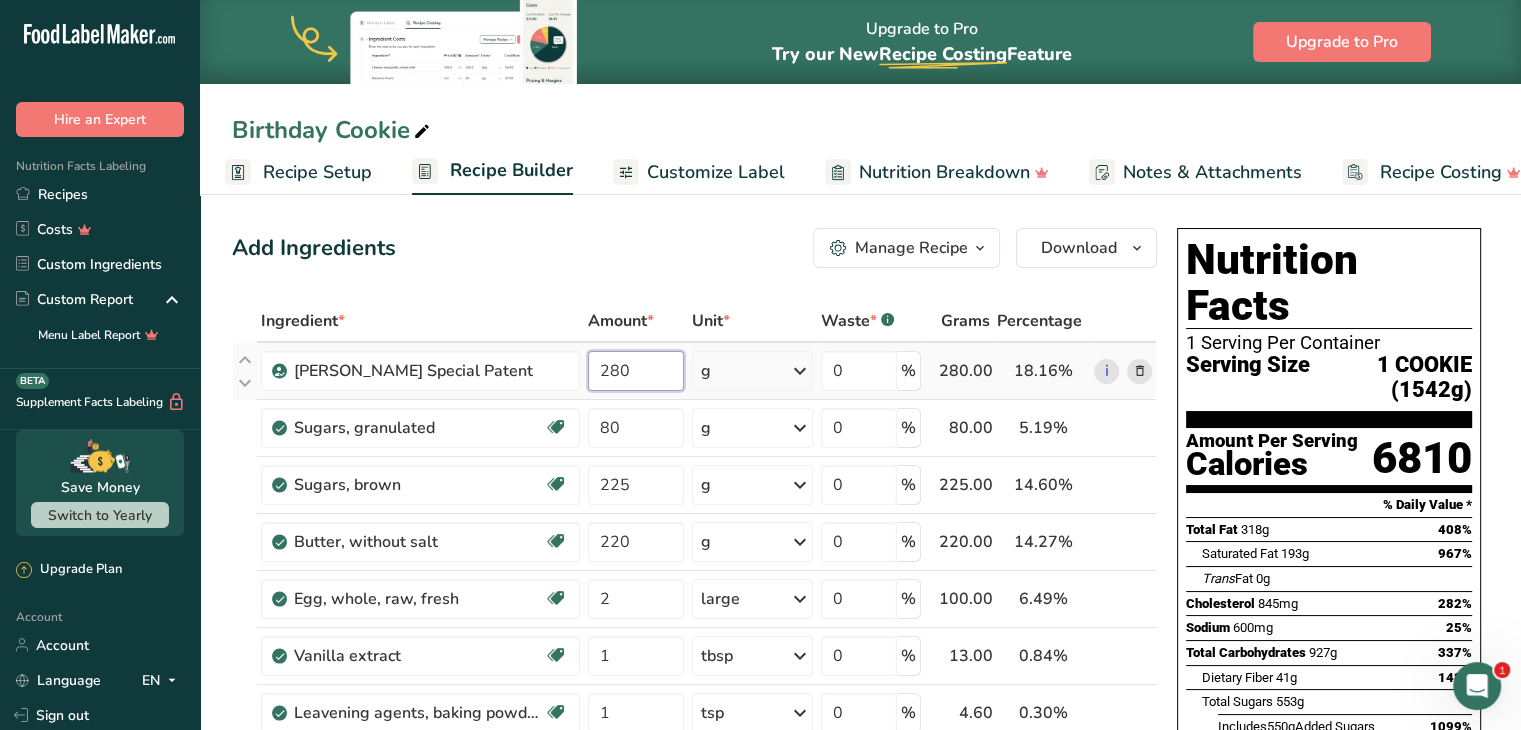 click on "280" at bounding box center [636, 371] 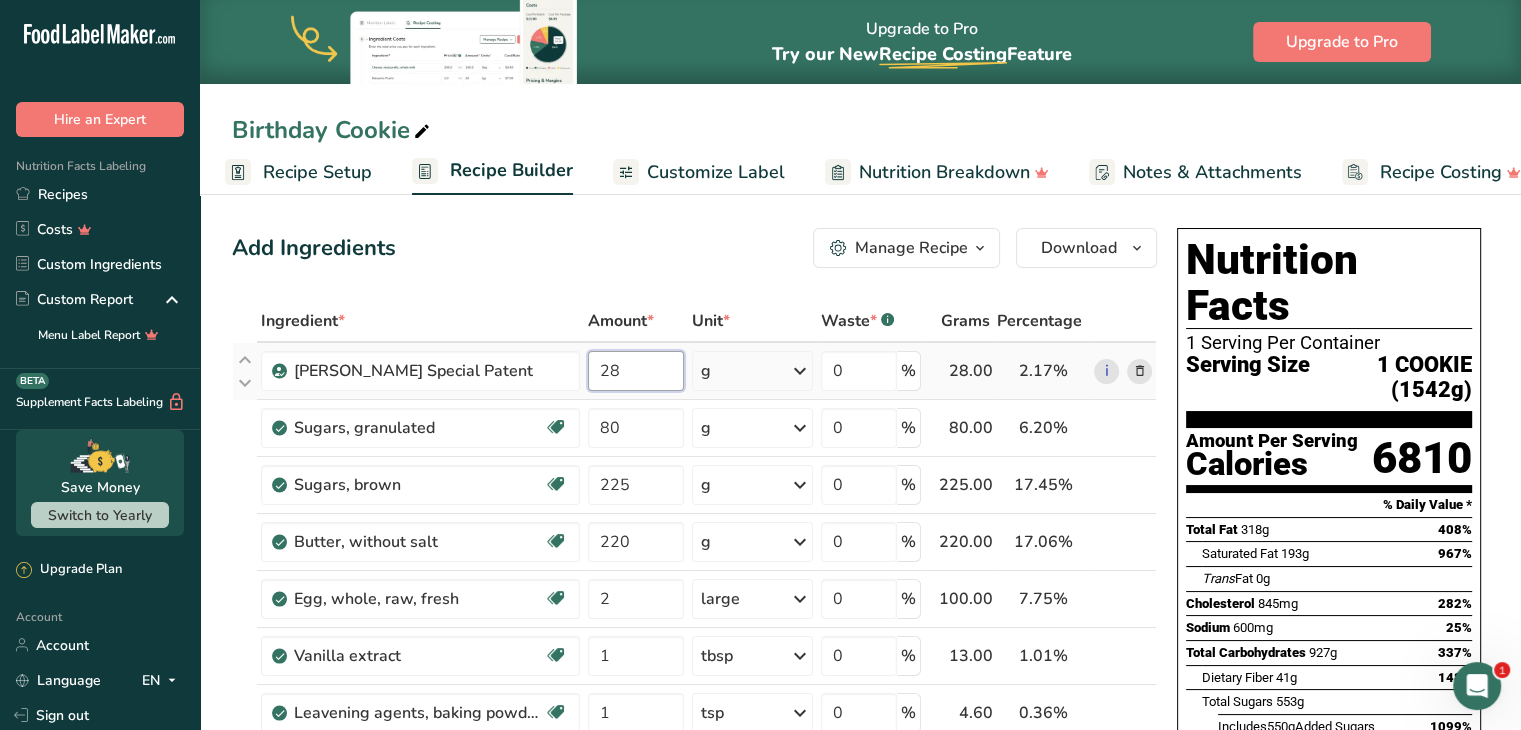 type on "280" 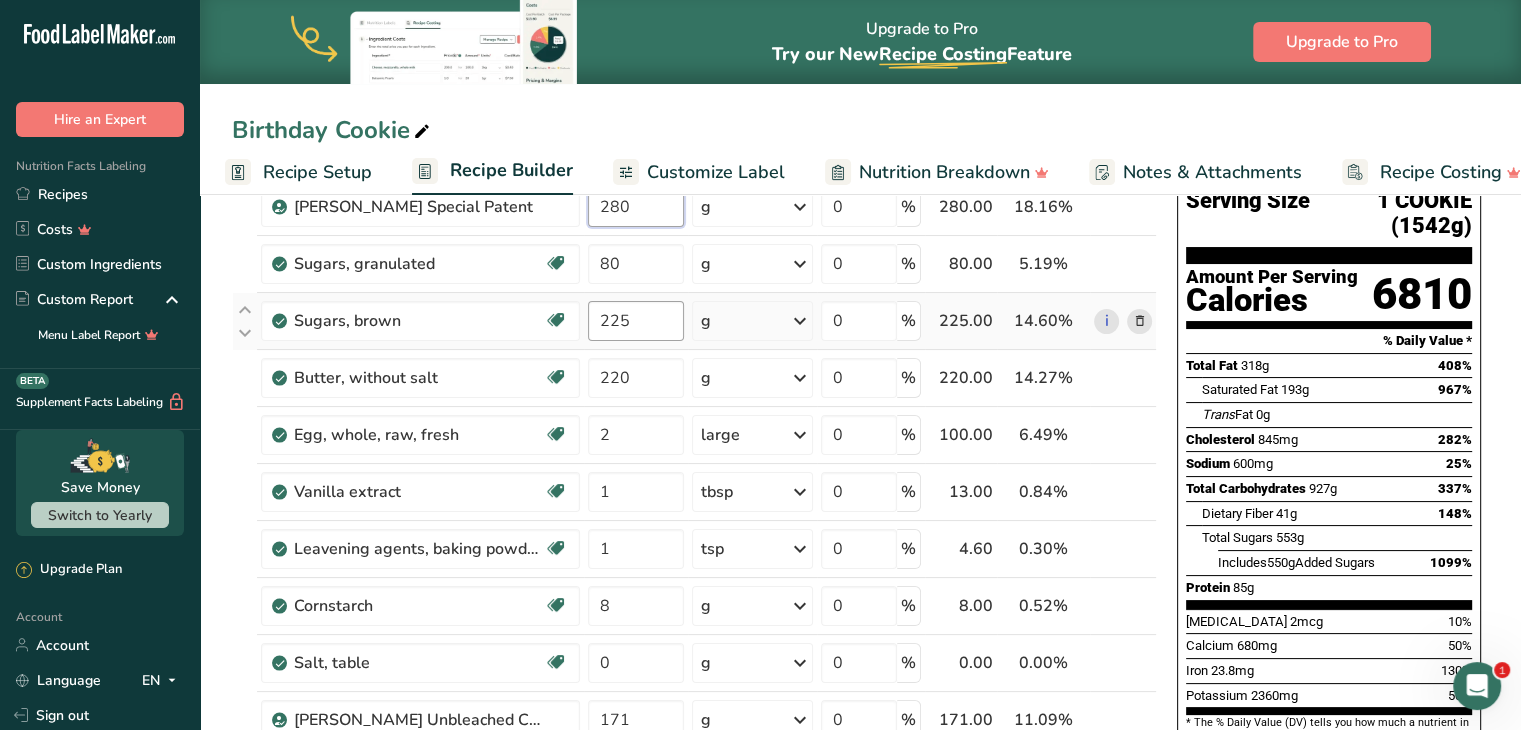 scroll, scrollTop: 0, scrollLeft: 0, axis: both 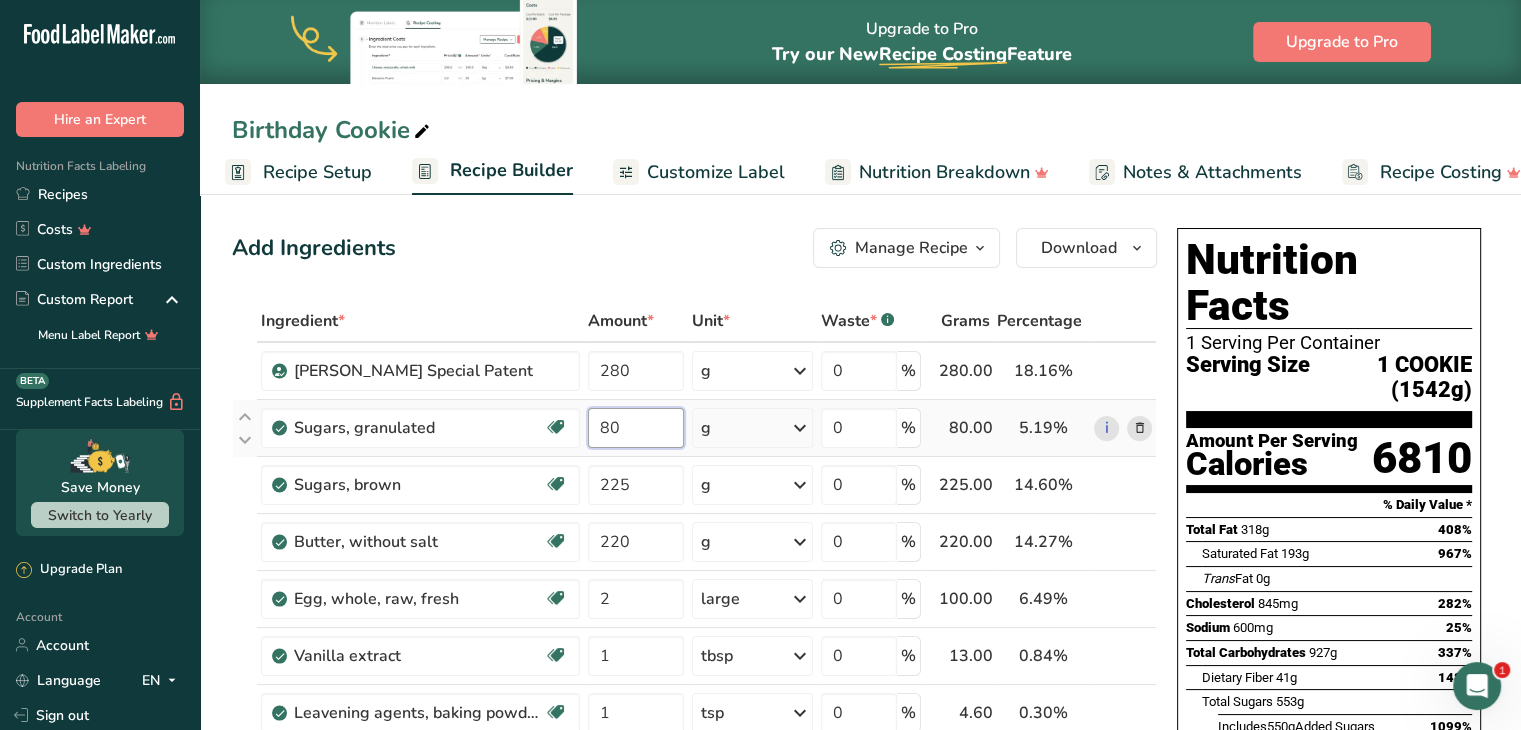 click on "Ingredient *
Amount *
Unit *
Waste *   .a-a{fill:#347362;}.b-a{fill:#fff;}          Grams
Percentage
[PERSON_NAME] Special Patent
280
g
Weight Units
g
kg
mg
See more
Volume Units
l
Volume units require a density conversion. If you know your ingredient's density enter it below. Otherwise, click on "RIA" our AI Regulatory bot - she will be able to help you
lb/ft3
g/cm3
Confirm
mL
Volume units require a density conversion. If you know your ingredient's density enter it below. Otherwise, click on "RIA" our AI Regulatory bot - she will be able to help you
fl oz" at bounding box center (694, 726) 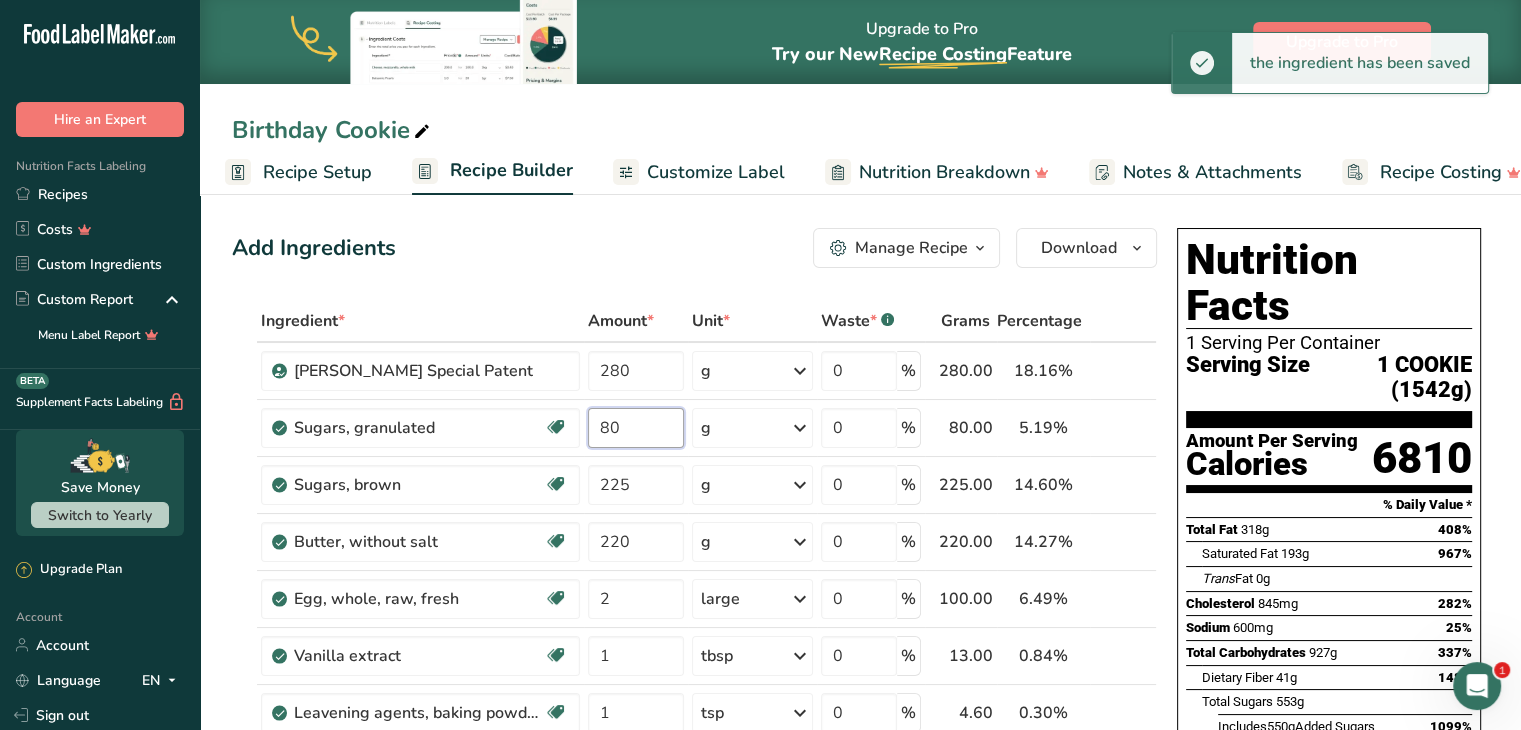 type on "8" 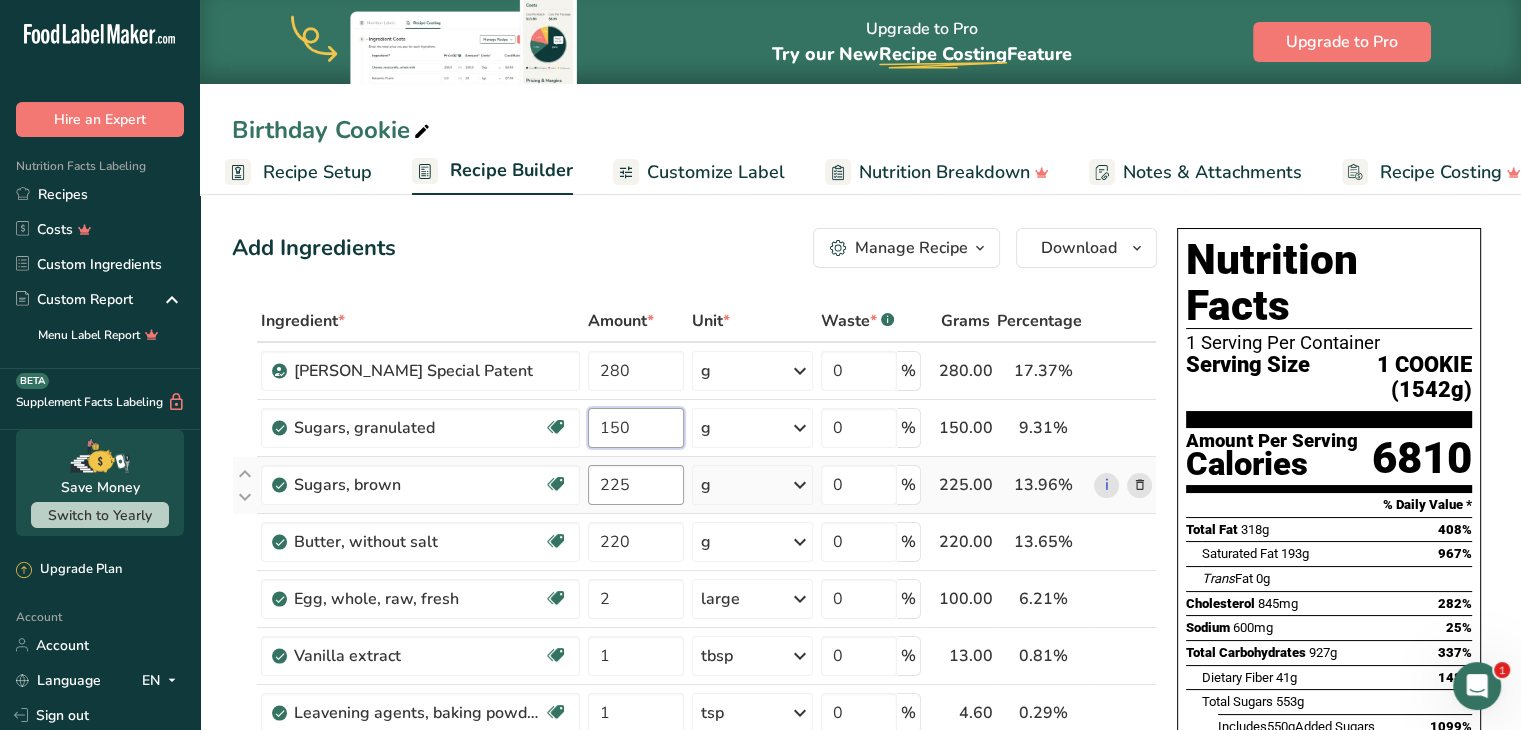 type on "150" 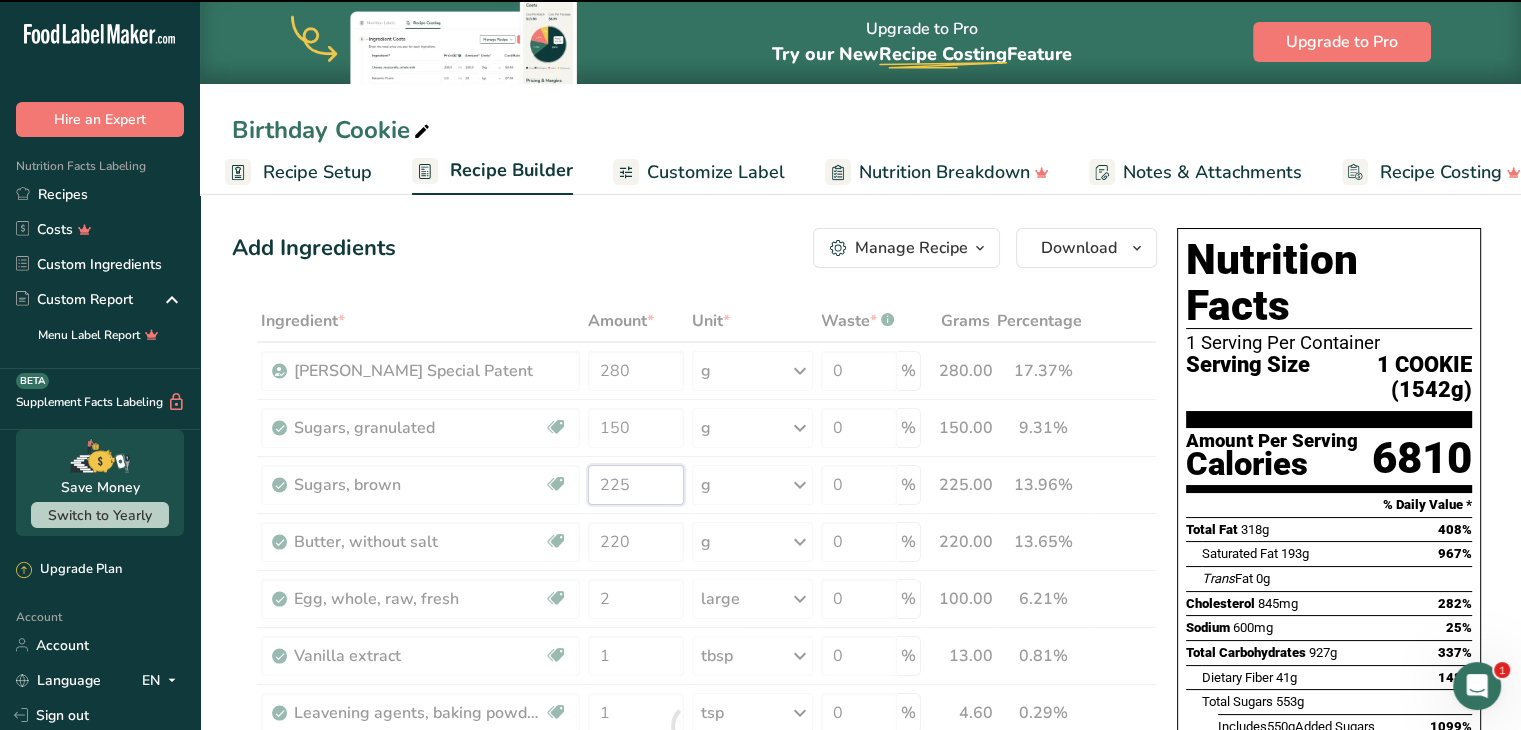drag, startPoint x: 646, startPoint y: 485, endPoint x: 623, endPoint y: 477, distance: 24.351591 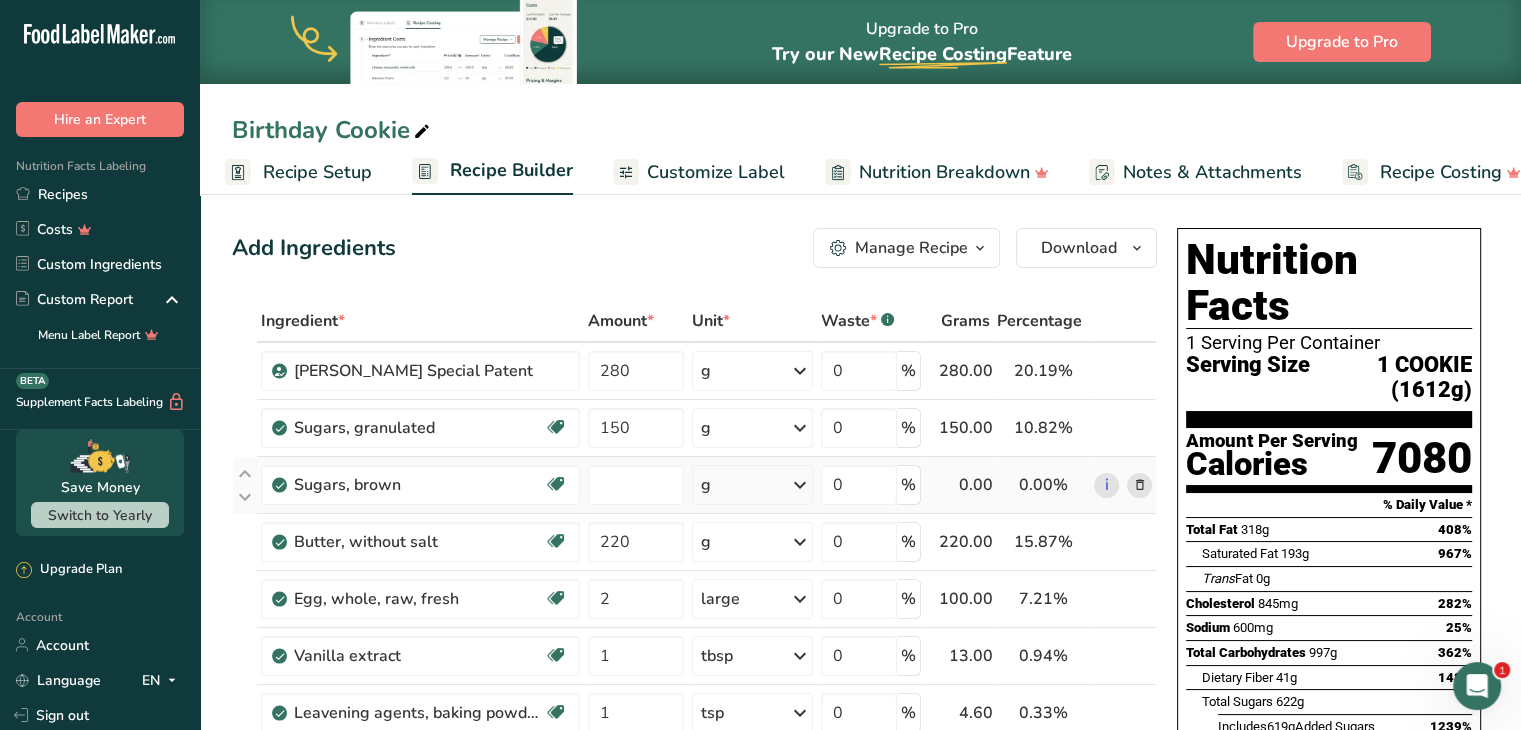 click on "Ingredient *
Amount *
Unit *
Waste *   .a-a{fill:#347362;}.b-a{fill:#fff;}          Grams
Percentage
[PERSON_NAME] Special Patent
280
g
Weight Units
g
kg
mg
See more
Volume Units
l
Volume units require a density conversion. If you know your ingredient's density enter it below. Otherwise, click on "RIA" our AI Regulatory bot - she will be able to help you
lb/ft3
g/cm3
Confirm
mL
Volume units require a density conversion. If you know your ingredient's density enter it below. Otherwise, click on "RIA" our AI Regulatory bot - she will be able to help you
fl oz" at bounding box center (694, 726) 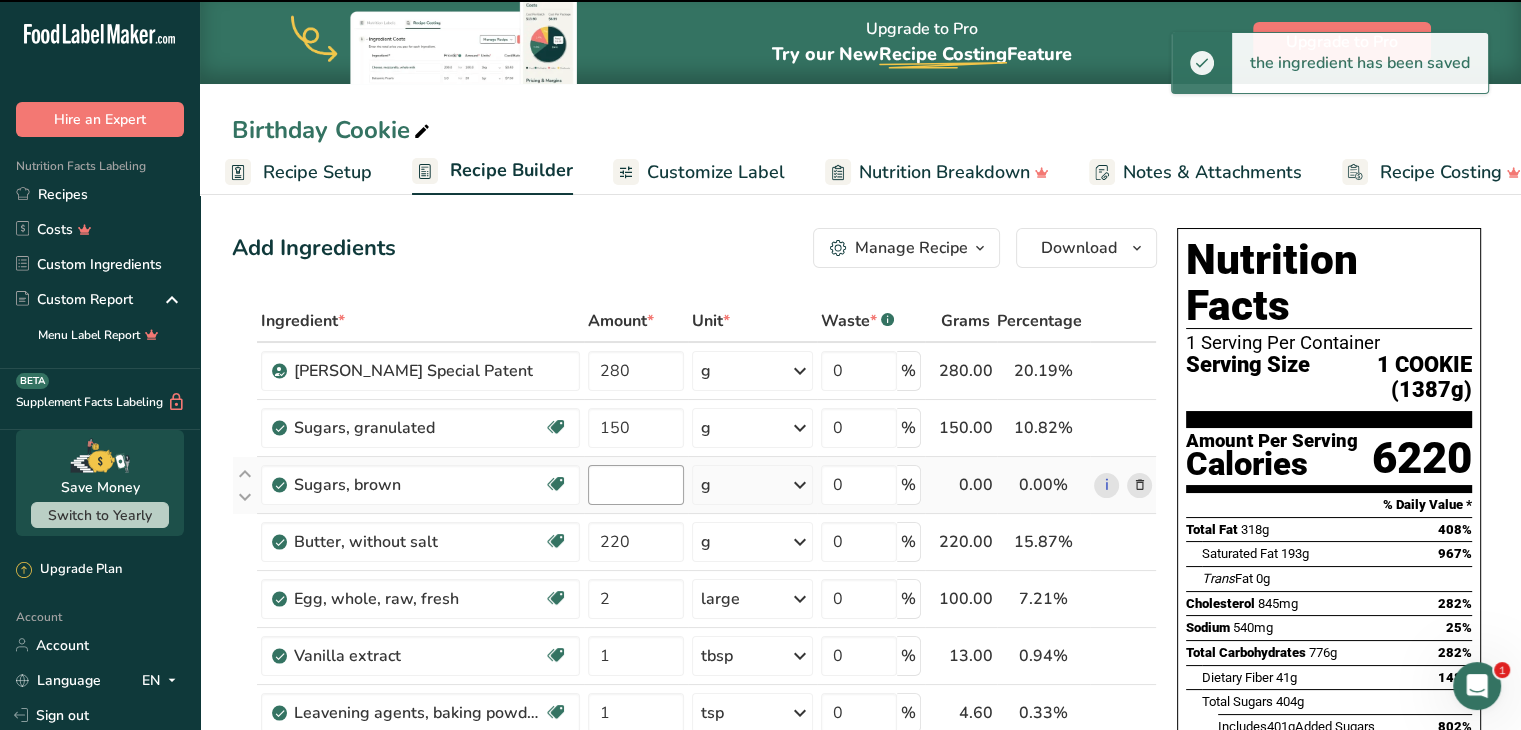 type on "0" 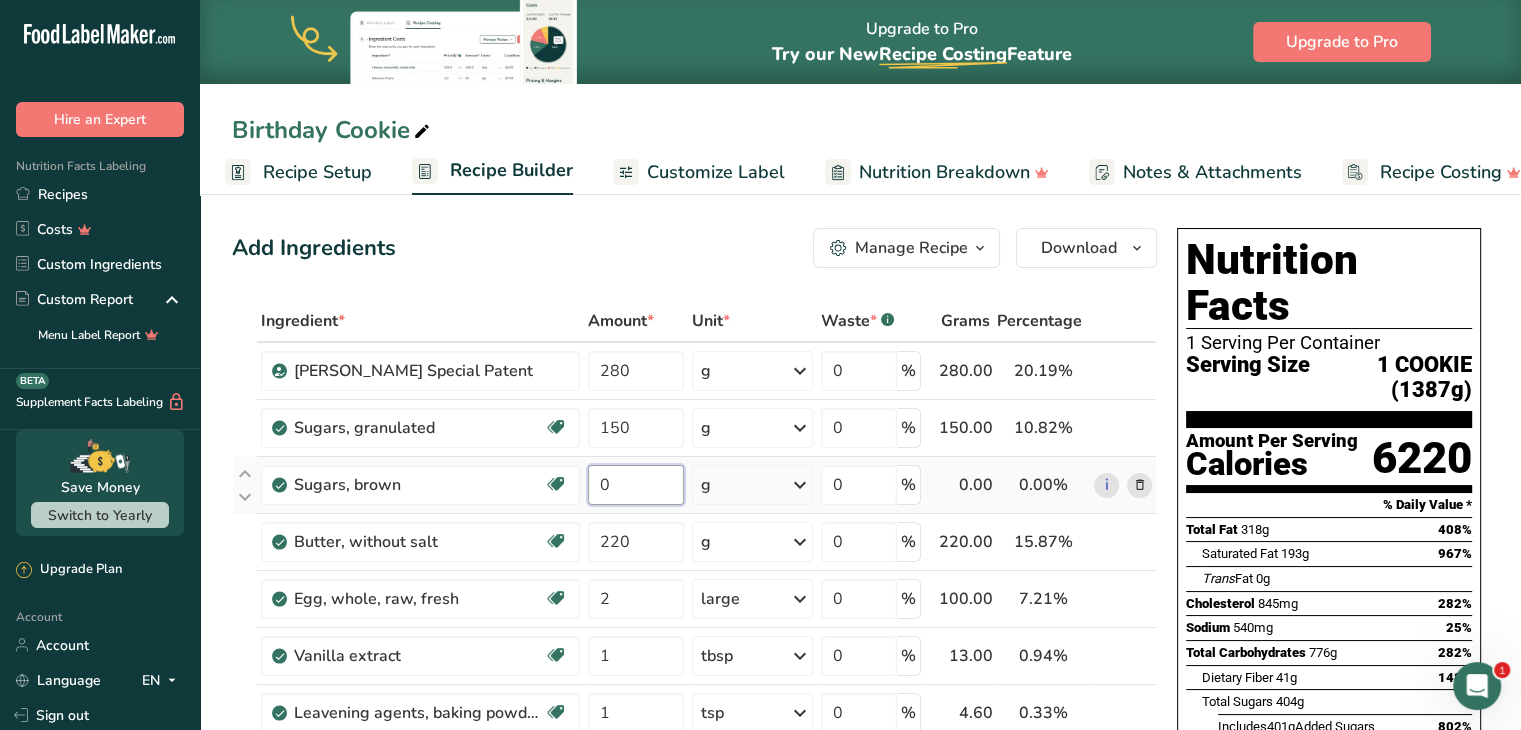 click on "0" at bounding box center (636, 485) 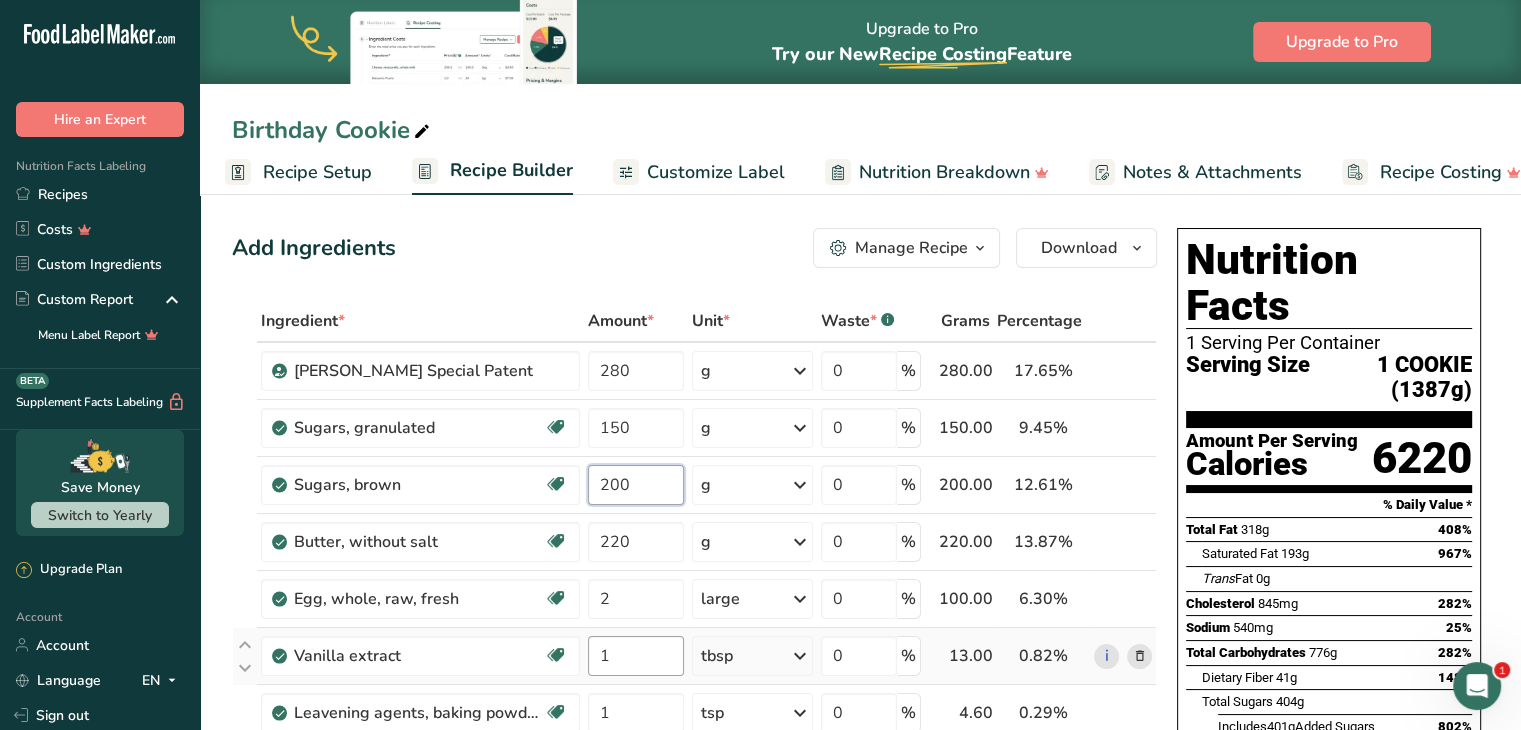 type on "200" 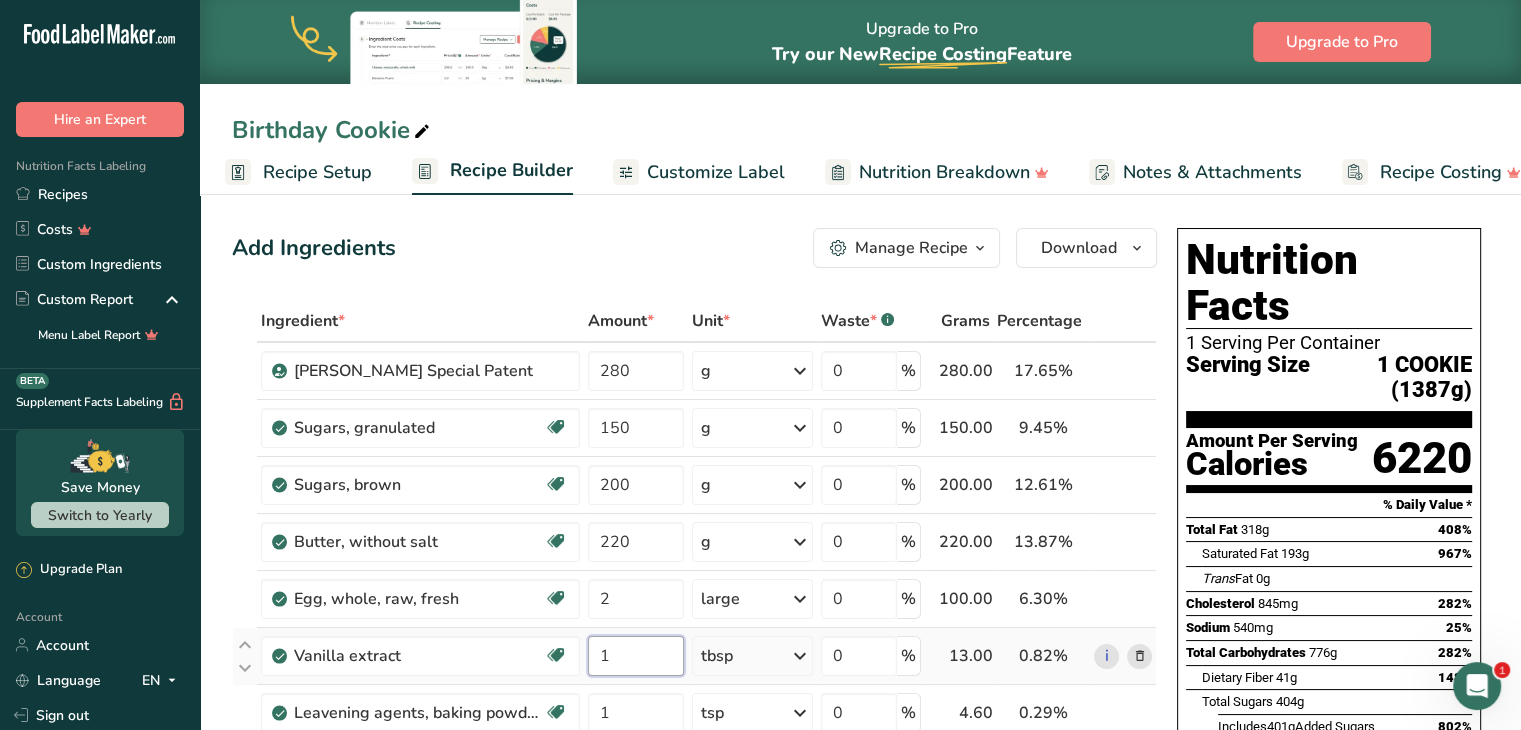 click on "Ingredient *
Amount *
Unit *
Waste *   .a-a{fill:#347362;}.b-a{fill:#fff;}          Grams
Percentage
[PERSON_NAME] Special Patent
280
g
Weight Units
g
kg
mg
See more
Volume Units
l
Volume units require a density conversion. If you know your ingredient's density enter it below. Otherwise, click on "RIA" our AI Regulatory bot - she will be able to help you
lb/ft3
g/cm3
Confirm
mL
Volume units require a density conversion. If you know your ingredient's density enter it below. Otherwise, click on "RIA" our AI Regulatory bot - she will be able to help you
fl oz" at bounding box center (694, 726) 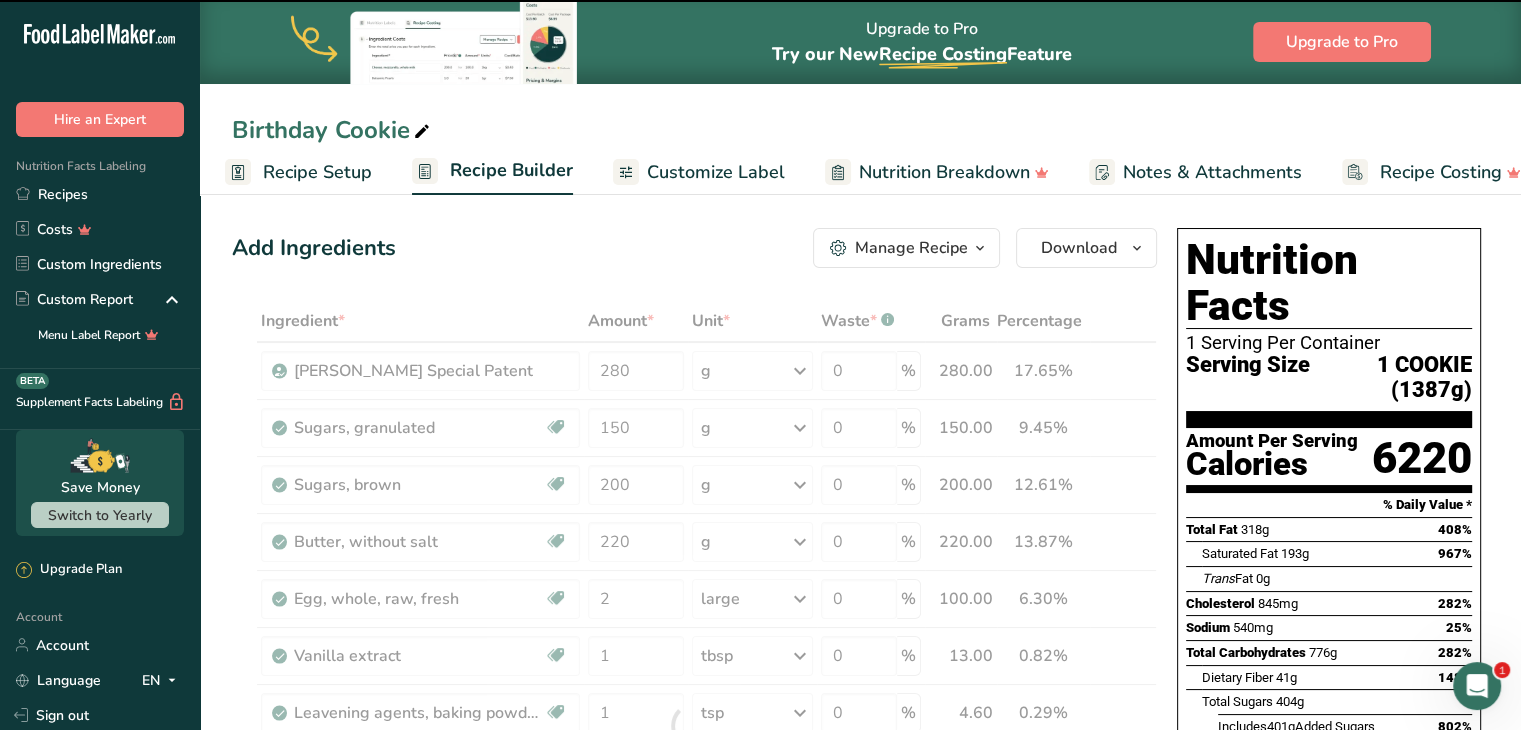 click at bounding box center [694, 726] 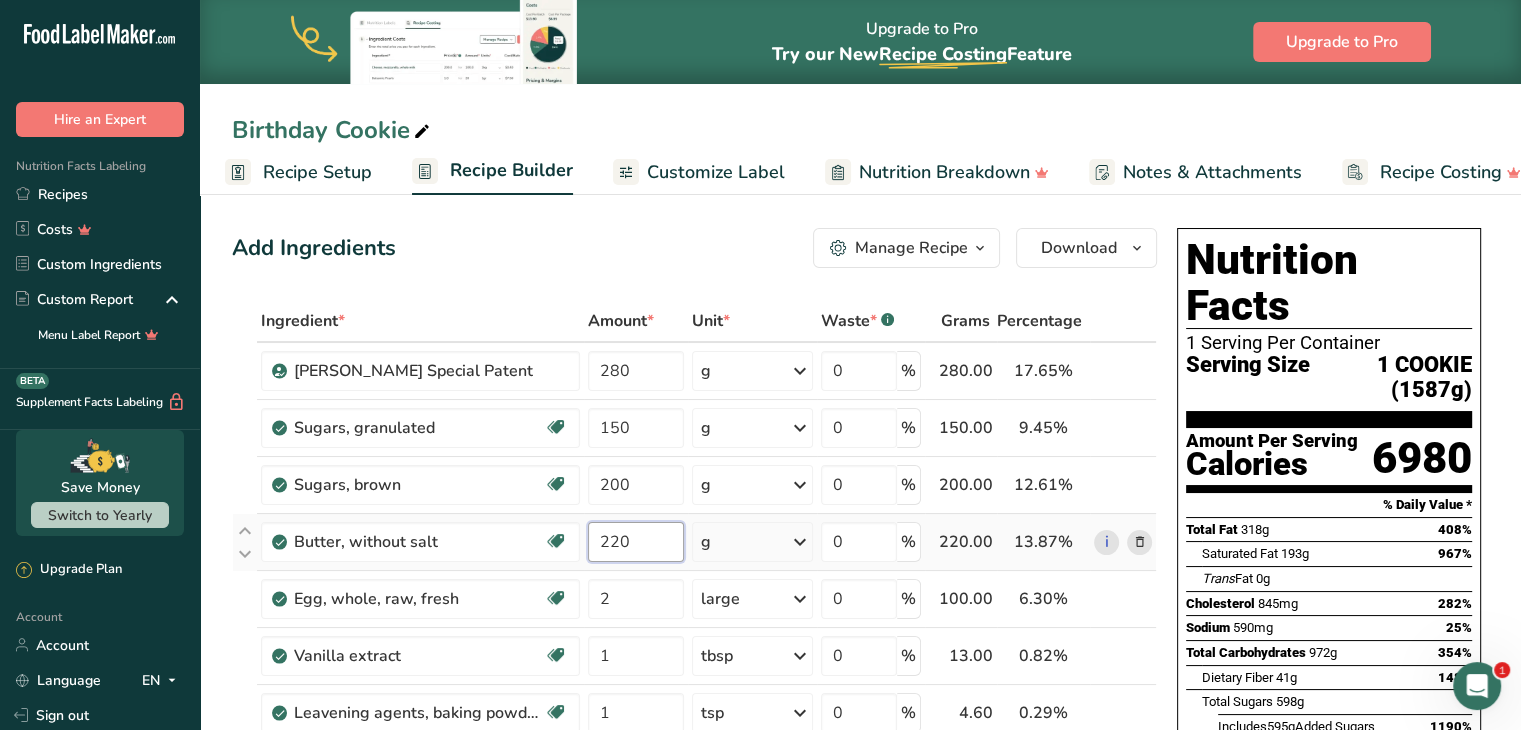 click on "220" at bounding box center [636, 542] 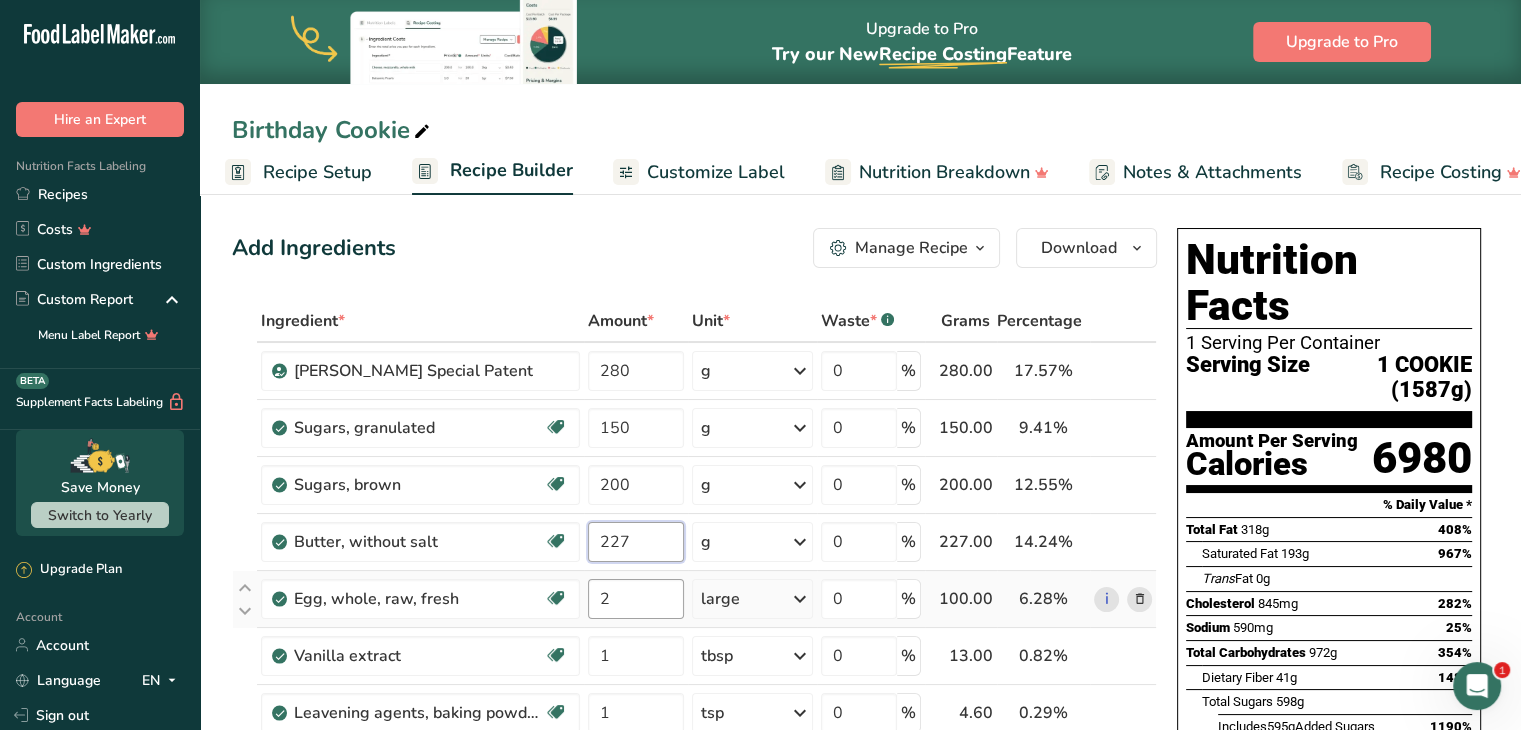 type on "227" 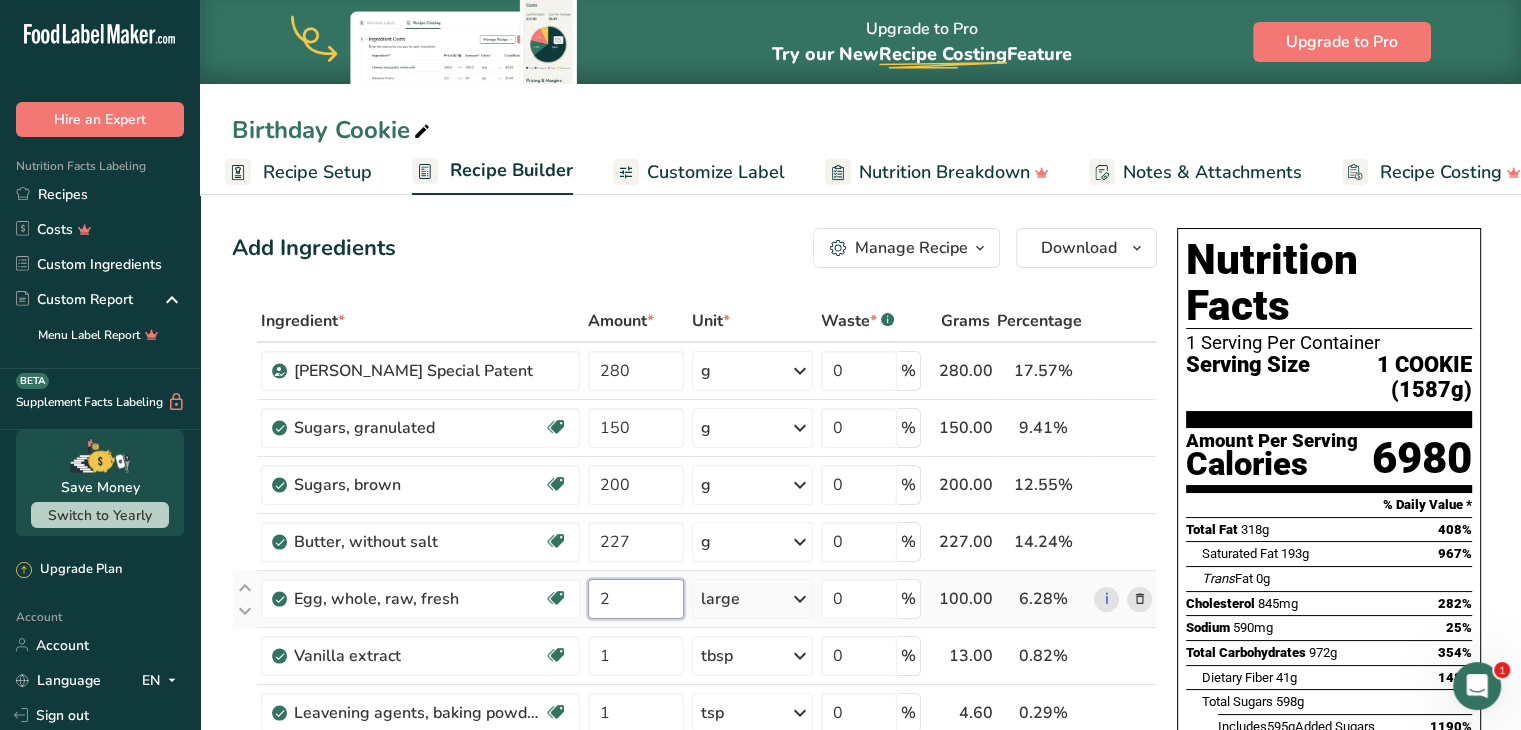 click on "Ingredient *
Amount *
Unit *
Waste *   .a-a{fill:#347362;}.b-a{fill:#fff;}          Grams
Percentage
[PERSON_NAME] Special Patent
280
g
Weight Units
g
kg
mg
See more
Volume Units
l
Volume units require a density conversion. If you know your ingredient's density enter it below. Otherwise, click on "RIA" our AI Regulatory bot - she will be able to help you
lb/ft3
g/cm3
Confirm
mL
Volume units require a density conversion. If you know your ingredient's density enter it below. Otherwise, click on "RIA" our AI Regulatory bot - she will be able to help you
fl oz" at bounding box center (694, 726) 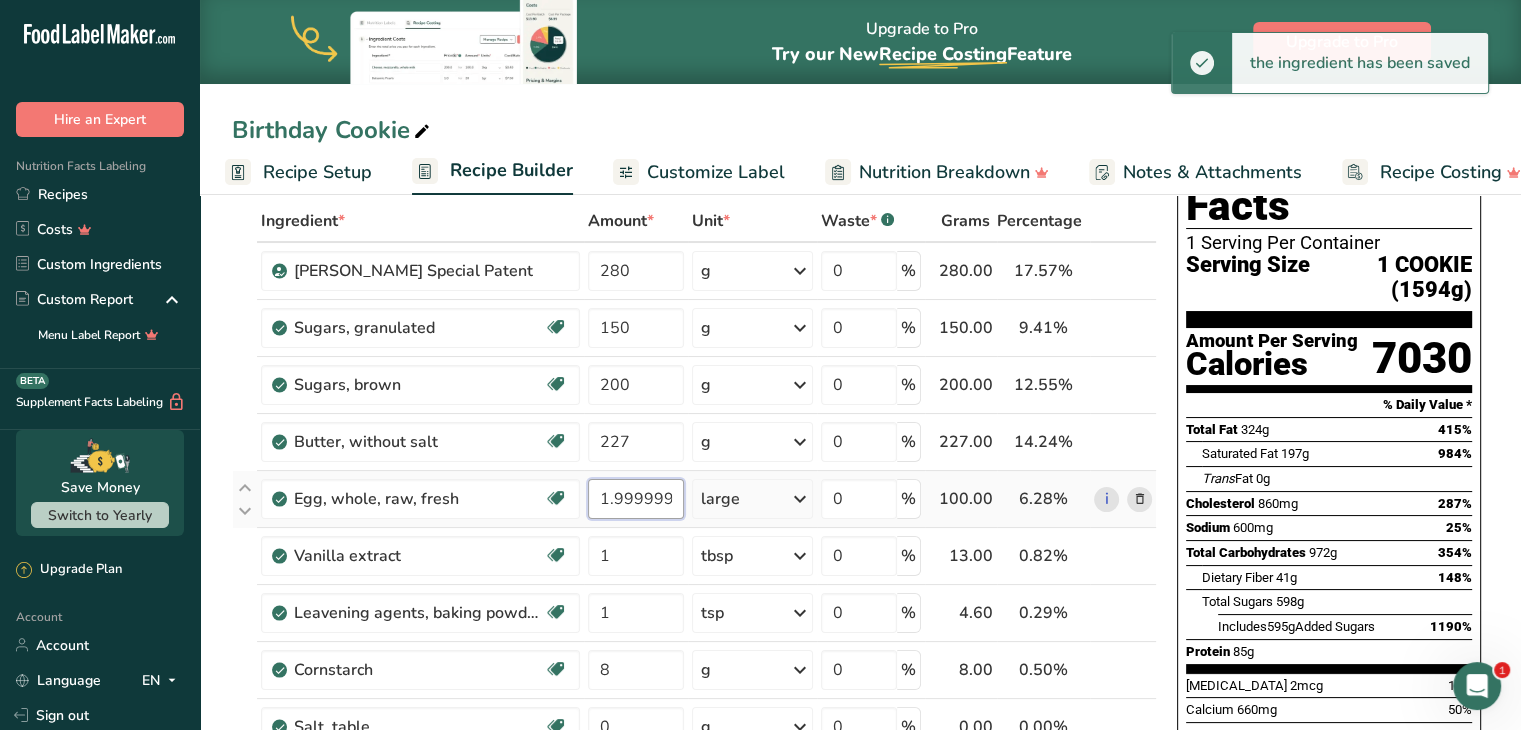 scroll, scrollTop: 200, scrollLeft: 0, axis: vertical 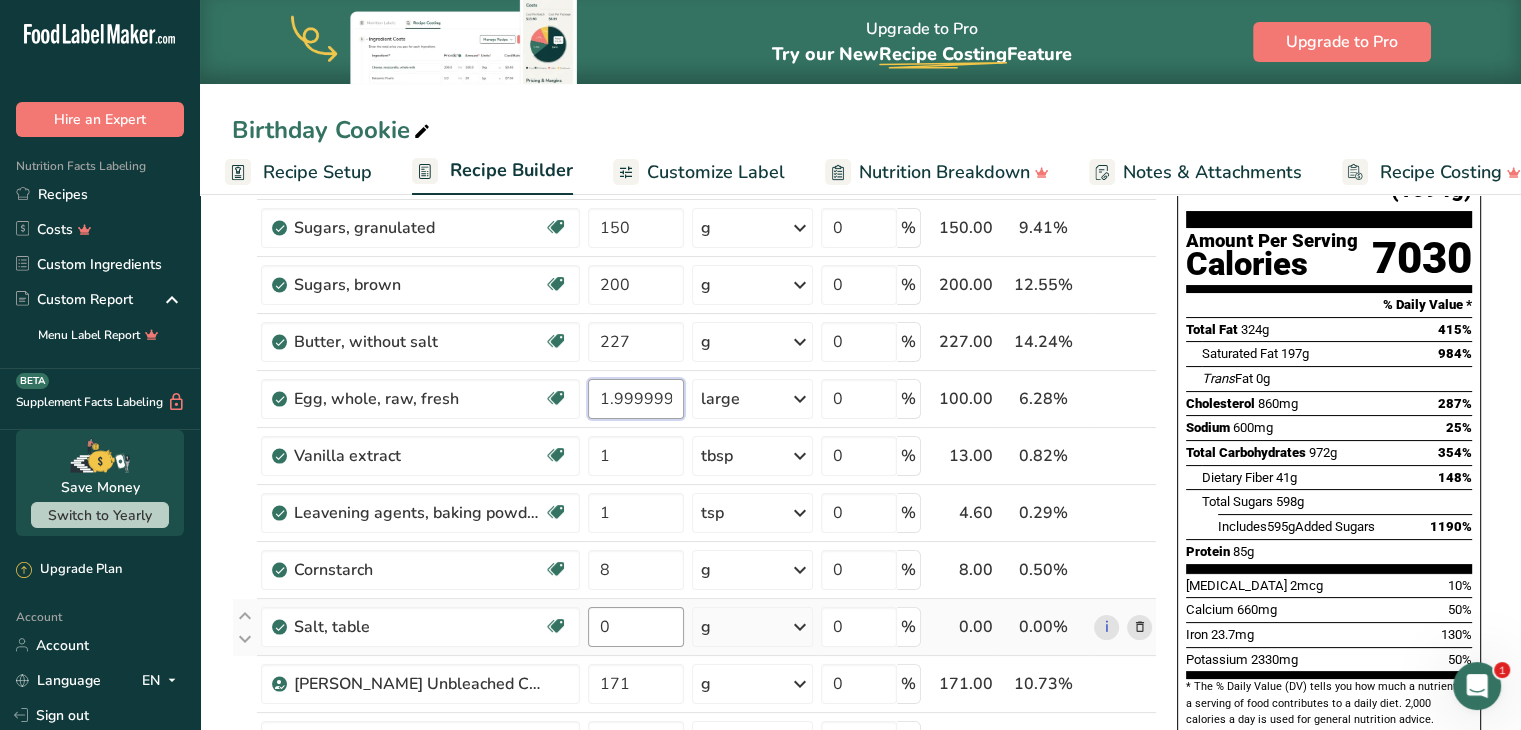 type on "1.999999" 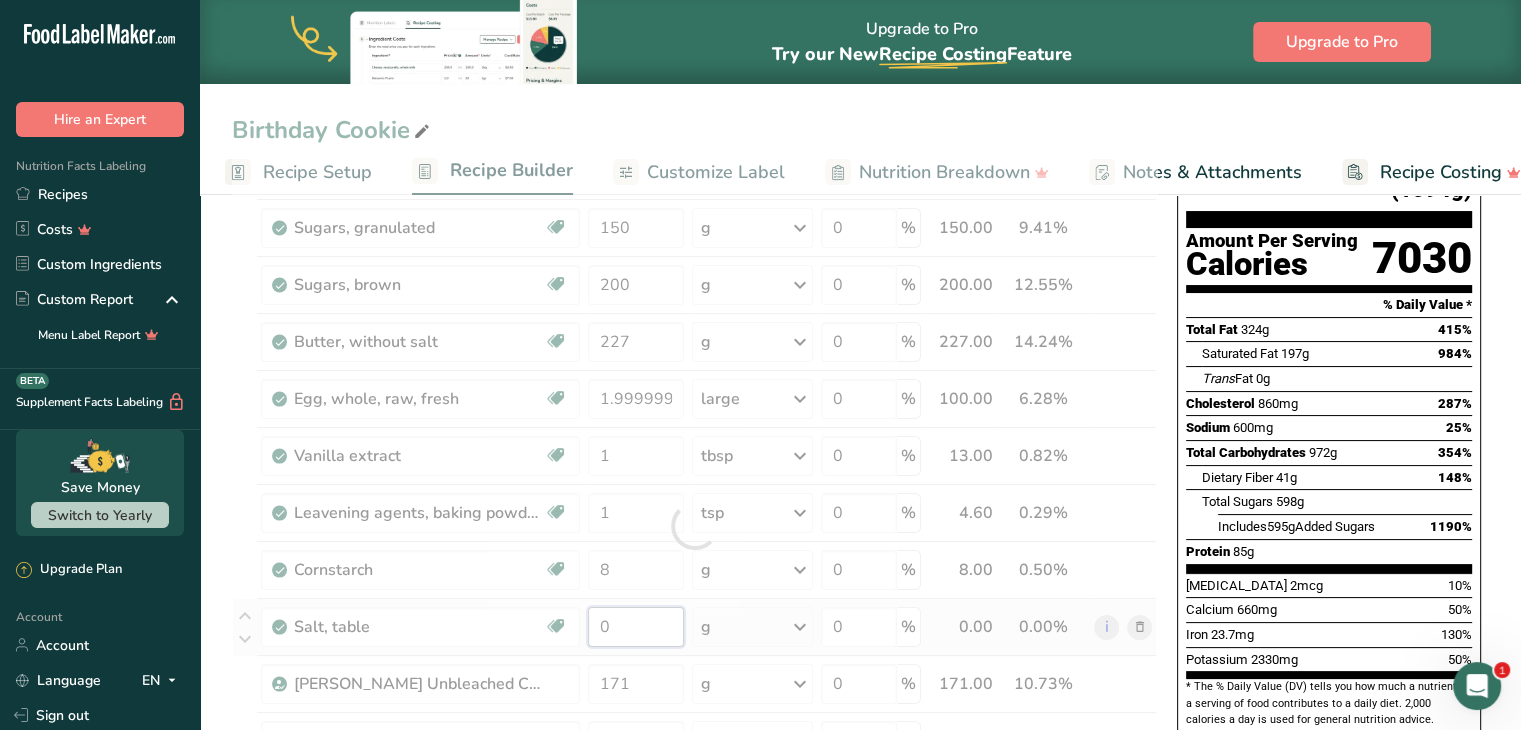 click on "Ingredient *
Amount *
Unit *
Waste *   .a-a{fill:#347362;}.b-a{fill:#fff;}          Grams
Percentage
[PERSON_NAME] Special Patent
280
g
Weight Units
g
kg
mg
See more
Volume Units
l
Volume units require a density conversion. If you know your ingredient's density enter it below. Otherwise, click on "RIA" our AI Regulatory bot - she will be able to help you
lb/ft3
g/cm3
Confirm
mL
Volume units require a density conversion. If you know your ingredient's density enter it below. Otherwise, click on "RIA" our AI Regulatory bot - she will be able to help you
fl oz" at bounding box center (694, 526) 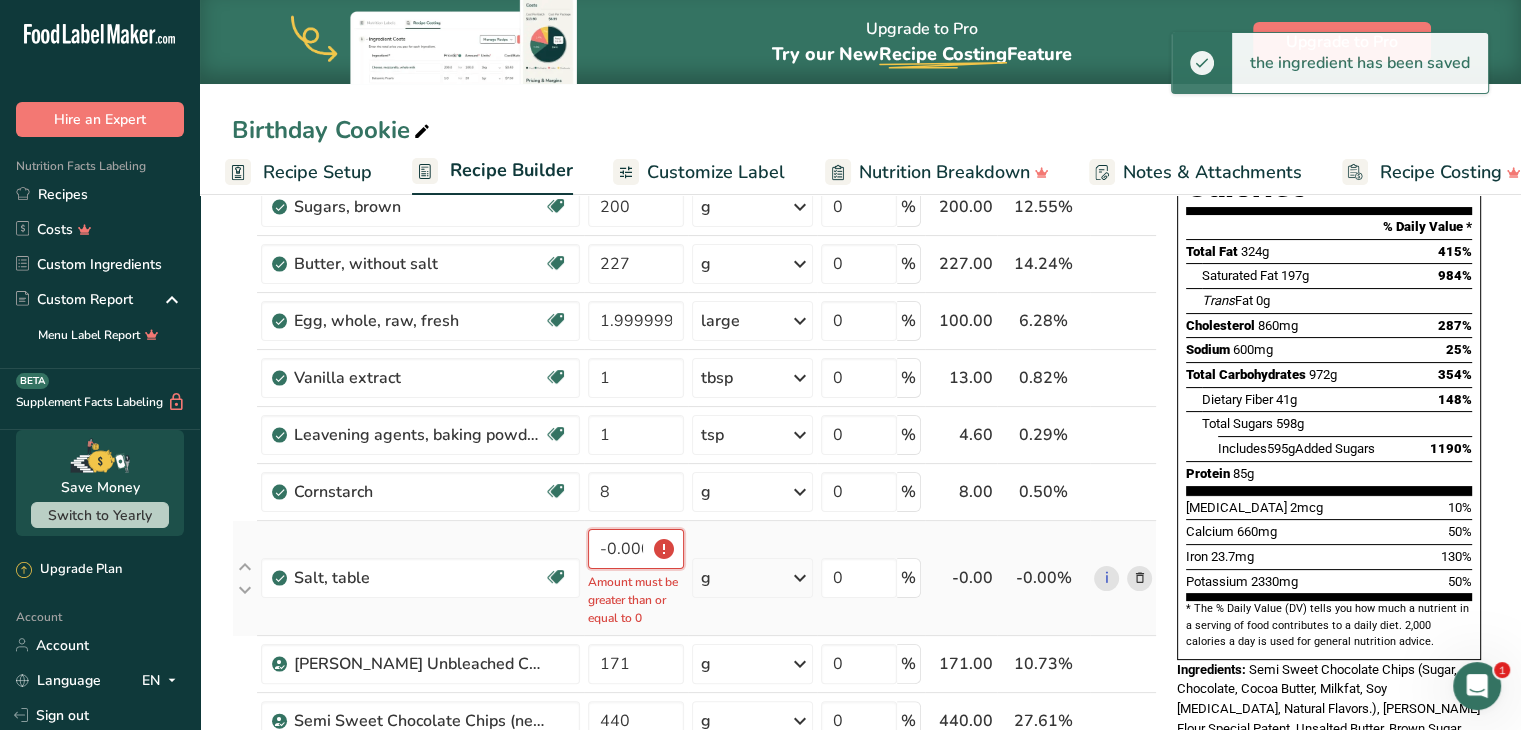 scroll, scrollTop: 300, scrollLeft: 0, axis: vertical 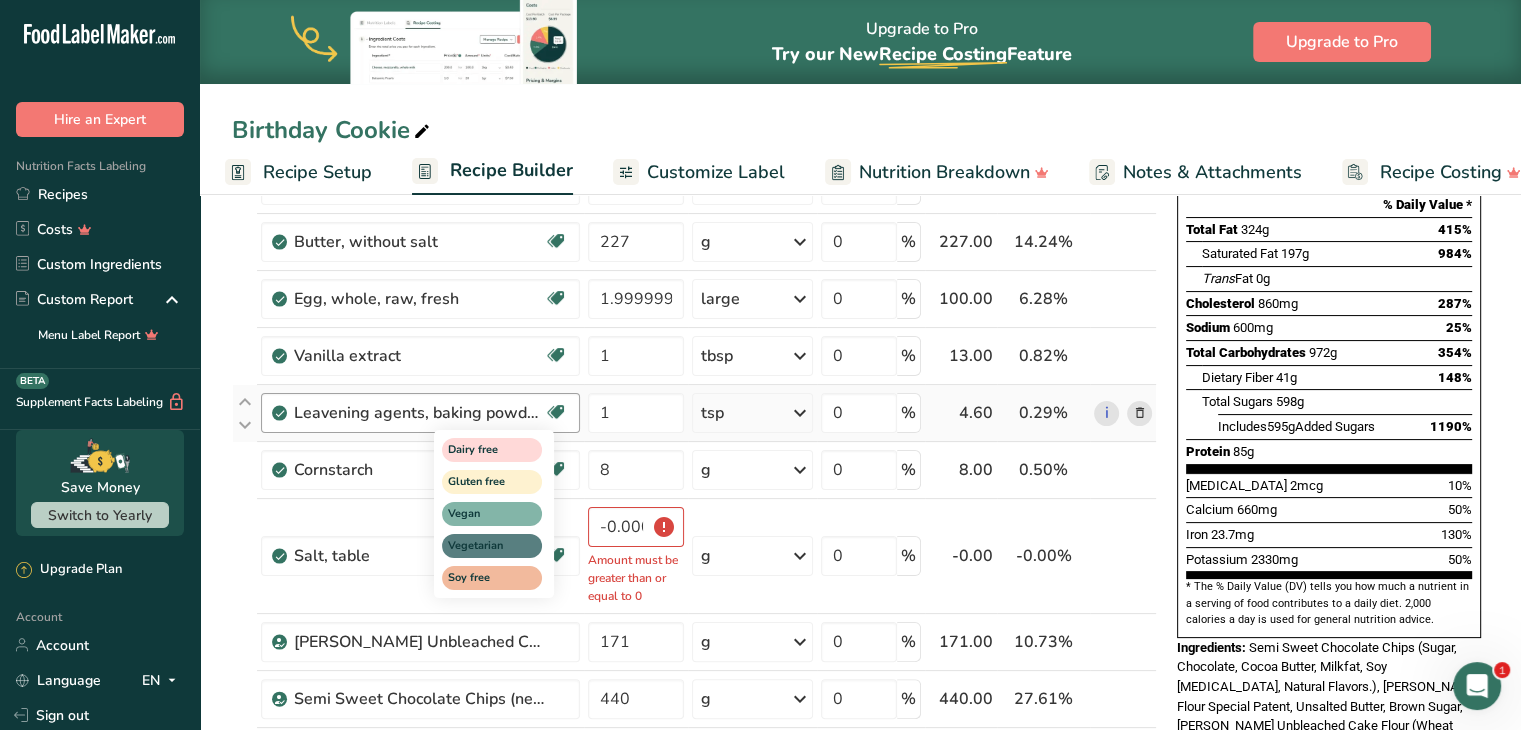 click on "Dairy free
Gluten free
Vegan
Vegetarian
Soy free" at bounding box center (530, 512) 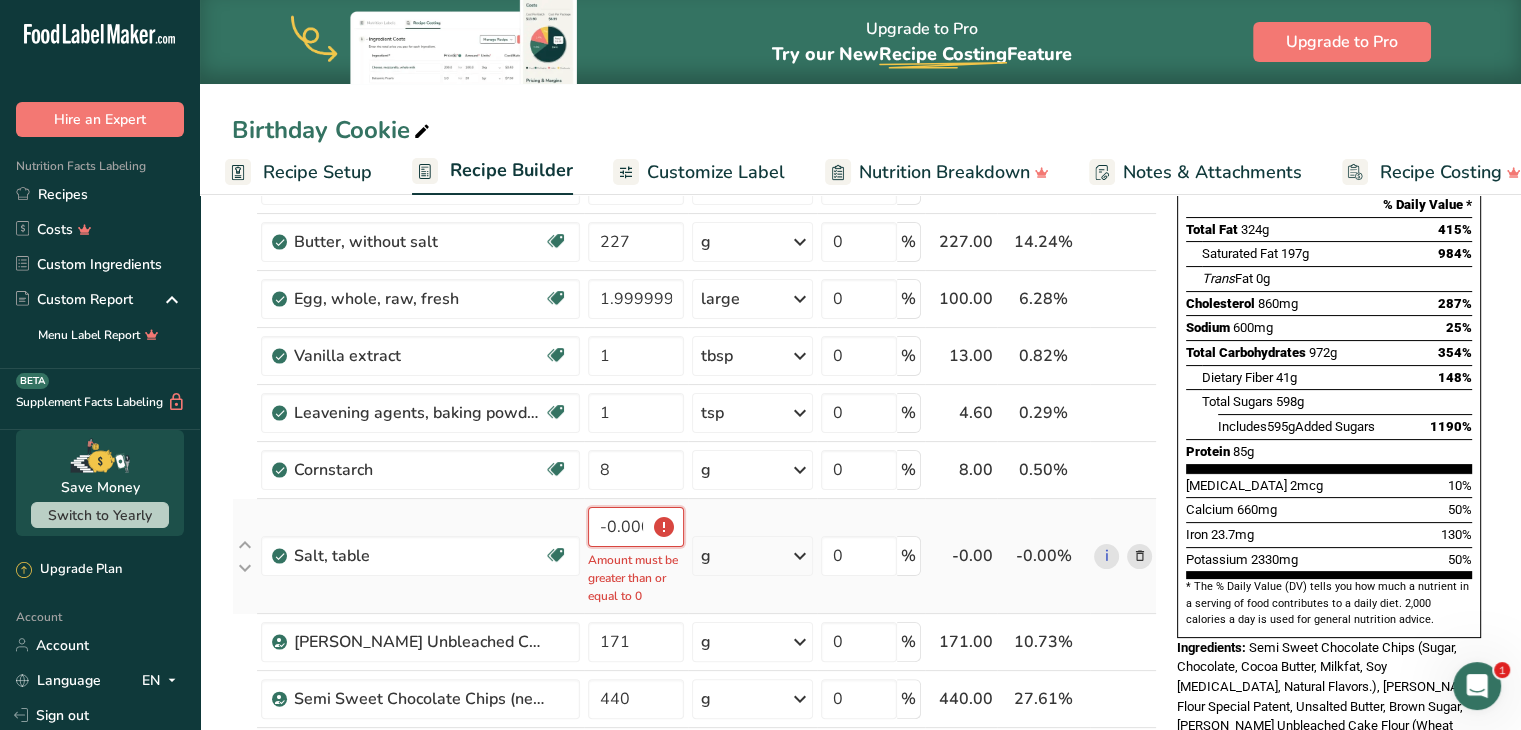 click on "-0.000001" at bounding box center (636, 527) 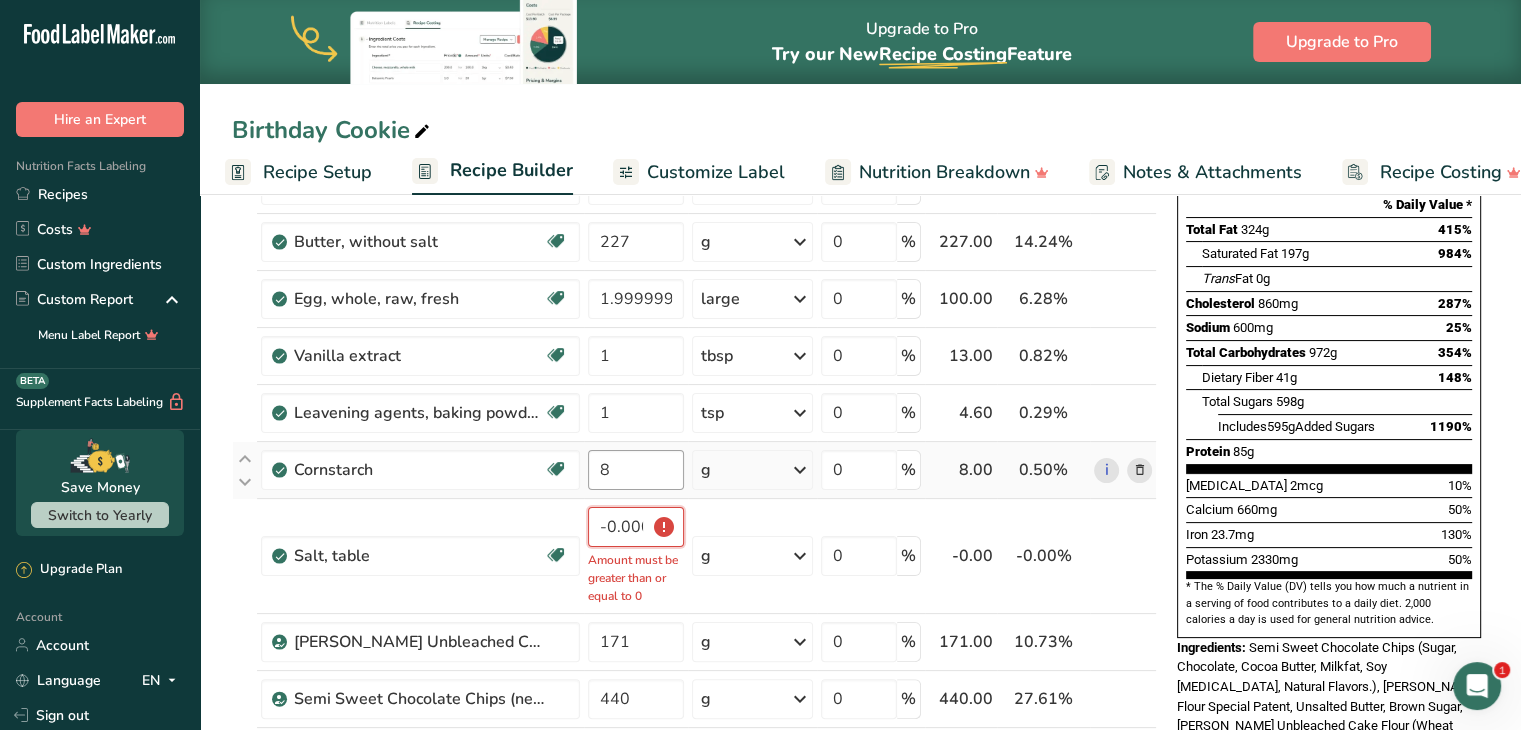 type on "-1" 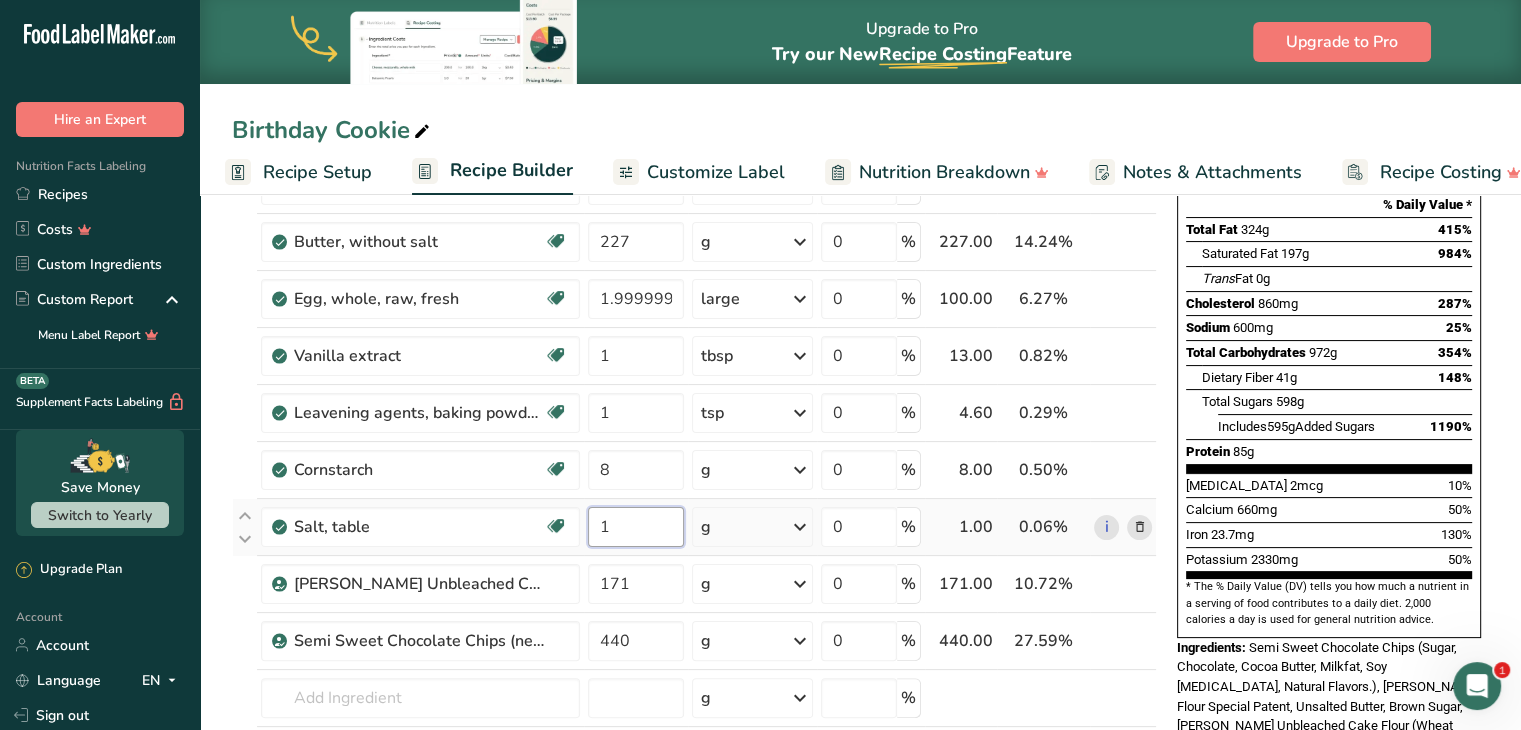 type on "1" 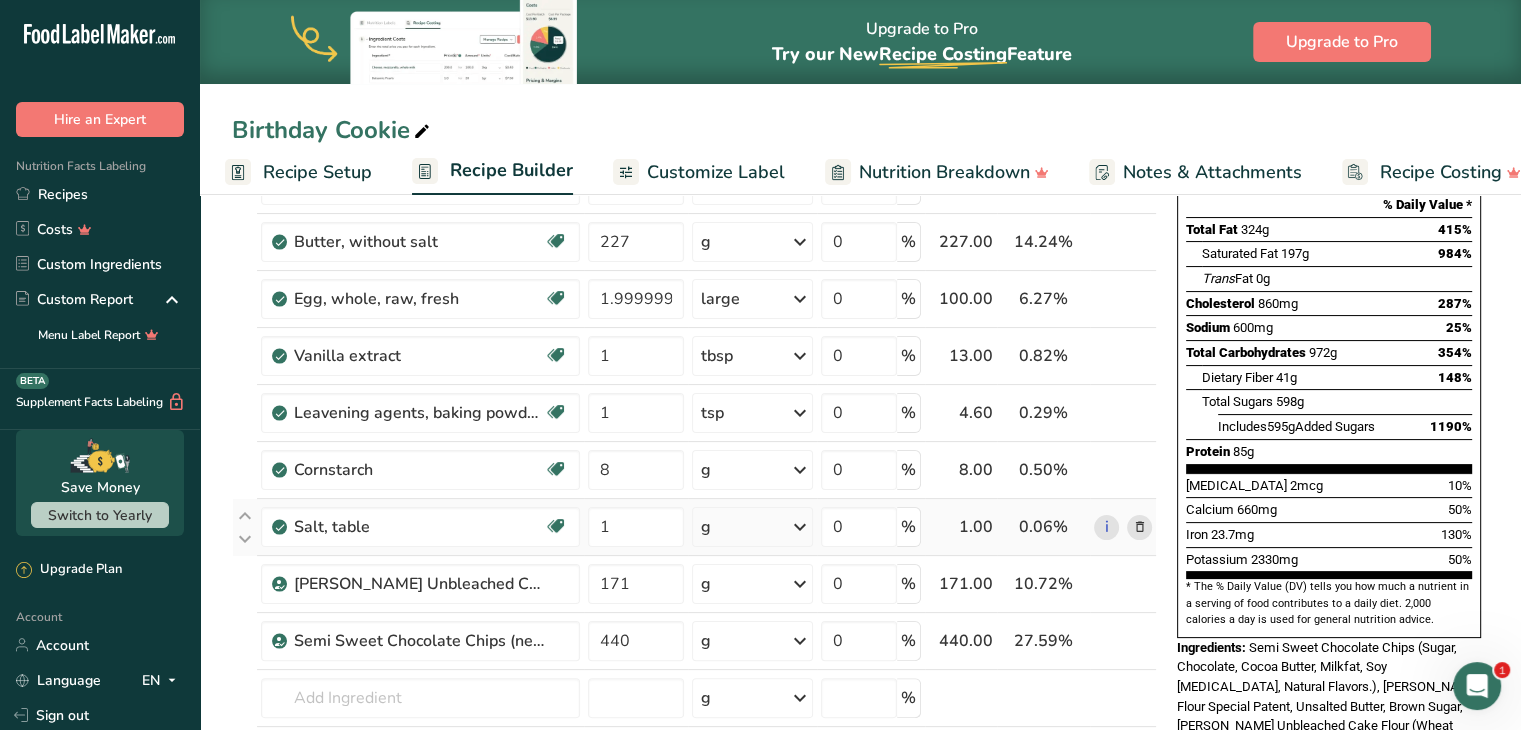 click on "Ingredient *
Amount *
Unit *
Waste *   .a-a{fill:#347362;}.b-a{fill:#fff;}          Grams
Percentage
[PERSON_NAME] Special Patent
280
g
Weight Units
g
kg
mg
See more
Volume Units
l
Volume units require a density conversion. If you know your ingredient's density enter it below. Otherwise, click on "RIA" our AI Regulatory bot - she will be able to help you
lb/ft3
g/cm3
Confirm
mL
Volume units require a density conversion. If you know your ingredient's density enter it below. Otherwise, click on "RIA" our AI Regulatory bot - she will be able to help you
fl oz" at bounding box center [694, 426] 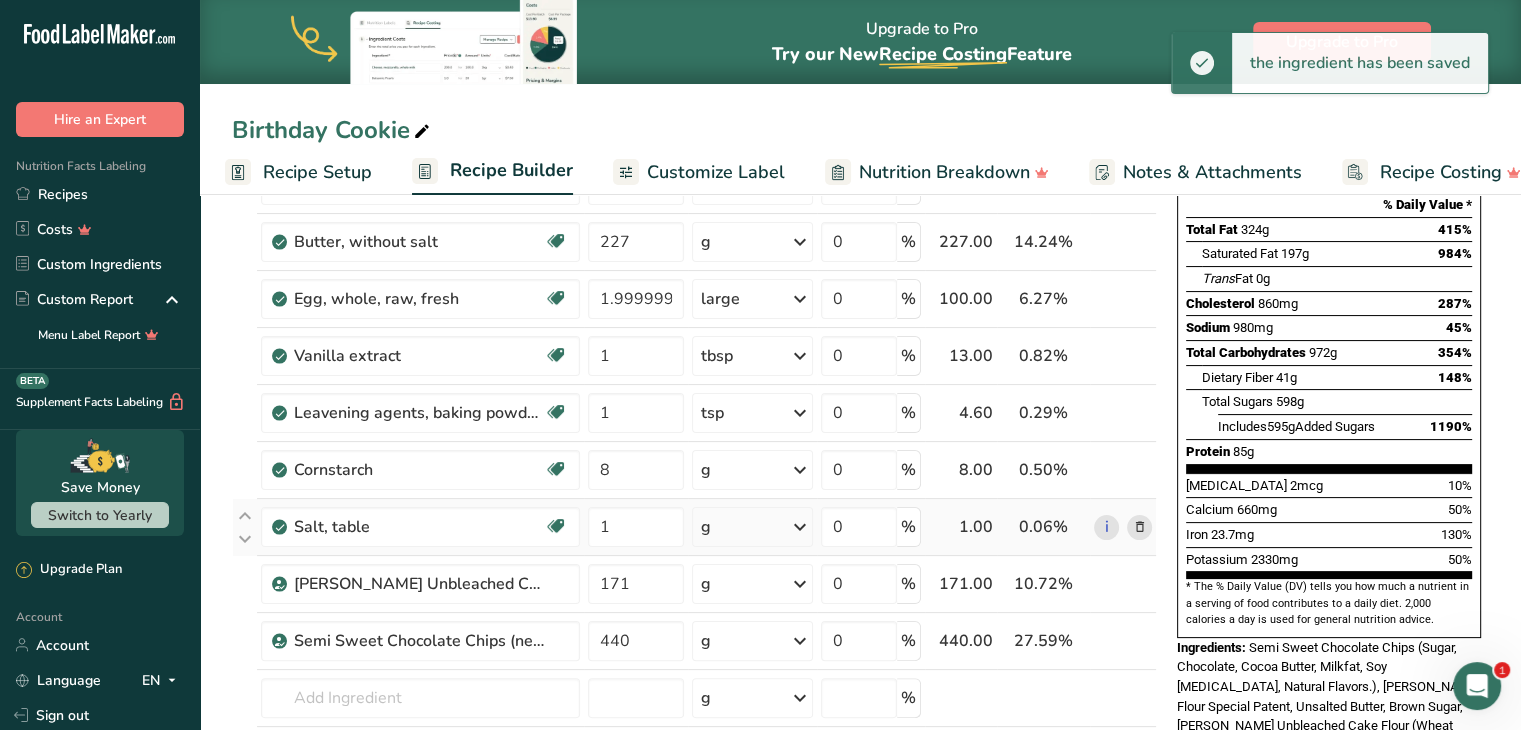 click at bounding box center (800, 527) 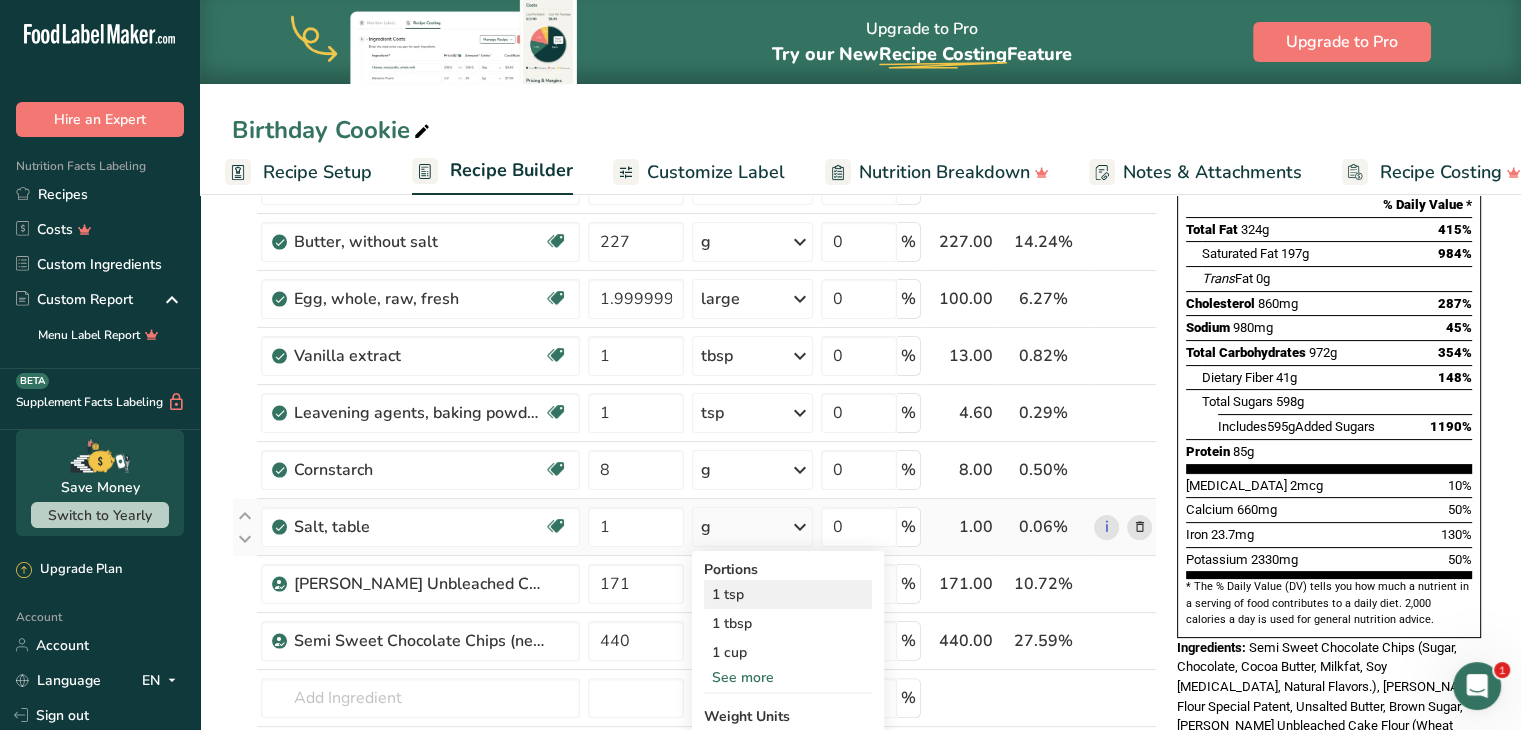 click on "1 tsp" at bounding box center (788, 594) 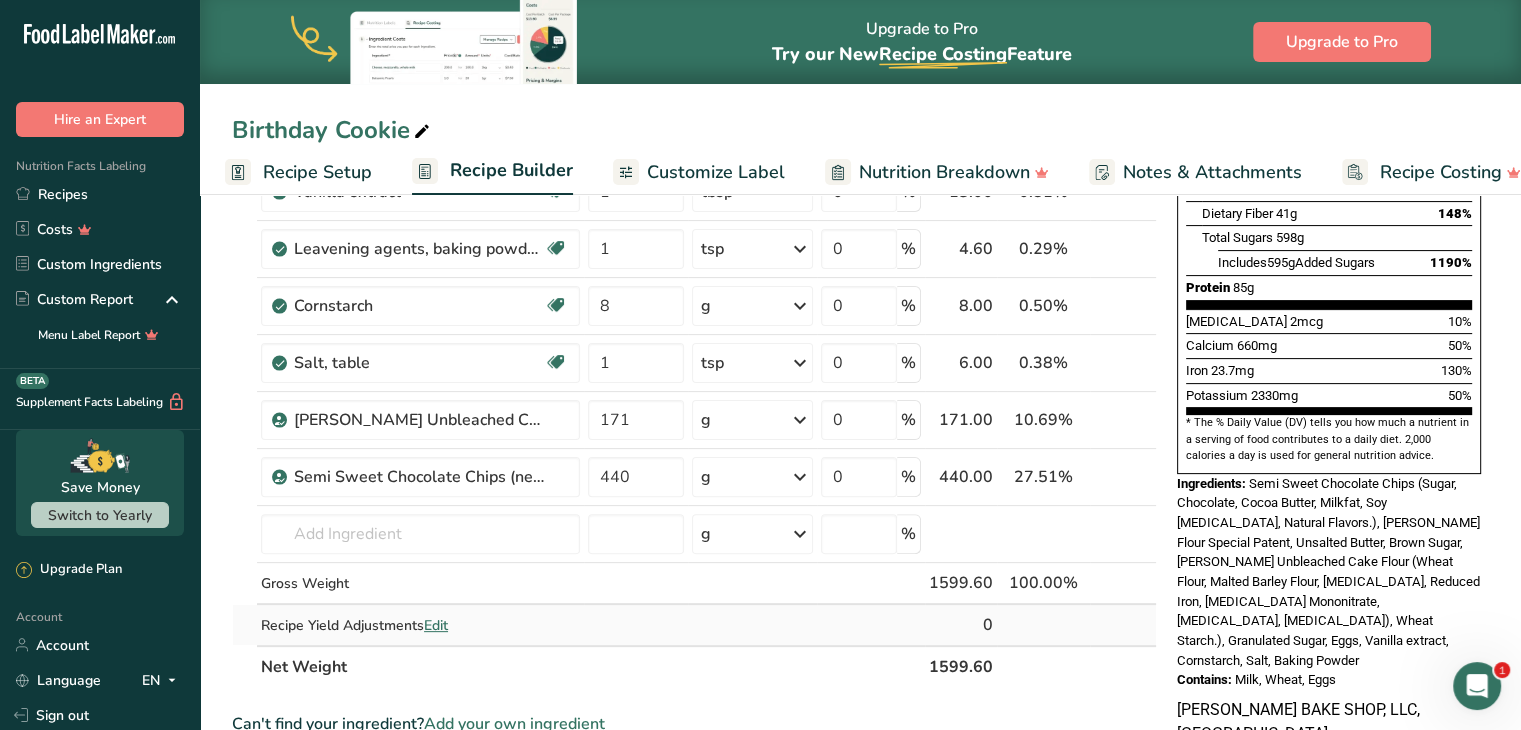 scroll, scrollTop: 500, scrollLeft: 0, axis: vertical 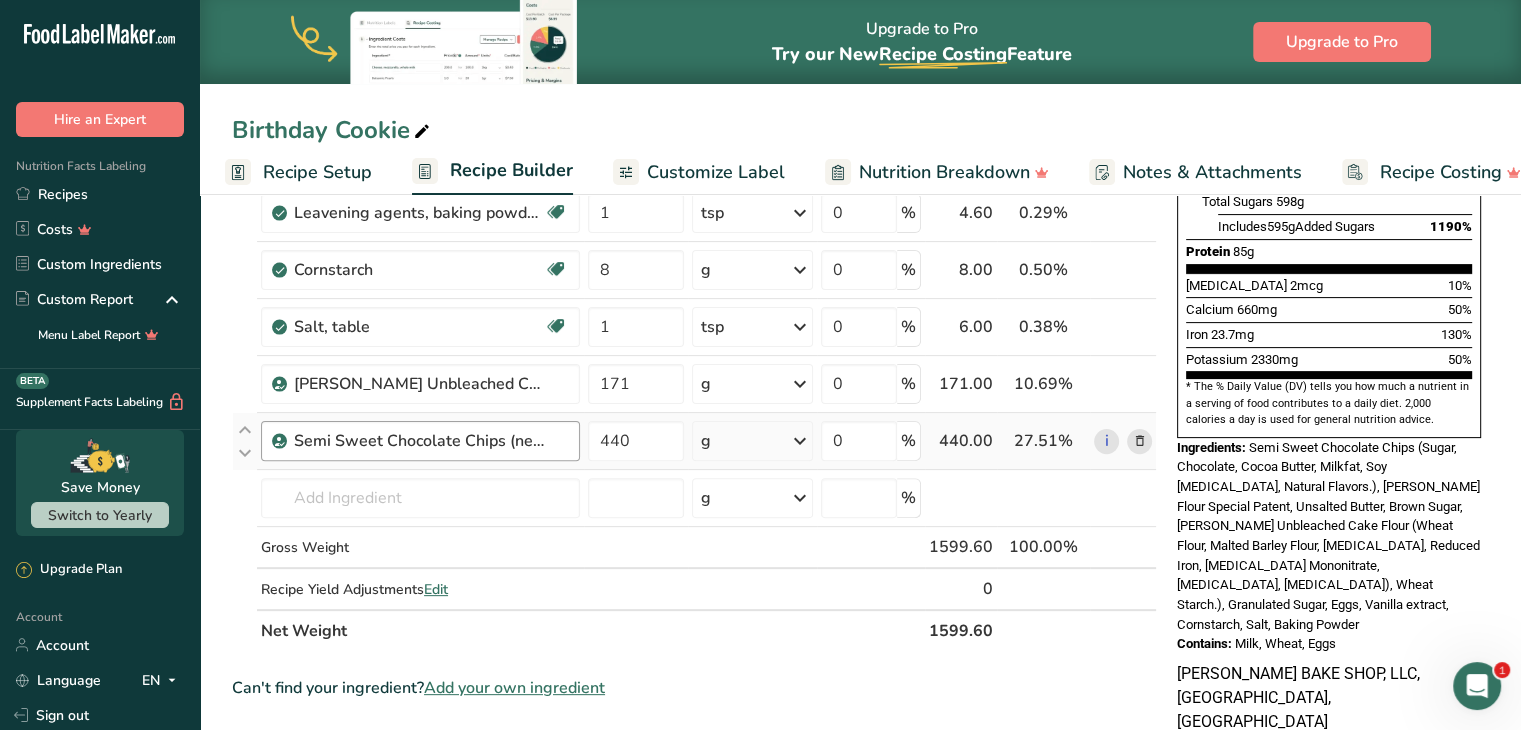 click on "Semi Sweet Chocolate Chips (nestle)" at bounding box center [431, 441] 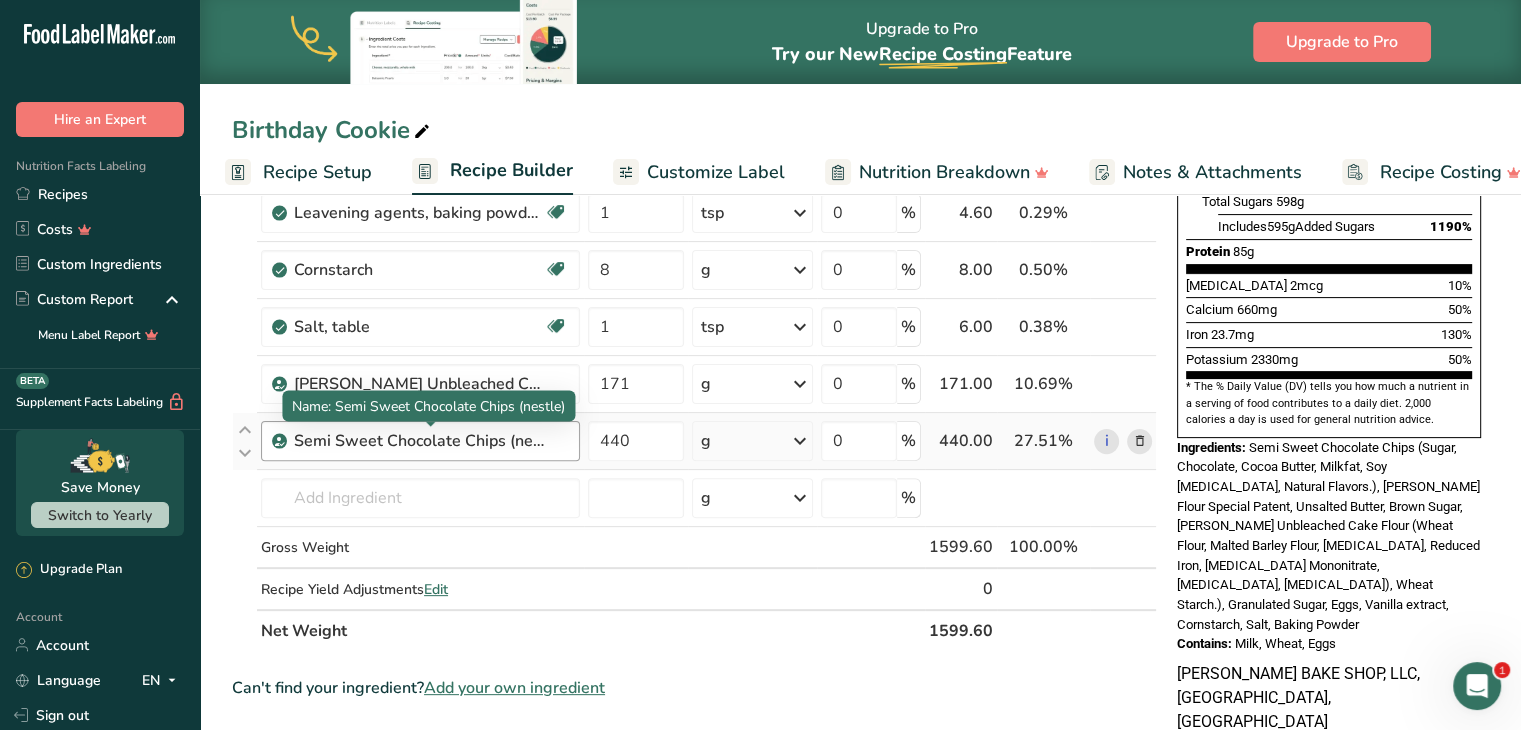 click on "Semi Sweet Chocolate Chips (nestle)" at bounding box center [419, 441] 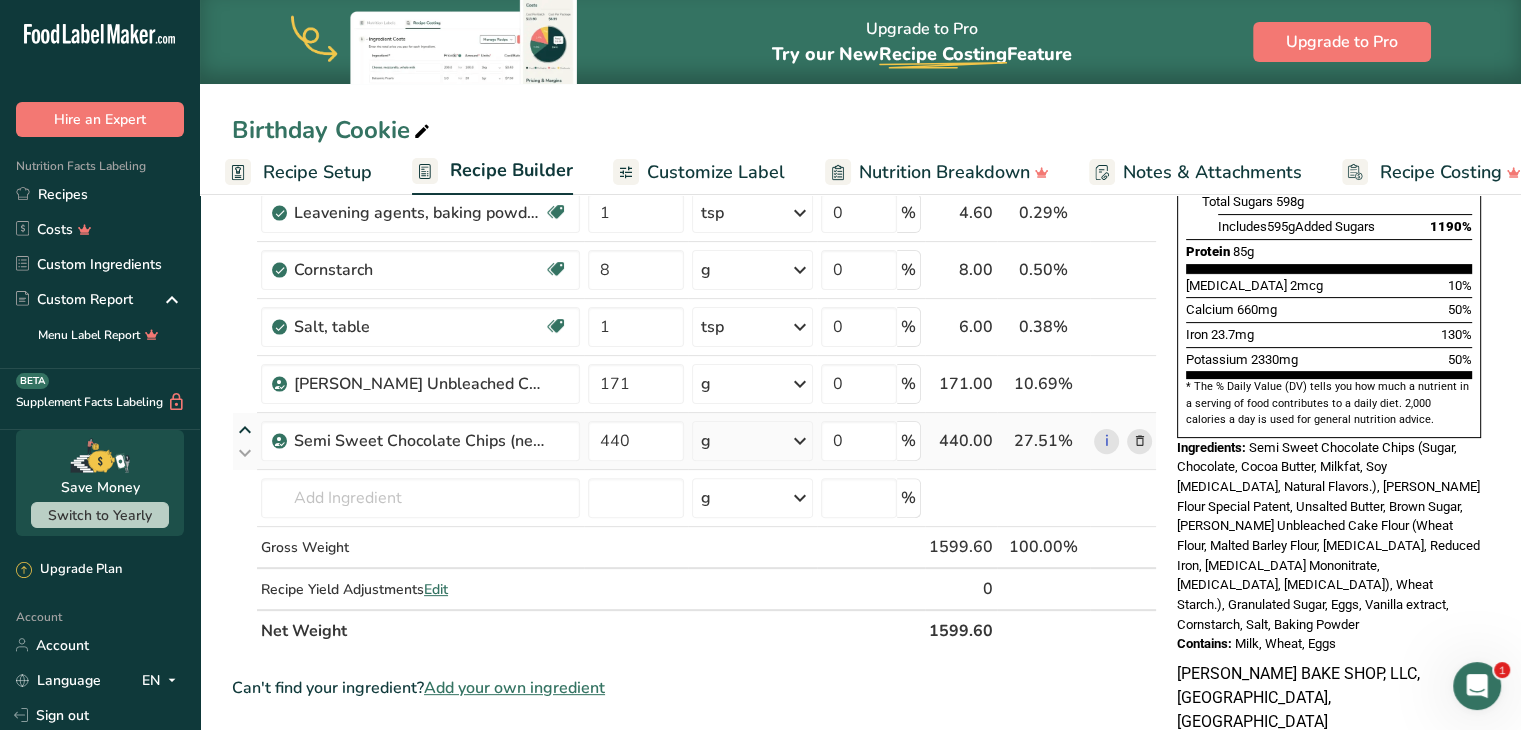 drag, startPoint x: 463, startPoint y: 440, endPoint x: 252, endPoint y: 430, distance: 211.23683 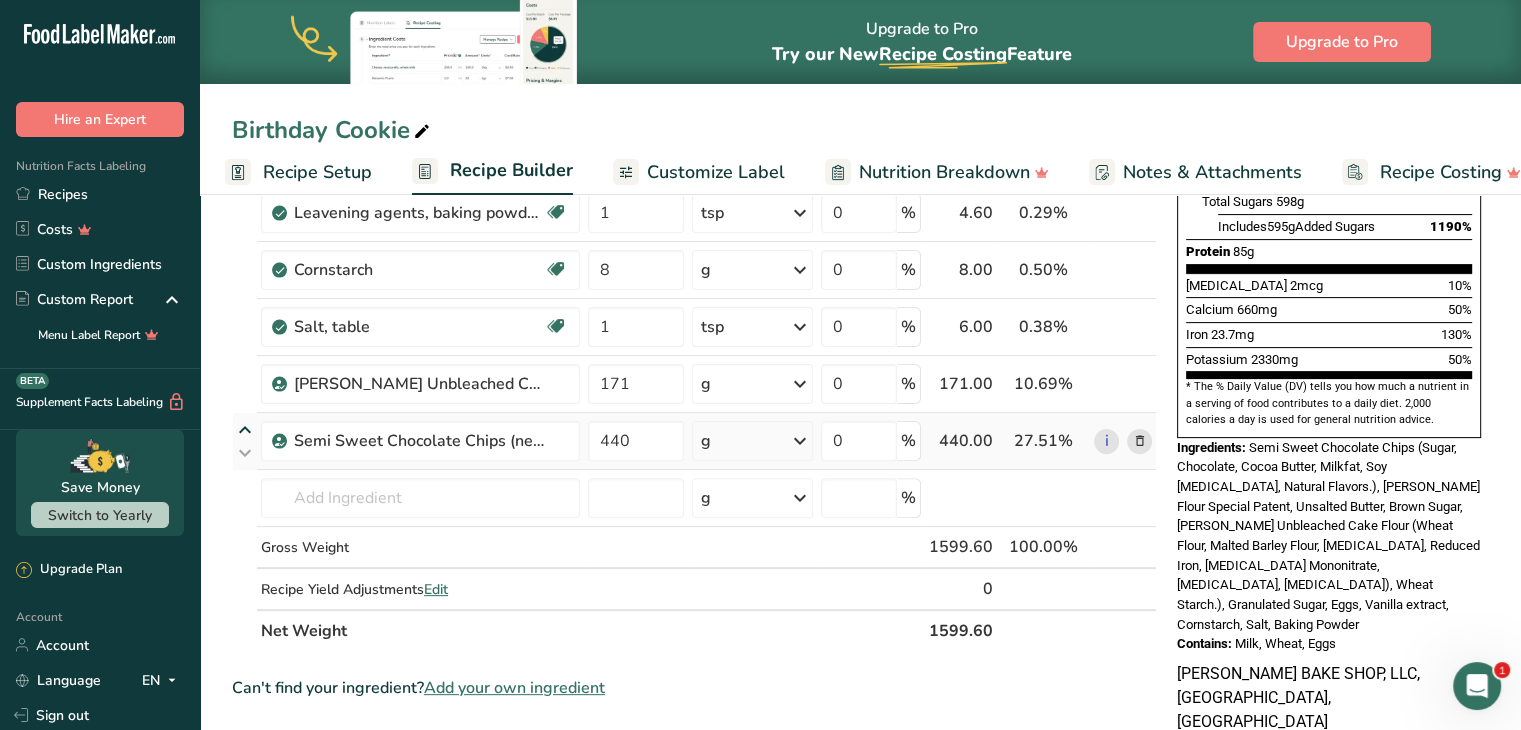click on "Semi Sweet Chocolate Chips (nestle)
440
g
Weight Units
g
kg
mg
See more
Volume Units
l
Volume units require a density conversion. If you know your ingredient's density enter it below. Otherwise, click on "RIA" our AI Regulatory bot - she will be able to help you
lb/ft3
g/cm3
Confirm
mL
Volume units require a density conversion. If you know your ingredient's density enter it below. Otherwise, click on "RIA" our AI Regulatory bot - she will be able to help you
lb/ft3
g/cm3
Confirm
fl oz
See more
0" at bounding box center [694, 441] 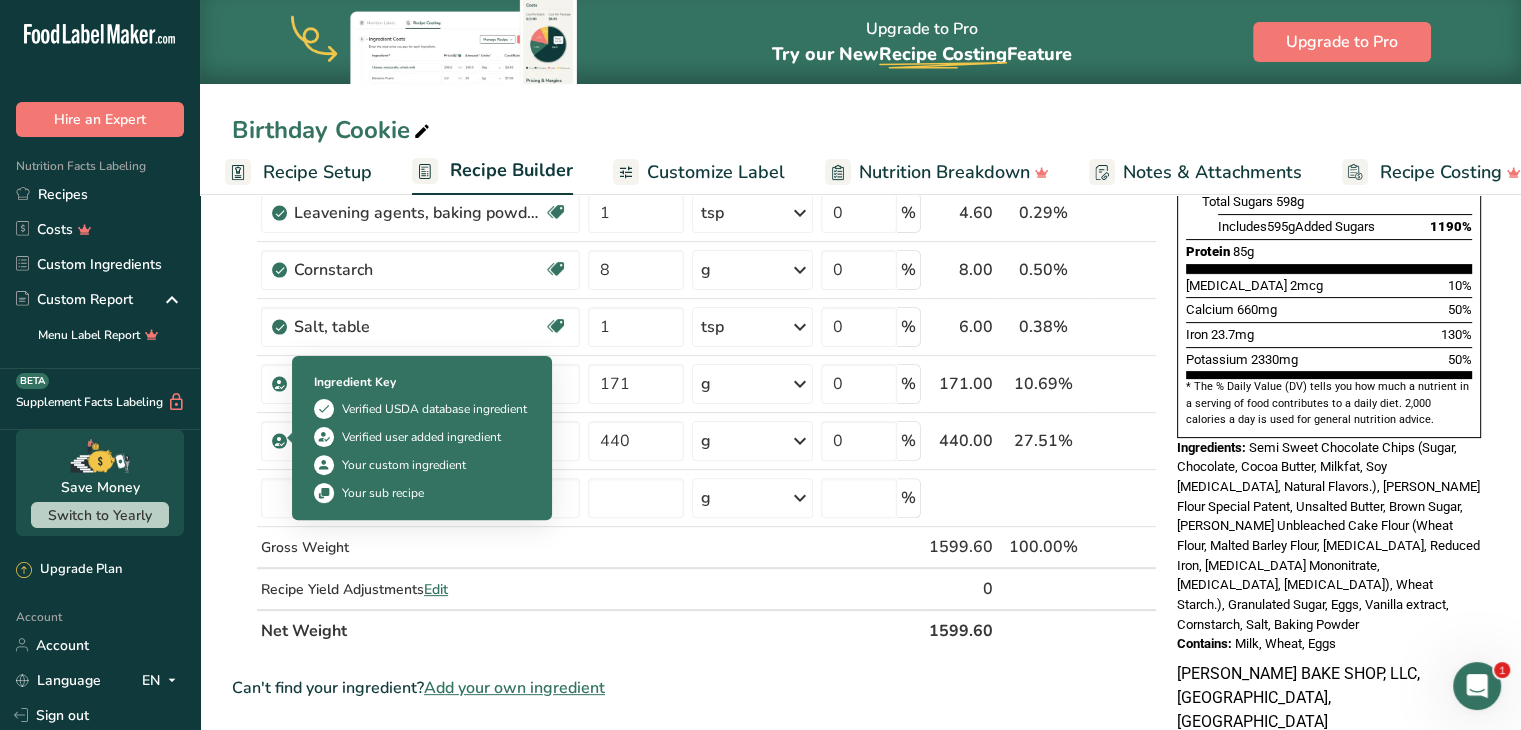 click on "Verified user added ingredient" at bounding box center [421, 437] 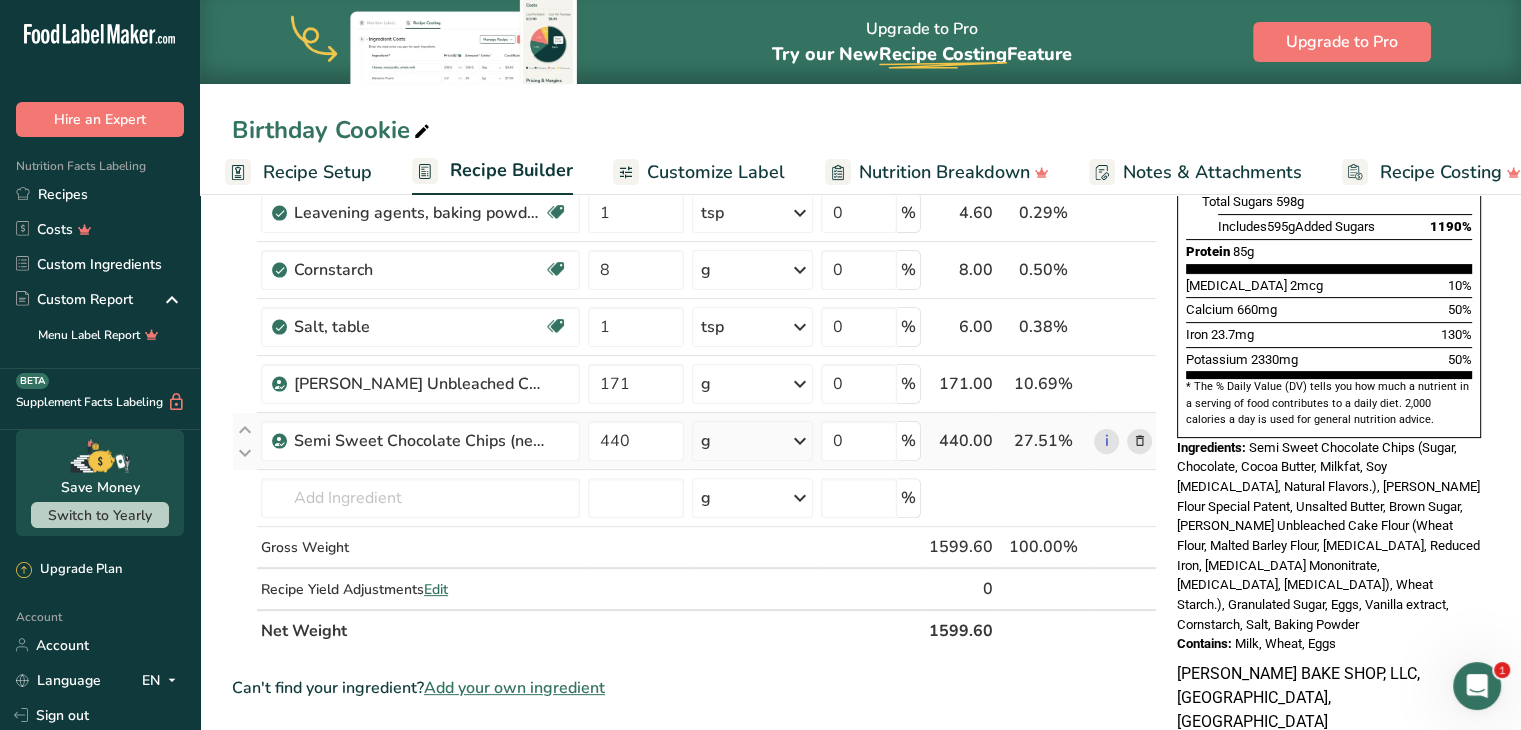 click at bounding box center (1139, 441) 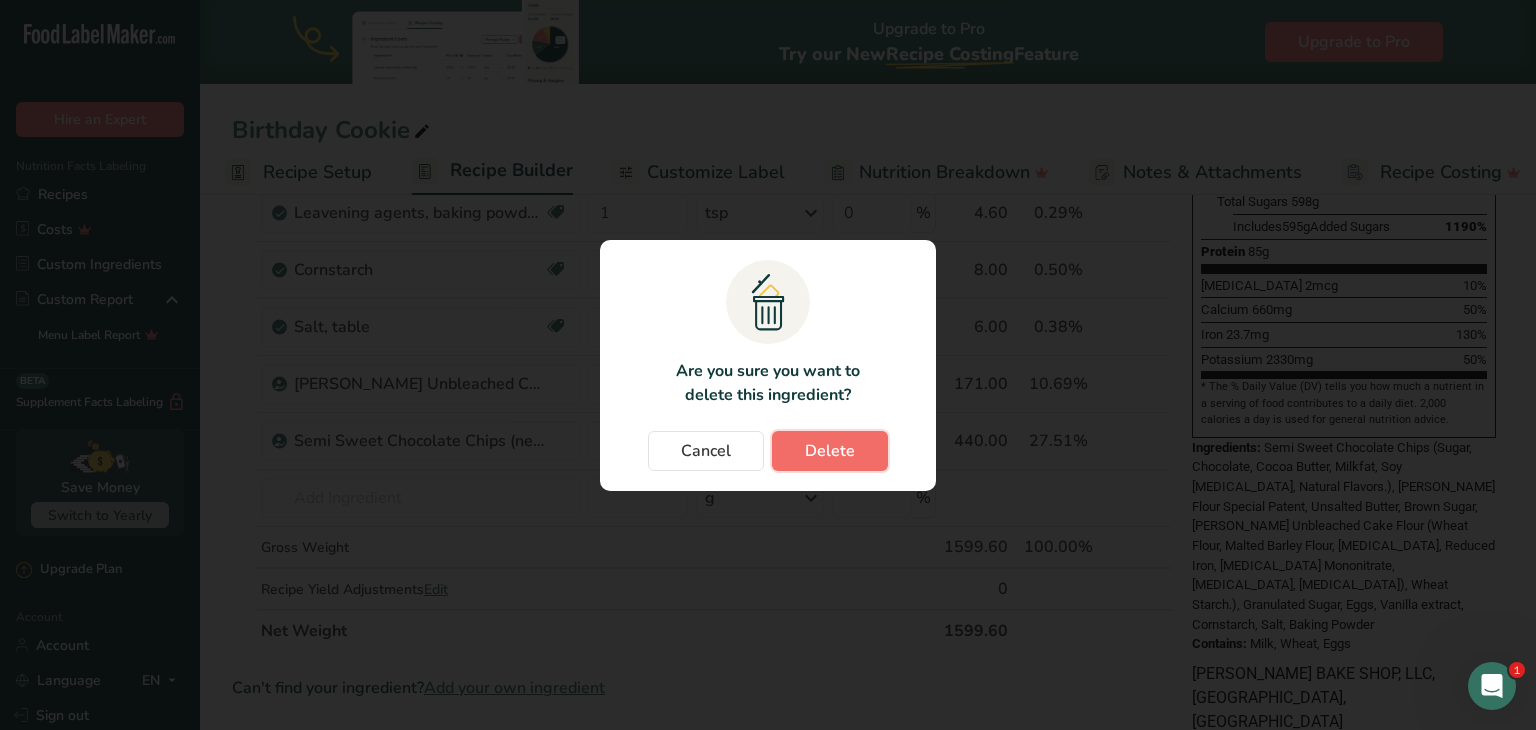 click on "Delete" at bounding box center [830, 451] 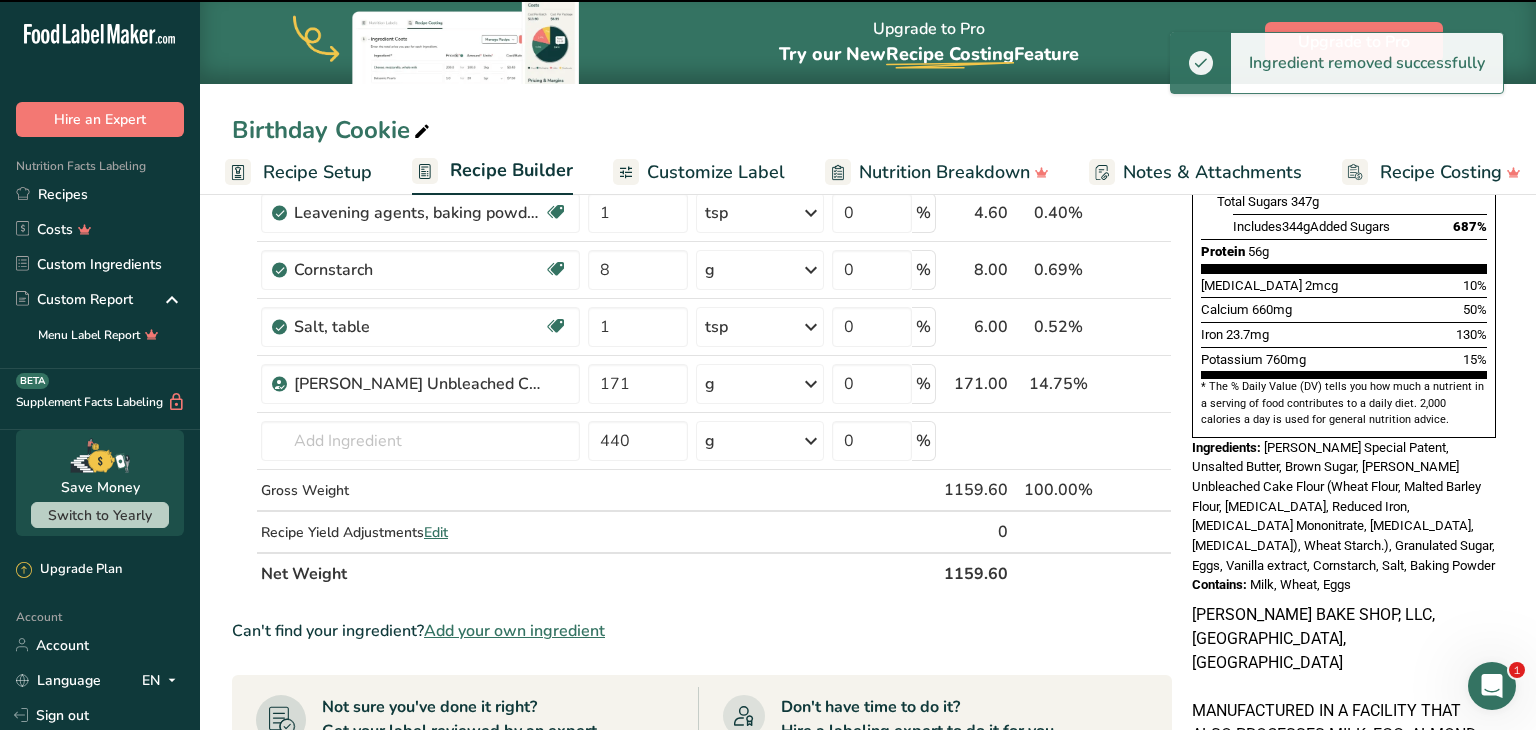 type 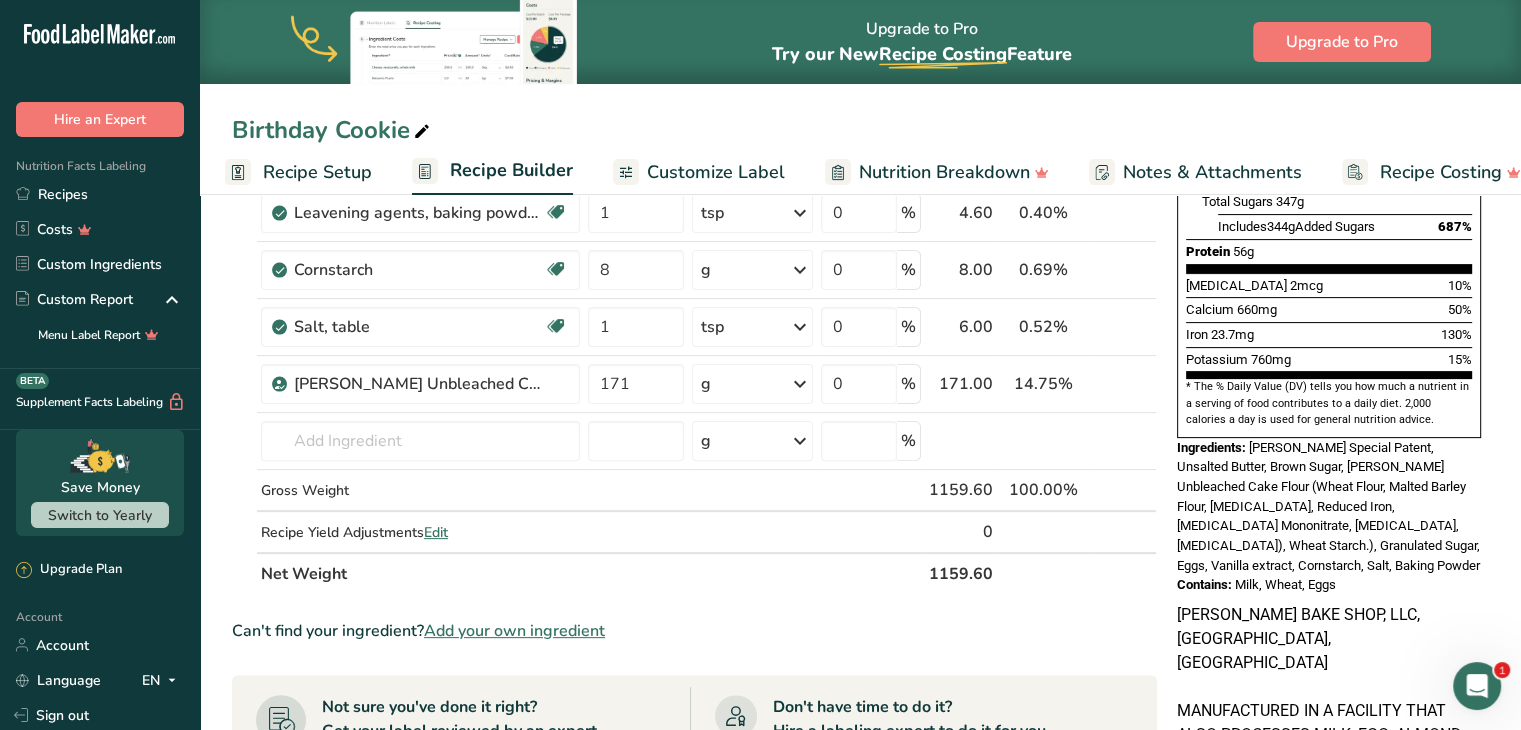click on "Add your own ingredient" at bounding box center (514, 631) 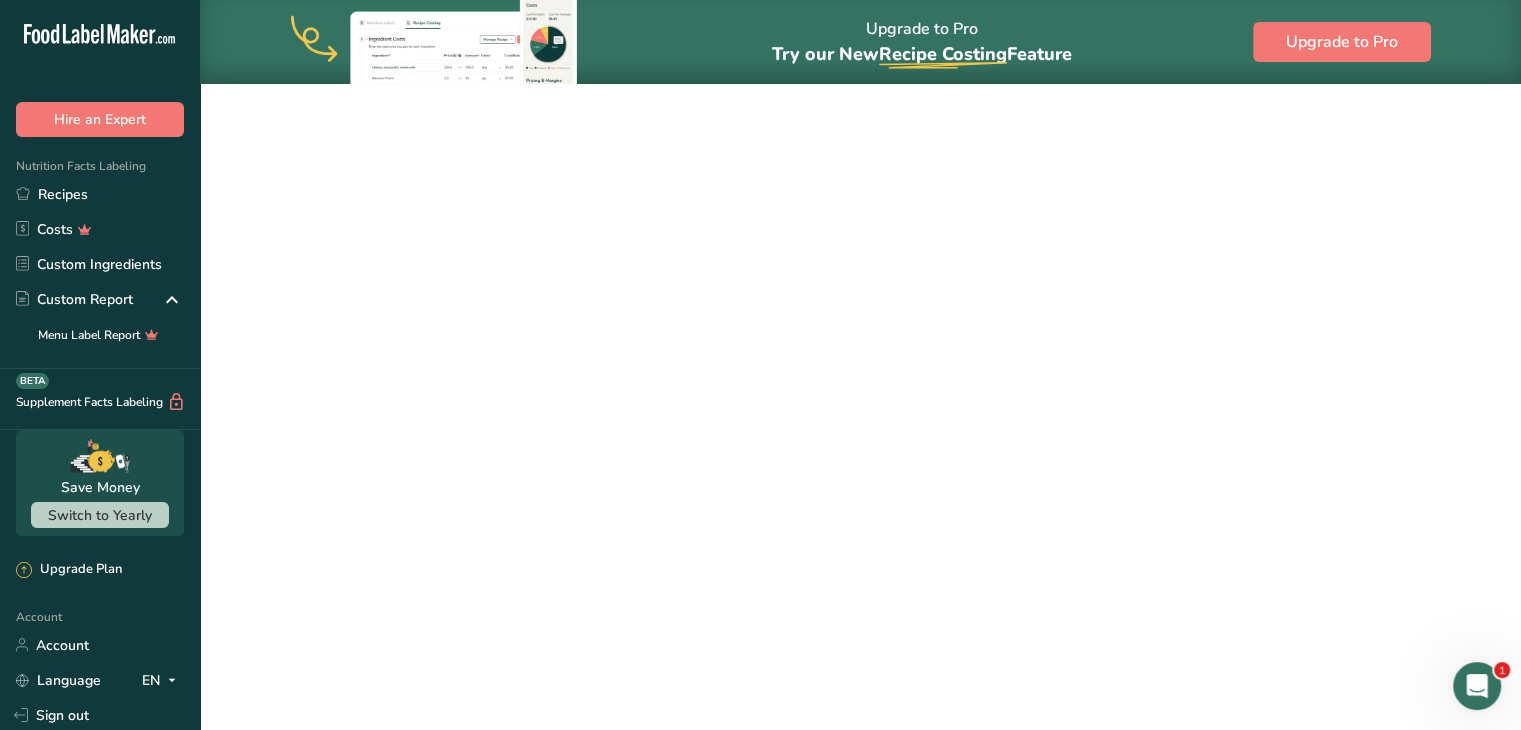 scroll, scrollTop: 0, scrollLeft: 0, axis: both 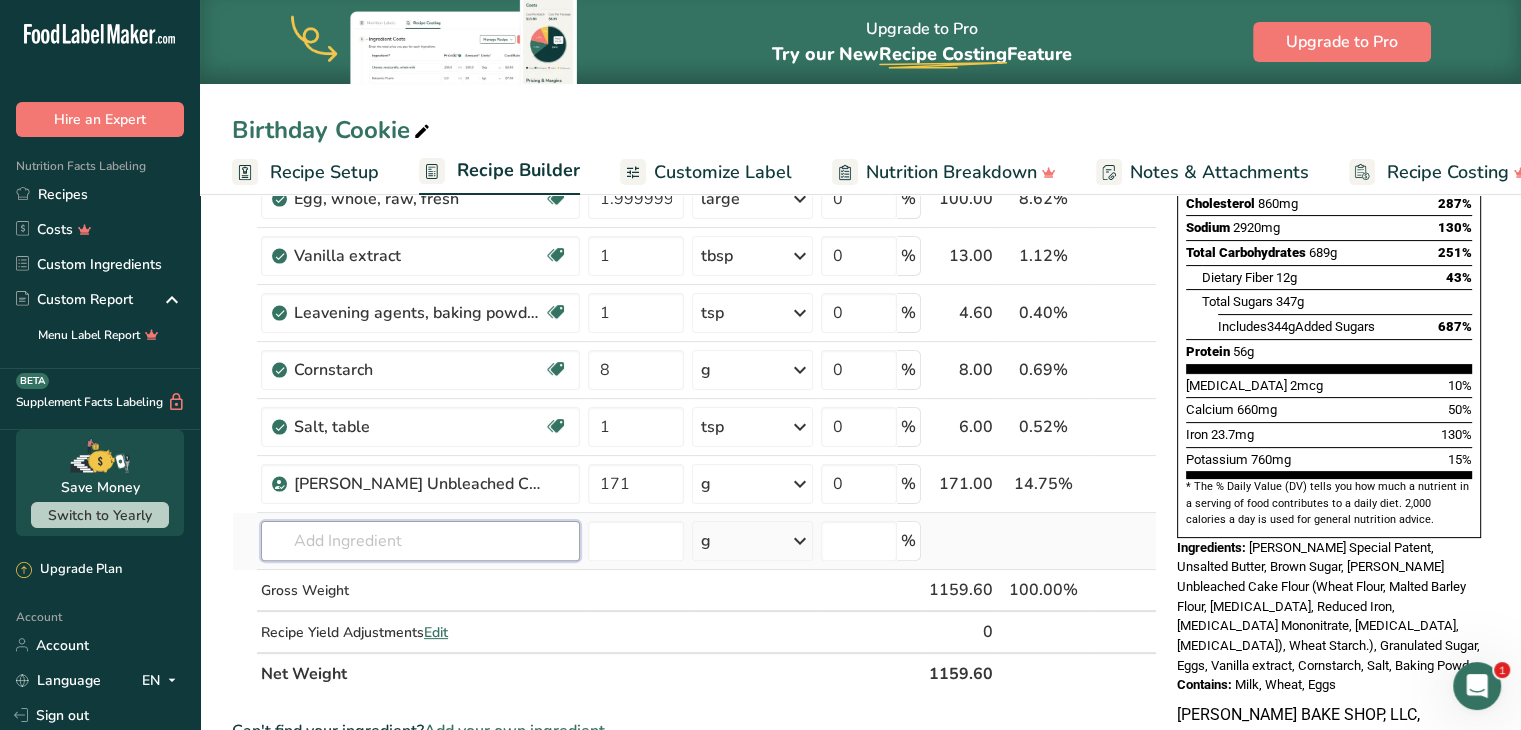 click at bounding box center (420, 541) 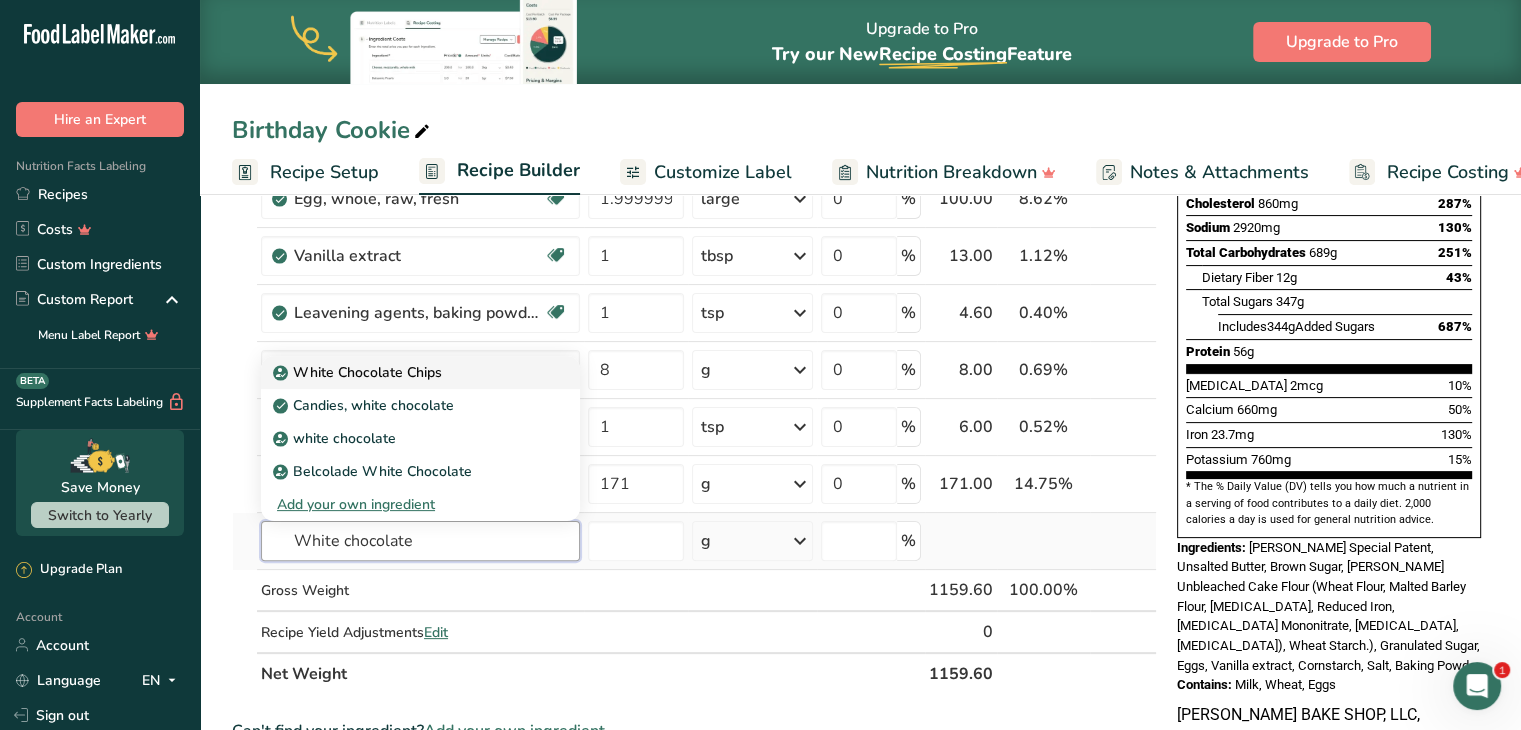type on "White chocolate" 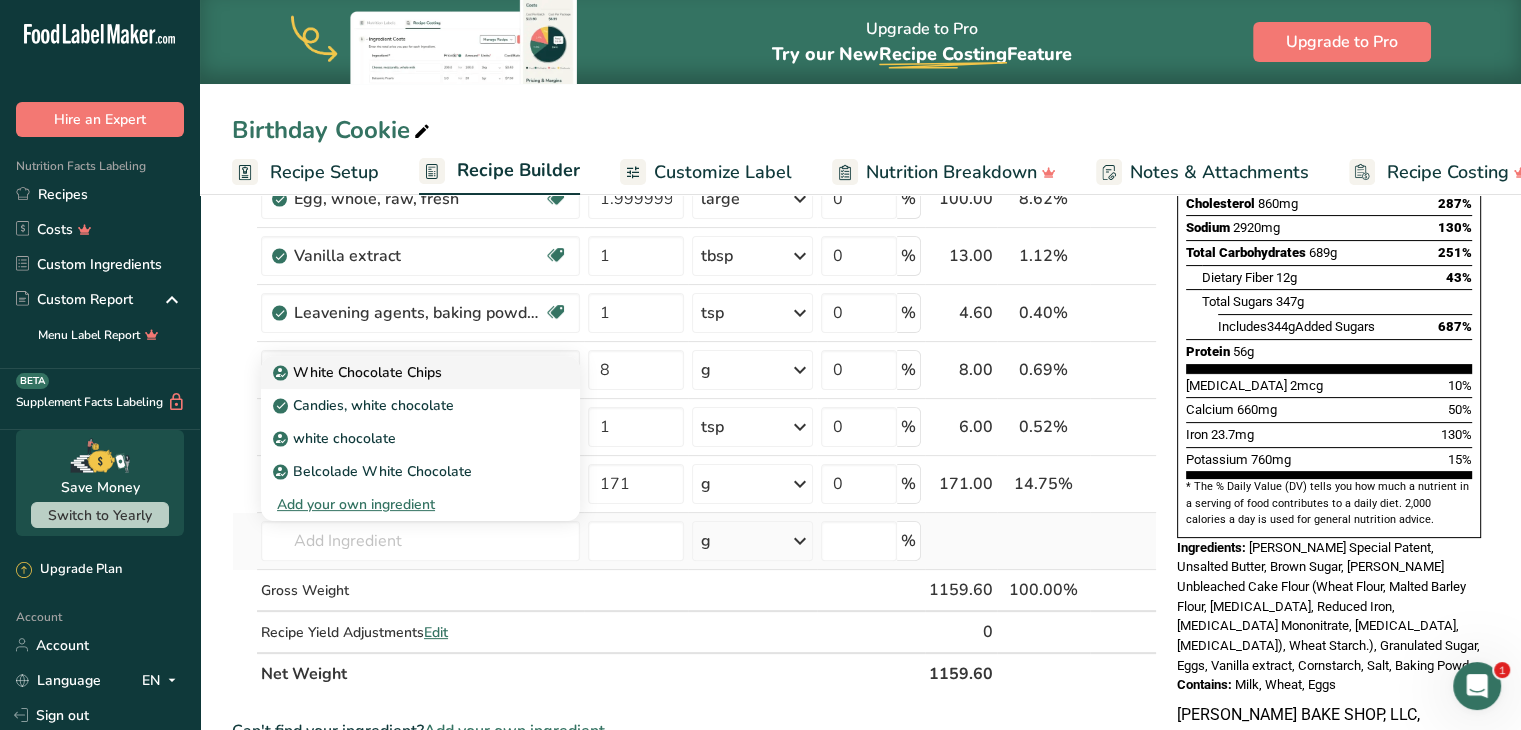 click on "White Chocolate Chips" at bounding box center [359, 372] 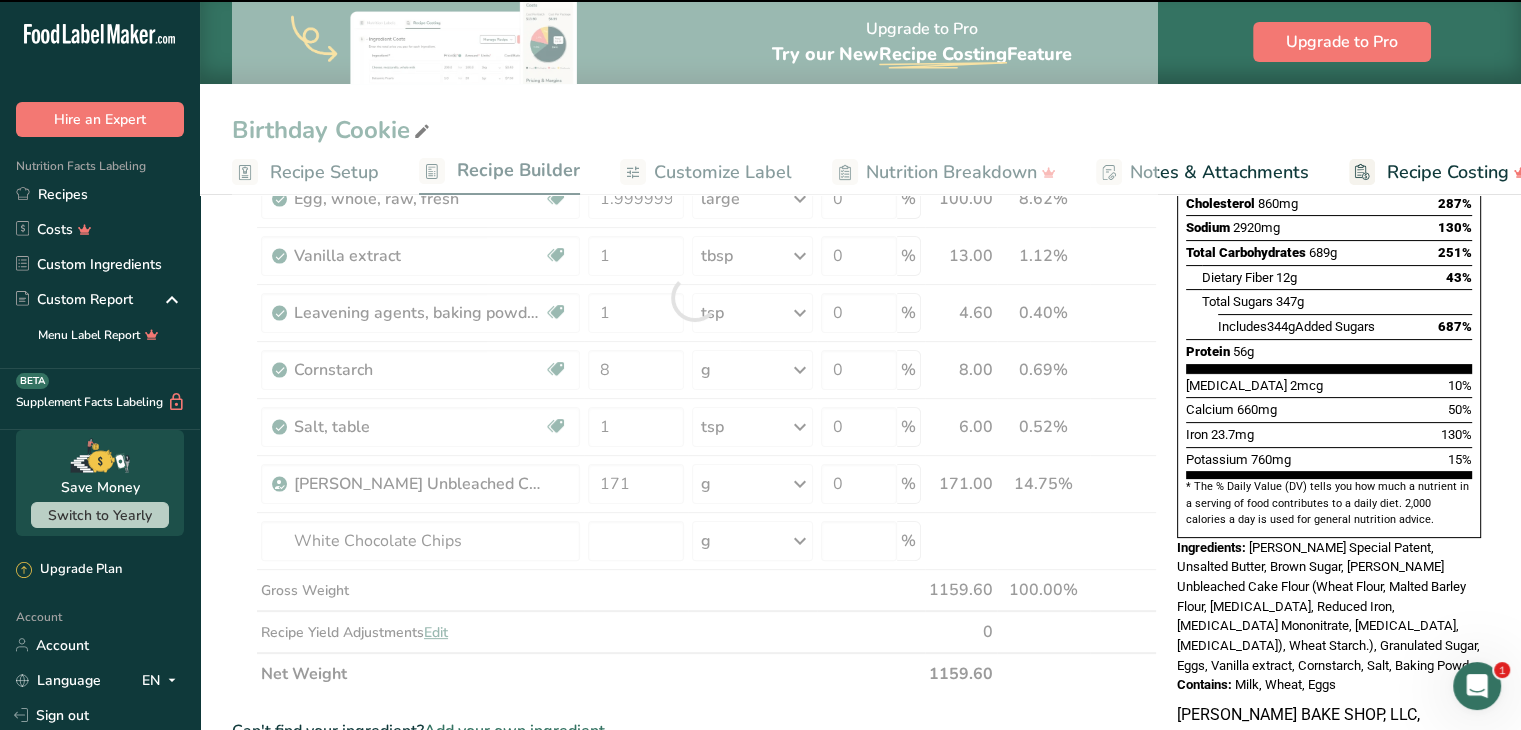 type on "0" 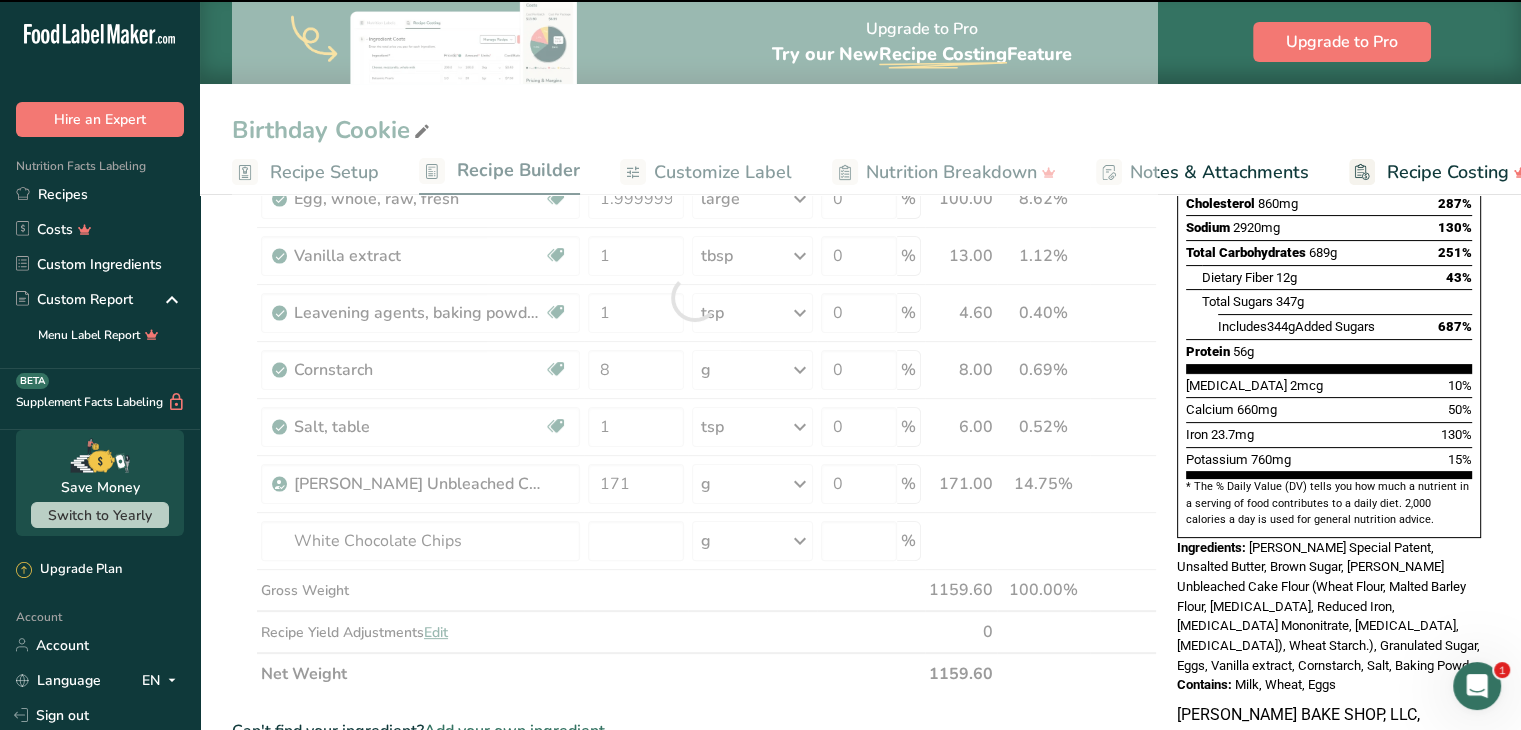 type on "0" 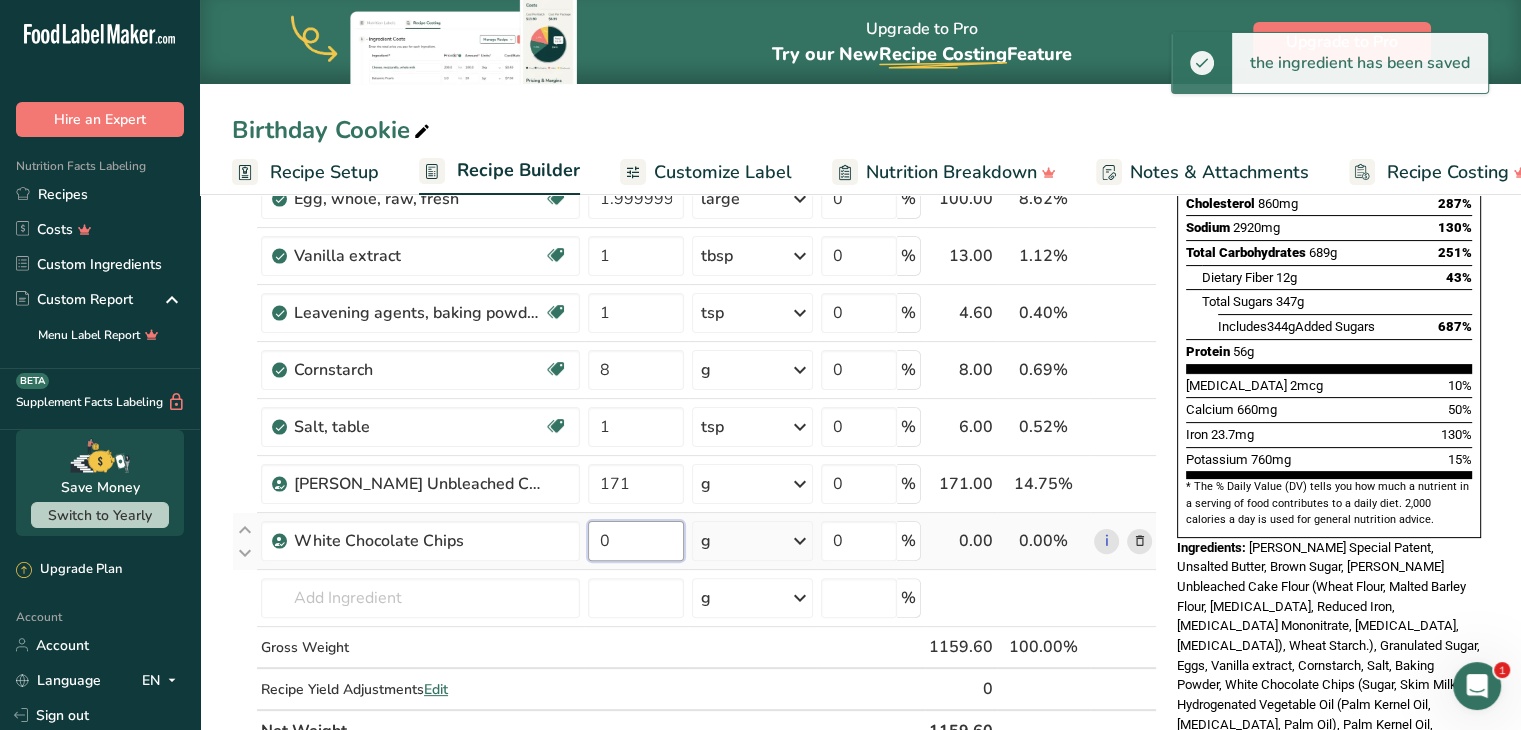 click on "0" at bounding box center [636, 541] 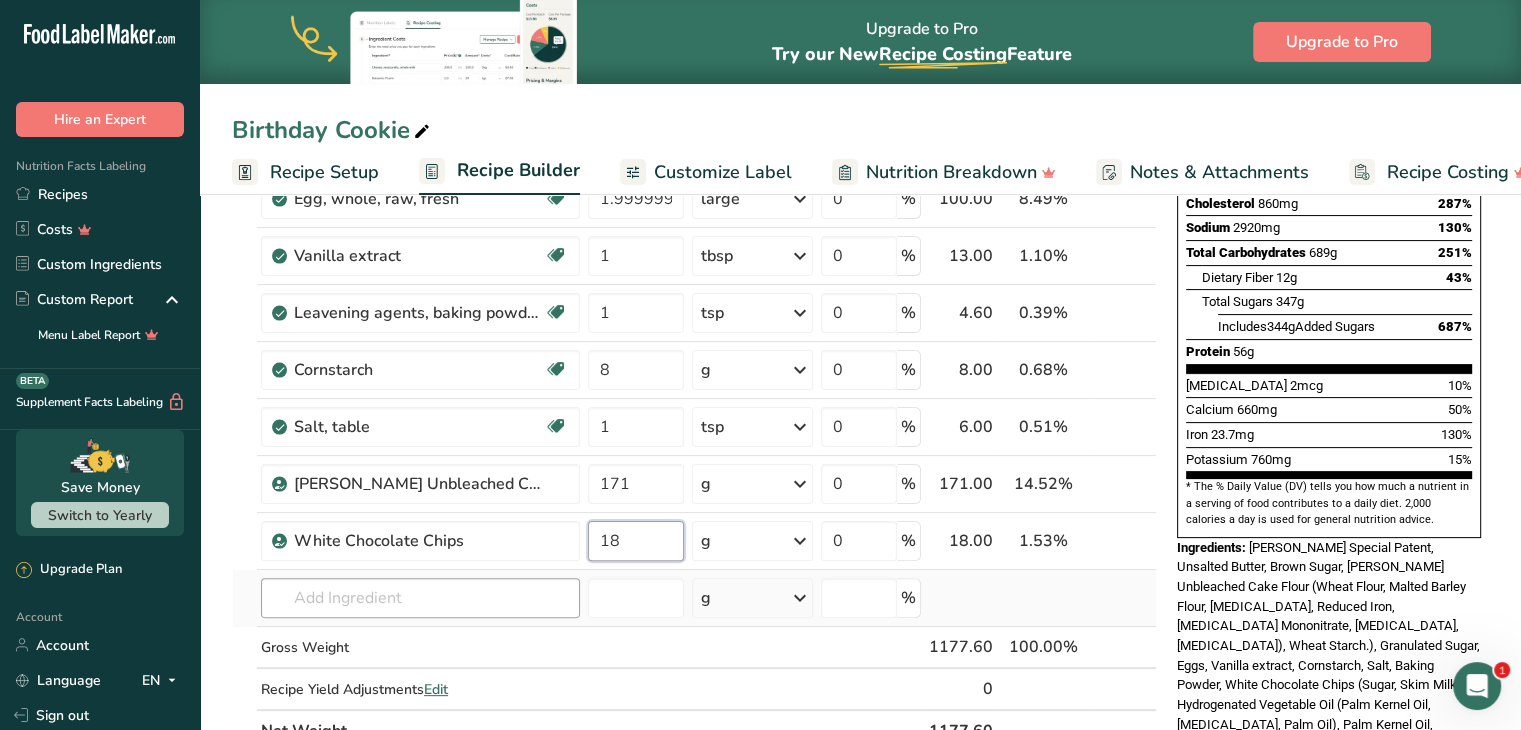 type on "18" 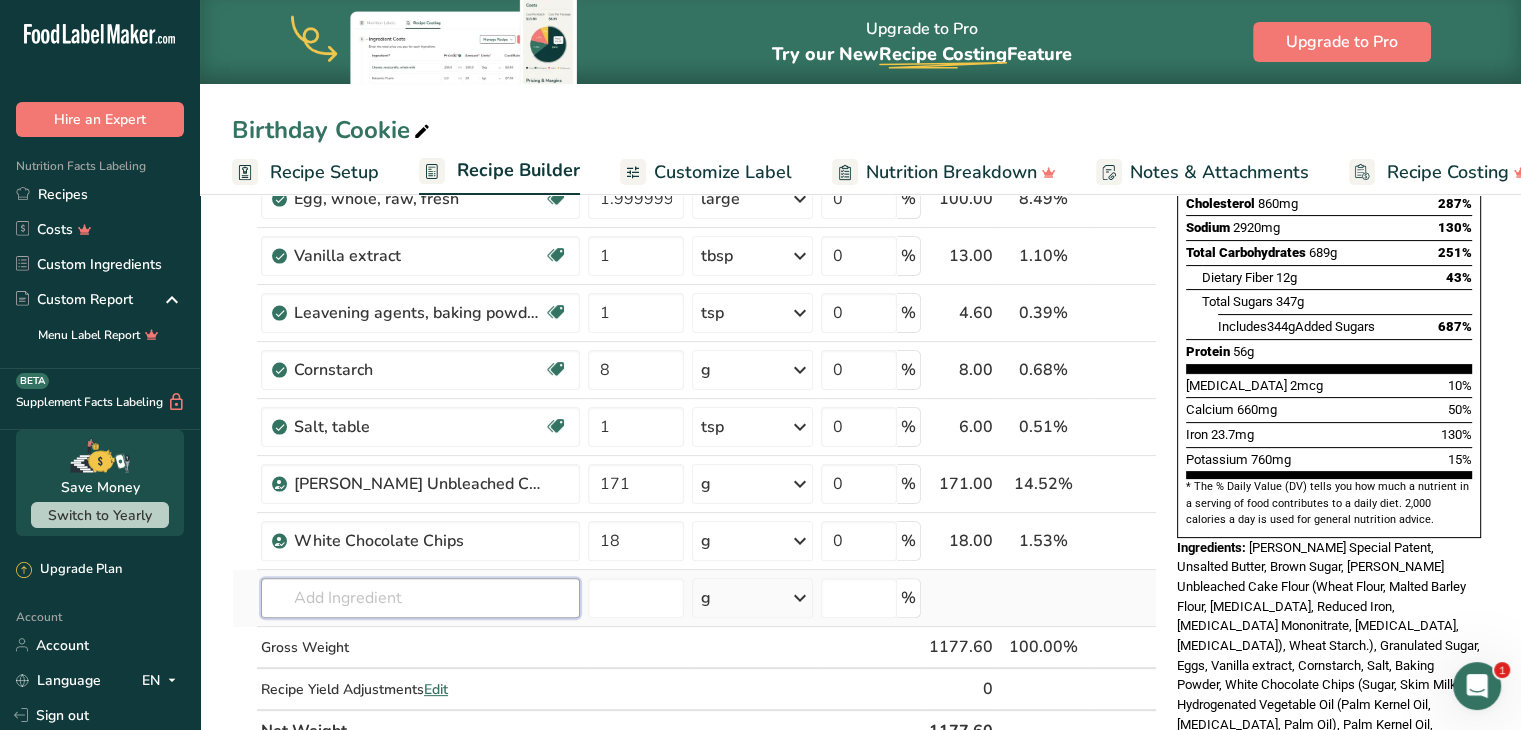 click on "Ingredient *
Amount *
Unit *
Waste *   .a-a{fill:#347362;}.b-a{fill:#fff;}          Grams
Percentage
[PERSON_NAME] Special Patent
280
g
Weight Units
g
kg
mg
See more
Volume Units
l
Volume units require a density conversion. If you know your ingredient's density enter it below. Otherwise, click on "RIA" our AI Regulatory bot - she will be able to help you
lb/ft3
g/cm3
Confirm
mL
Volume units require a density conversion. If you know your ingredient's density enter it below. Otherwise, click on "RIA" our AI Regulatory bot - she will be able to help you
fl oz" at bounding box center (694, 326) 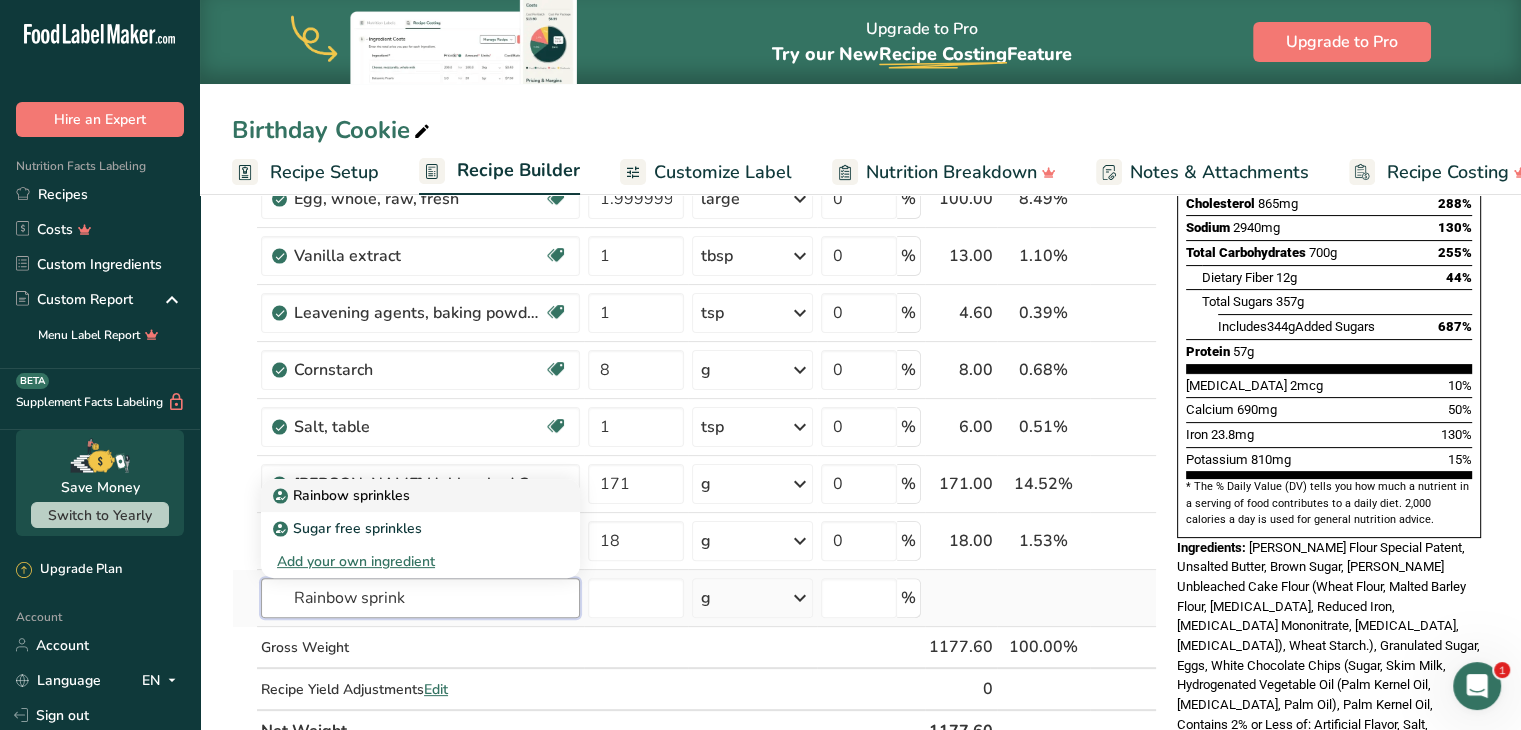 type on "Rainbow sprink" 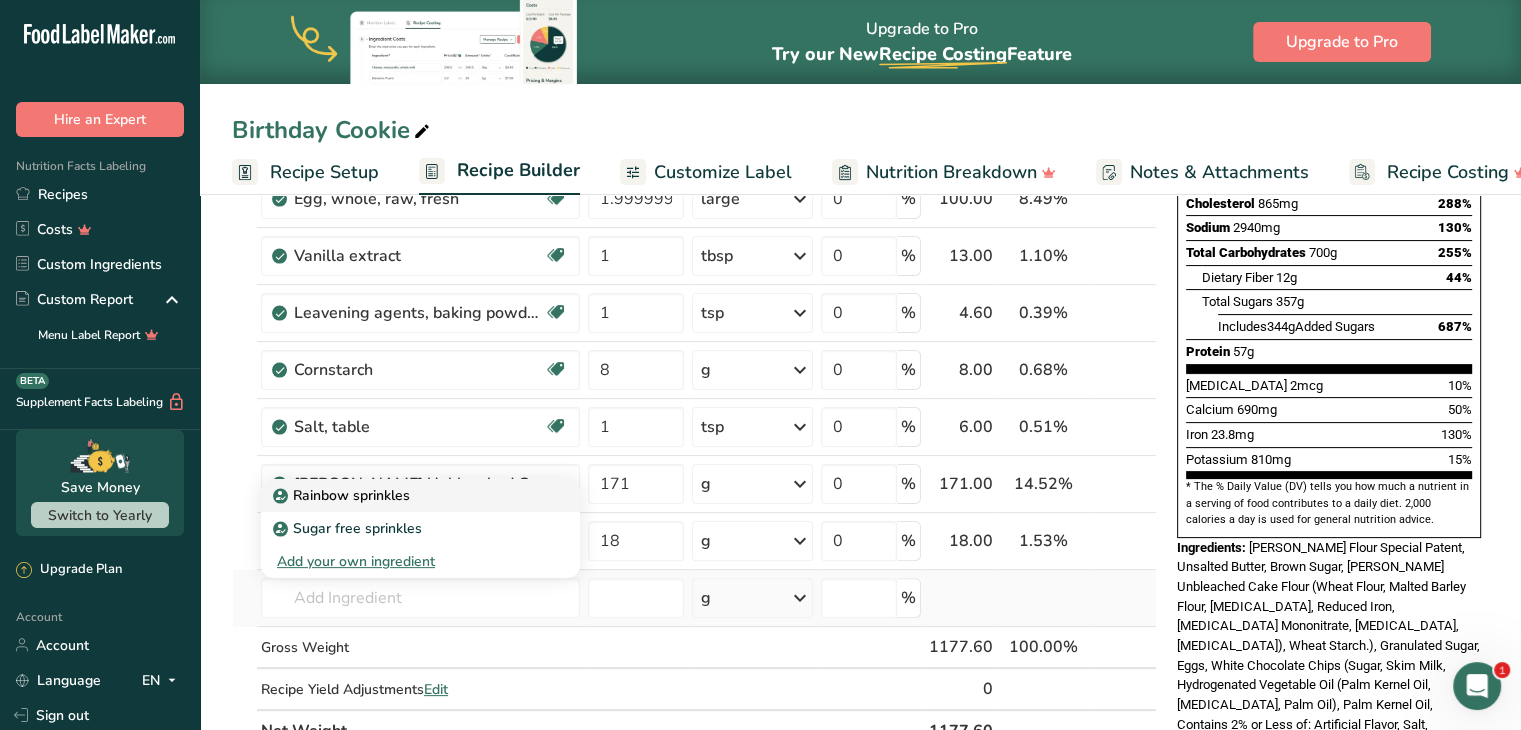click on "Rainbow sprinkles" at bounding box center (343, 495) 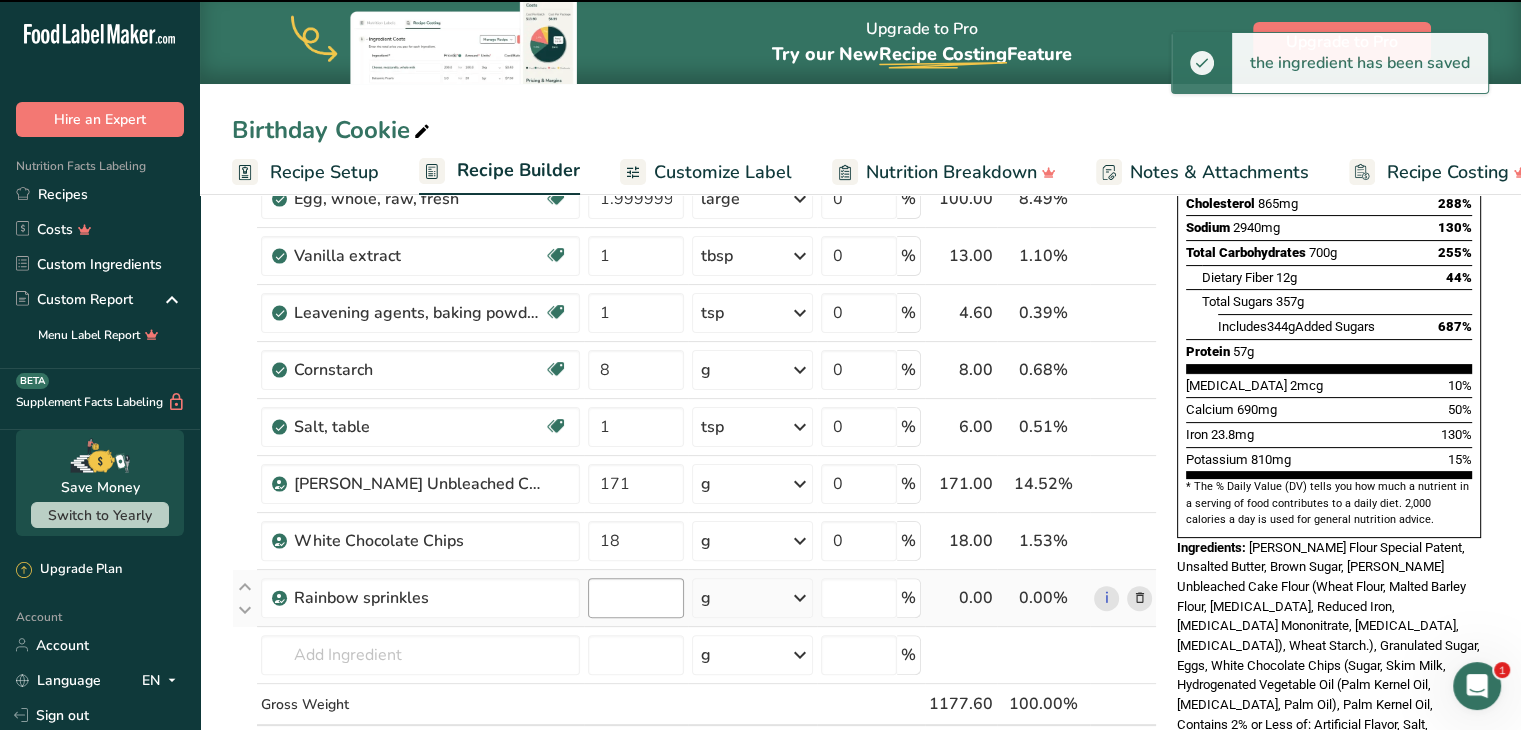 type on "0" 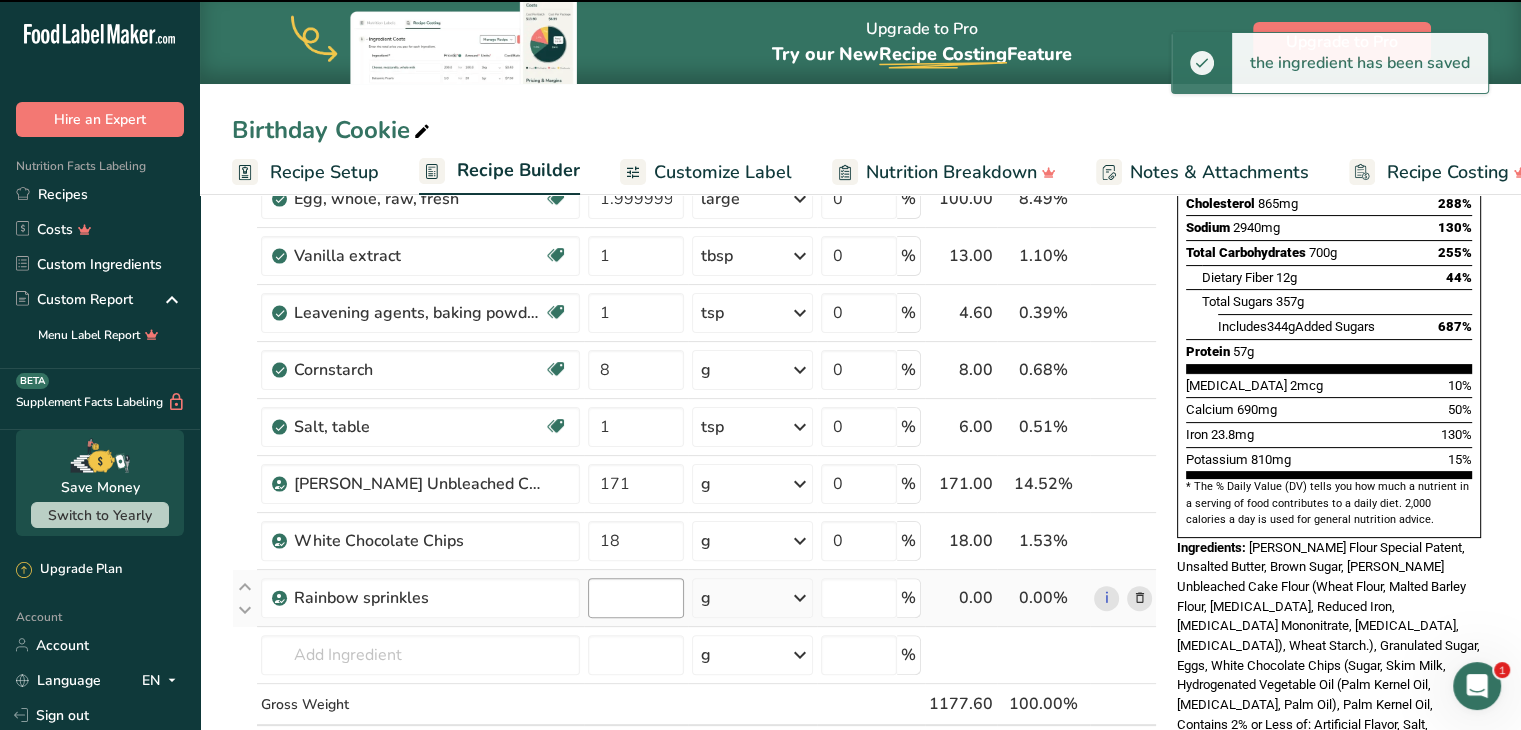 type on "0" 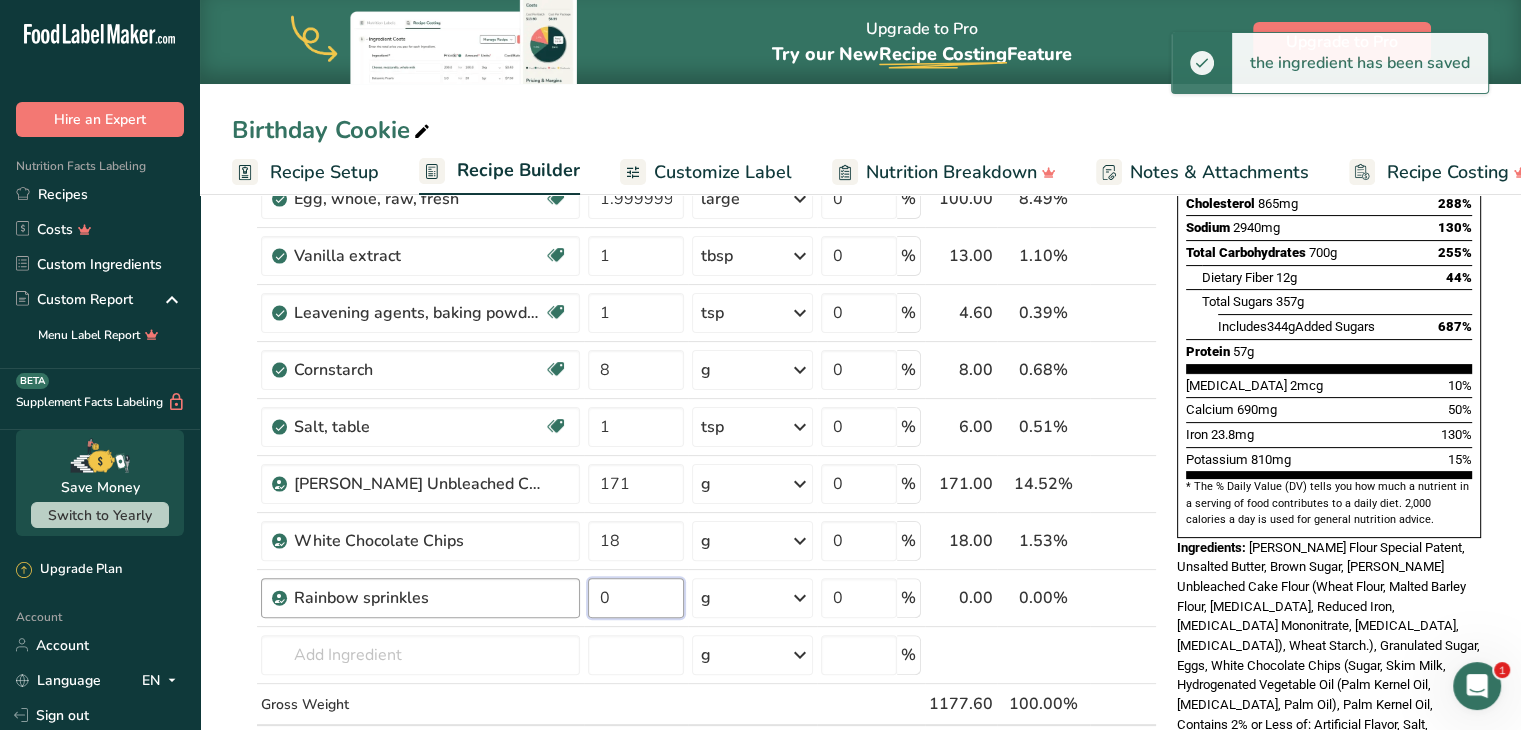 drag, startPoint x: 612, startPoint y: 590, endPoint x: 568, endPoint y: 591, distance: 44.011364 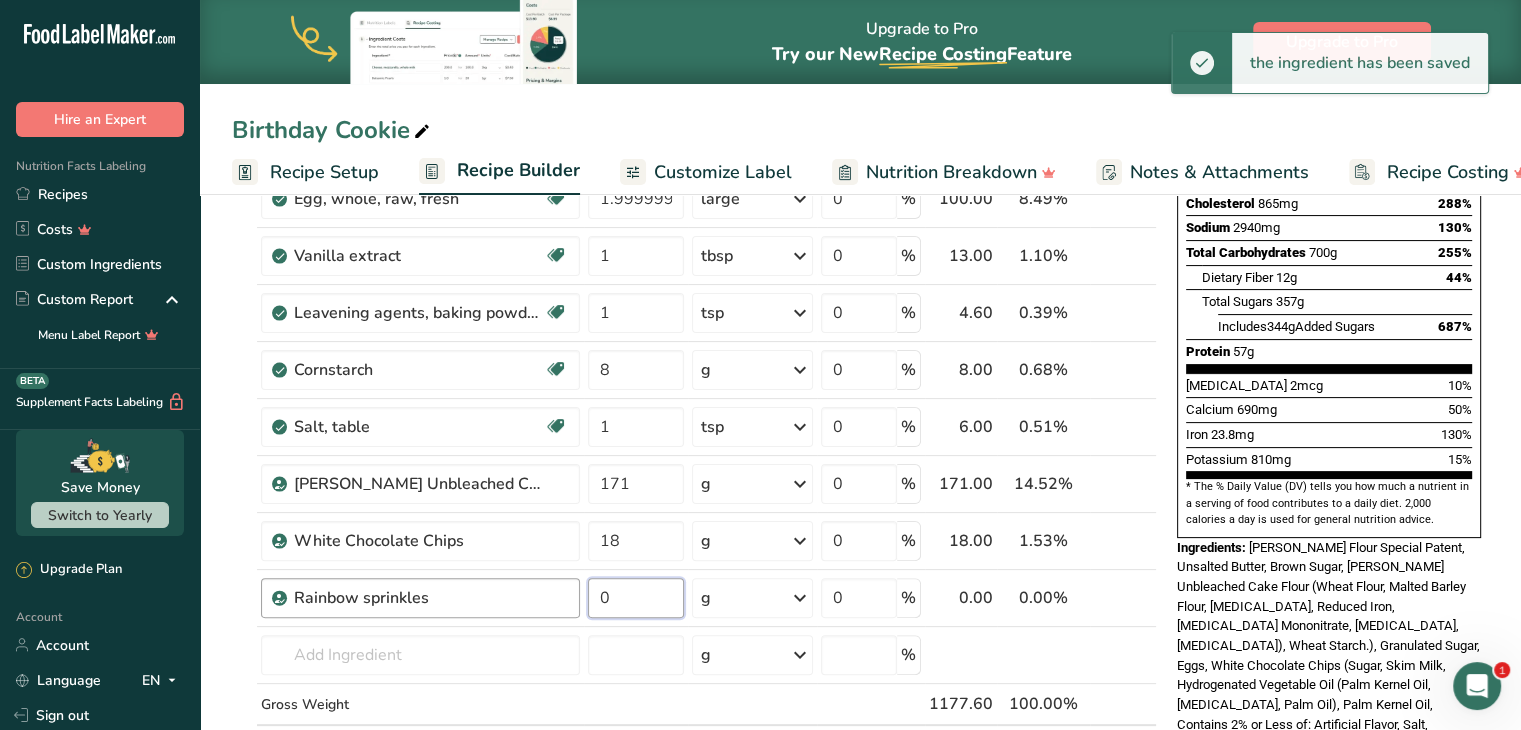 click on "Rainbow sprinkles
0
g
Weight Units
g
kg
mg
See more
Volume Units
l
Volume units require a density conversion. If you know your ingredient's density enter it below. Otherwise, click on "RIA" our AI Regulatory bot - she will be able to help you
lb/ft3
g/cm3
Confirm
mL
Volume units require a density conversion. If you know your ingredient's density enter it below. Otherwise, click on "RIA" our AI Regulatory bot - she will be able to help you
lb/ft3
g/cm3
Confirm
fl oz
lb/ft3
0" at bounding box center [694, 598] 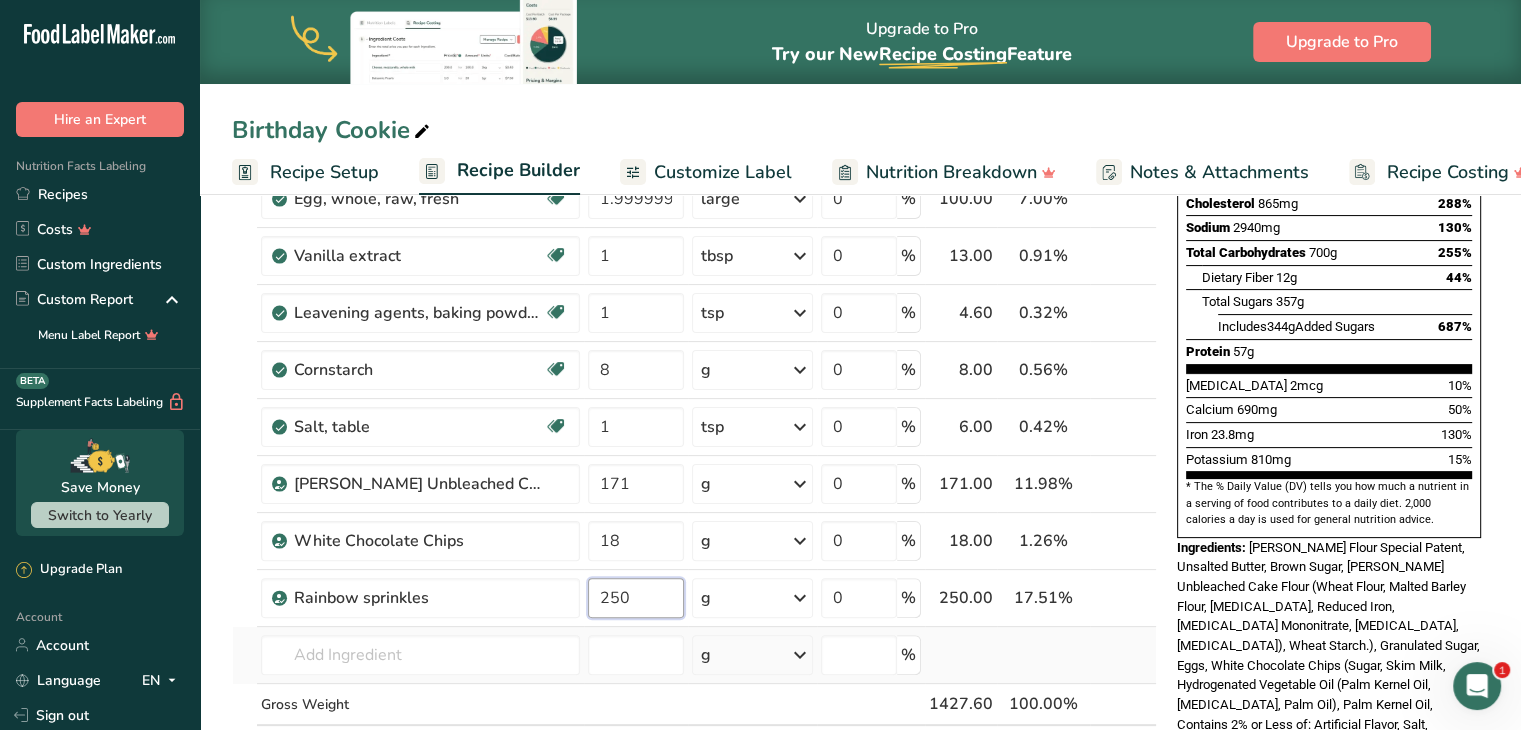 type on "250" 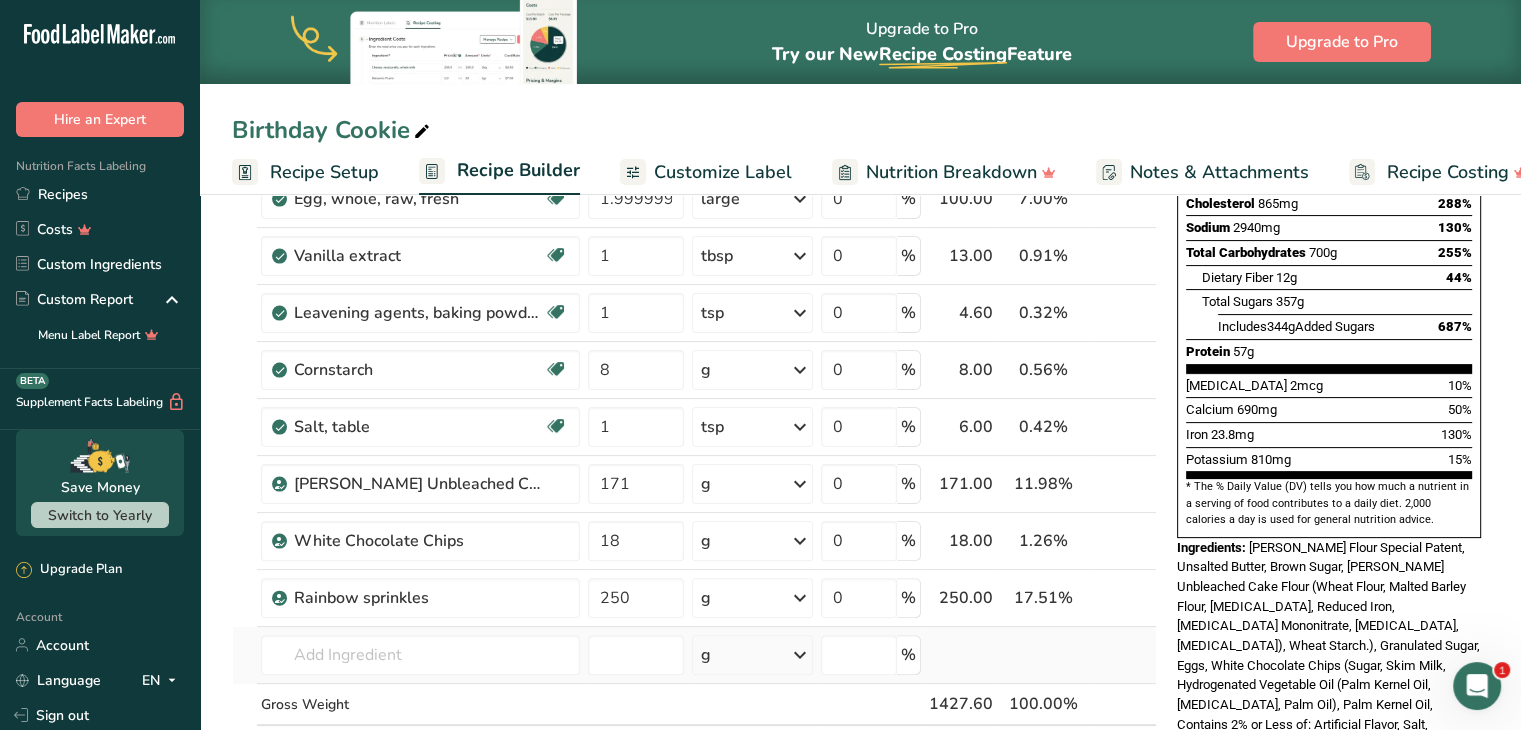 click on "Ingredient *
Amount *
Unit *
Waste *   .a-a{fill:#347362;}.b-a{fill:#fff;}          Grams
Percentage
[PERSON_NAME] Special Patent
280
g
Weight Units
g
kg
mg
See more
Volume Units
l
Volume units require a density conversion. If you know your ingredient's density enter it below. Otherwise, click on "RIA" our AI Regulatory bot - she will be able to help you
lb/ft3
g/cm3
Confirm
mL
Volume units require a density conversion. If you know your ingredient's density enter it below. Otherwise, click on "RIA" our AI Regulatory bot - she will be able to help you
fl oz" at bounding box center [694, 354] 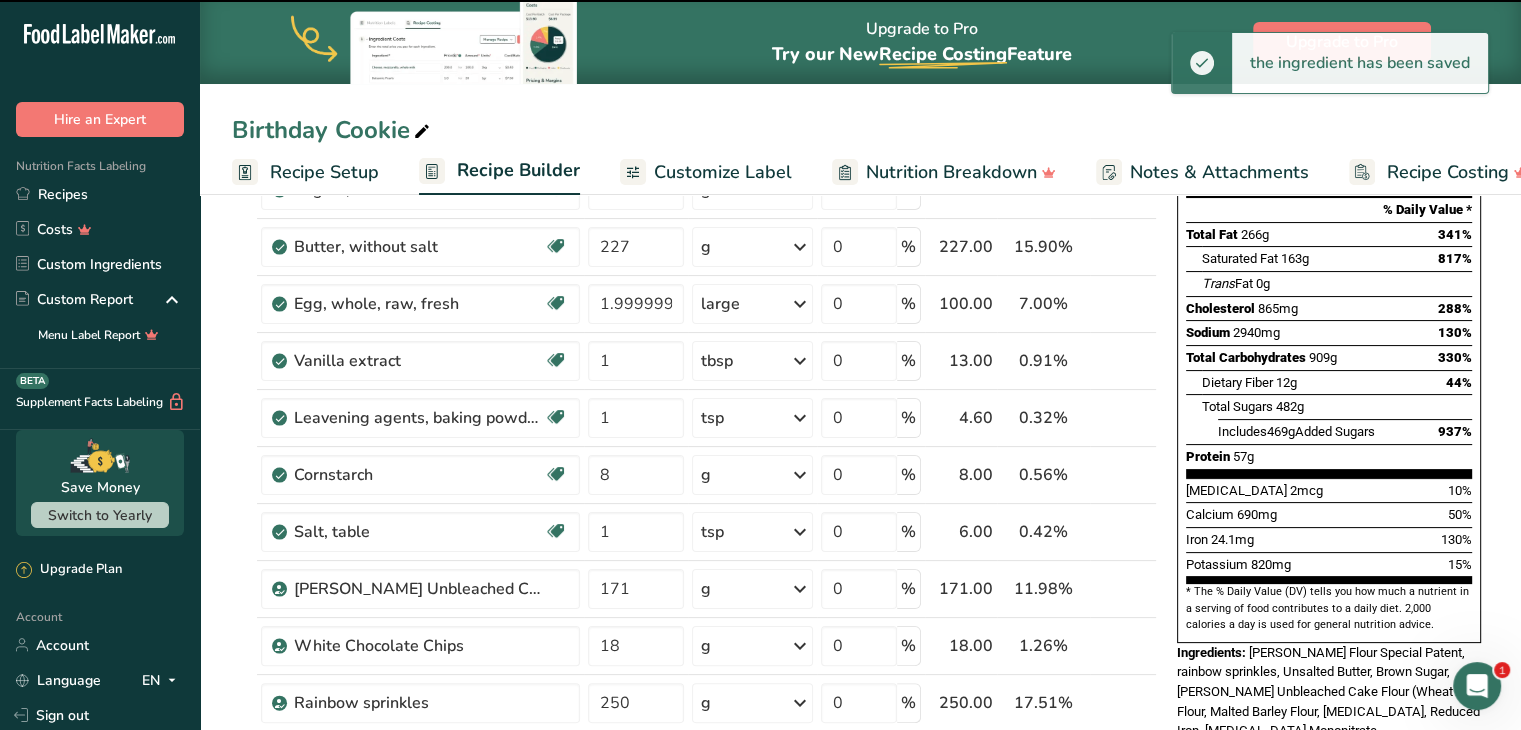 scroll, scrollTop: 100, scrollLeft: 0, axis: vertical 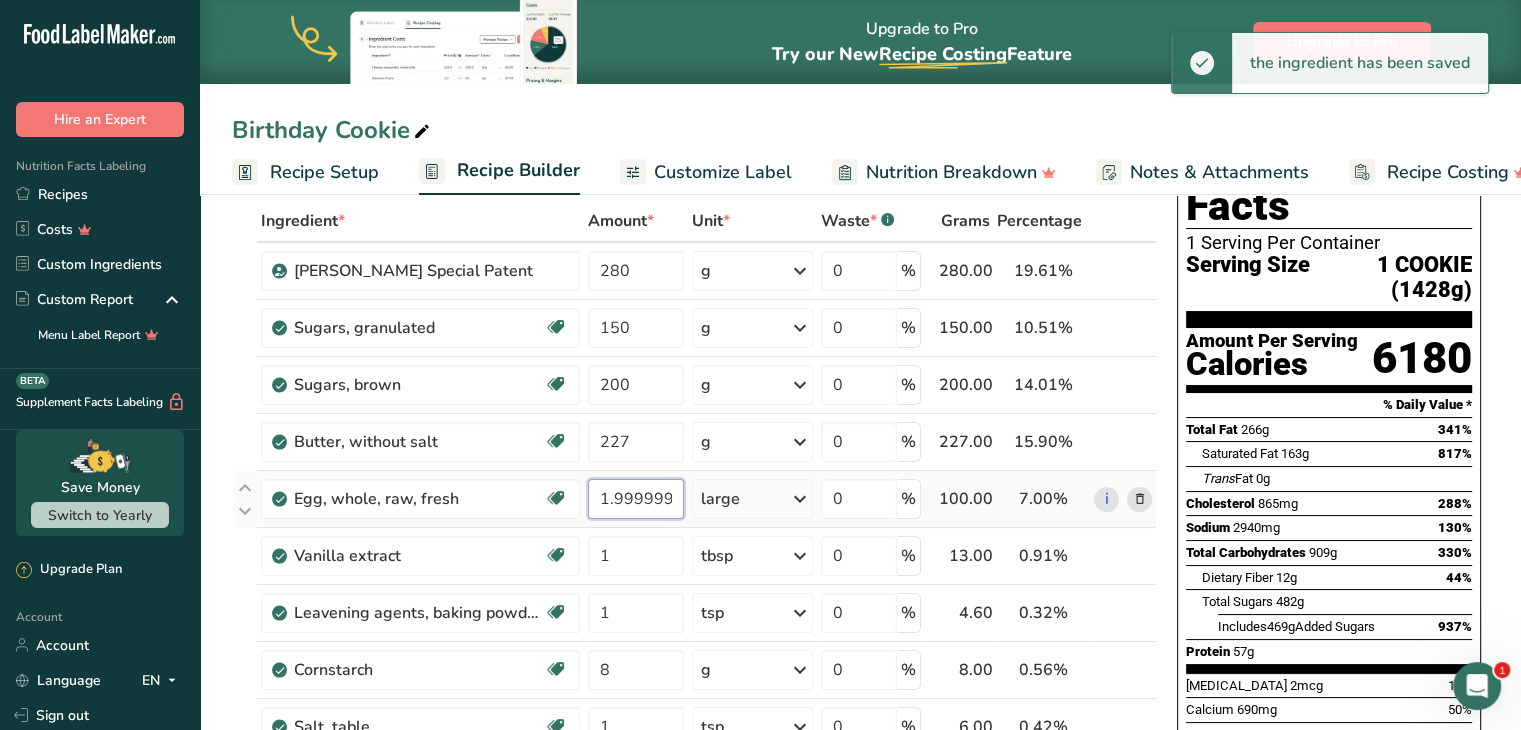 drag, startPoint x: 675, startPoint y: 495, endPoint x: 584, endPoint y: 501, distance: 91.197586 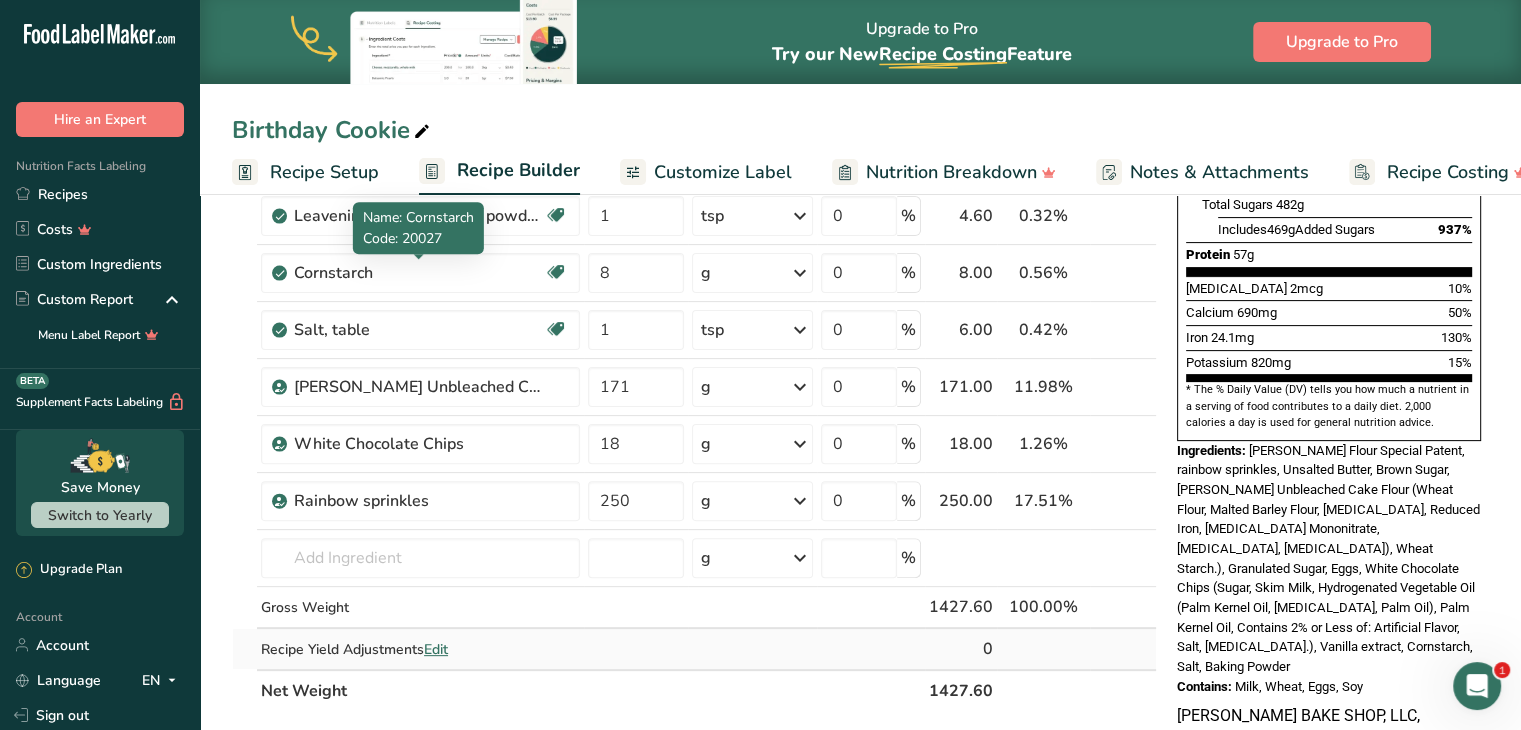 scroll, scrollTop: 500, scrollLeft: 0, axis: vertical 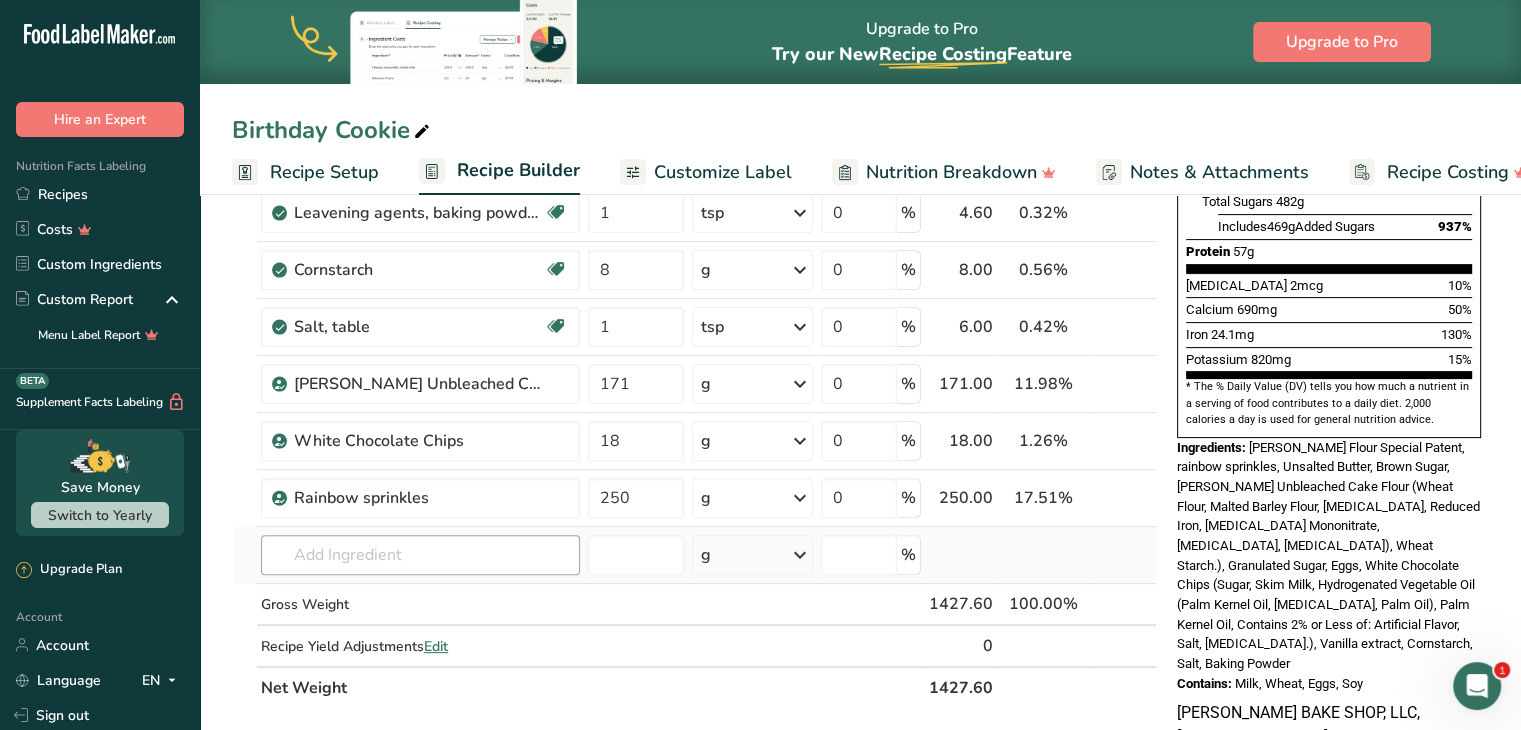 type on "2" 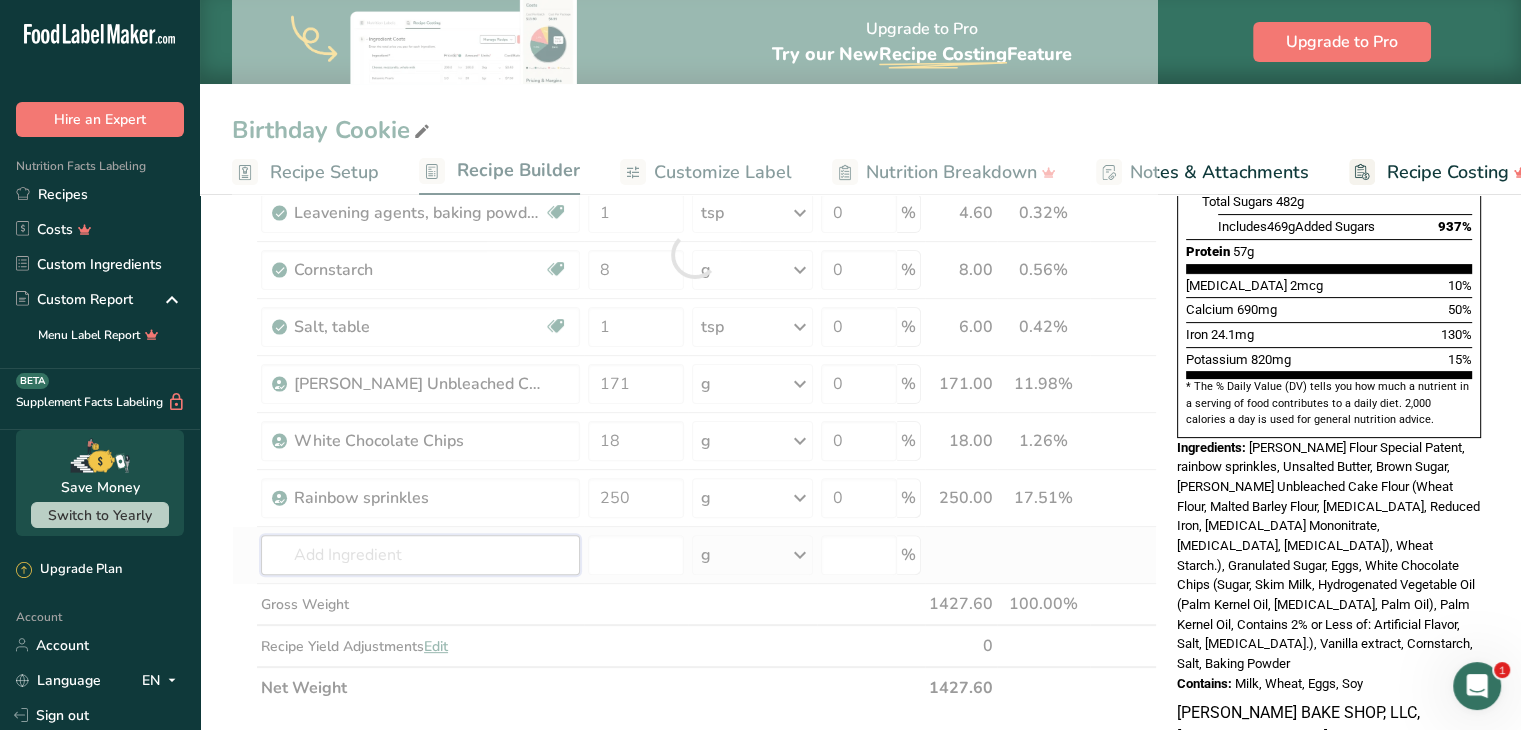 click on "Ingredient *
Amount *
Unit *
Waste *   .a-a{fill:#347362;}.b-a{fill:#fff;}          Grams
Percentage
[PERSON_NAME] Special Patent
280
g
Weight Units
g
kg
mg
See more
Volume Units
l
Volume units require a density conversion. If you know your ingredient's density enter it below. Otherwise, click on "RIA" our AI Regulatory bot - she will be able to help you
lb/ft3
g/cm3
Confirm
mL
Volume units require a density conversion. If you know your ingredient's density enter it below. Otherwise, click on "RIA" our AI Regulatory bot - she will be able to help you
fl oz" at bounding box center [694, 254] 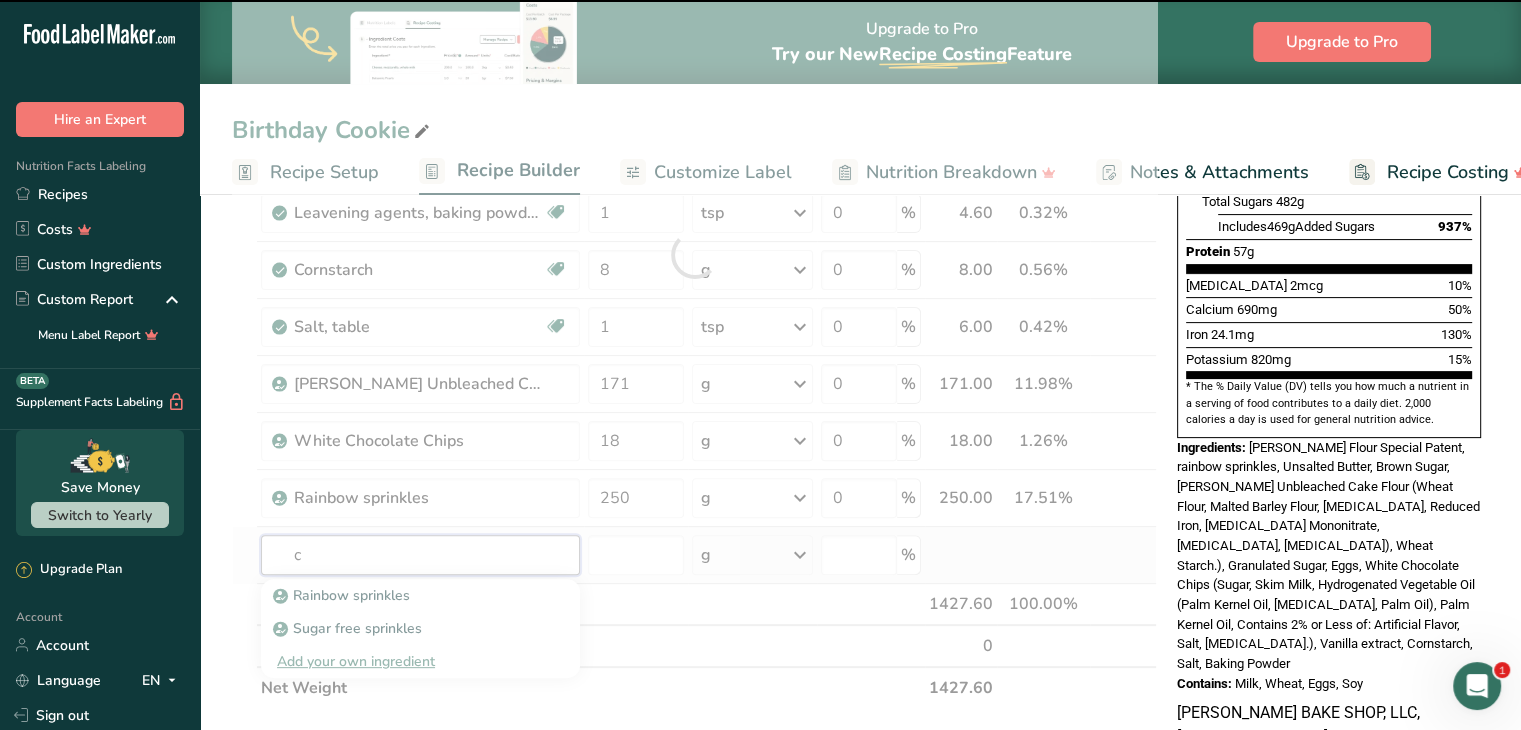type on "ca" 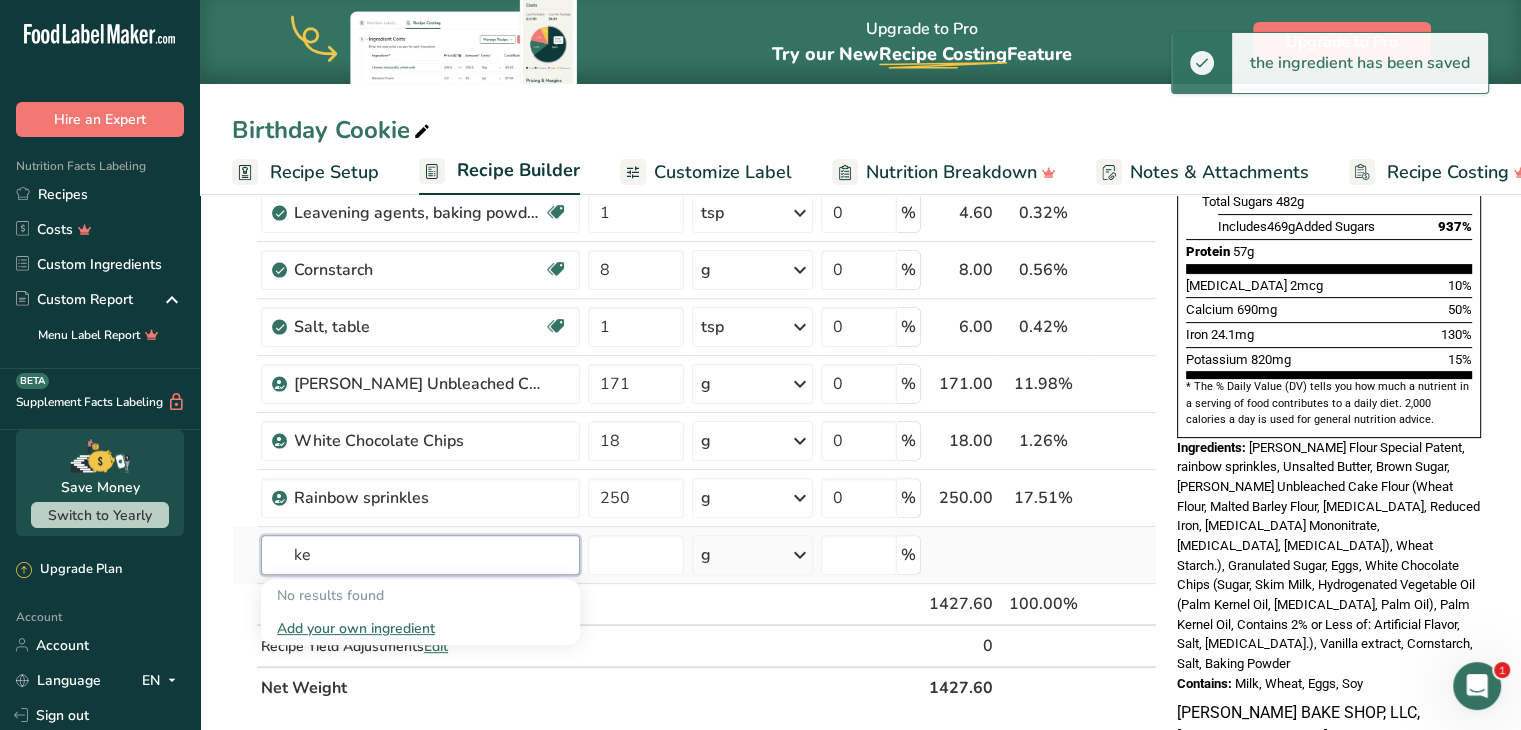 type on "k" 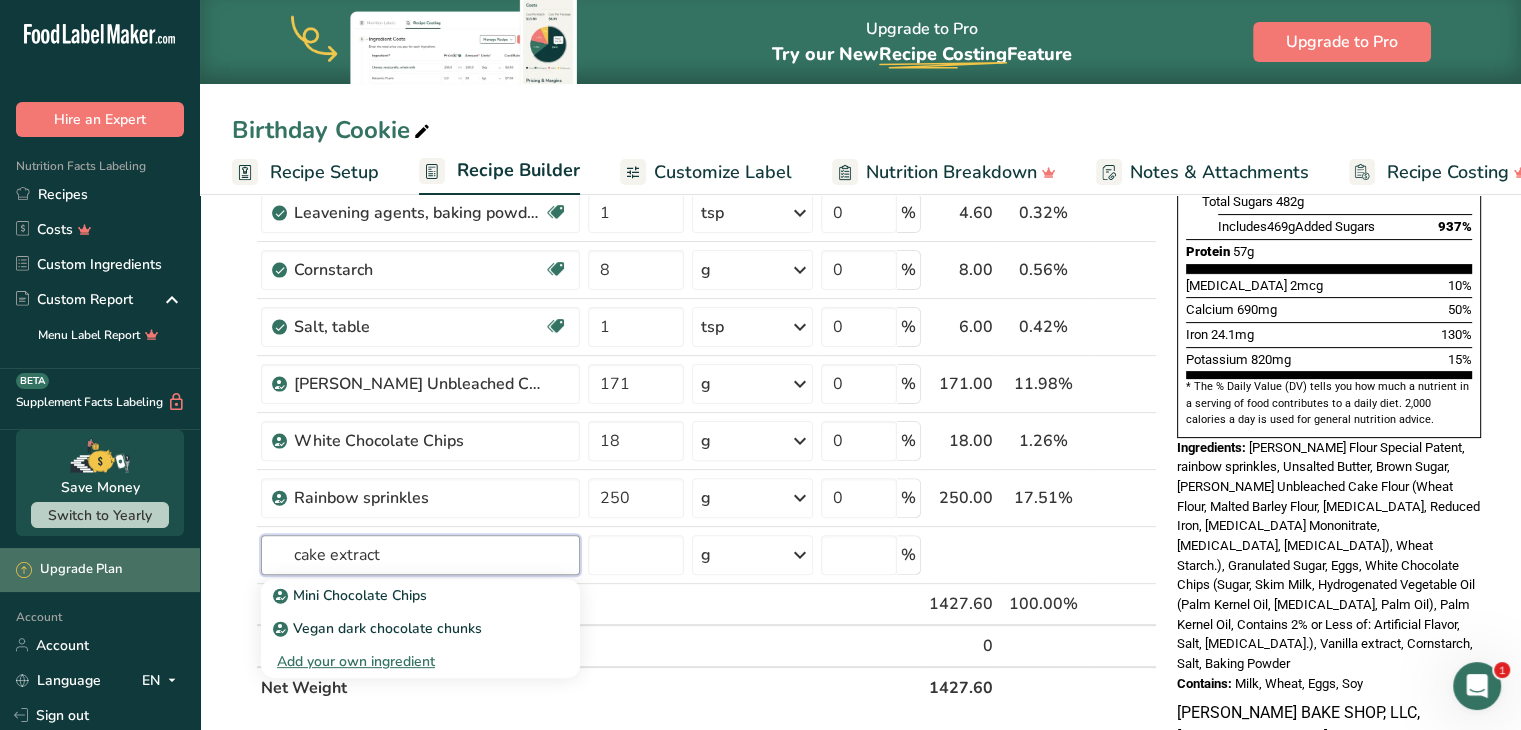 drag, startPoint x: 412, startPoint y: 551, endPoint x: 158, endPoint y: 553, distance: 254.00787 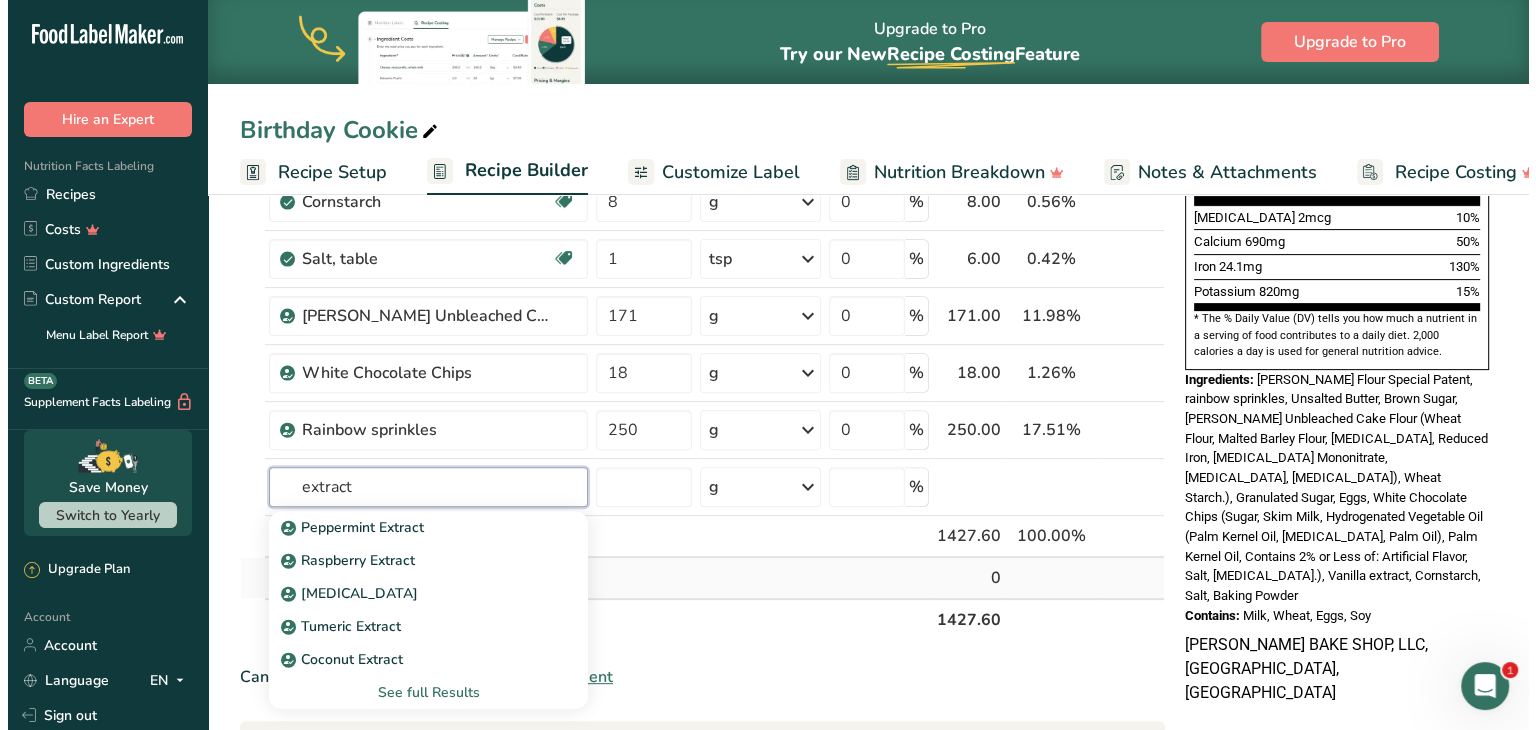 scroll, scrollTop: 600, scrollLeft: 0, axis: vertical 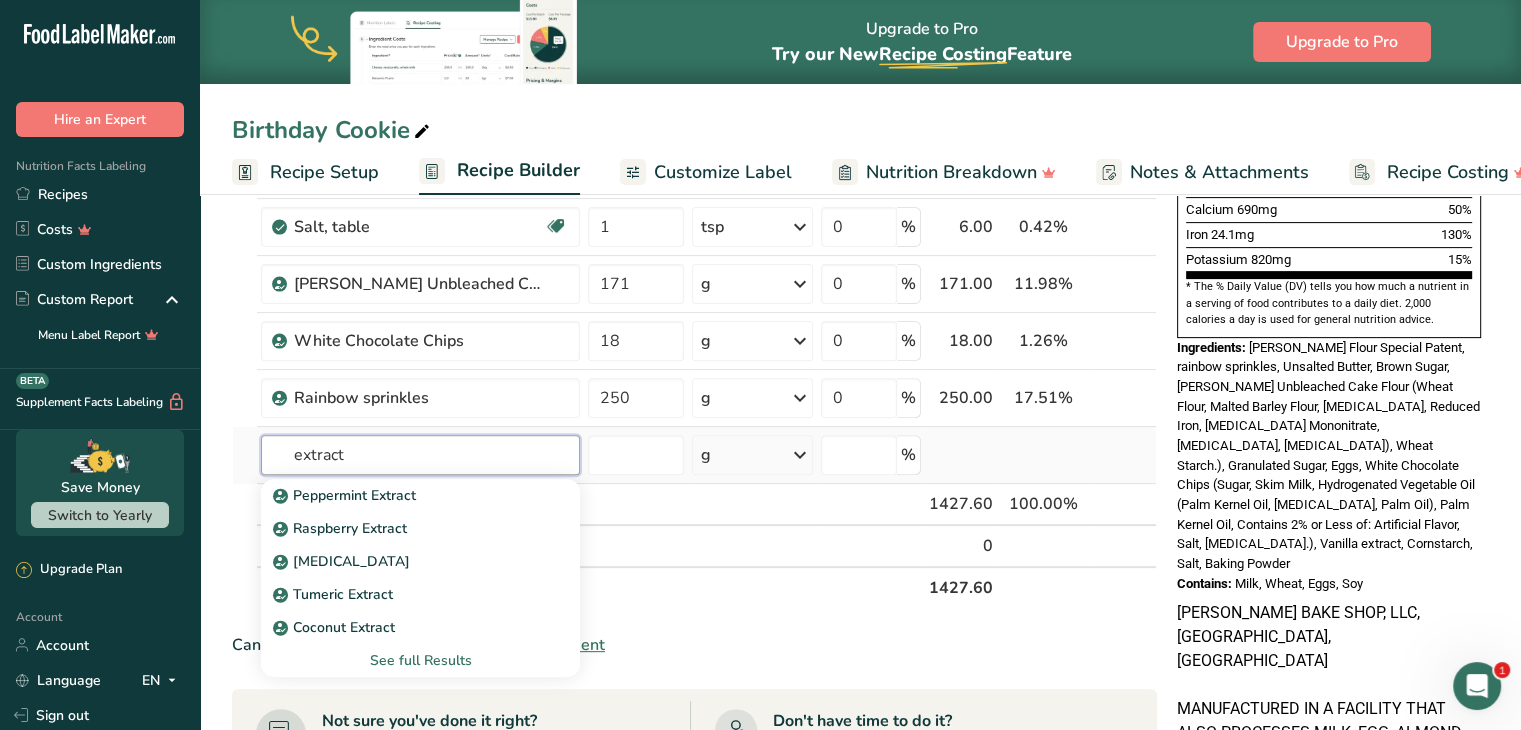 type on "extract" 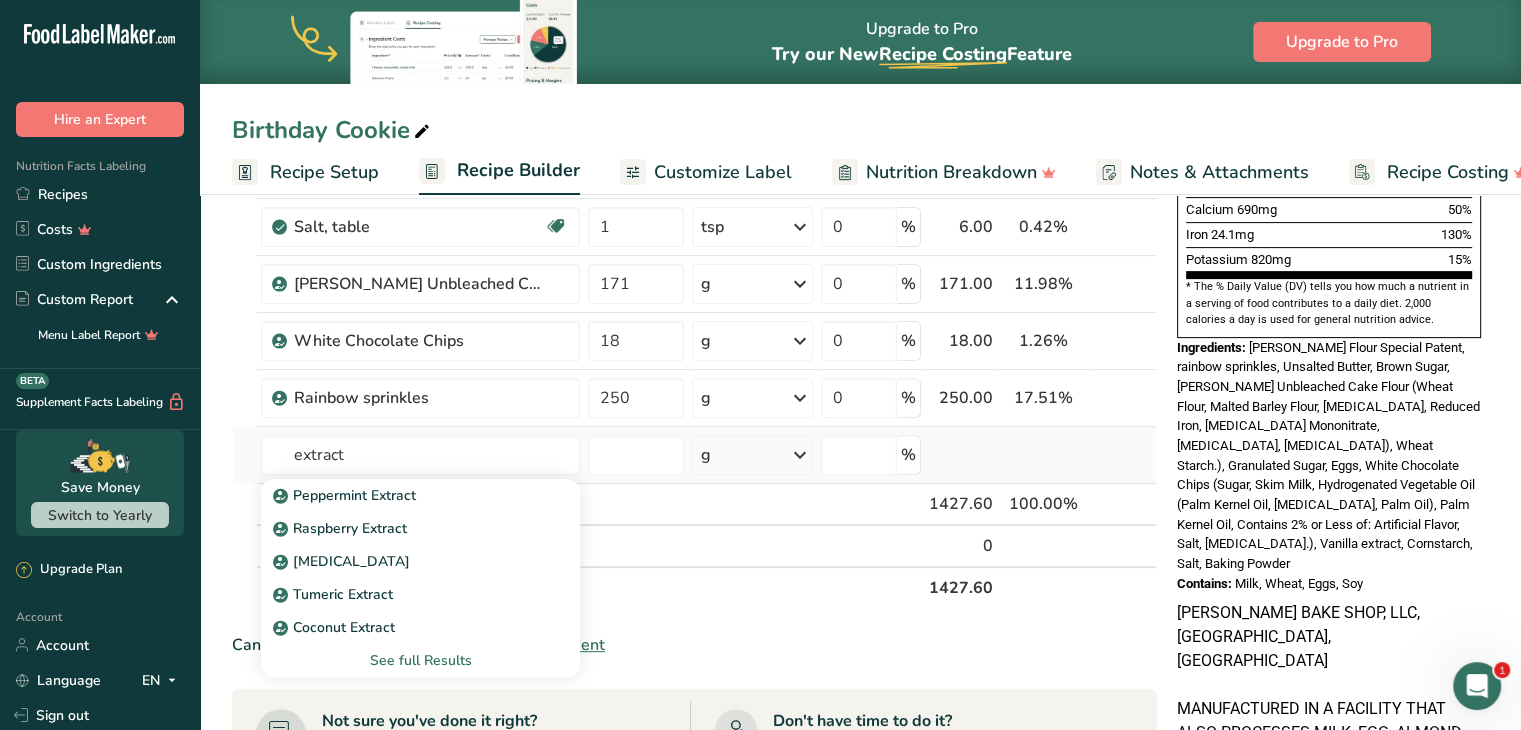 type 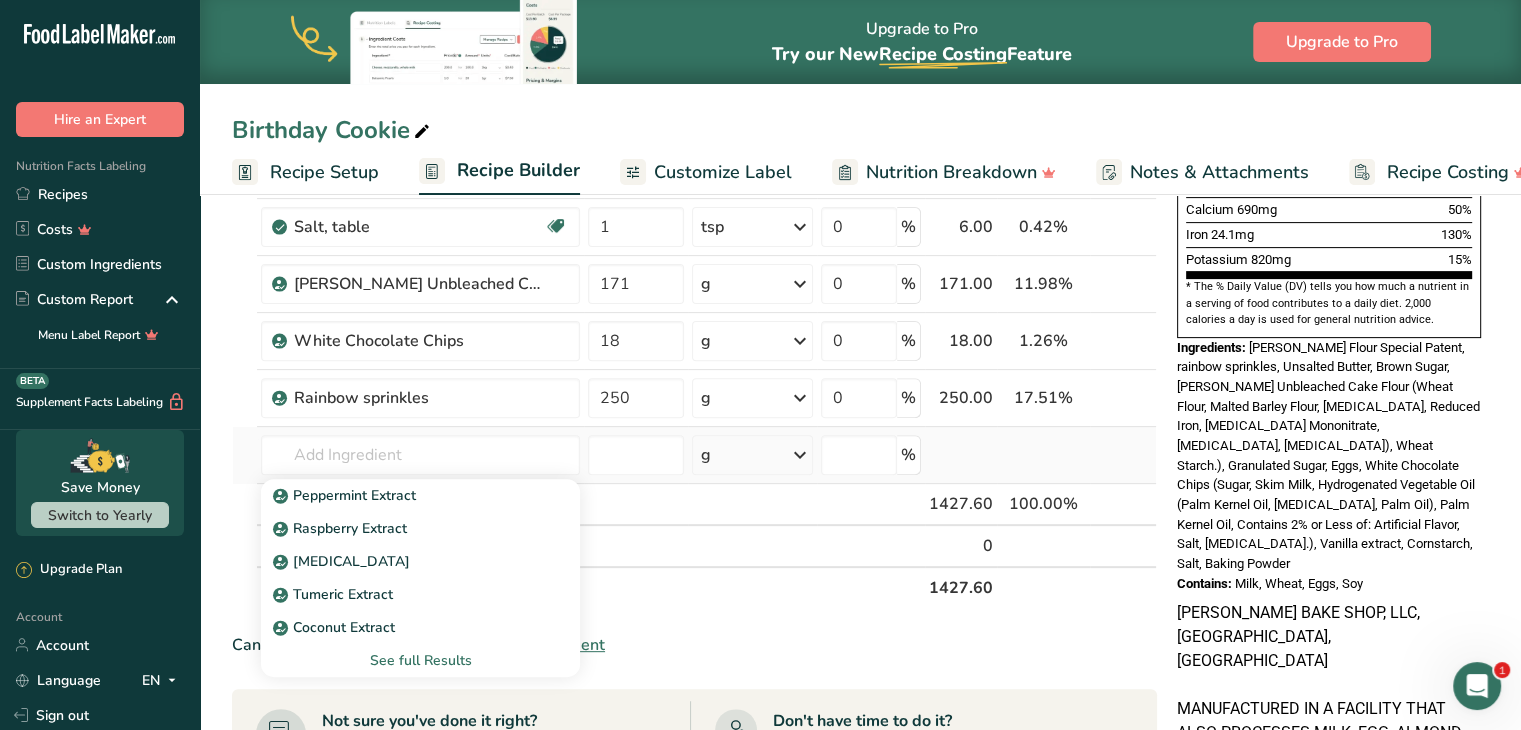 click on "See full Results" at bounding box center (420, 660) 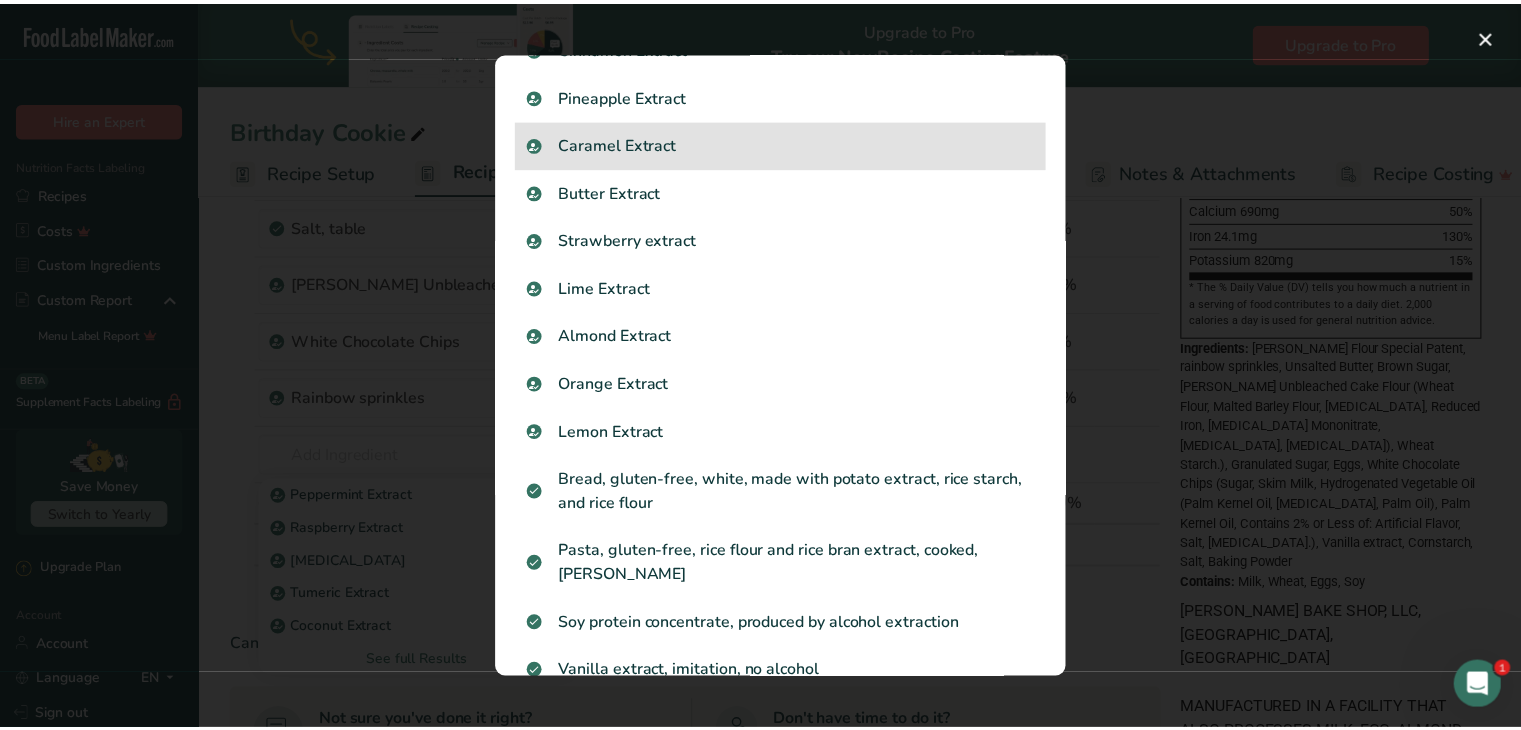 scroll, scrollTop: 1000, scrollLeft: 0, axis: vertical 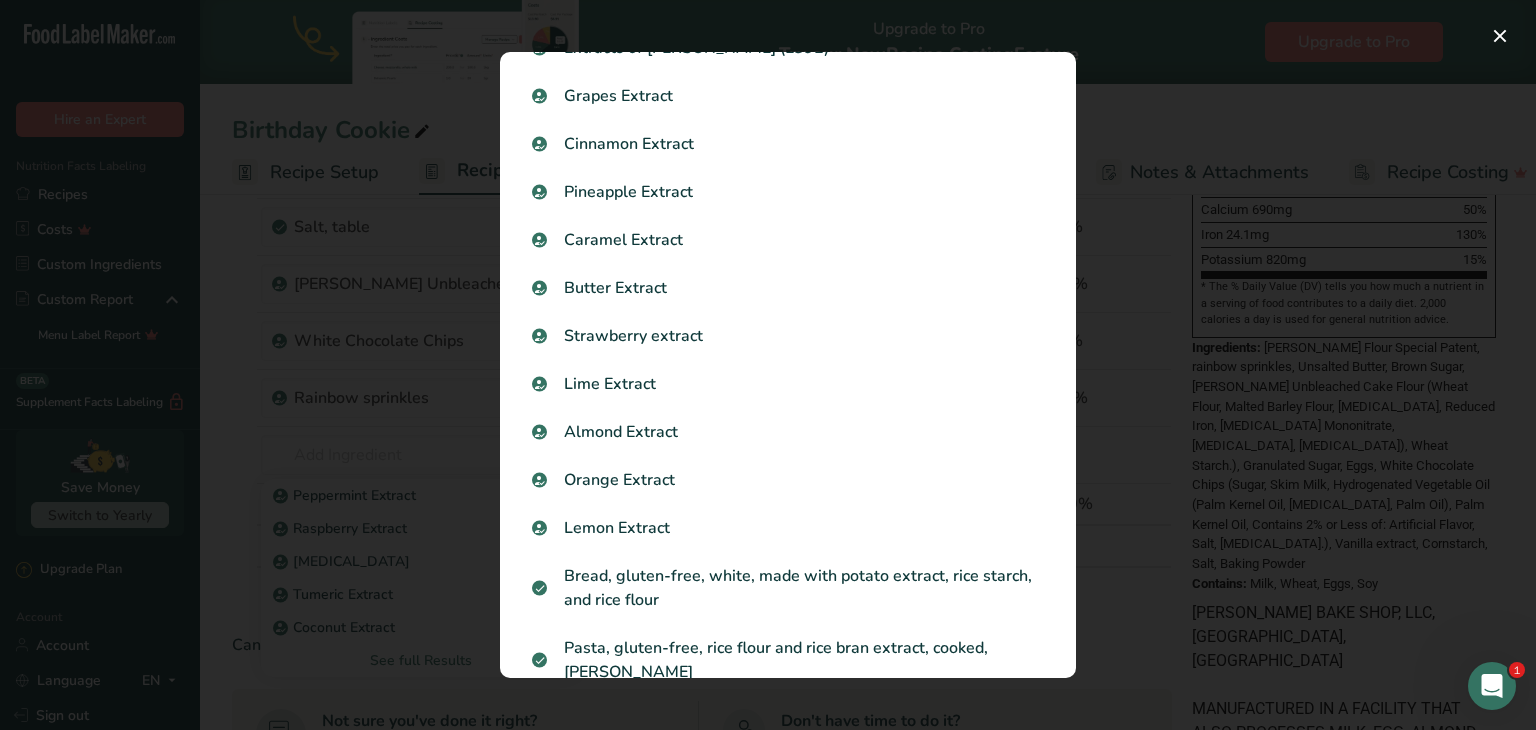 click on "Butter Extract" at bounding box center (788, 288) 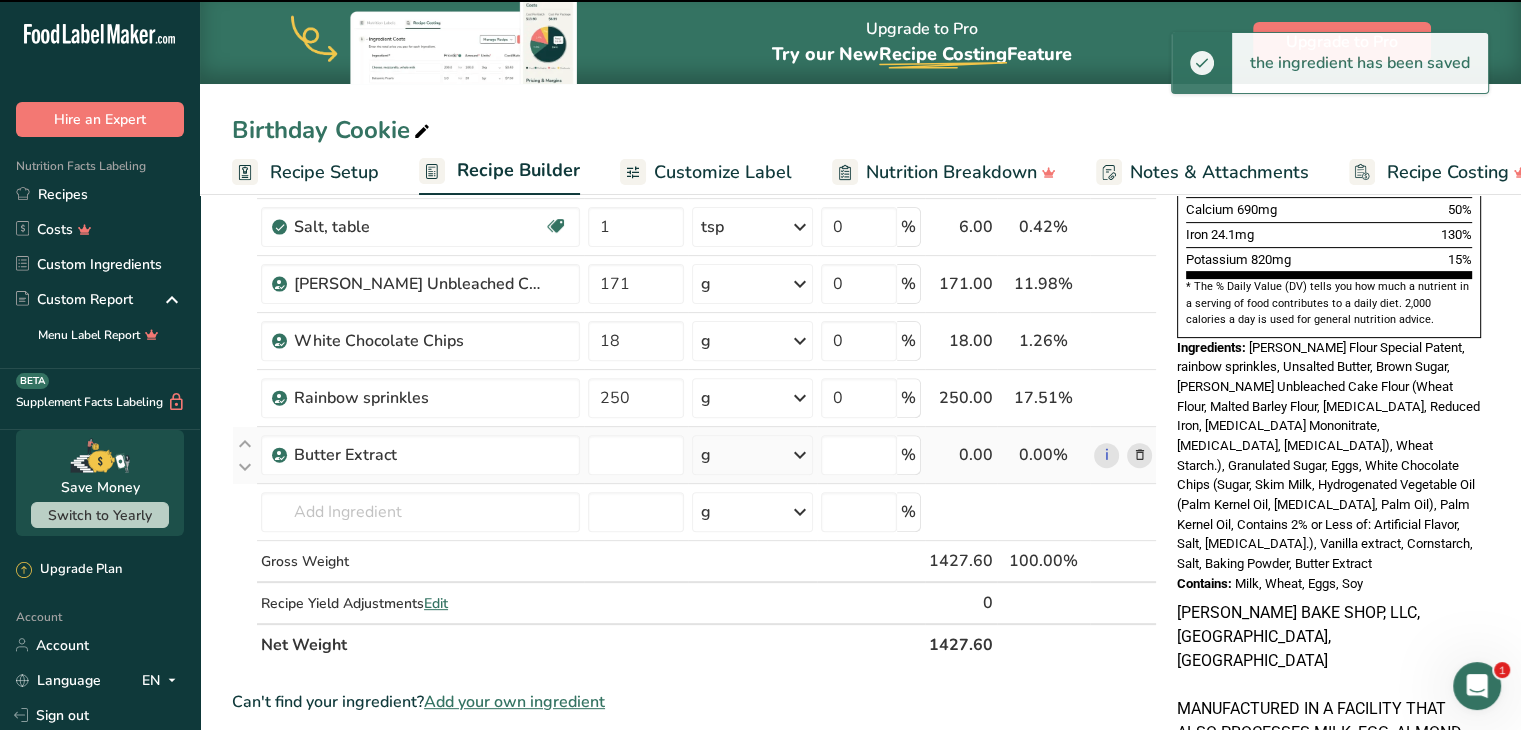 type on "0" 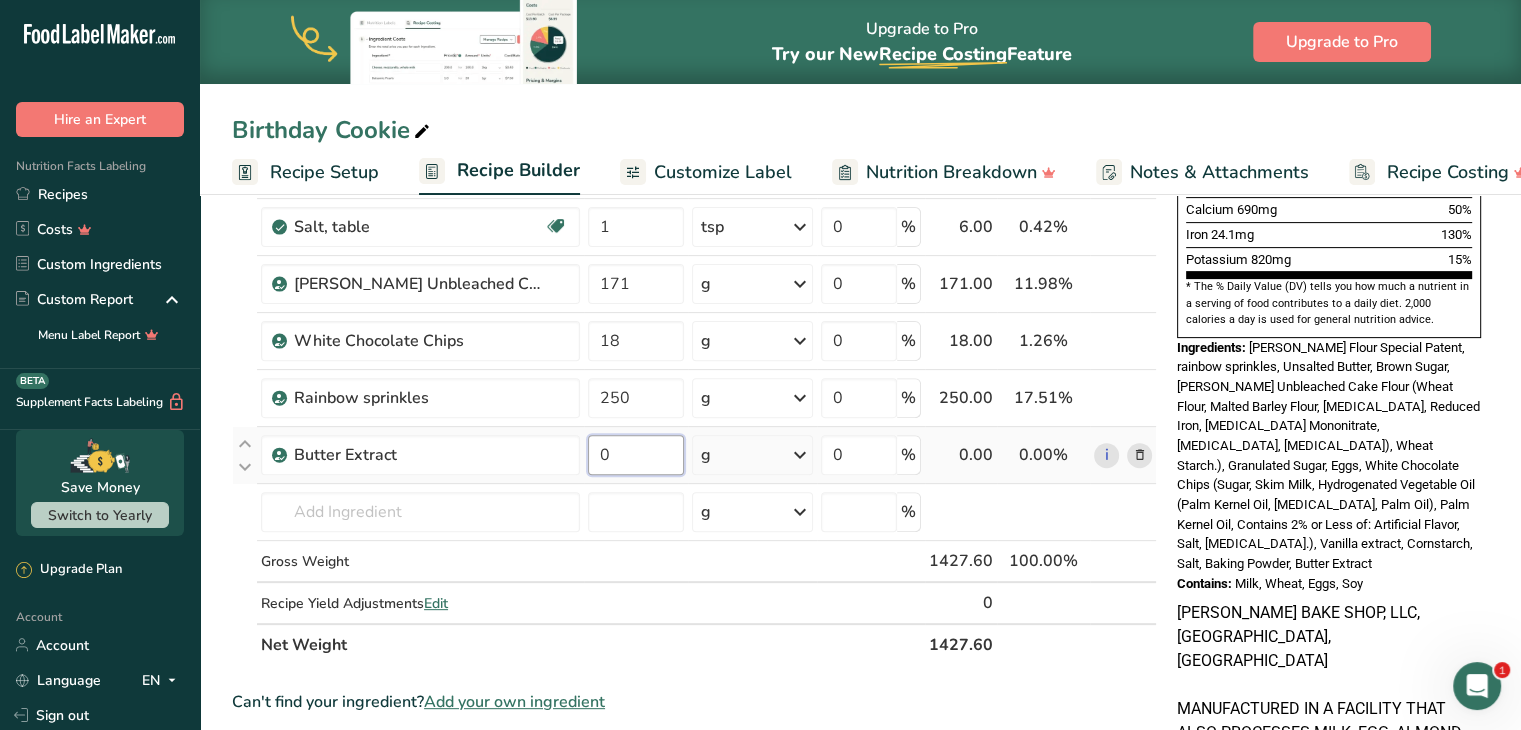 click on "0" at bounding box center [636, 455] 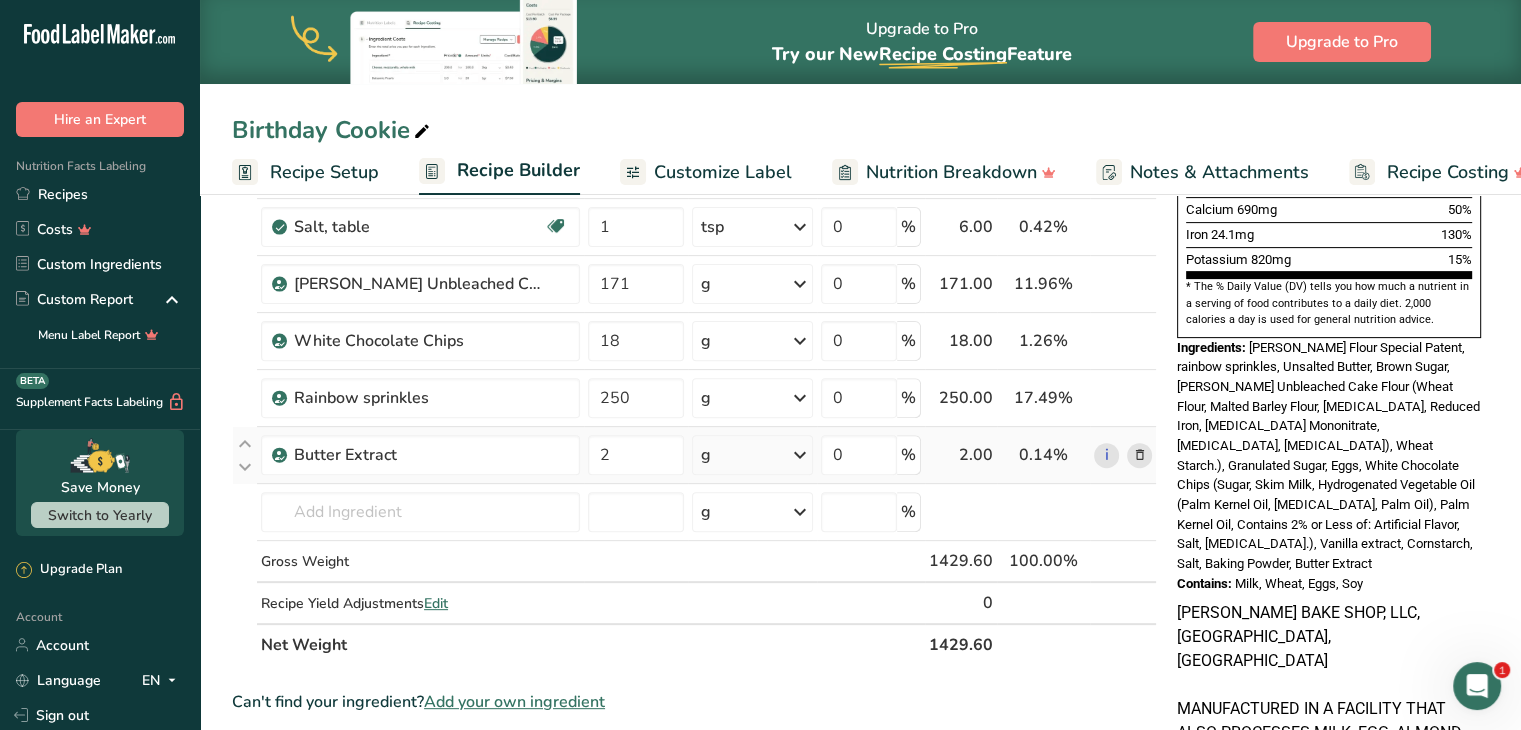 click on "Ingredient *
Amount *
Unit *
Waste *   .a-a{fill:#347362;}.b-a{fill:#fff;}          Grams
Percentage
[PERSON_NAME] Special Patent
280
g
Weight Units
g
kg
mg
See more
Volume Units
l
Volume units require a density conversion. If you know your ingredient's density enter it below. Otherwise, click on "RIA" our AI Regulatory bot - she will be able to help you
lb/ft3
g/cm3
Confirm
mL
Volume units require a density conversion. If you know your ingredient's density enter it below. Otherwise, click on "RIA" our AI Regulatory bot - she will be able to help you
fl oz" at bounding box center (694, 183) 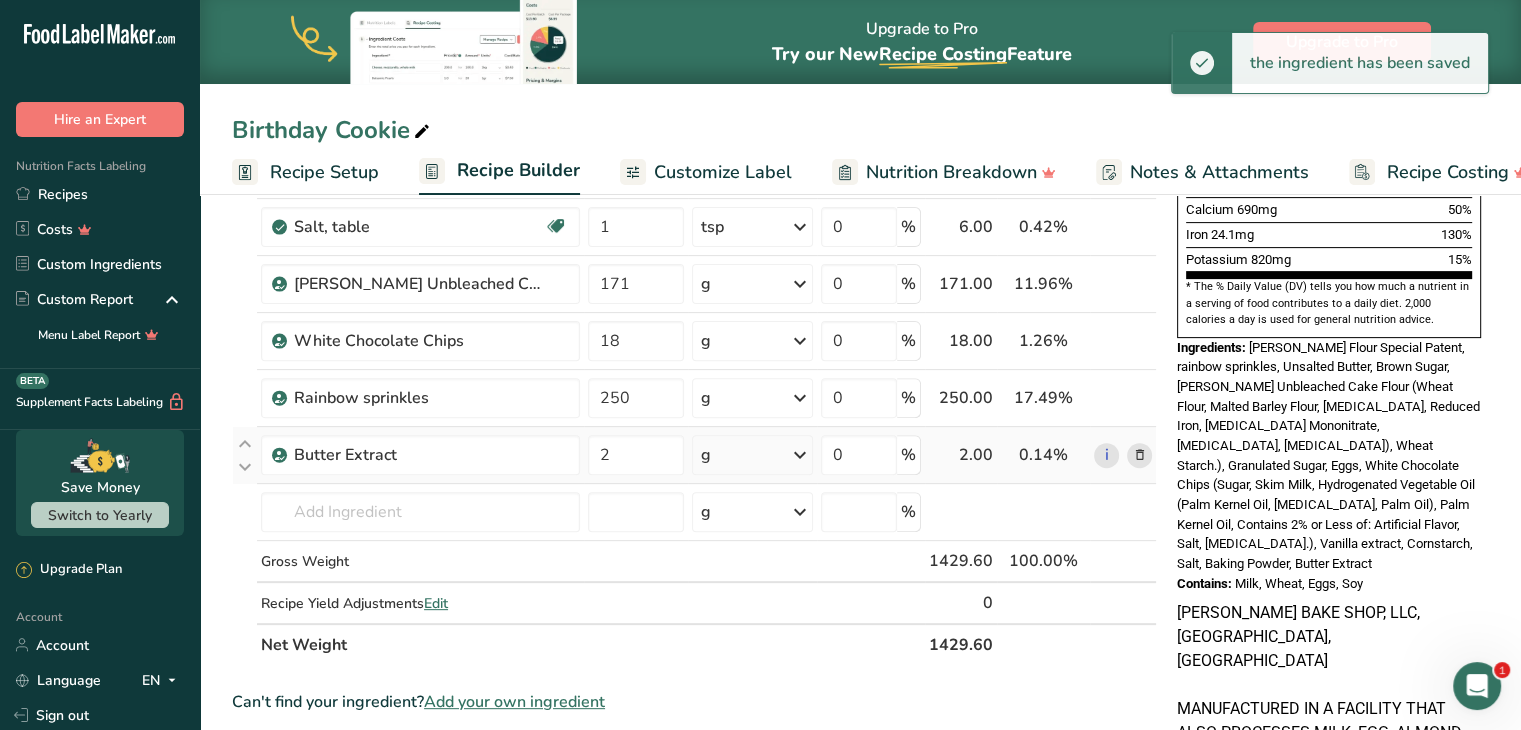 click at bounding box center (800, 455) 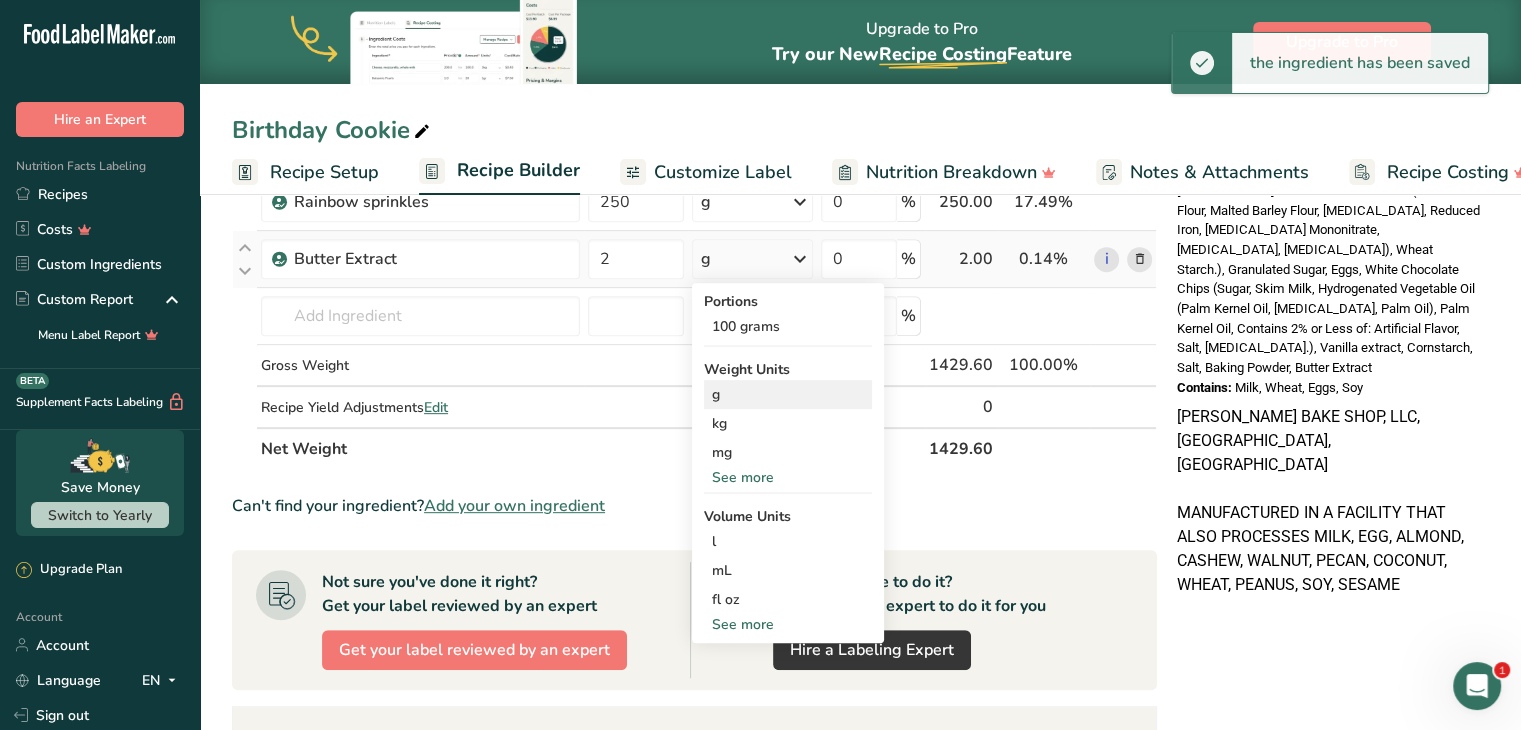 scroll, scrollTop: 800, scrollLeft: 0, axis: vertical 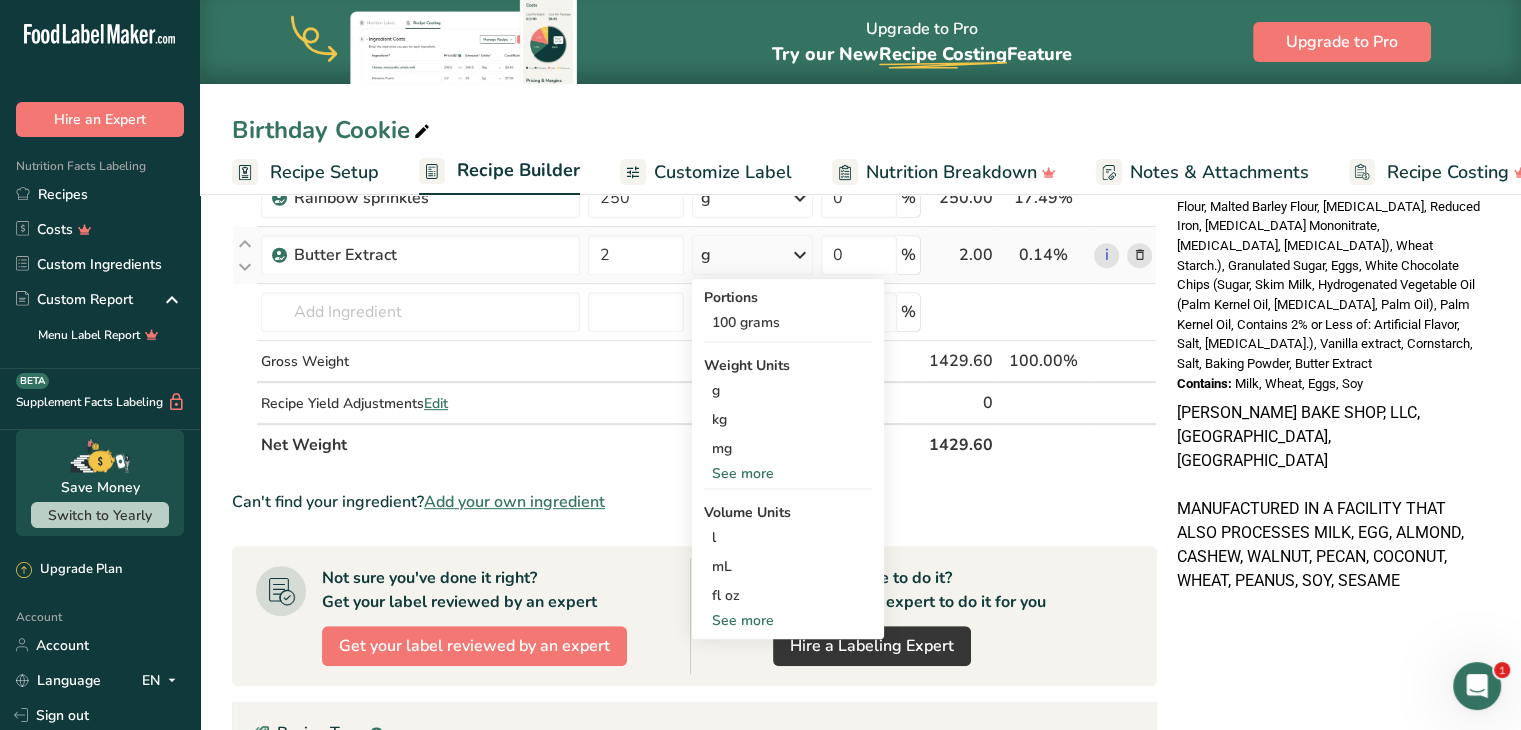 click on "See more" at bounding box center [788, 620] 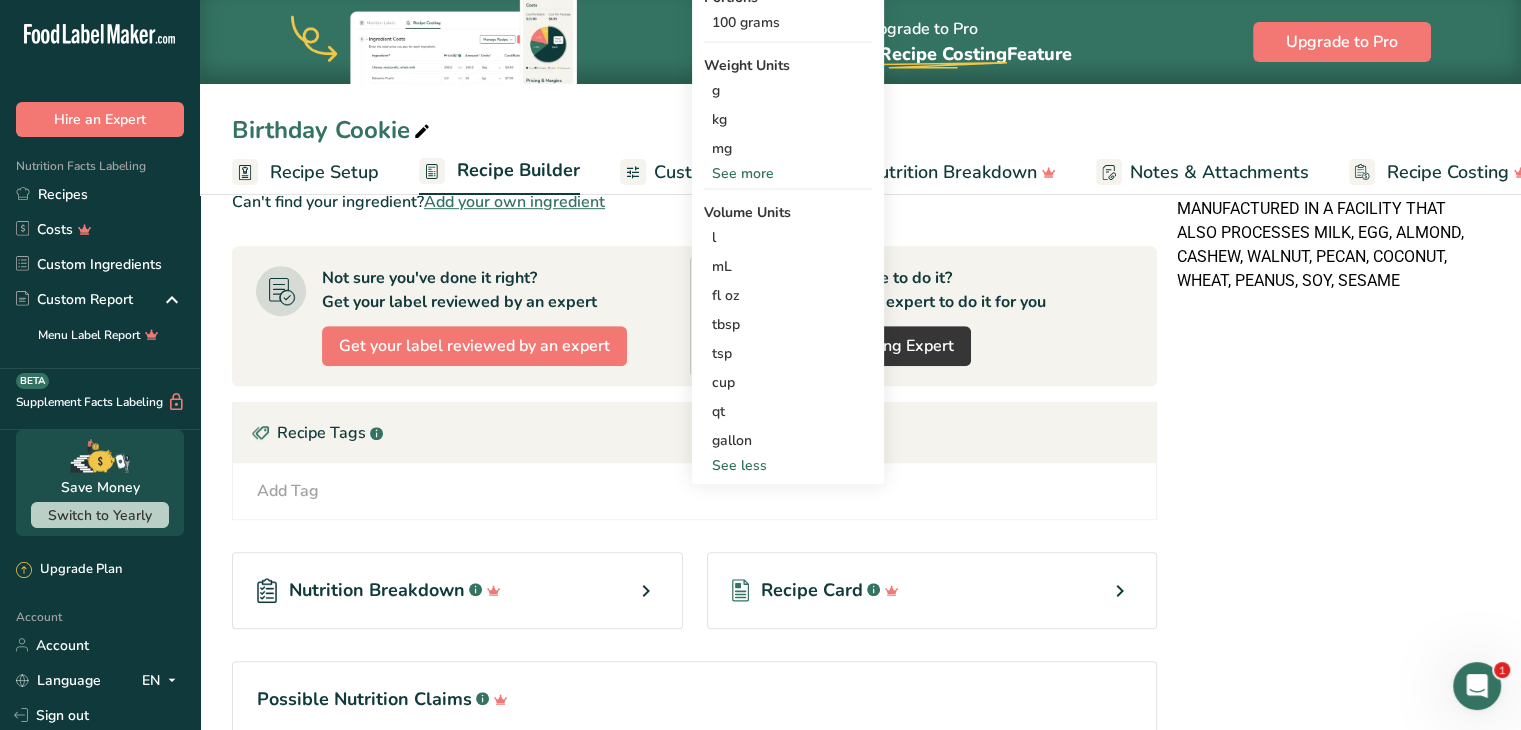 scroll, scrollTop: 1000, scrollLeft: 0, axis: vertical 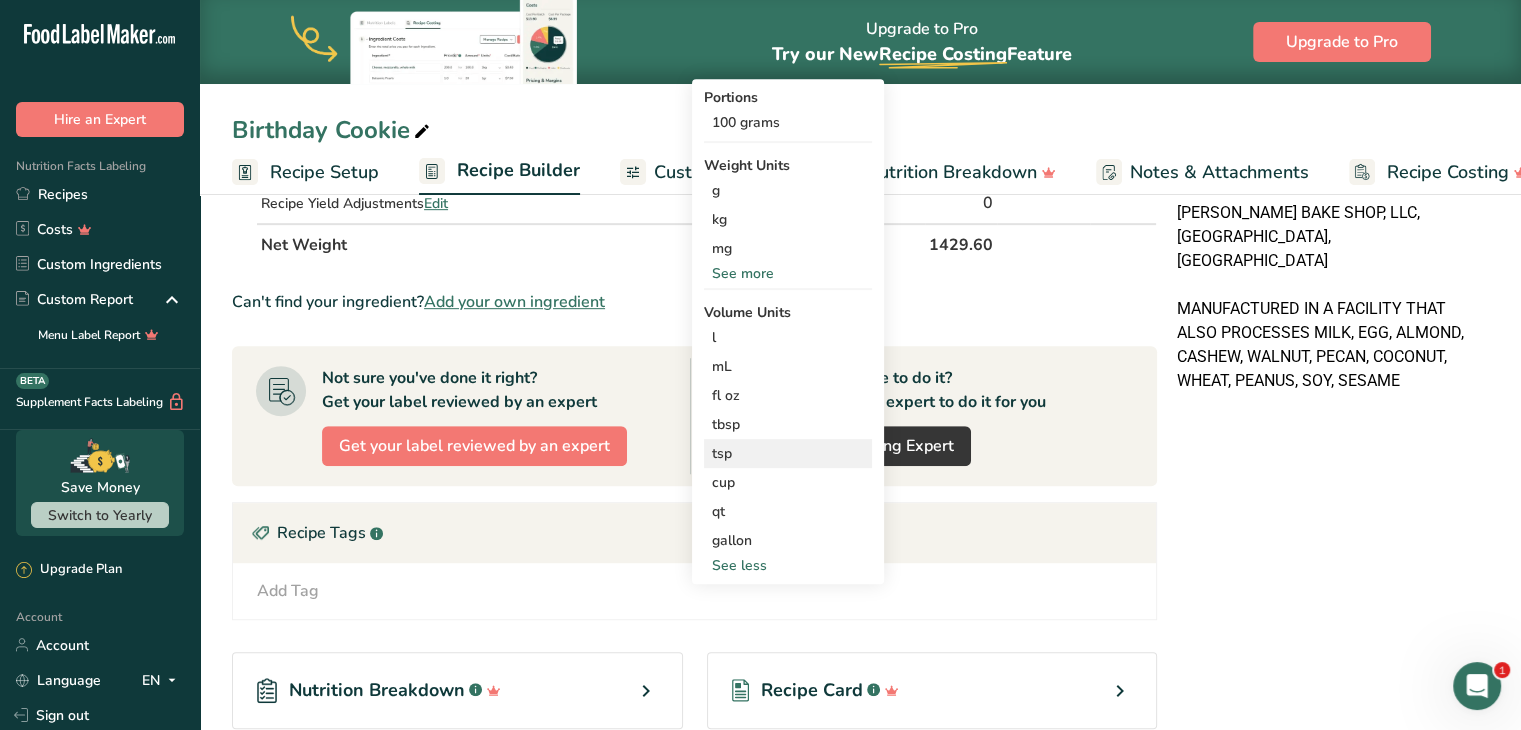 click on "tsp" at bounding box center (788, 453) 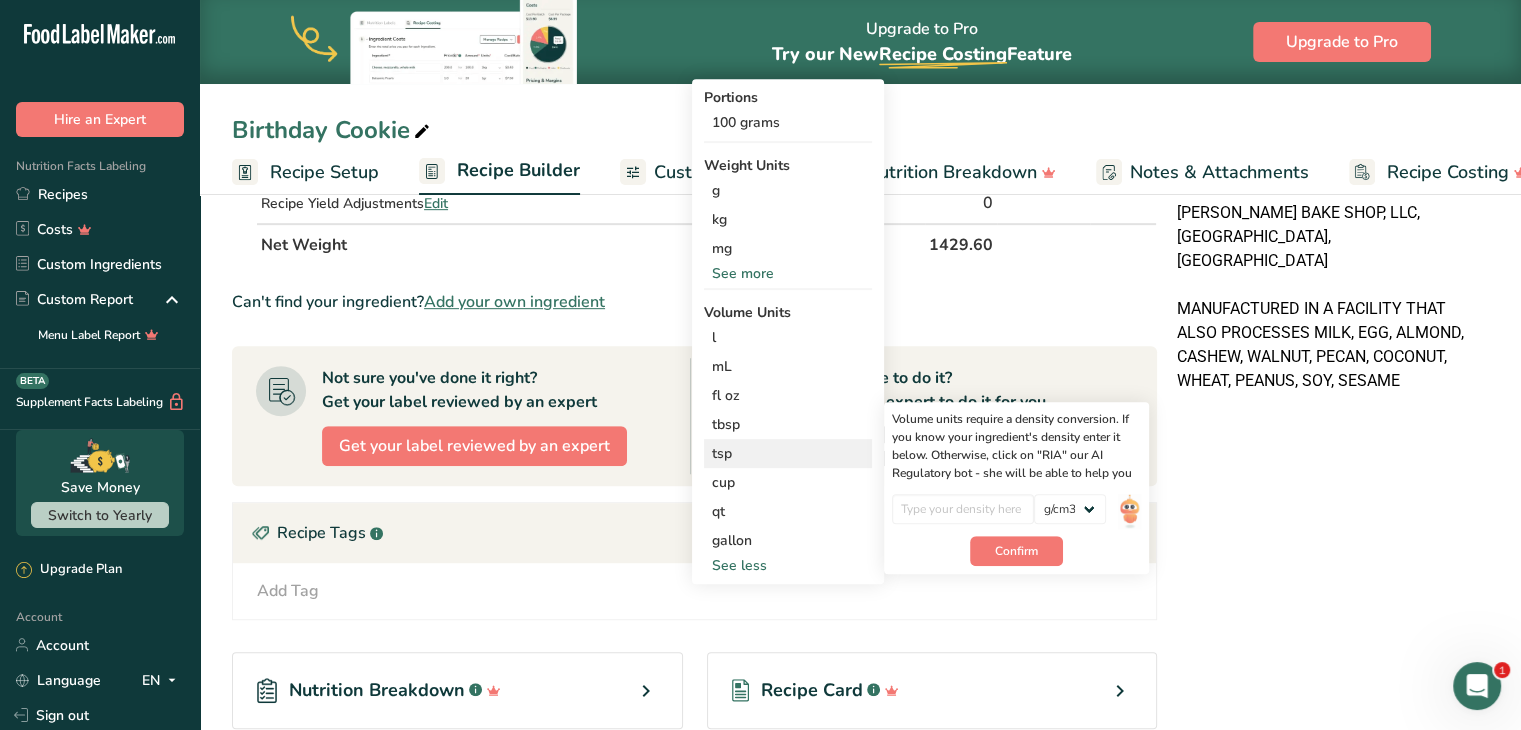click on "tsp" at bounding box center (788, 453) 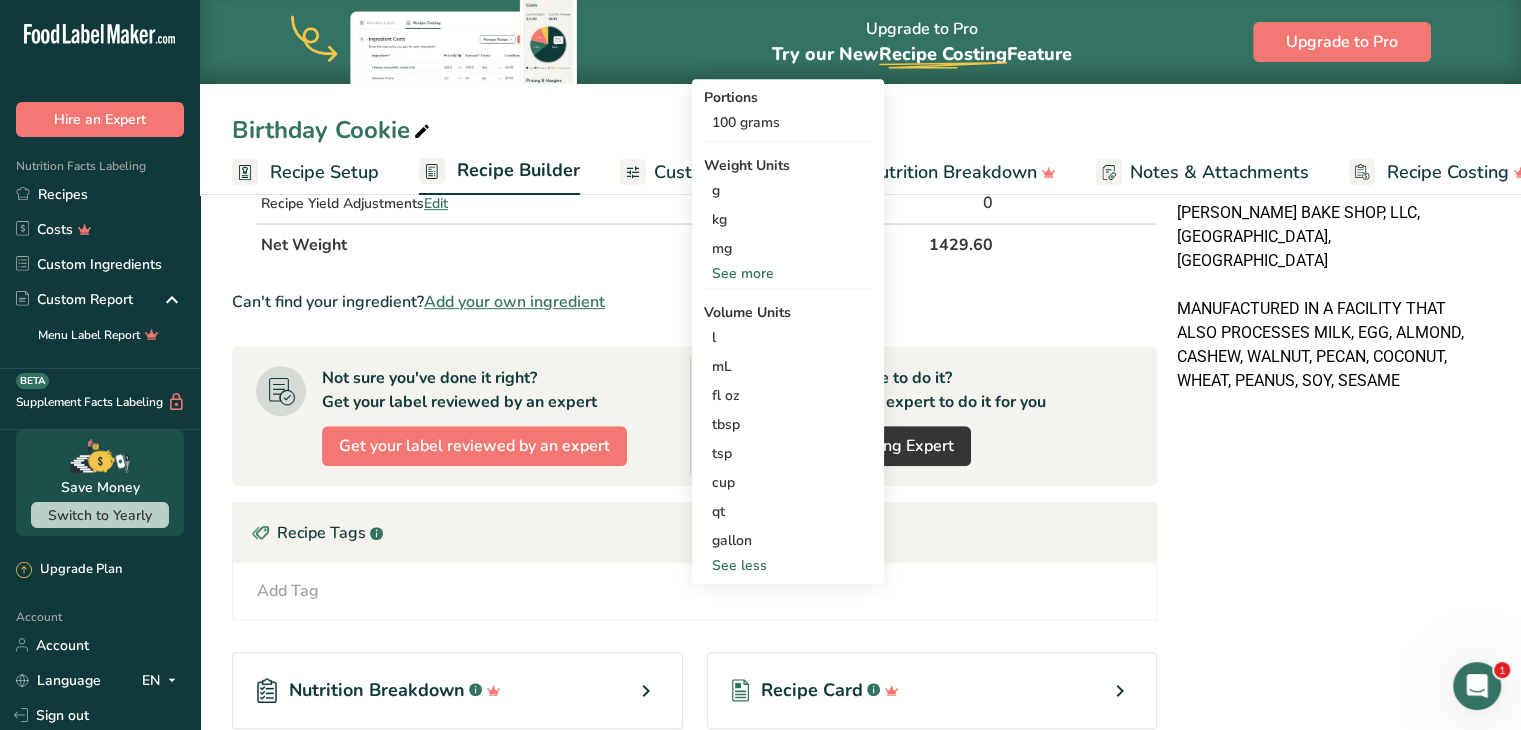 click on "Add Tag
Standard Tags Custom Tags
Source of Antioxidants
Prebiotic Effect
Source of Omega 3
Plant-based Protein
Dairy free
Gluten free
Vegan
Vegetarian
Soy free
Source of Healthy Fats
Source of B-Vitamins
Organic
Organic Certified
Non-GMO
Kosher Pareve
Kosher Dairy
Halal
No Synthetic Additives
Clean Label
Bio-Engineered
Keto Friendly" at bounding box center (694, 591) 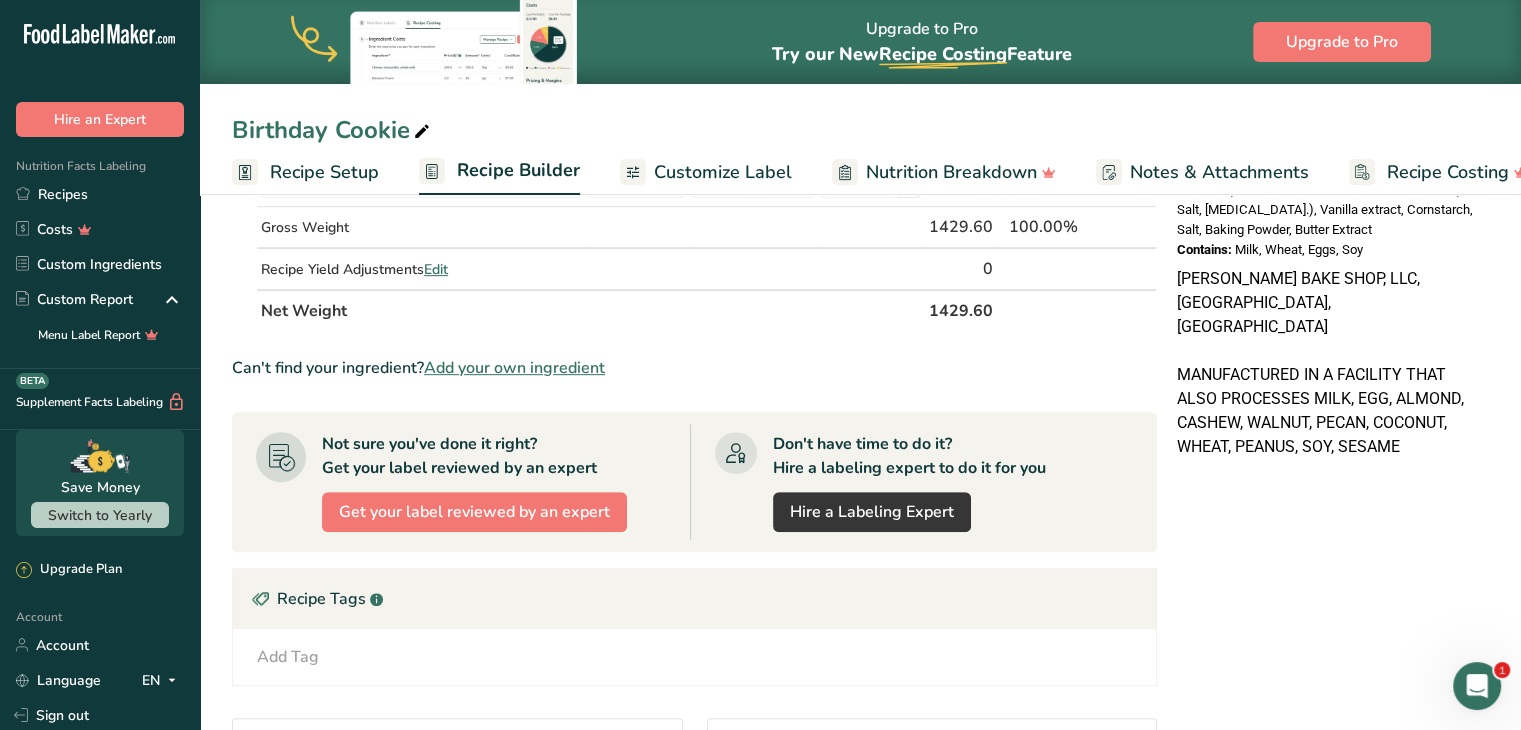scroll, scrollTop: 700, scrollLeft: 0, axis: vertical 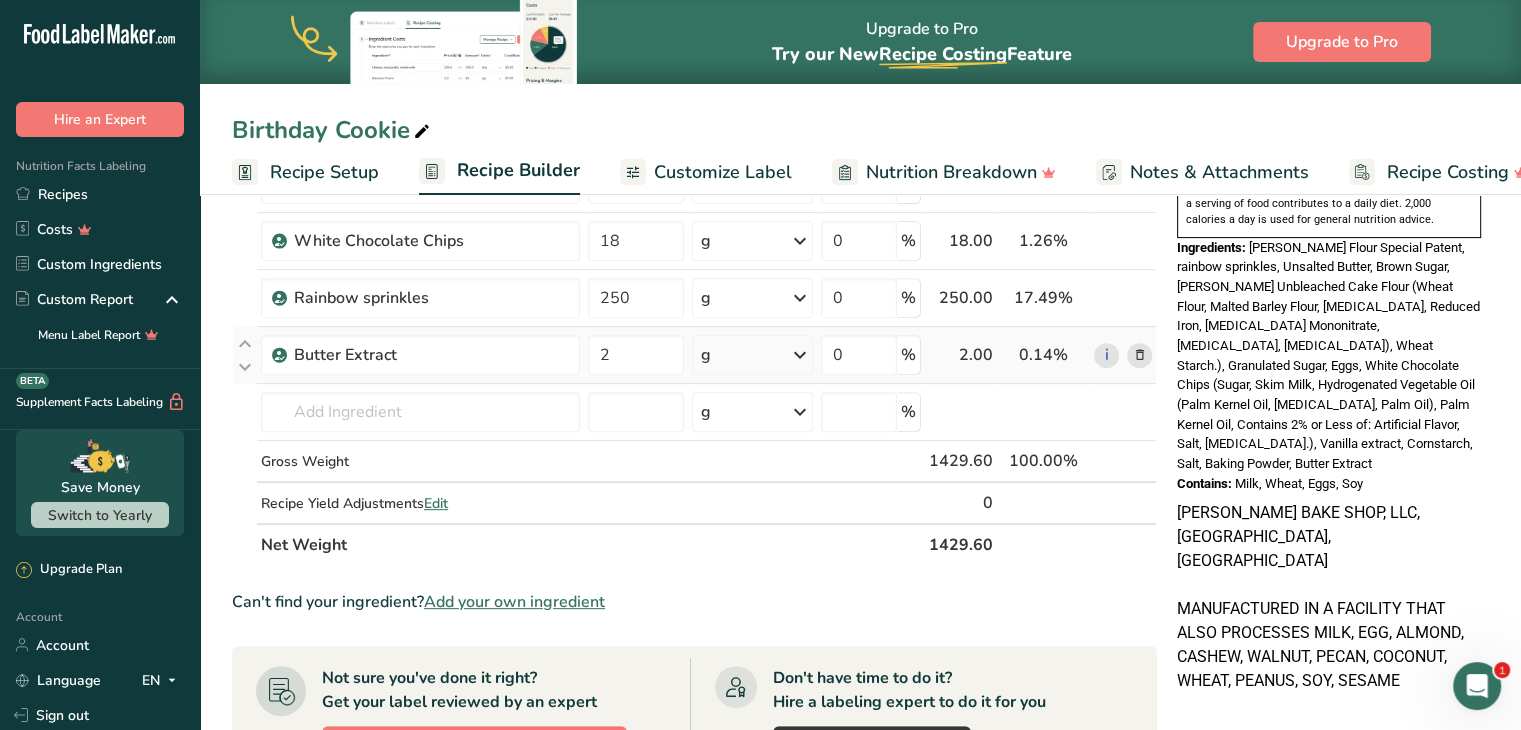 click on "g" at bounding box center (752, 355) 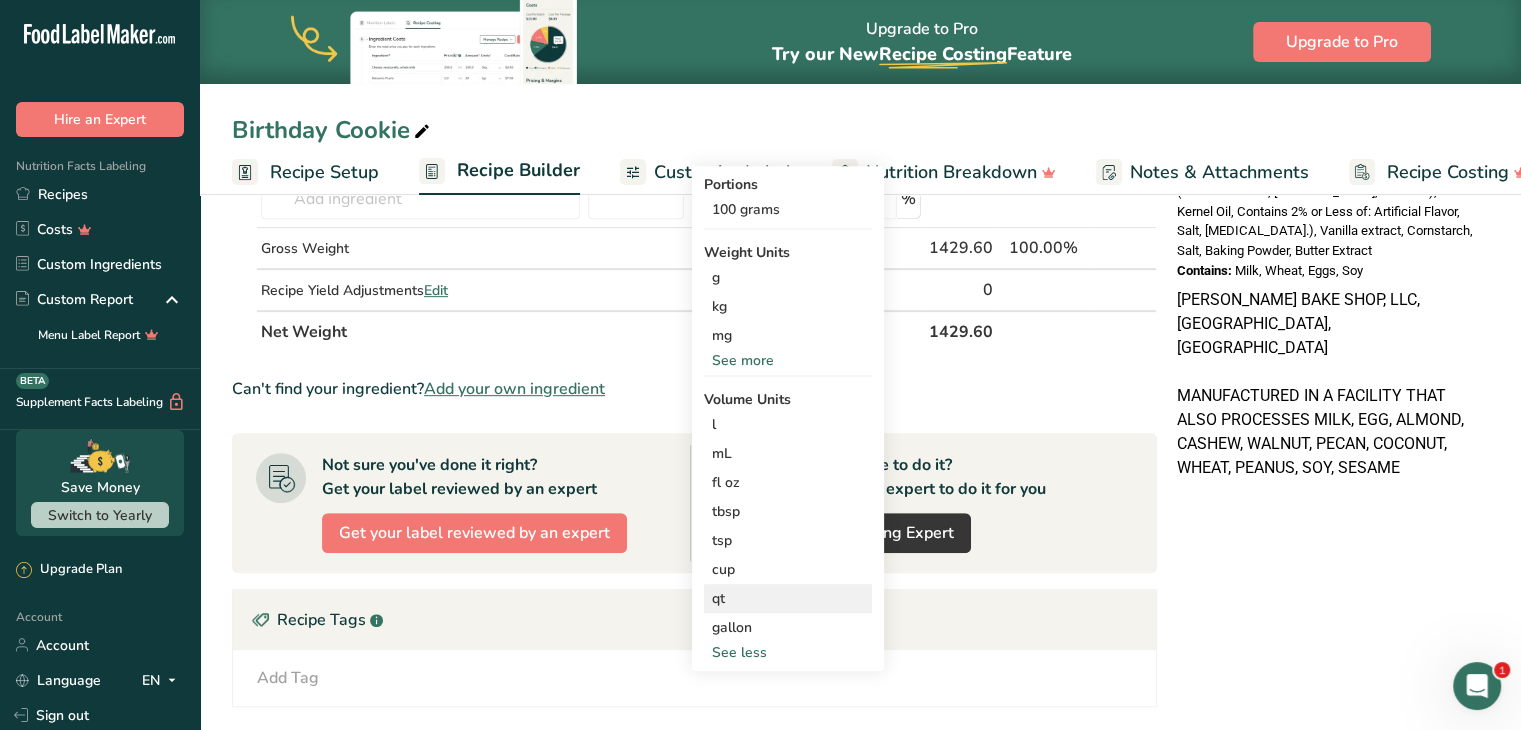scroll, scrollTop: 1000, scrollLeft: 0, axis: vertical 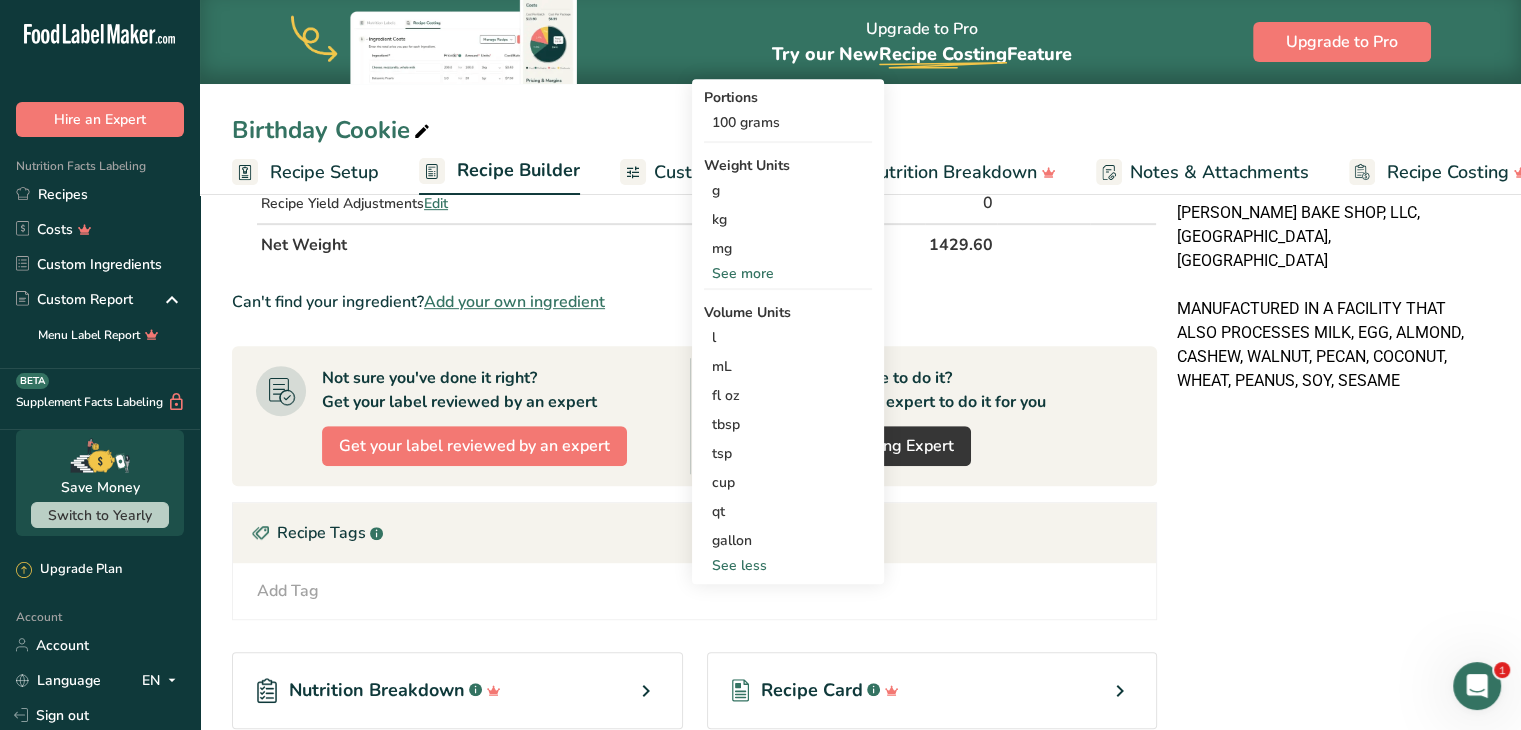 click on "See less" at bounding box center [788, 565] 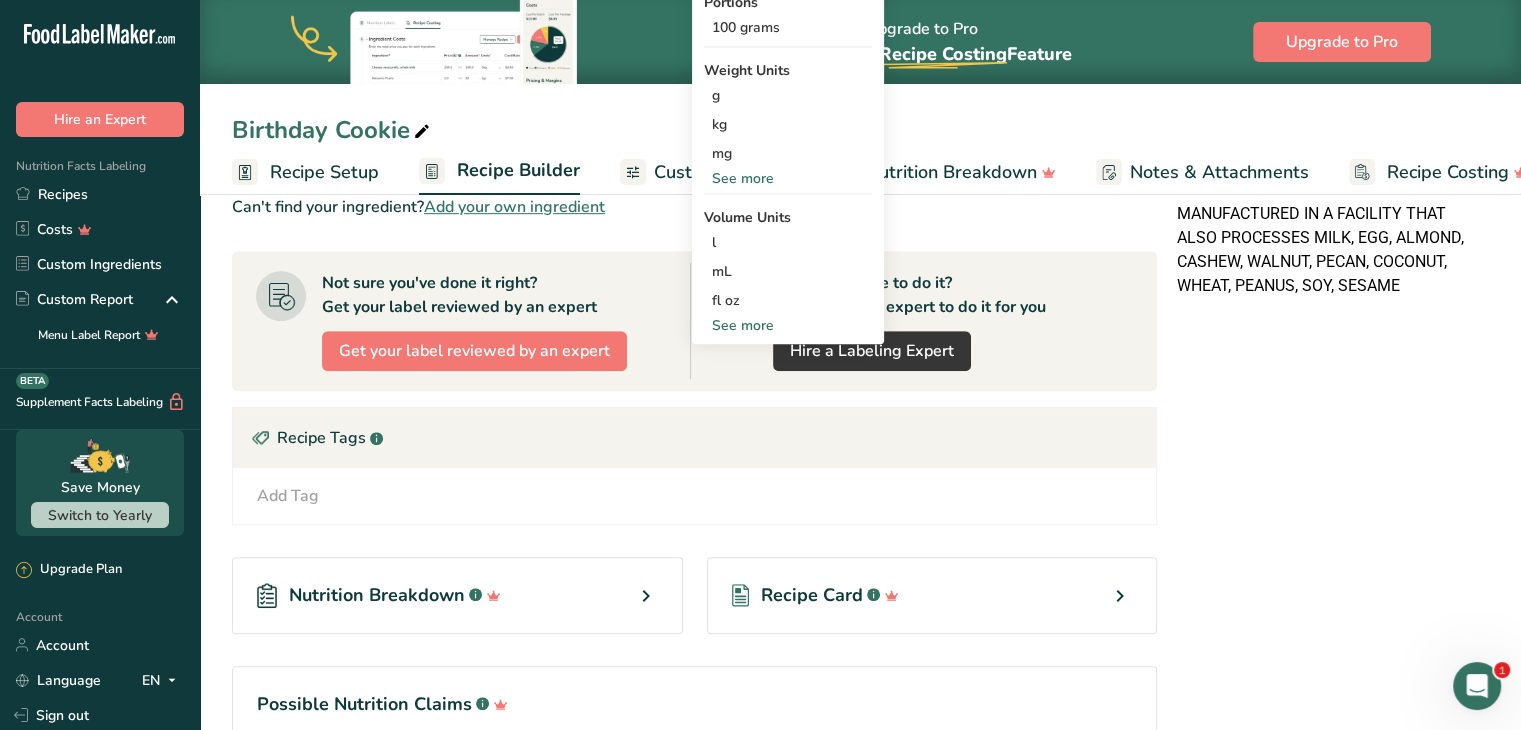 scroll, scrollTop: 1198, scrollLeft: 0, axis: vertical 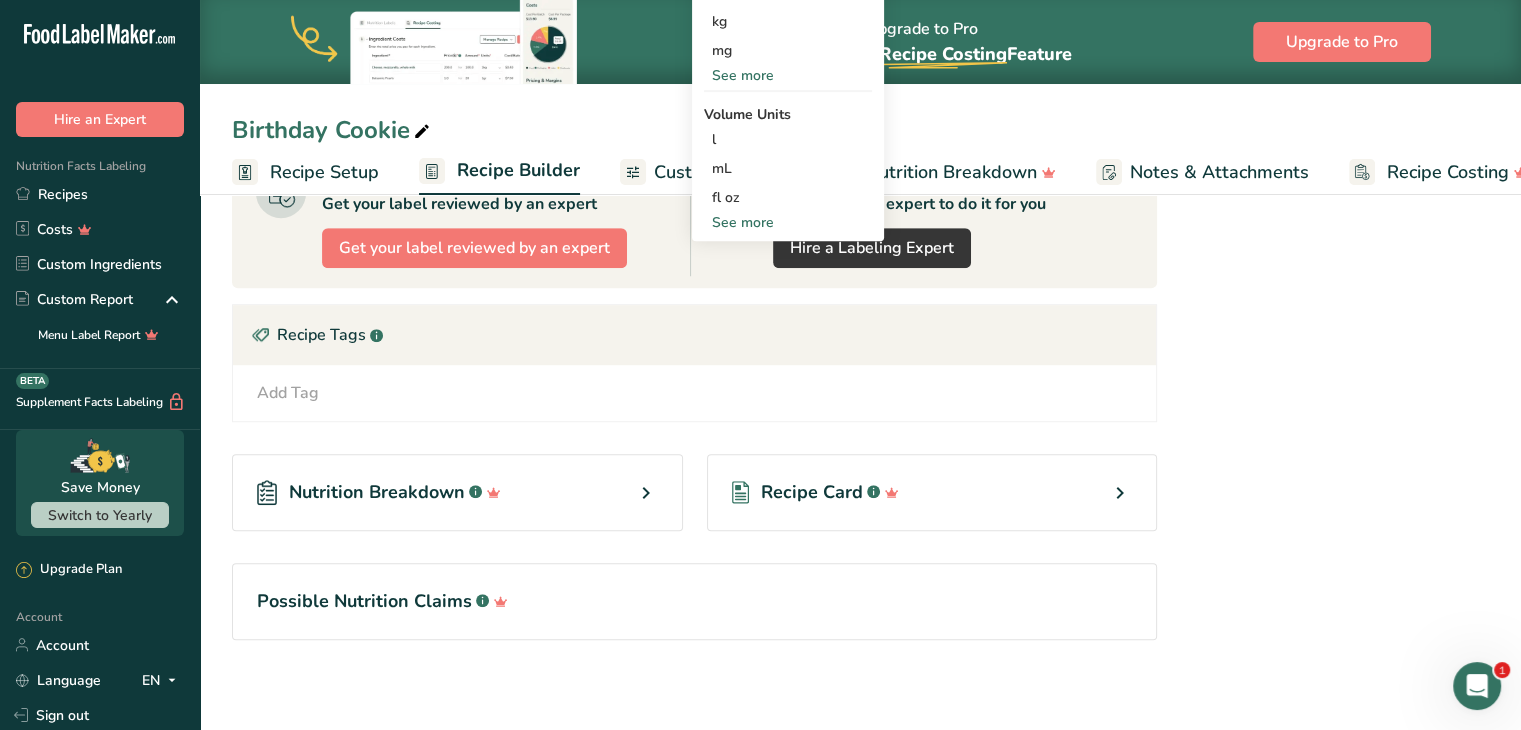 click on "See more" at bounding box center (788, 222) 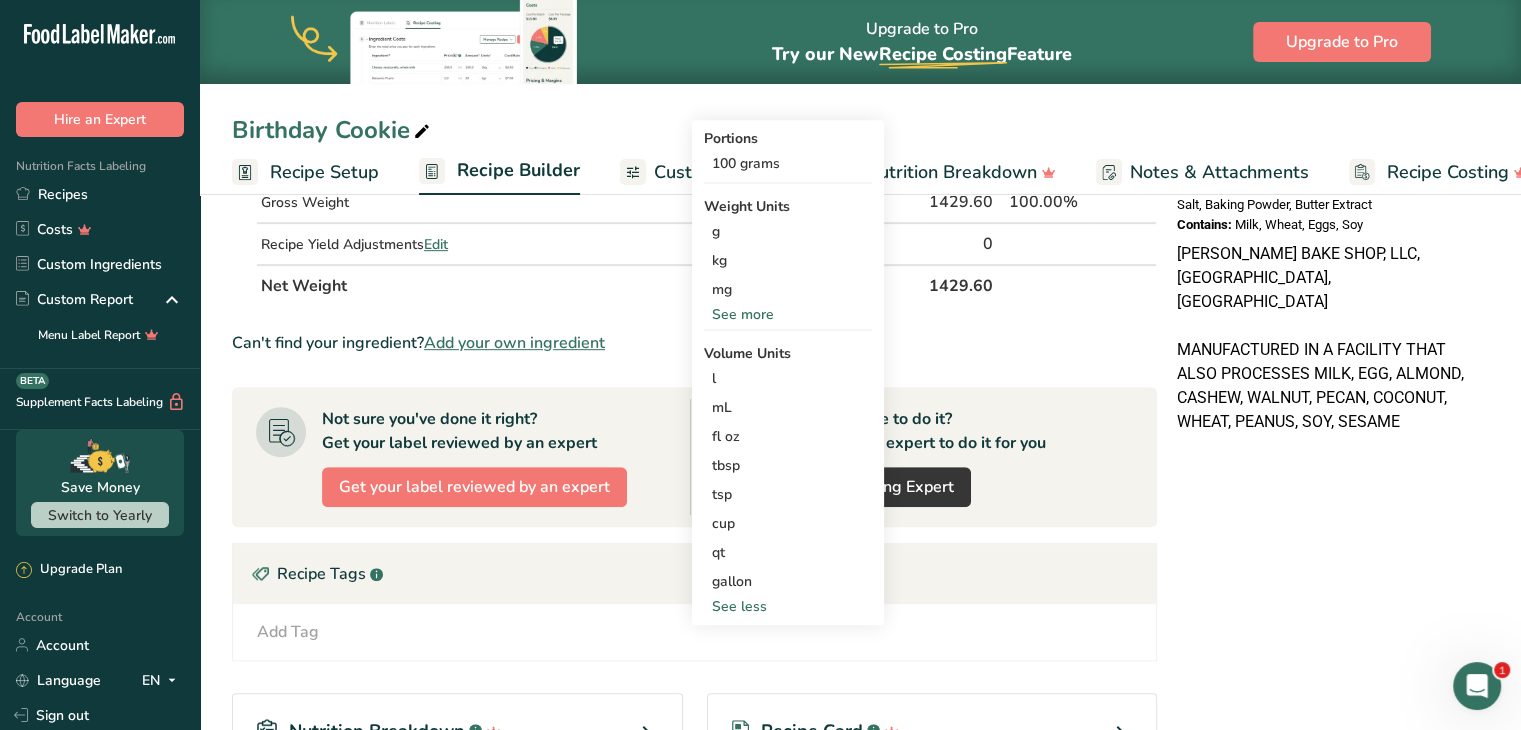scroll, scrollTop: 998, scrollLeft: 0, axis: vertical 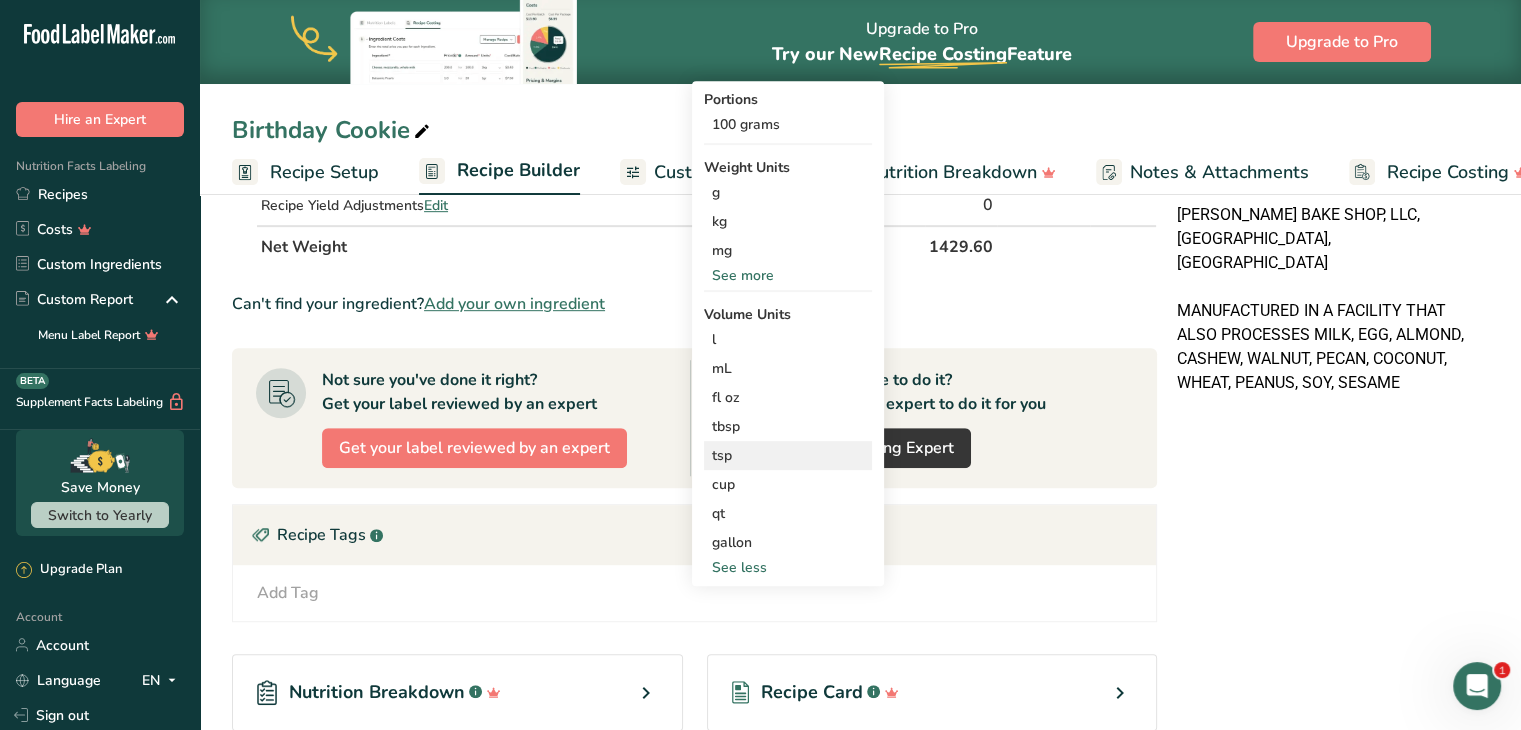 click on "tsp" at bounding box center [788, 455] 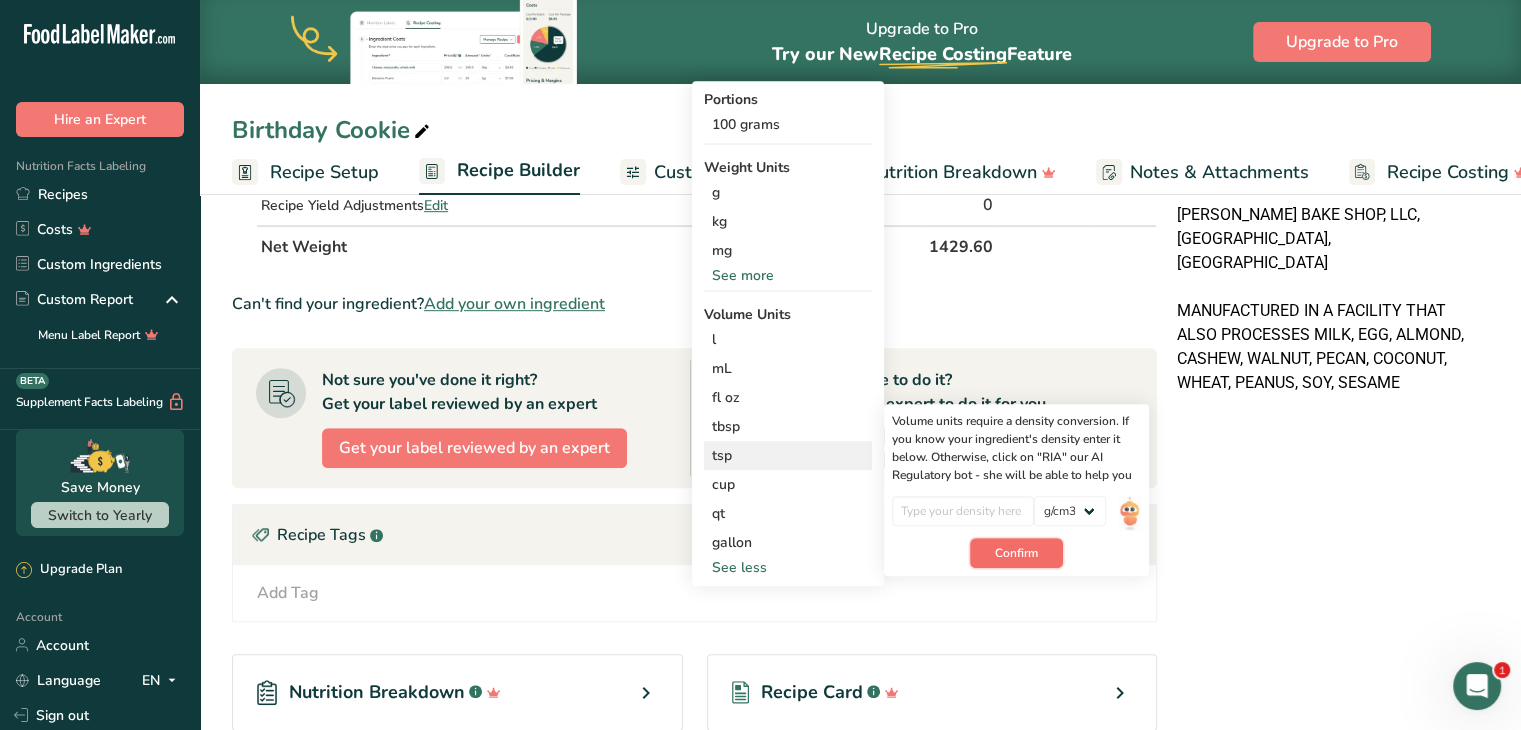 click on "Confirm" at bounding box center (1016, 553) 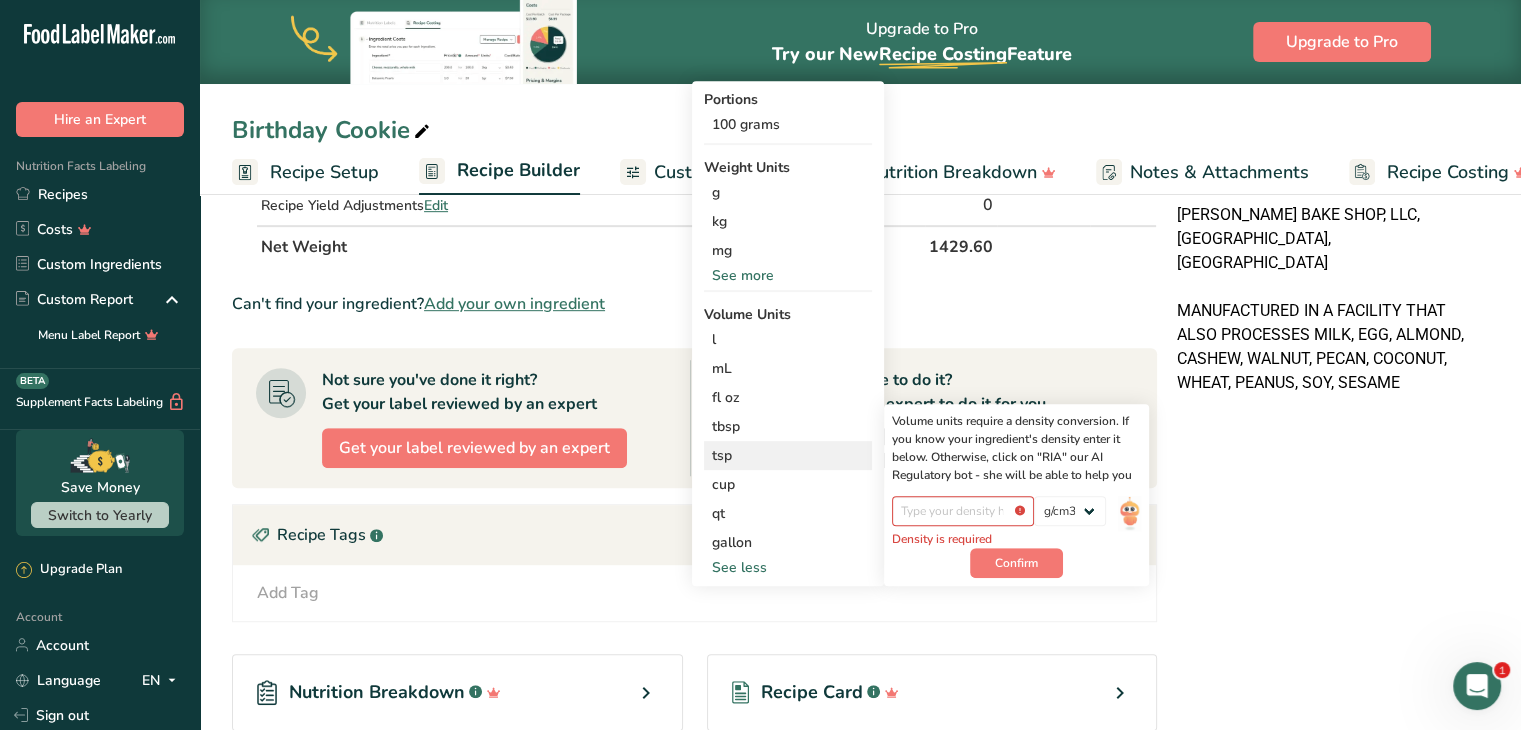 click on "Density is required" at bounding box center [963, 539] 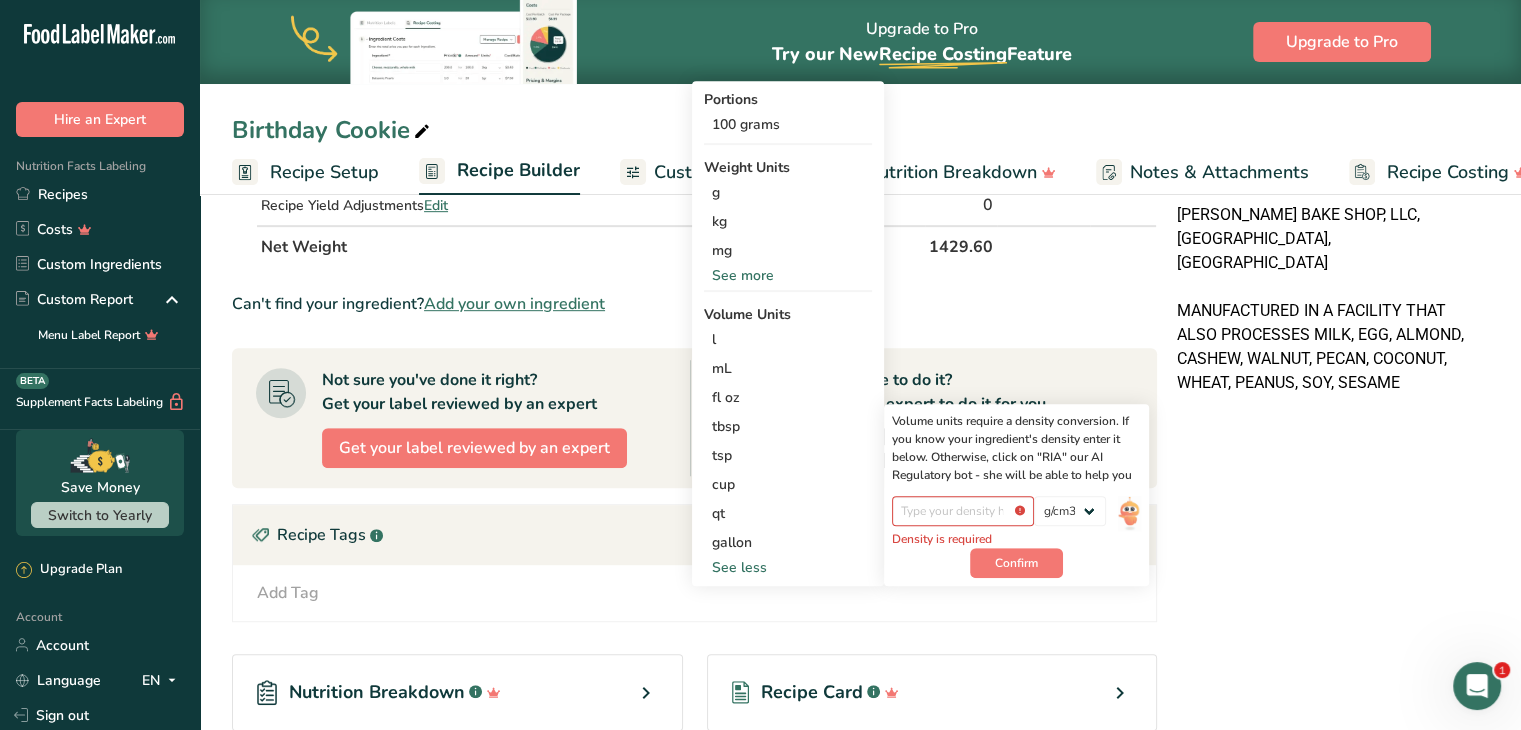 drag, startPoint x: 835, startPoint y: 641, endPoint x: 844, endPoint y: 621, distance: 21.931713 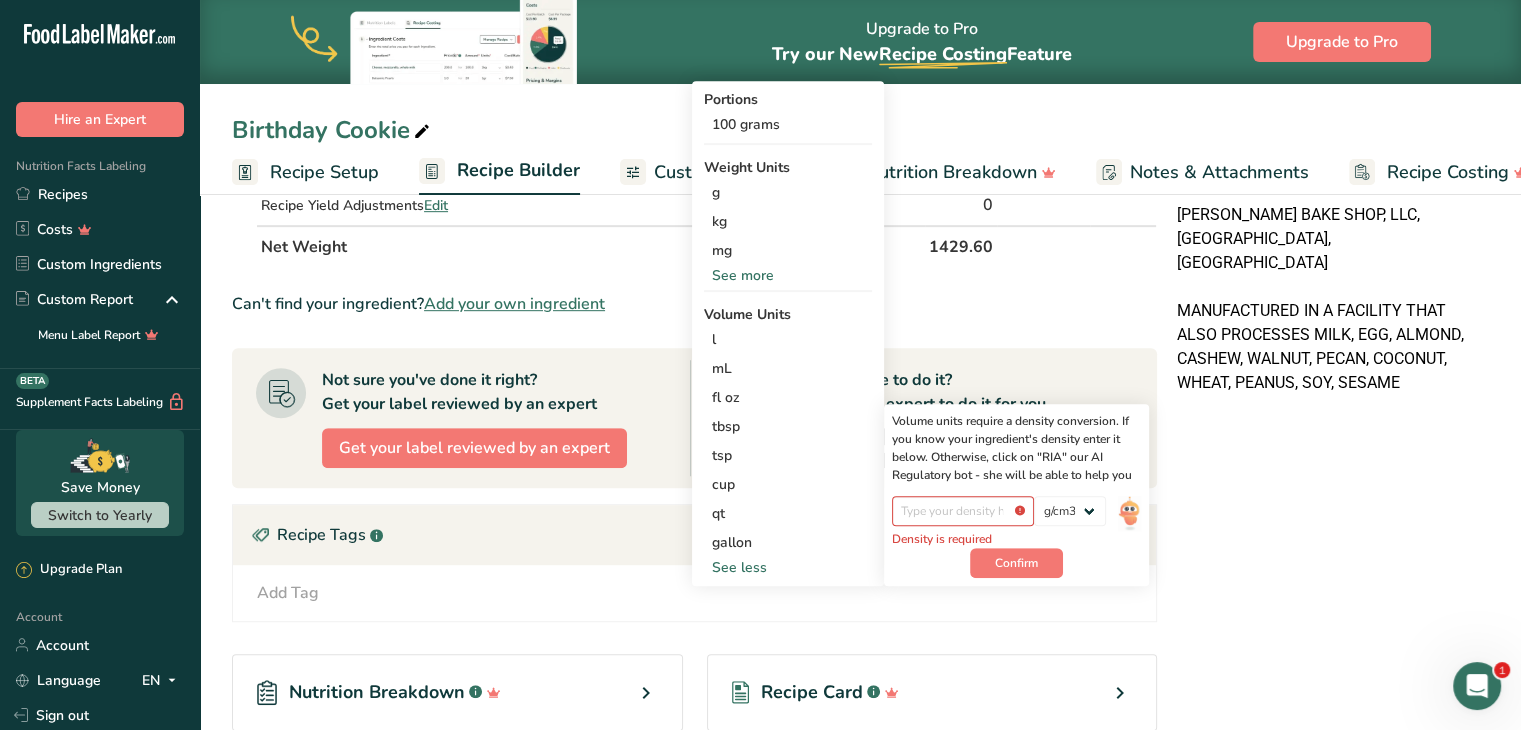 click on "Nutrition Breakdown
.a-a{fill:#347362;}.b-a{fill:#fff;}
Recipe Card
.a-a{fill:#347362;}.b-a{fill:#fff;}" at bounding box center [694, 692] 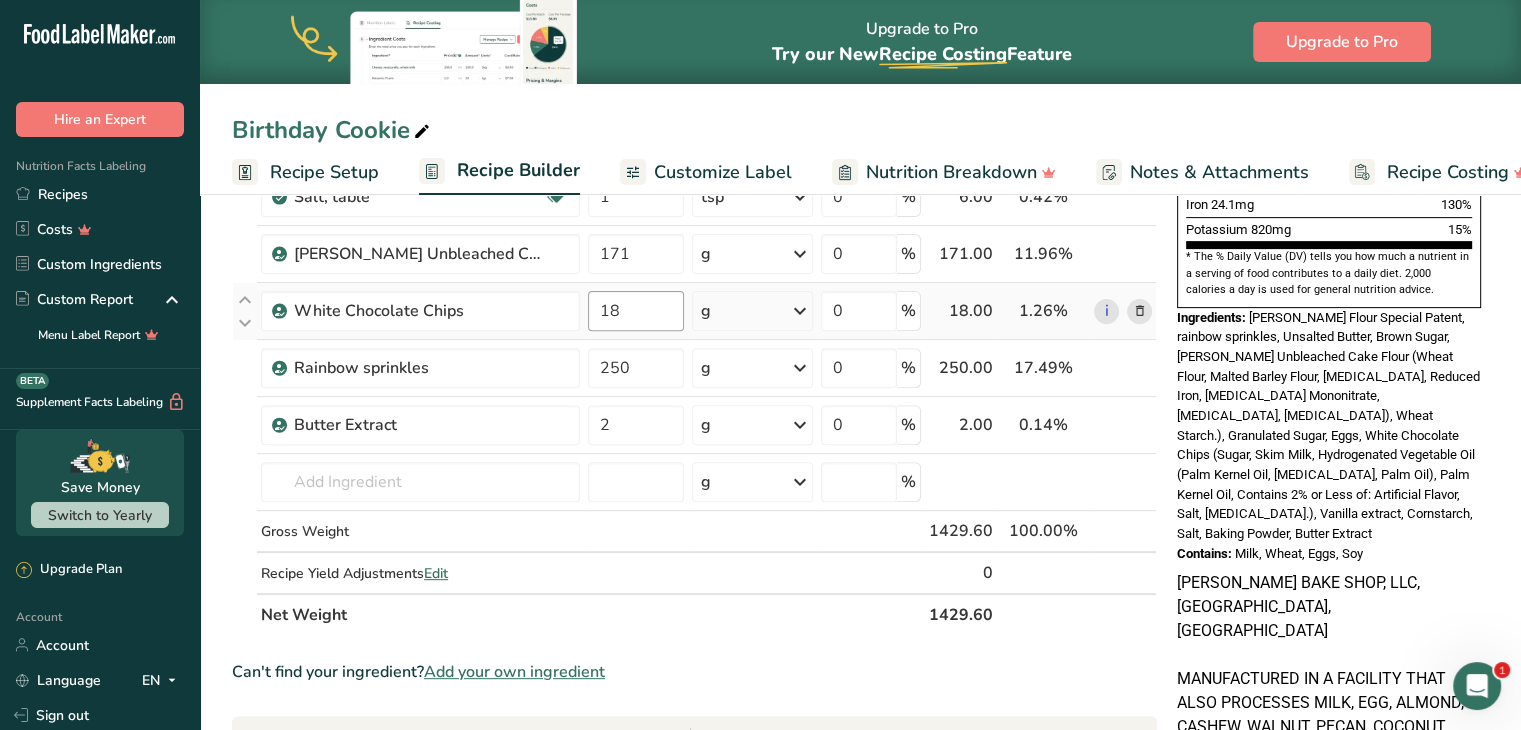 scroll, scrollTop: 598, scrollLeft: 0, axis: vertical 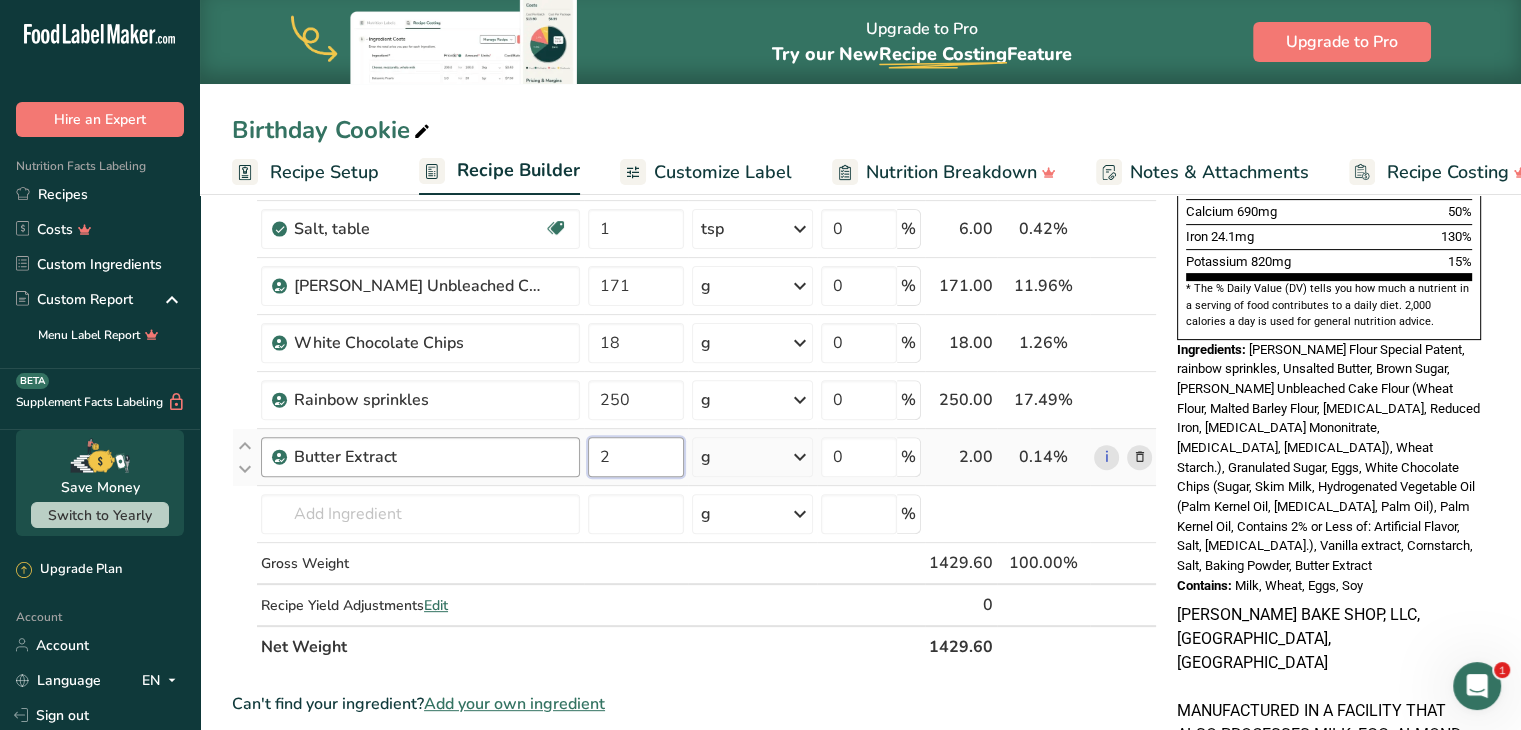 drag, startPoint x: 611, startPoint y: 454, endPoint x: 564, endPoint y: 449, distance: 47.26521 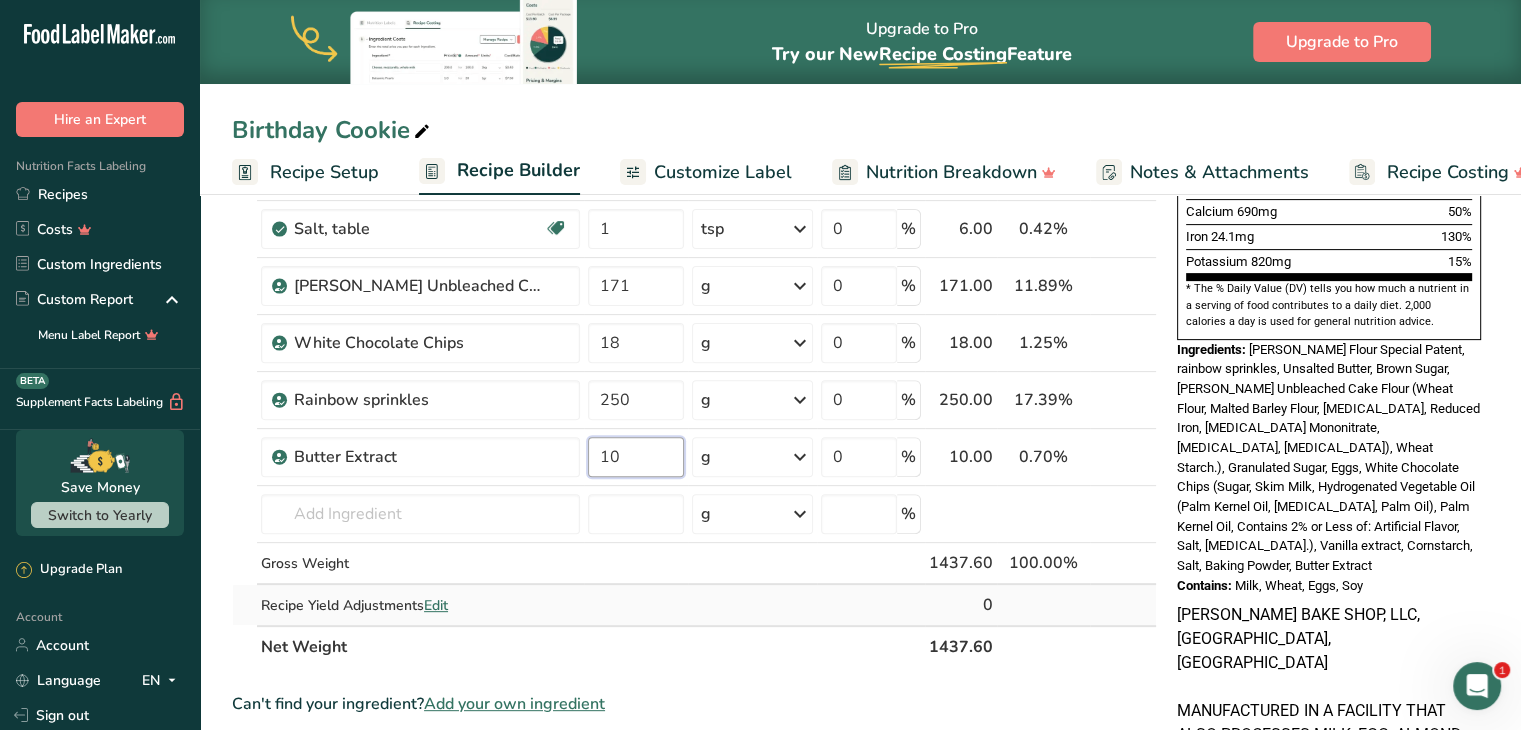 type on "10" 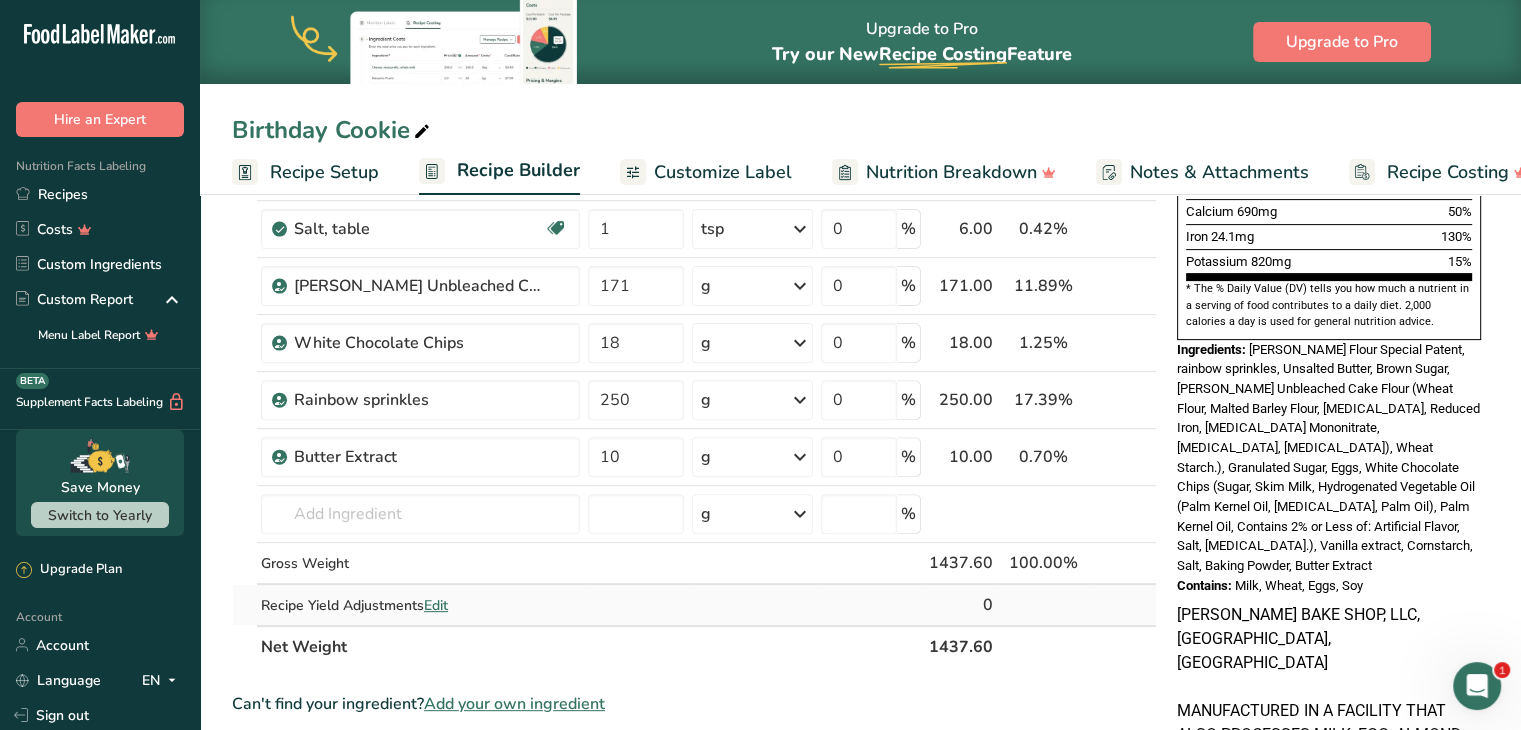 click on "Ingredient *
Amount *
Unit *
Waste *   .a-a{fill:#347362;}.b-a{fill:#fff;}          Grams
Percentage
[PERSON_NAME] Special Patent
280
g
Weight Units
g
kg
mg
See more
Volume Units
l
Volume units require a density conversion. If you know your ingredient's density enter it below. Otherwise, click on "RIA" our AI Regulatory bot - she will be able to help you
lb/ft3
g/cm3
Confirm
mL
Volume units require a density conversion. If you know your ingredient's density enter it below. Otherwise, click on "RIA" our AI Regulatory bot - she will be able to help you
fl oz" at bounding box center [694, 185] 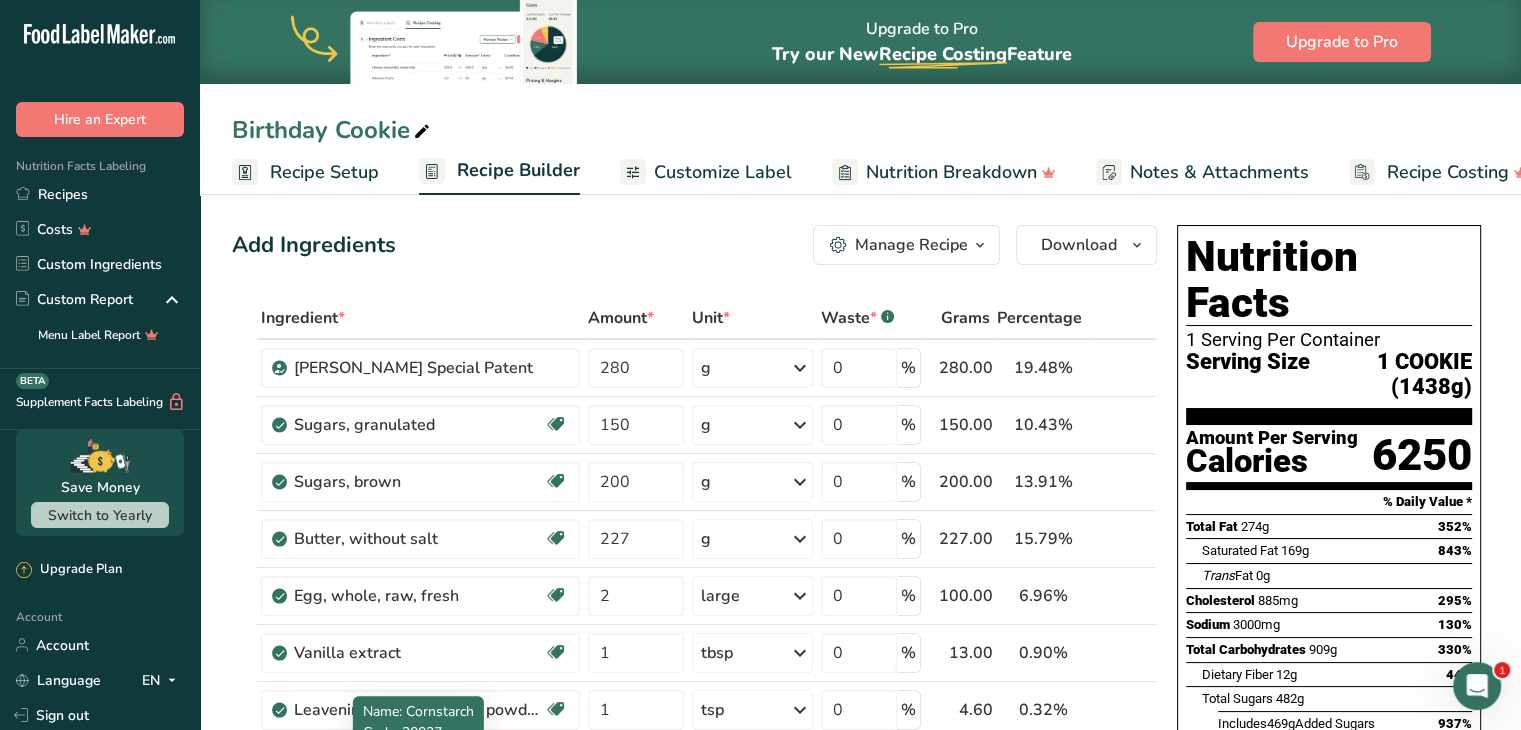 scroll, scrollTop: 0, scrollLeft: 0, axis: both 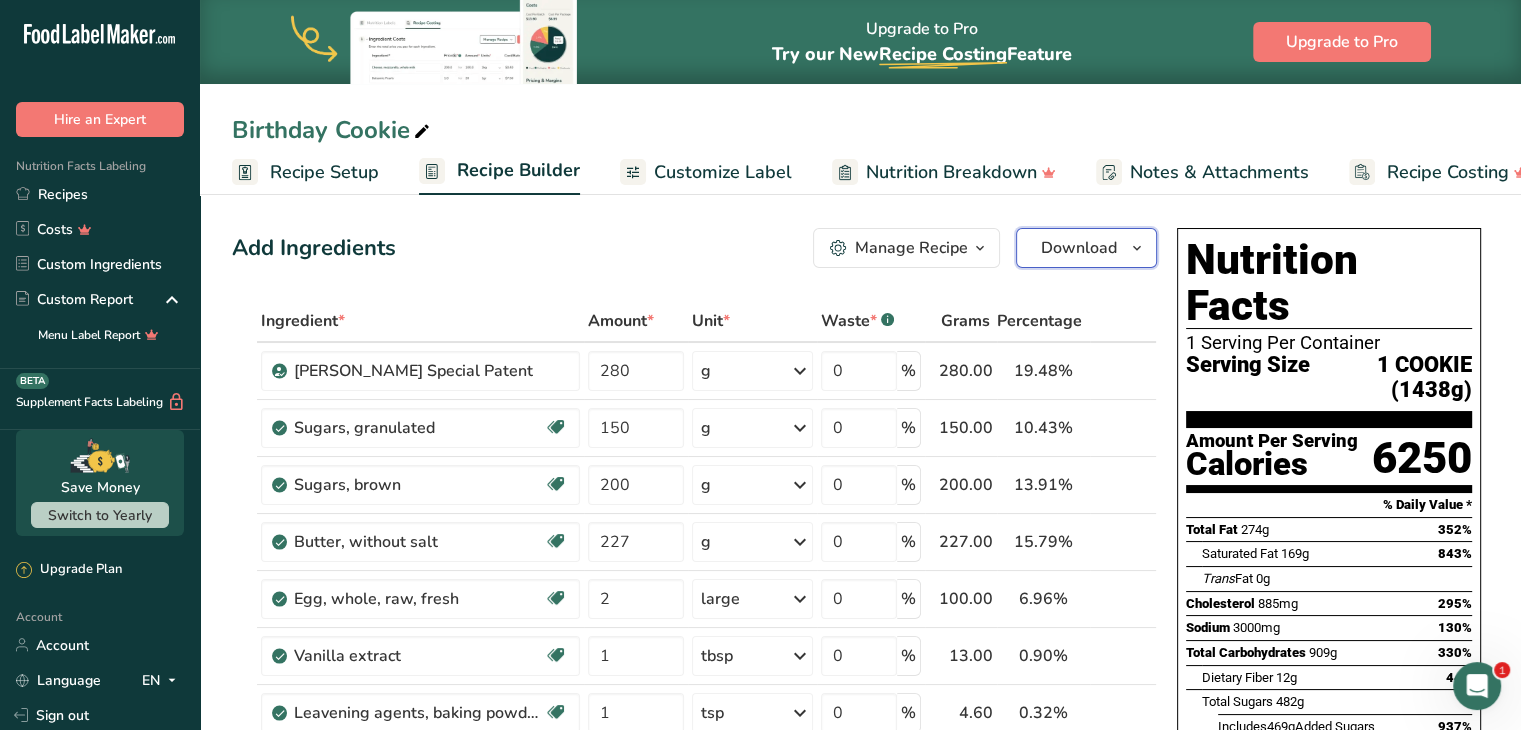 click on "Download" at bounding box center [1079, 248] 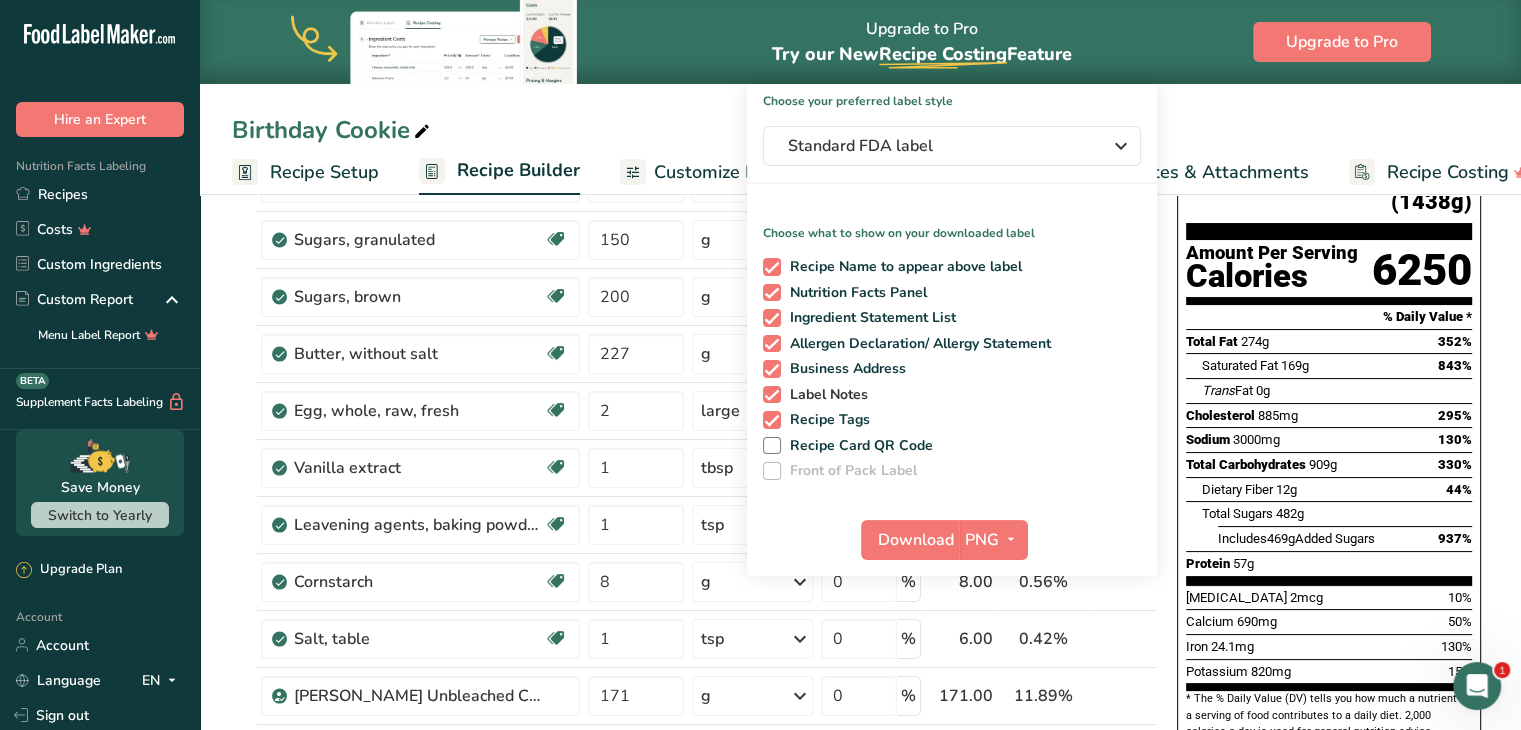 scroll, scrollTop: 200, scrollLeft: 0, axis: vertical 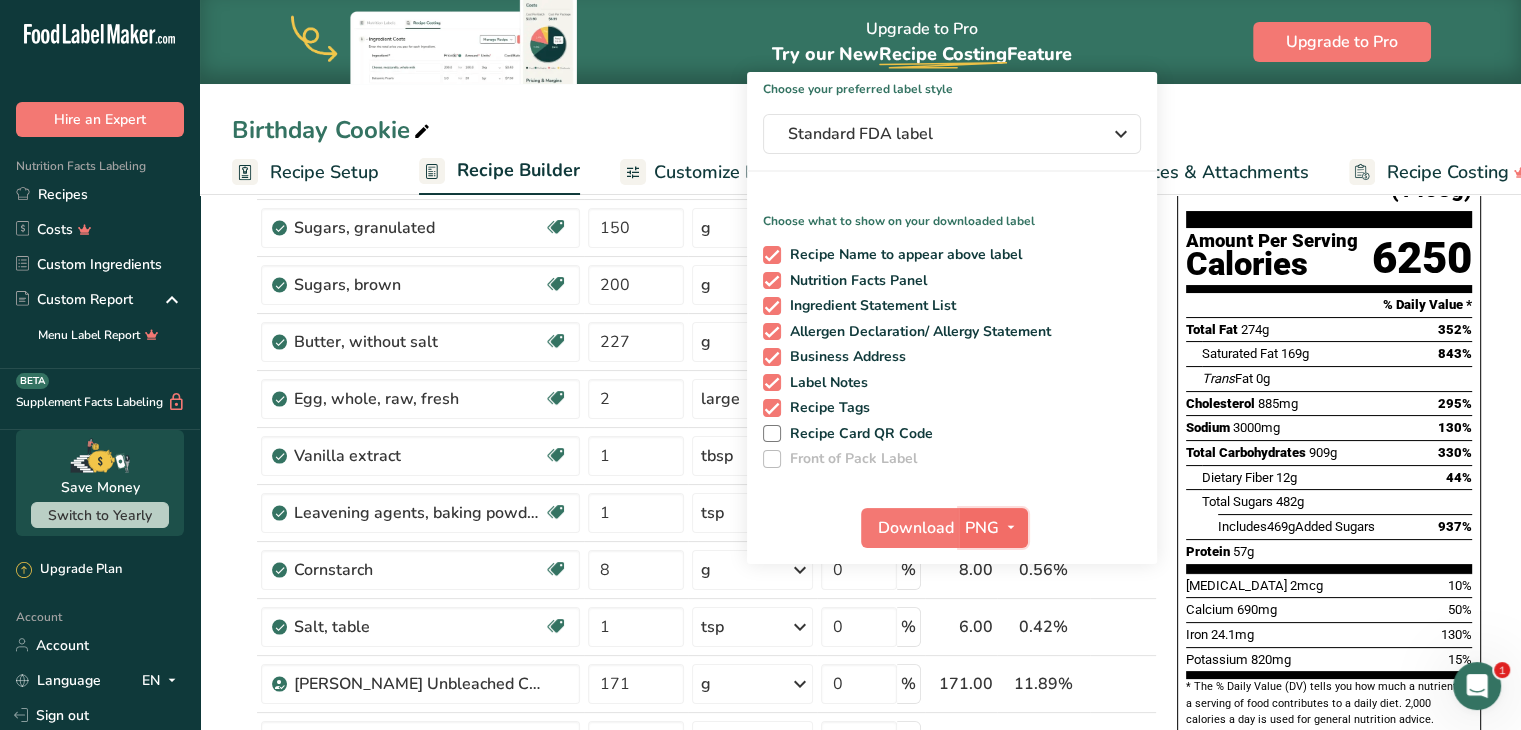 click on "PNG" at bounding box center (993, 528) 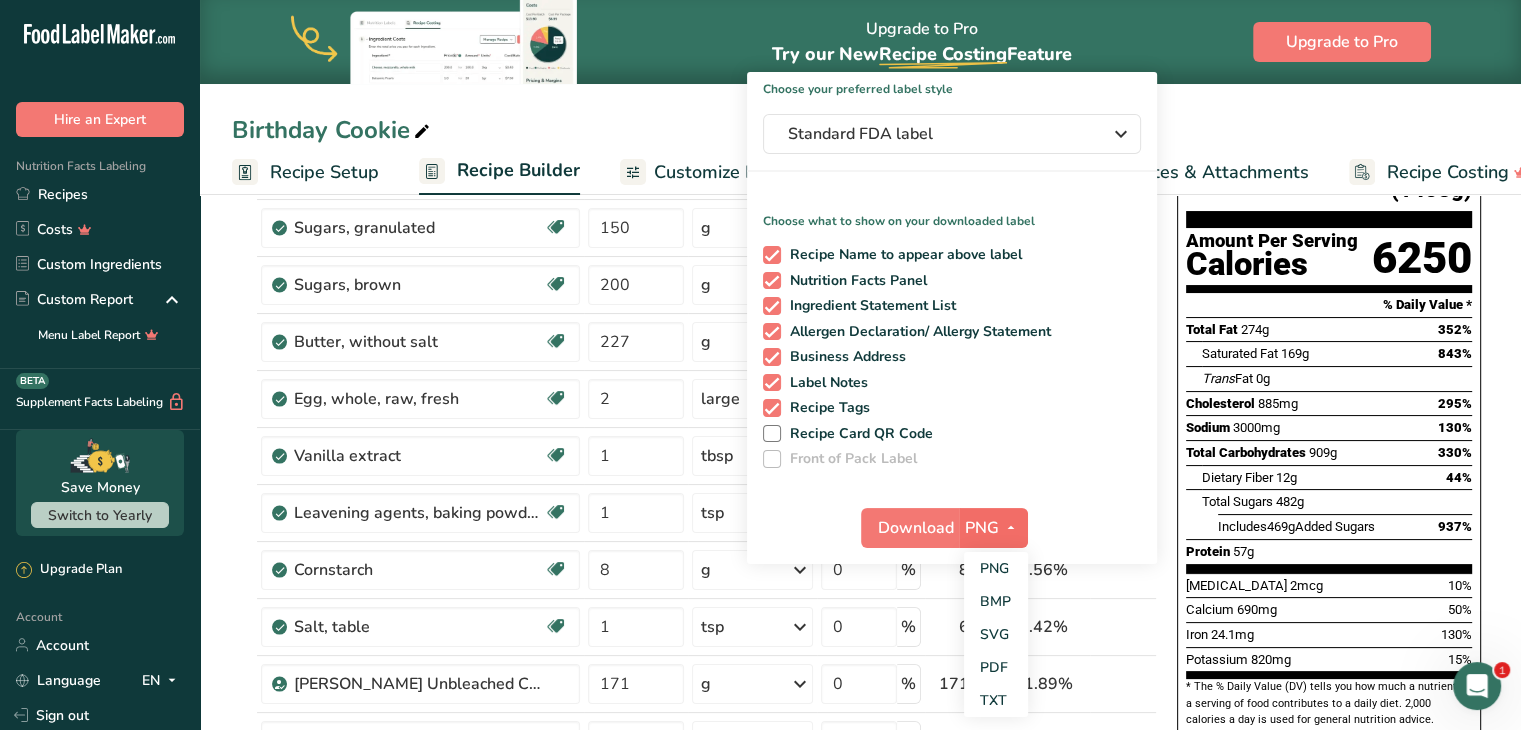 drag, startPoint x: 985, startPoint y: 558, endPoint x: 983, endPoint y: 535, distance: 23.086792 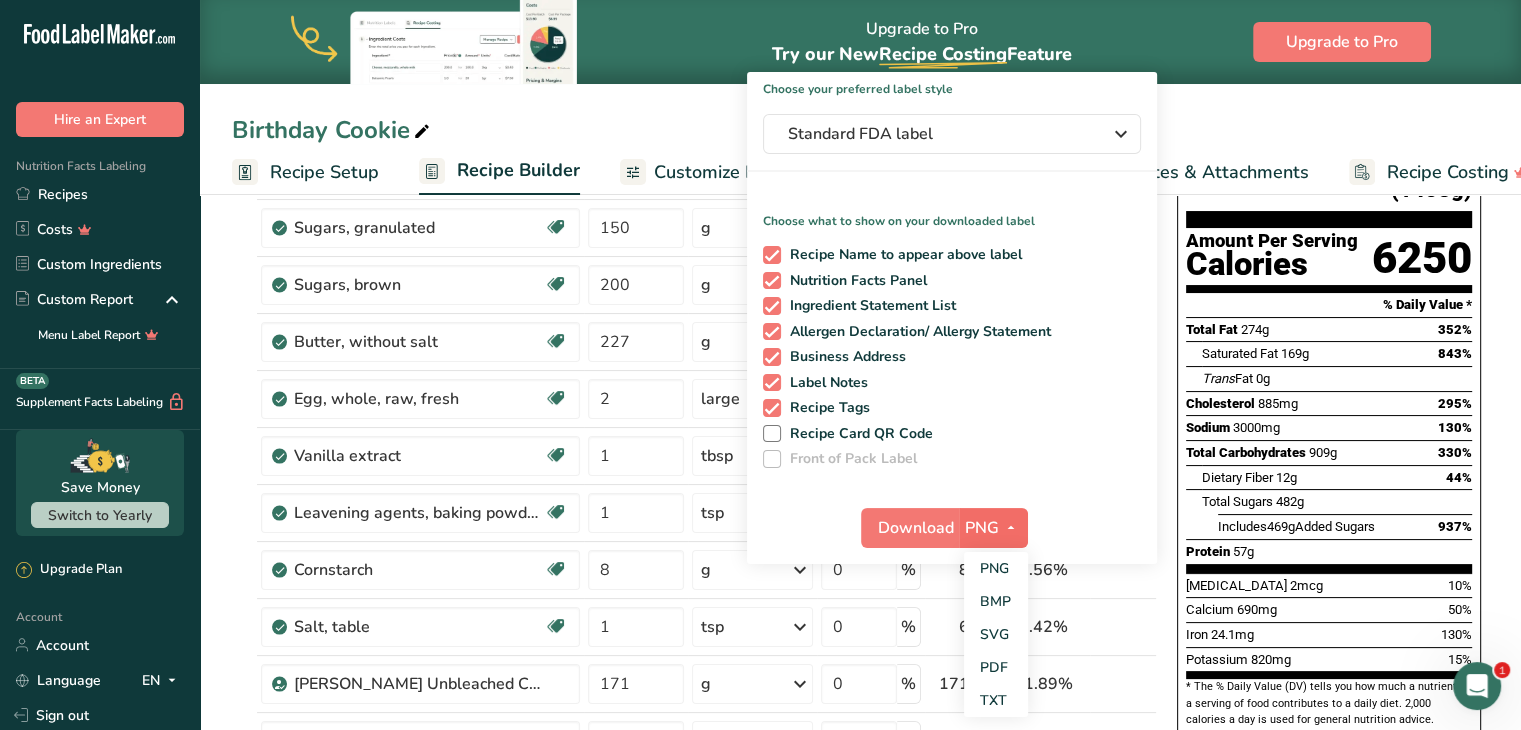 click on "PNG" at bounding box center [996, 568] 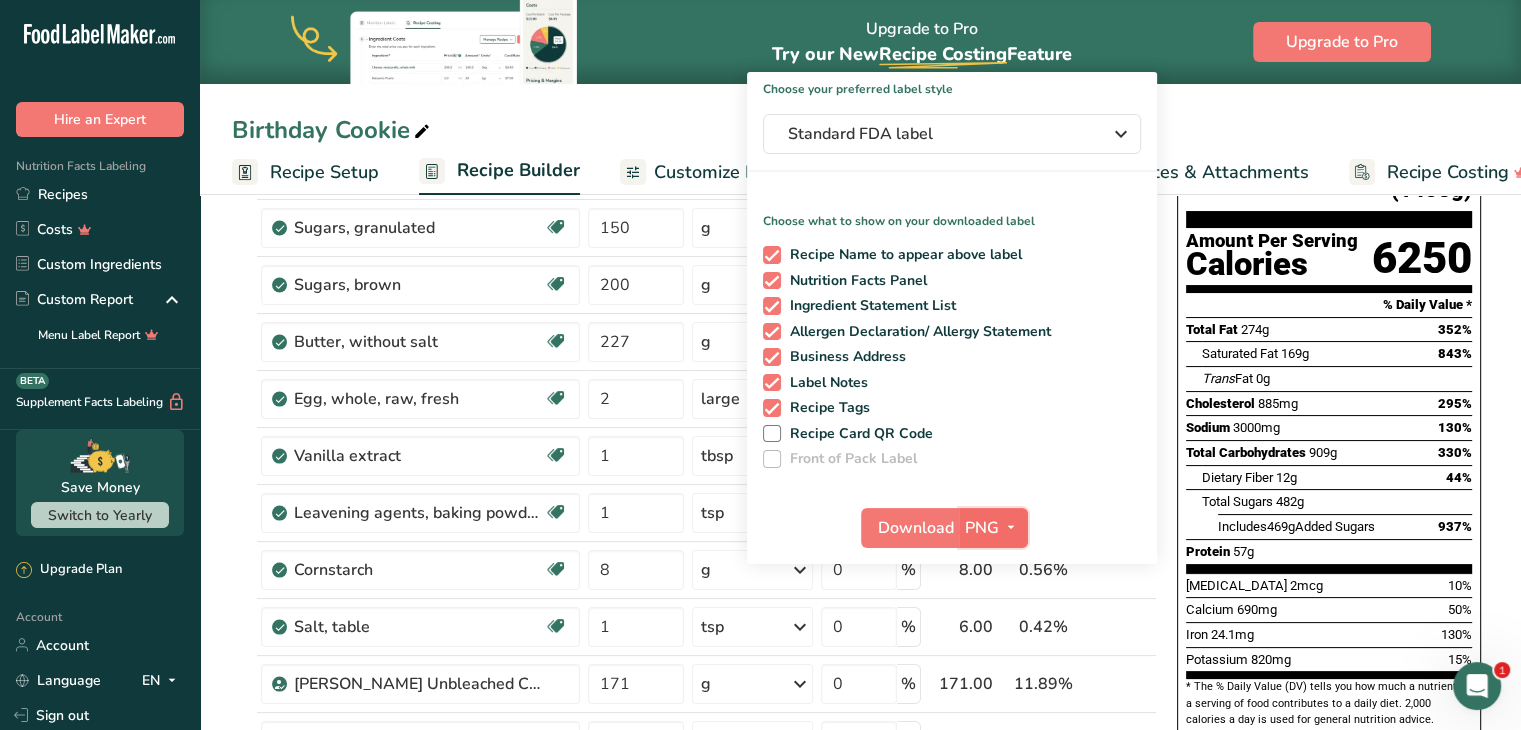 click on "PNG" at bounding box center [993, 528] 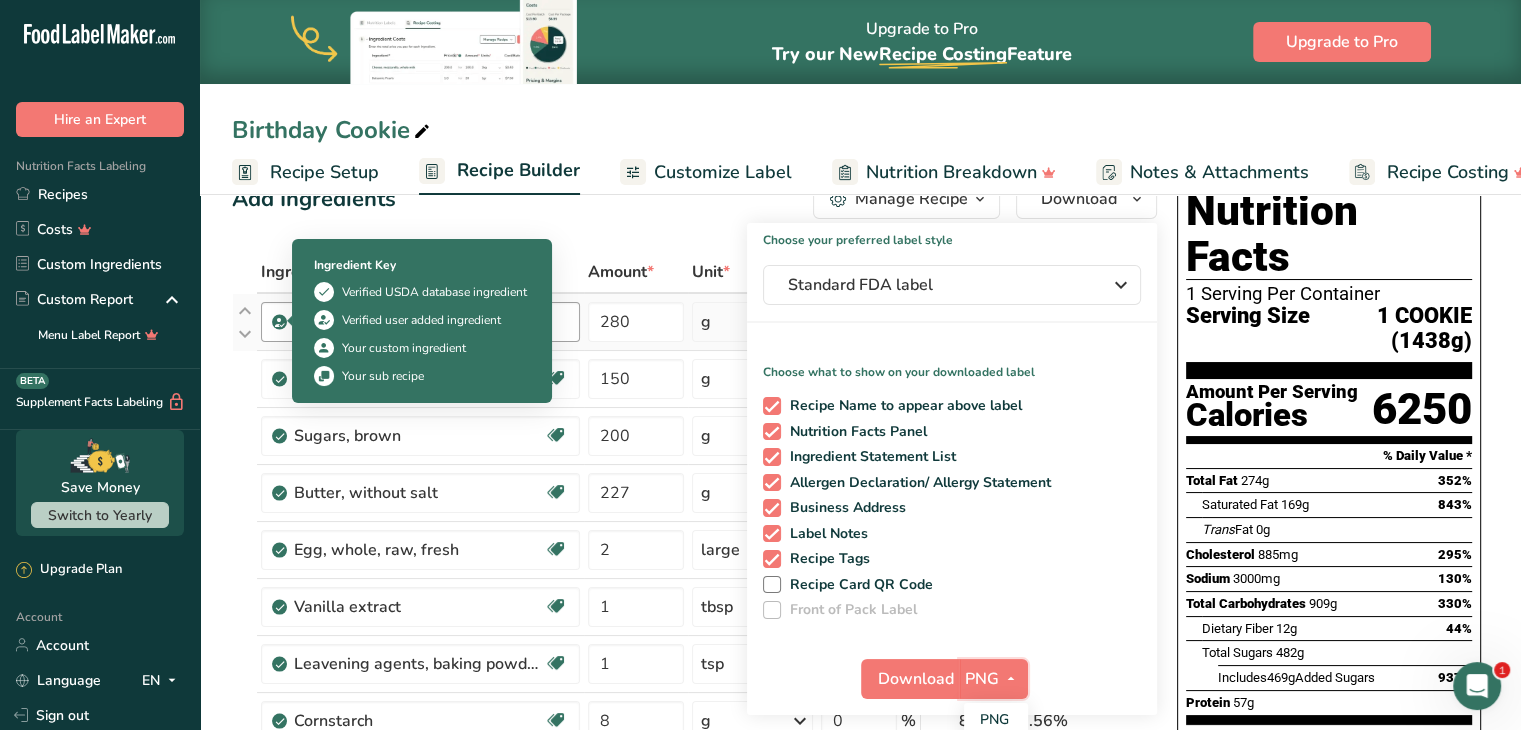 scroll, scrollTop: 0, scrollLeft: 0, axis: both 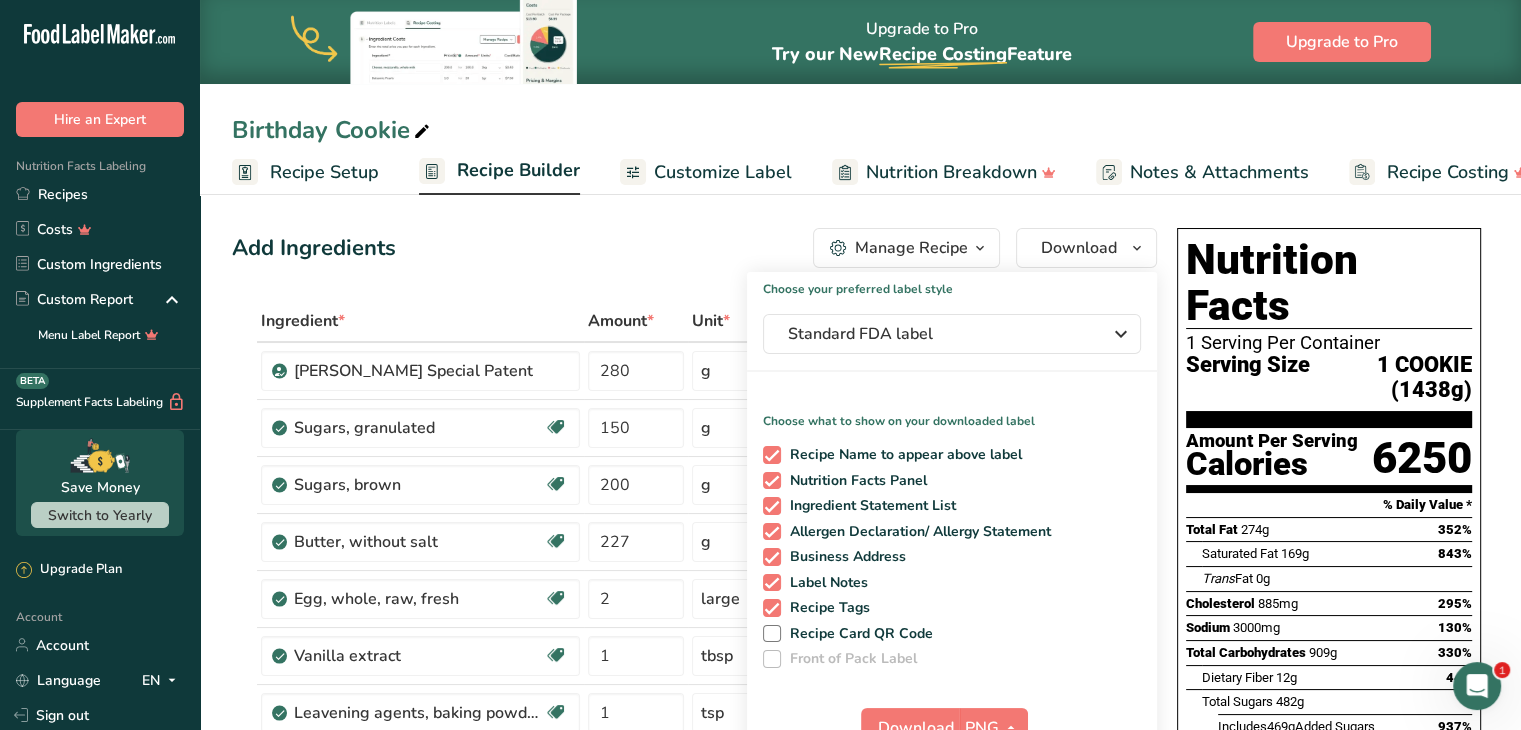 click on "Recipe Builder" at bounding box center [518, 170] 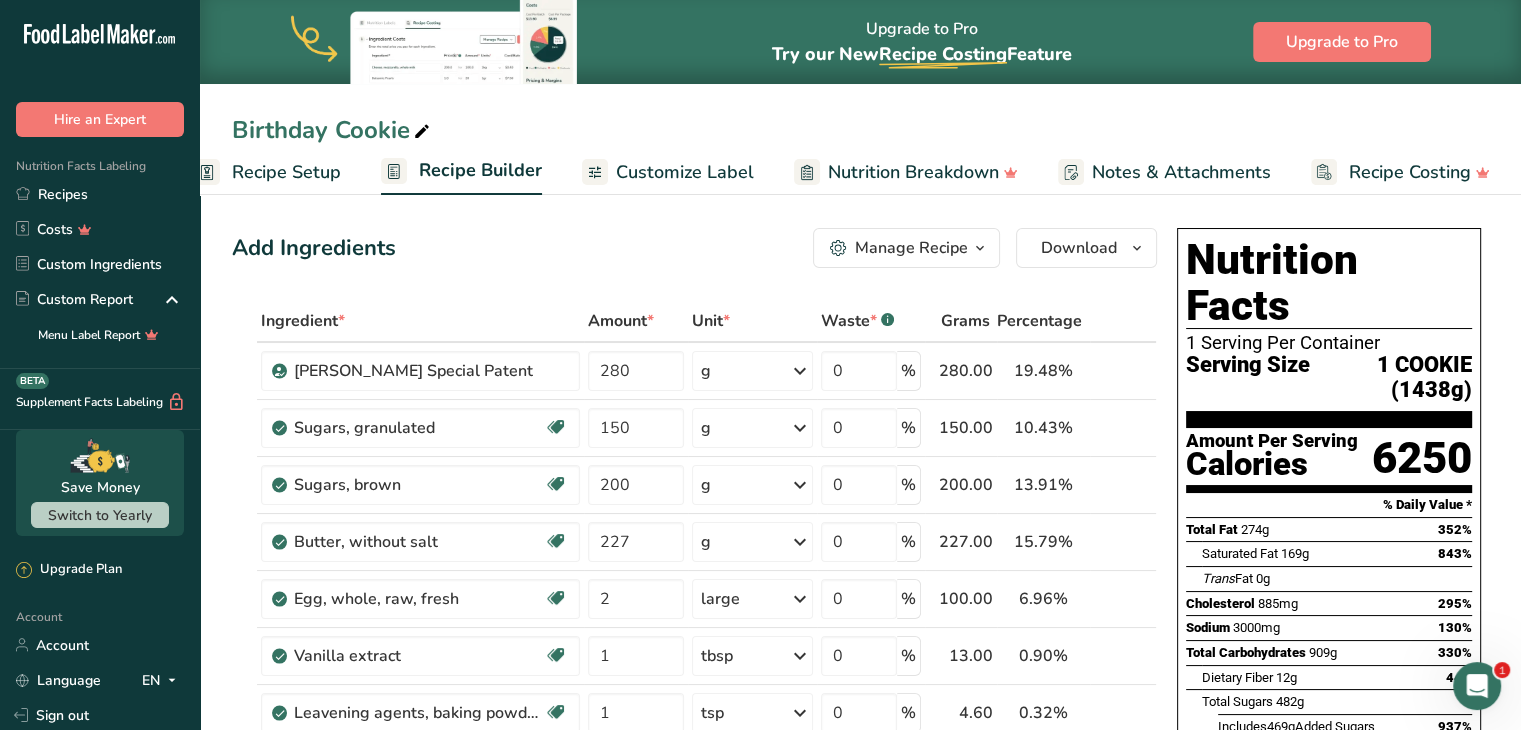 click on "Recipe Builder" at bounding box center [480, 170] 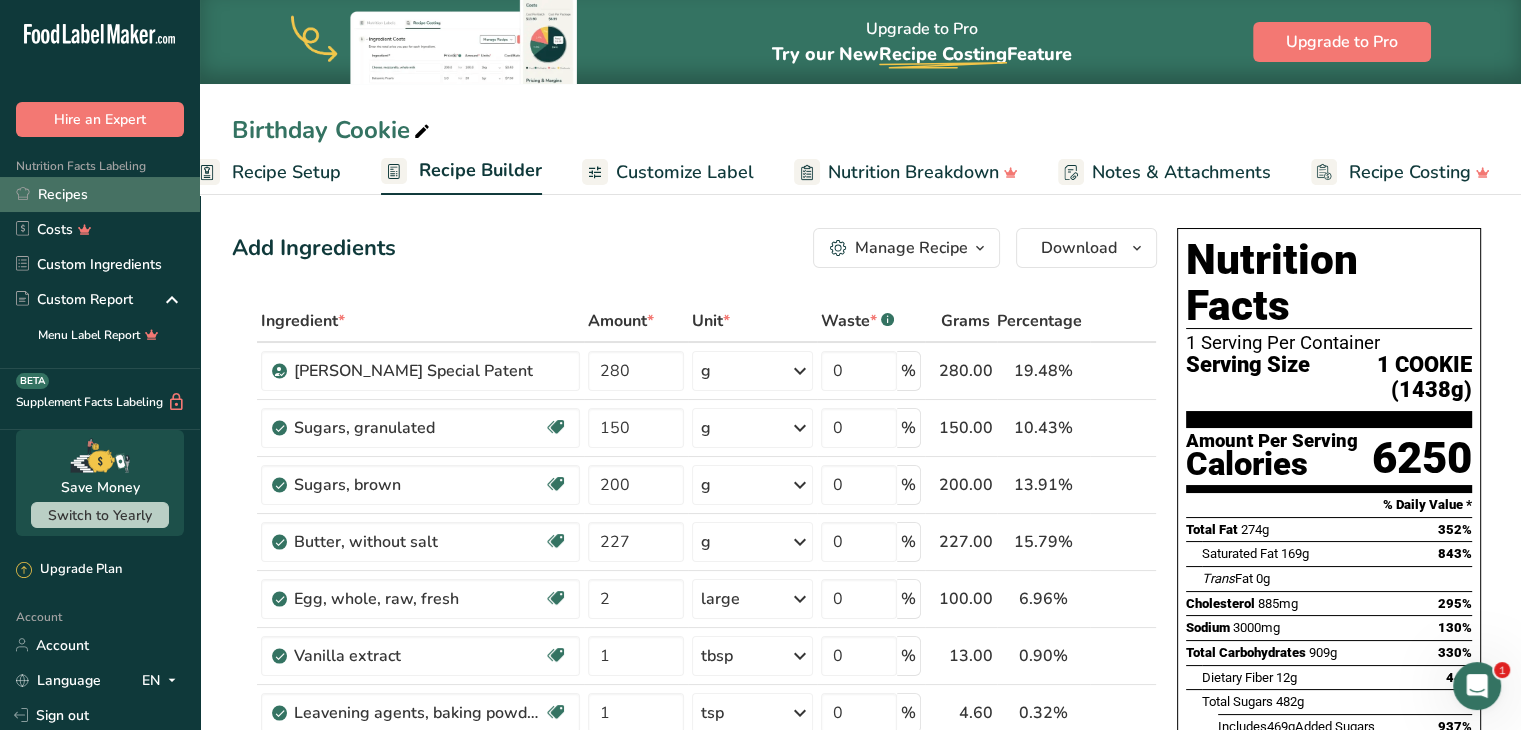 click on "Recipes" at bounding box center (100, 194) 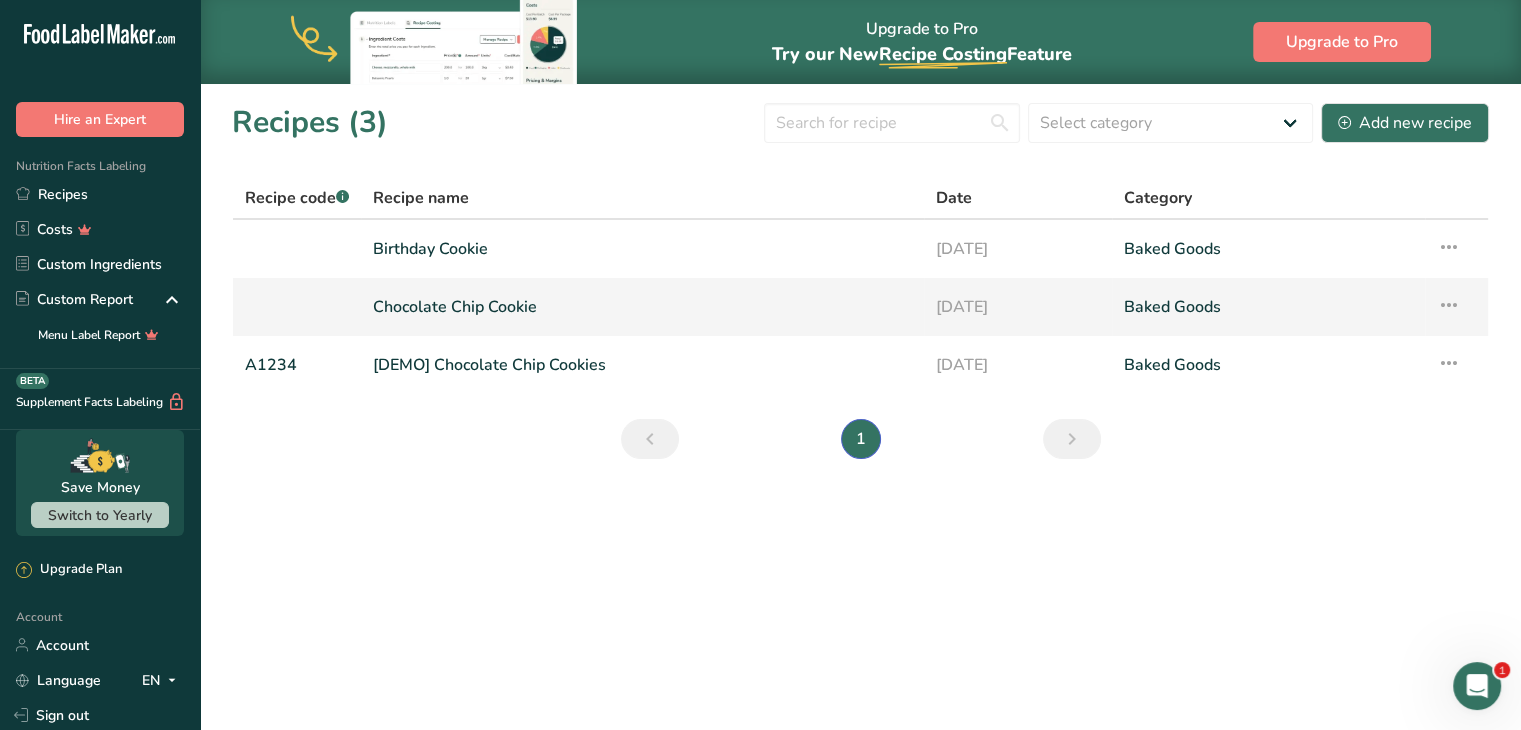 click on "Chocolate Chip Cookie" at bounding box center [642, 307] 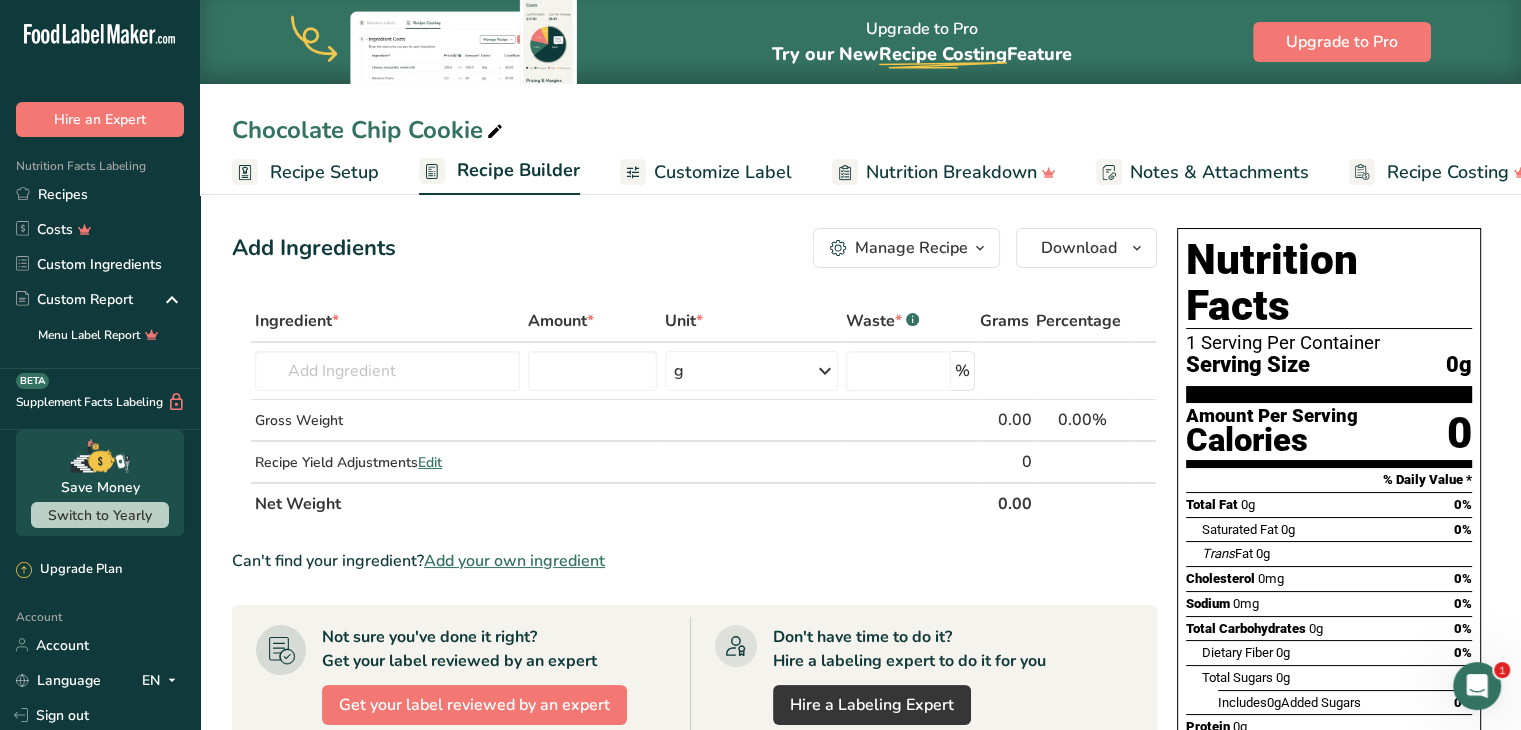 click on "Recipe Setup" at bounding box center (324, 172) 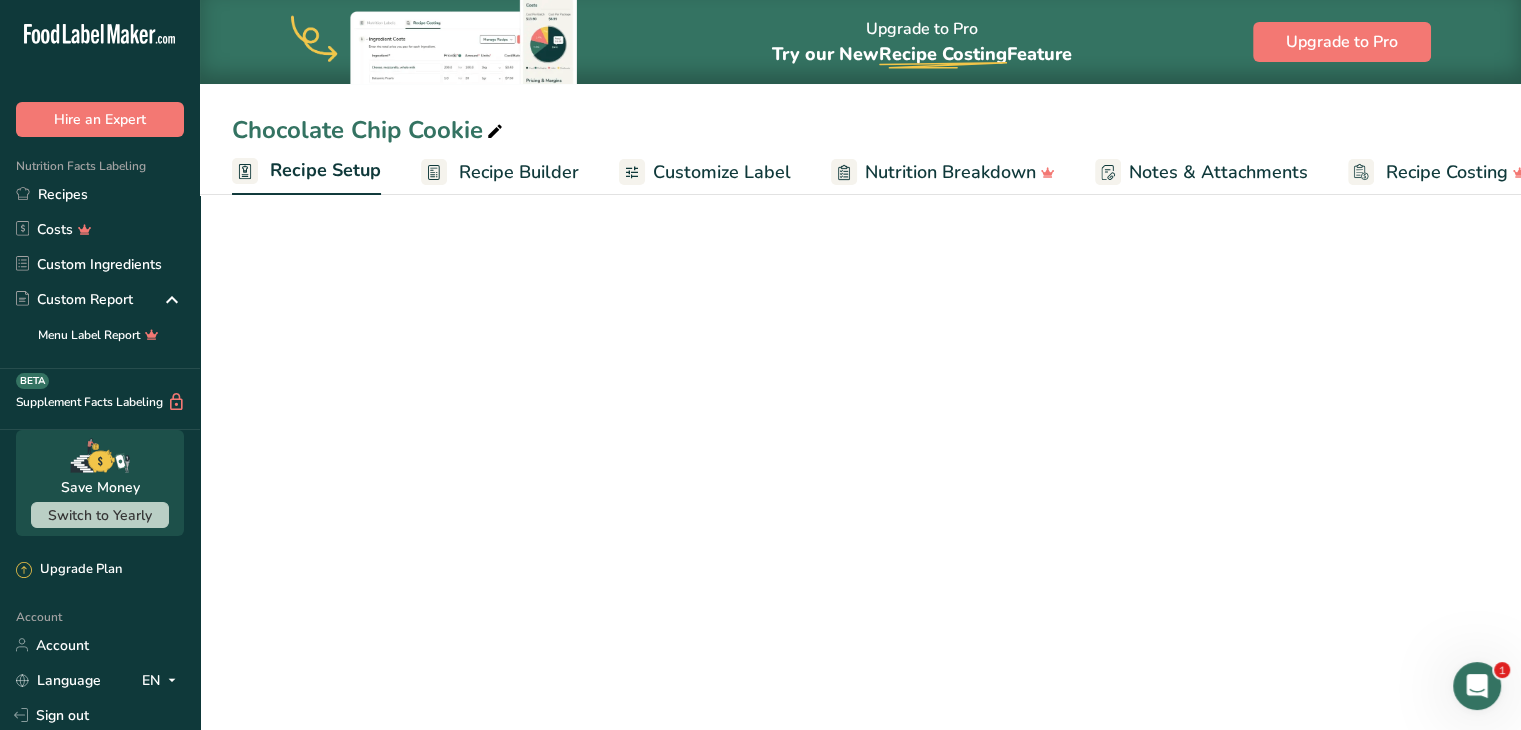 scroll, scrollTop: 0, scrollLeft: 7, axis: horizontal 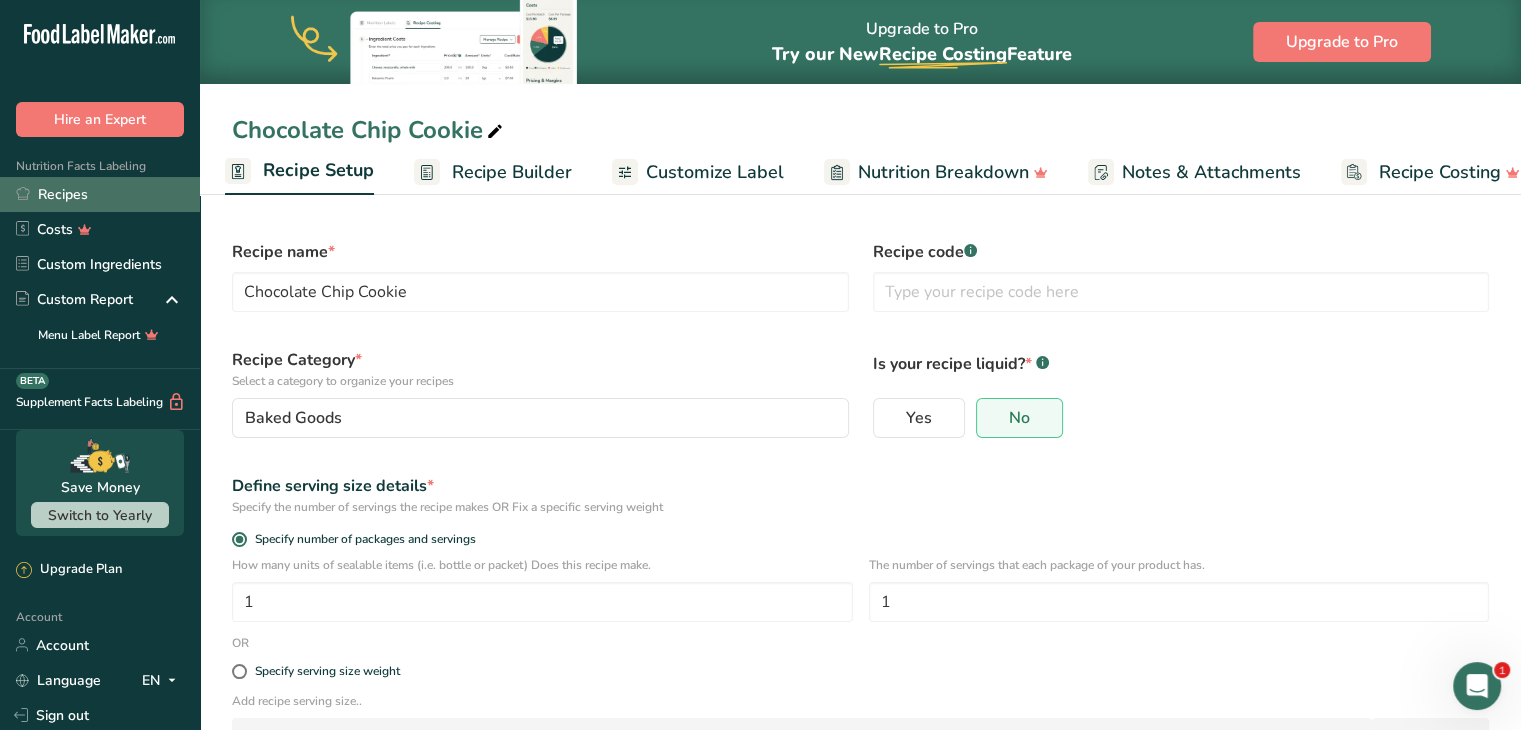 click on "Recipes" at bounding box center (100, 194) 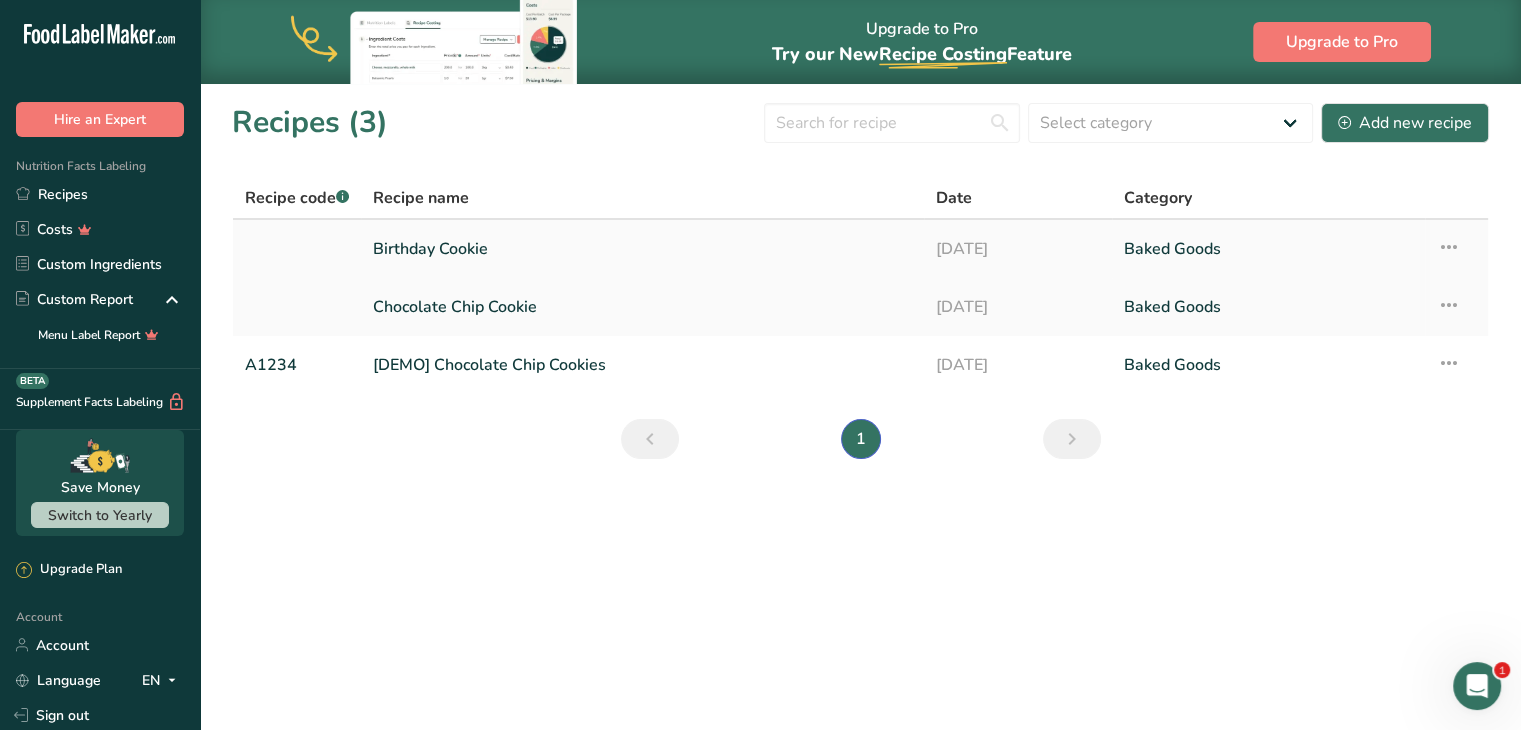 click on "Birthday Cookie" at bounding box center [642, 249] 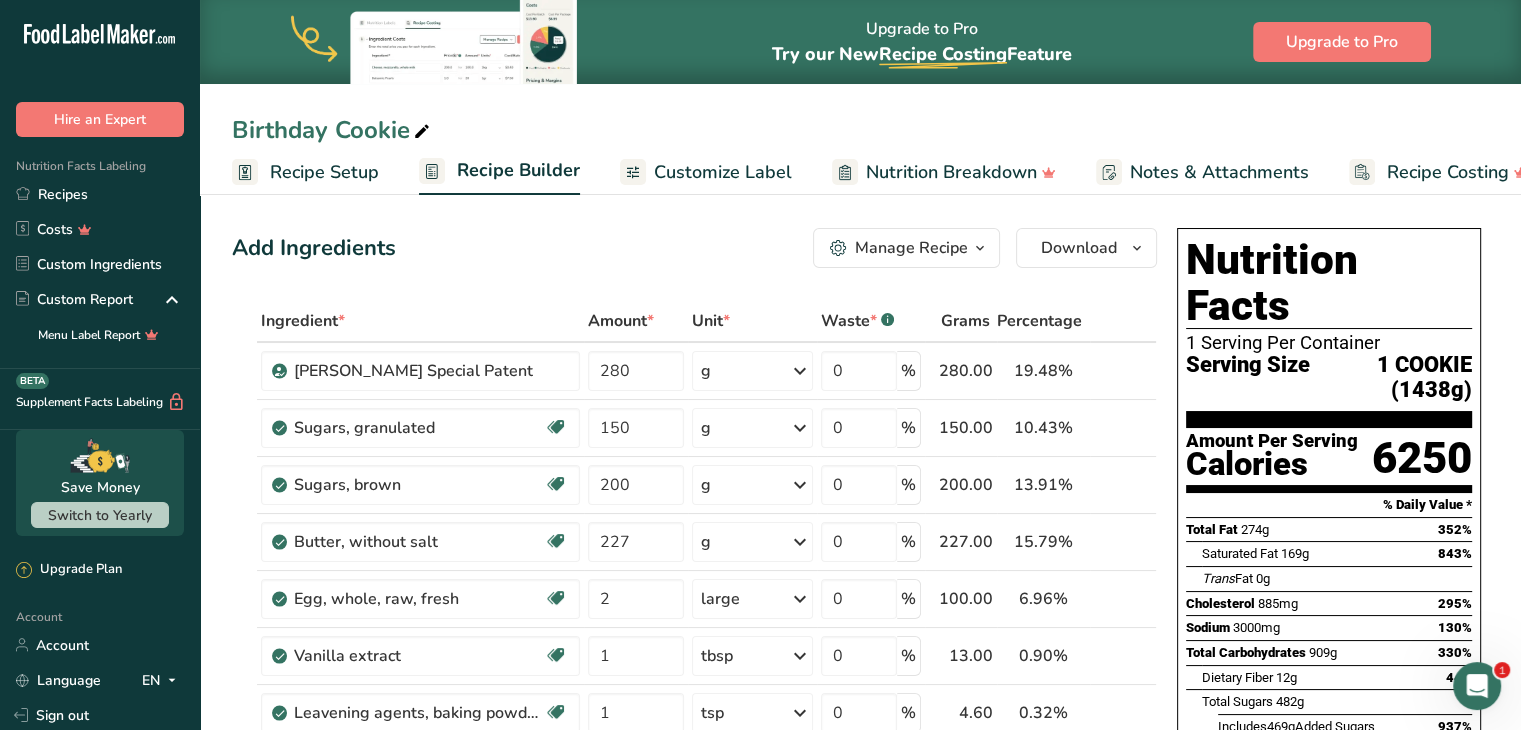 click on "Recipe Setup" at bounding box center [324, 172] 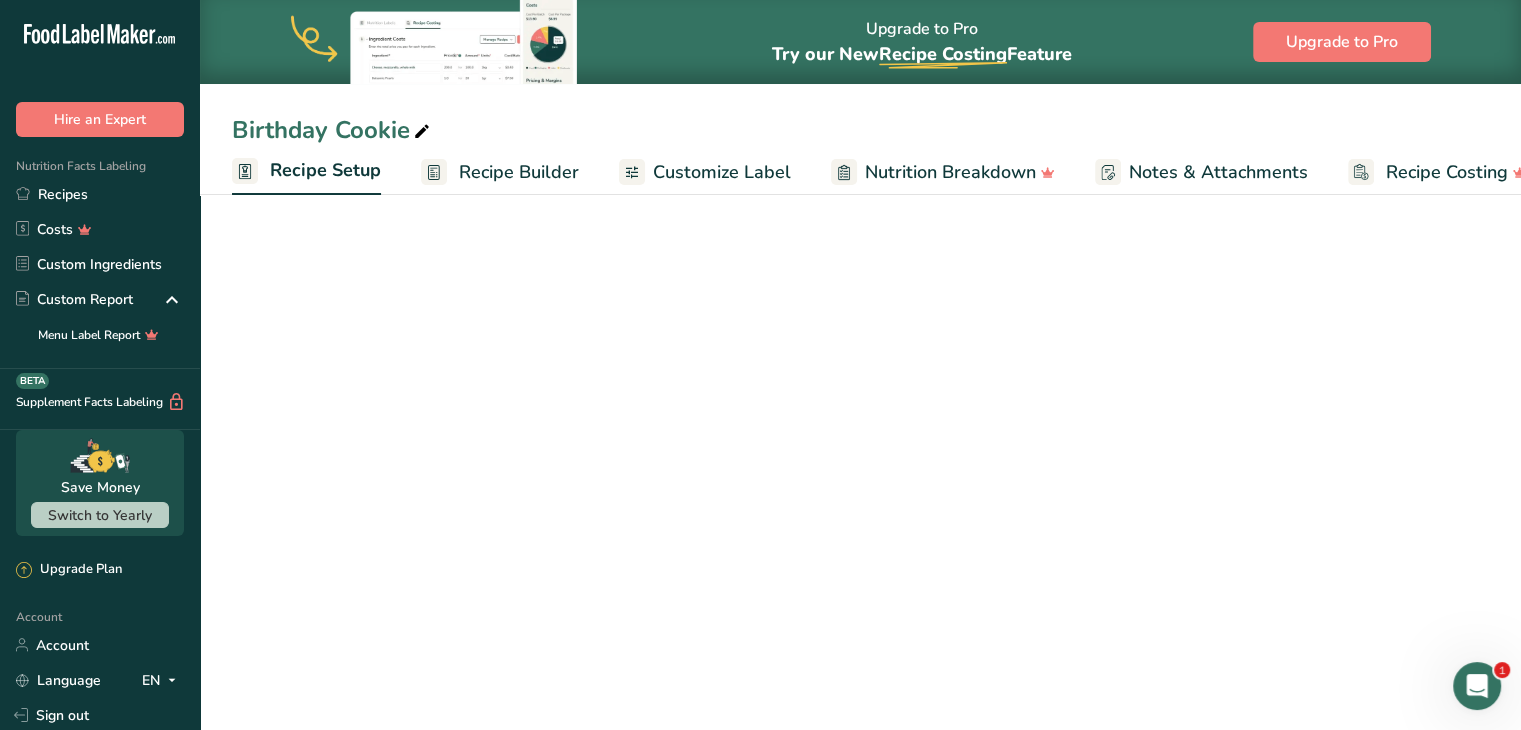 scroll, scrollTop: 0, scrollLeft: 7, axis: horizontal 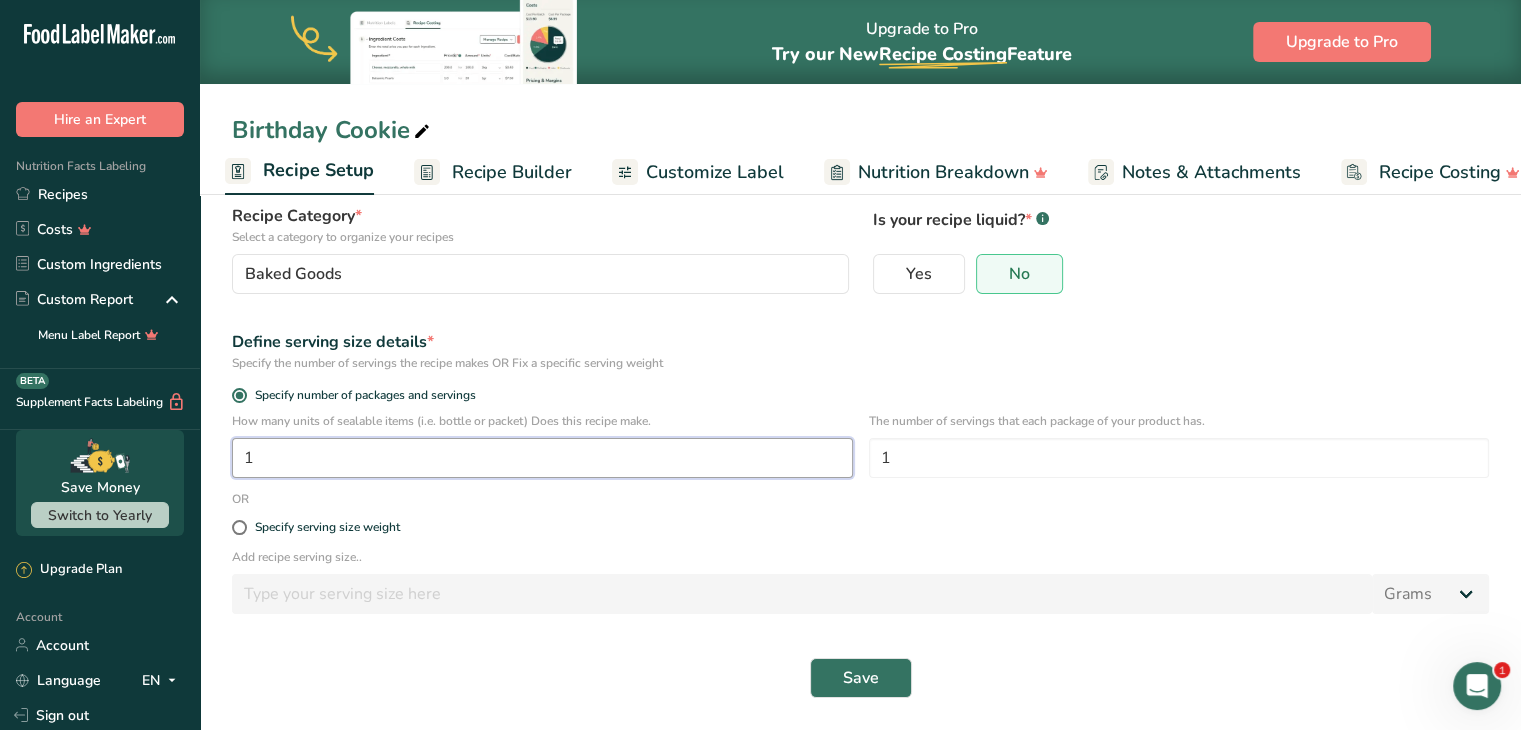 click on "1" at bounding box center [542, 458] 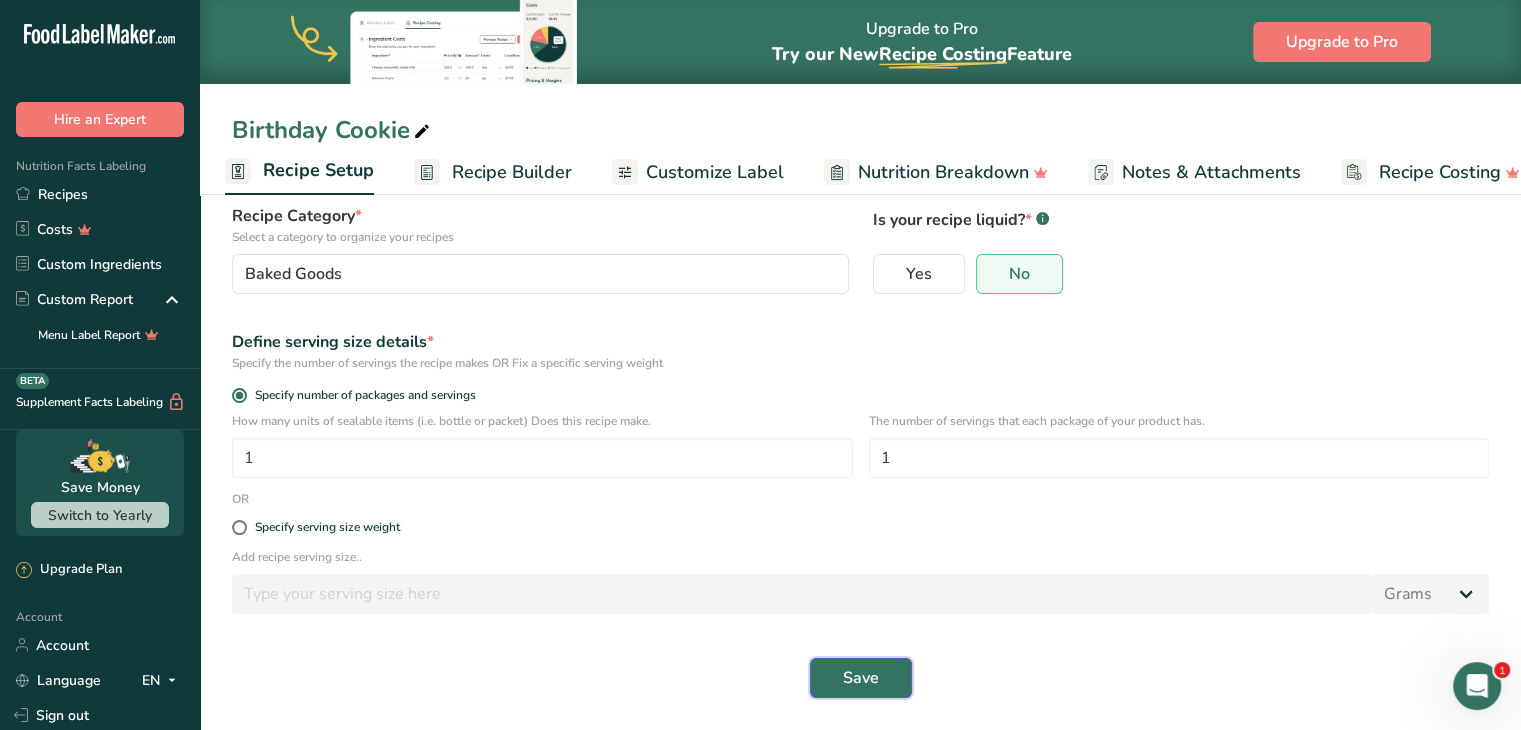click on "Save" at bounding box center (861, 678) 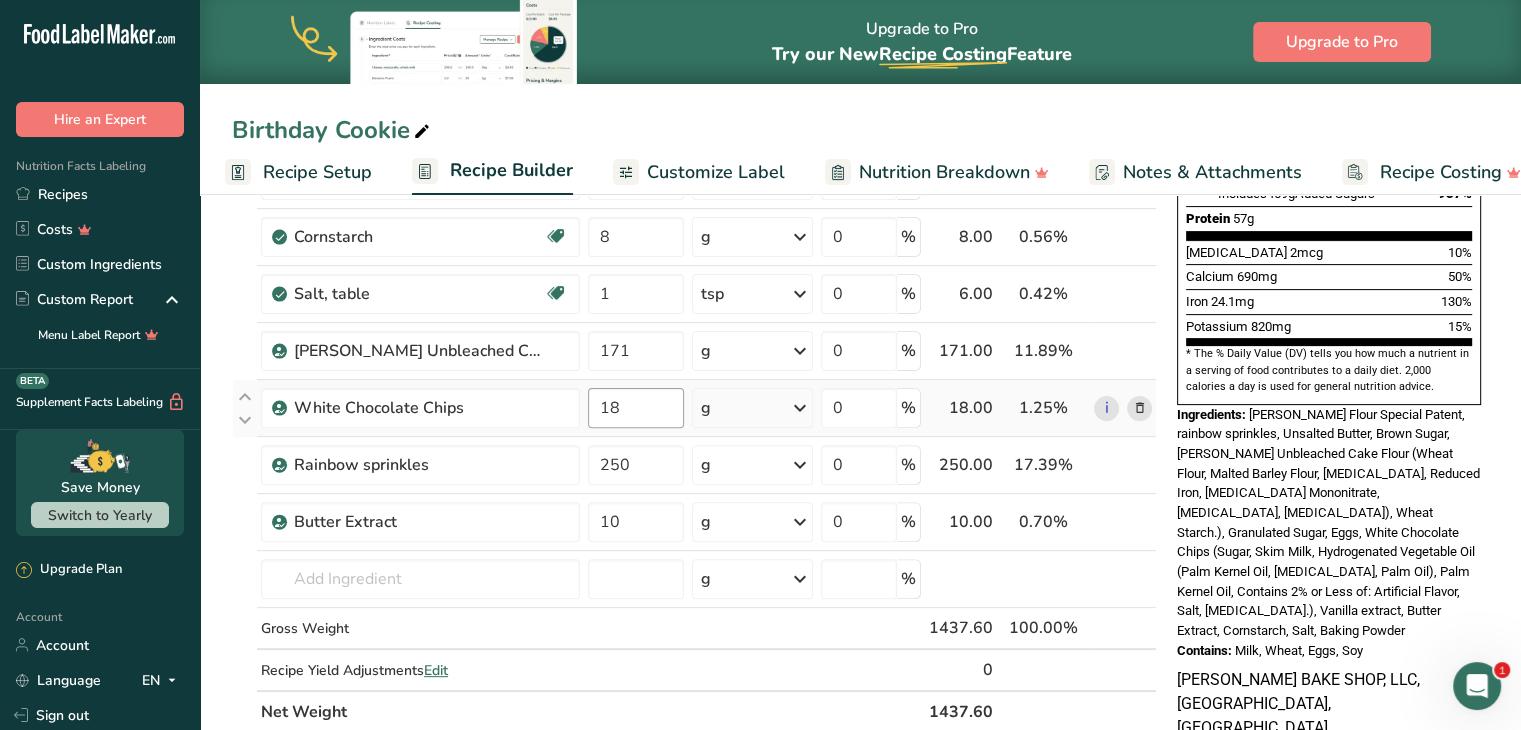 scroll, scrollTop: 500, scrollLeft: 0, axis: vertical 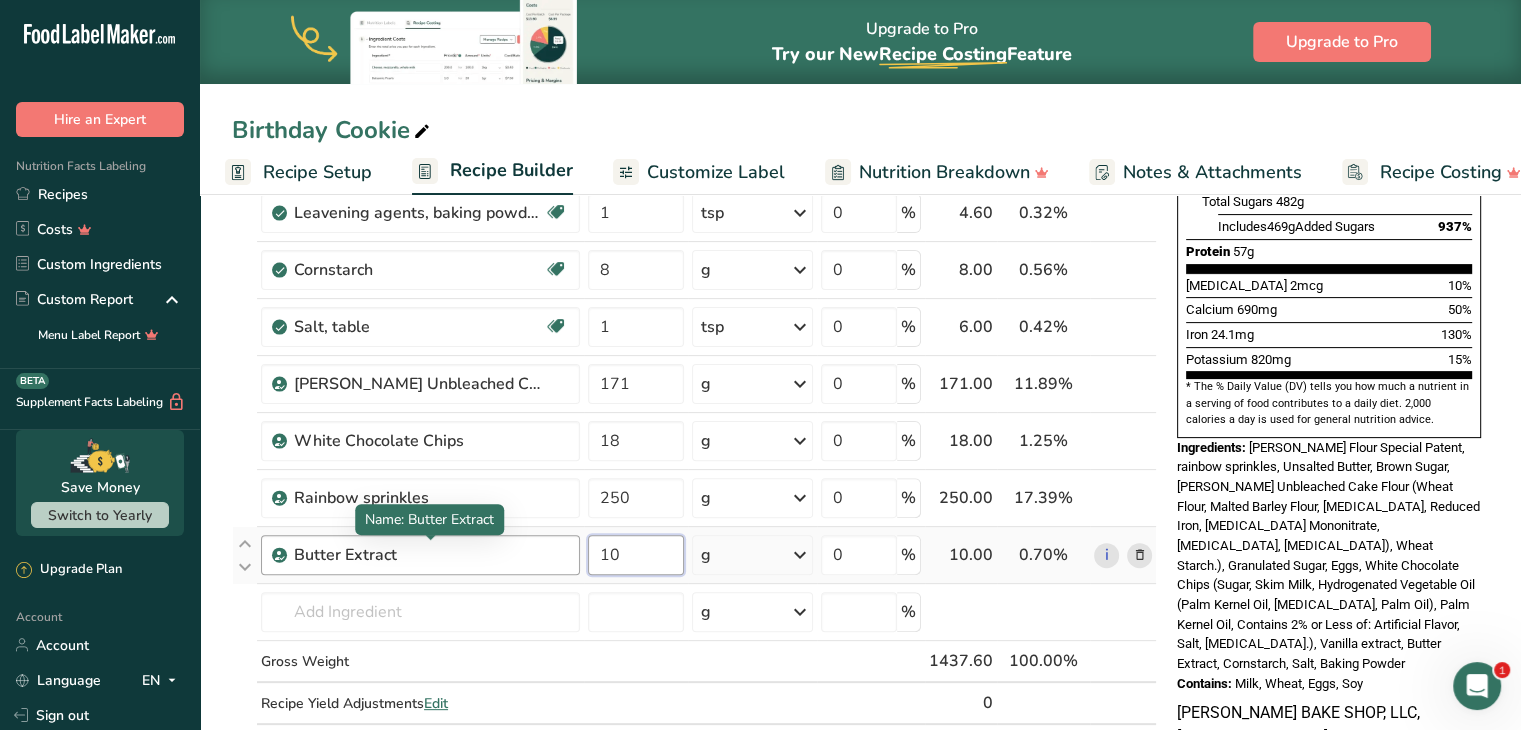 drag, startPoint x: 657, startPoint y: 554, endPoint x: 528, endPoint y: 550, distance: 129.062 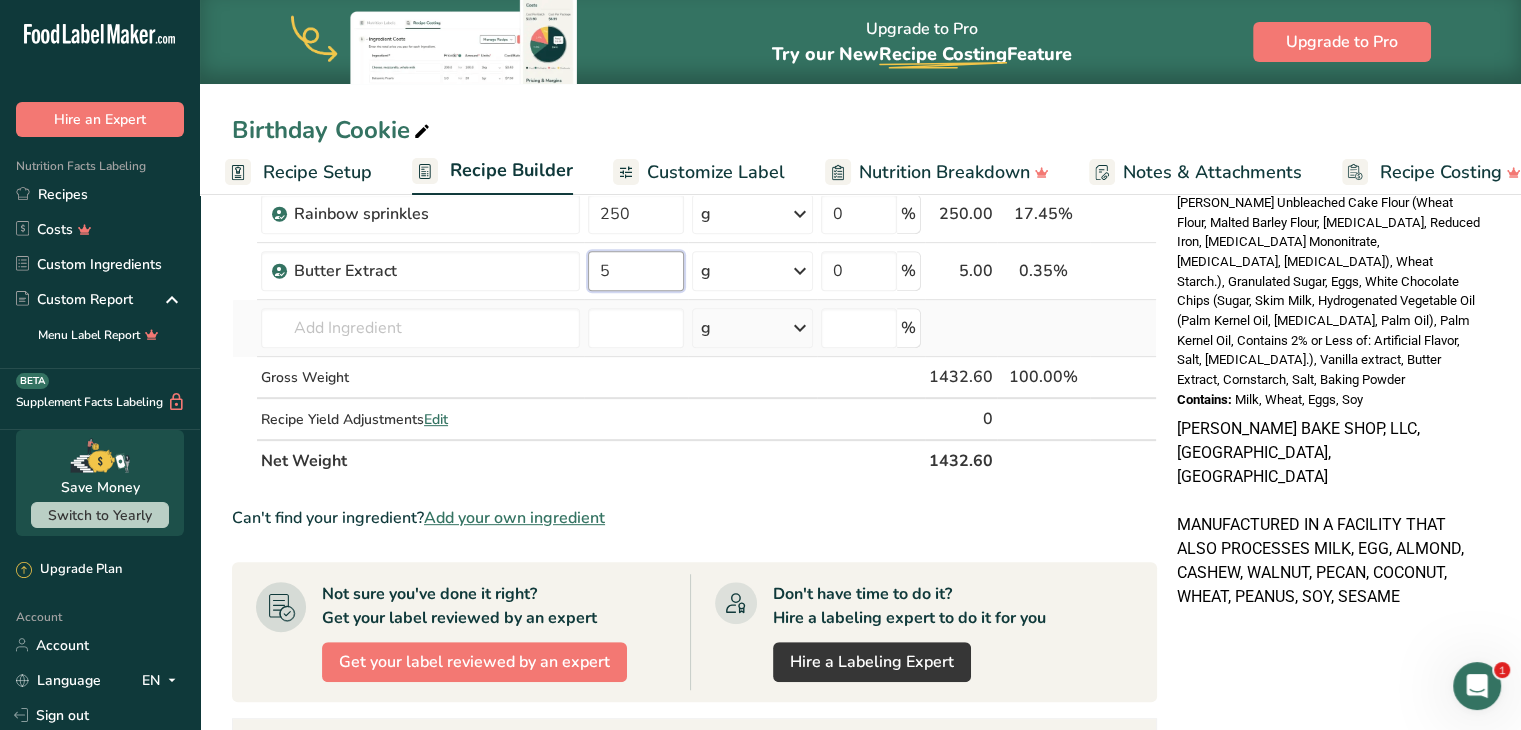 scroll, scrollTop: 800, scrollLeft: 0, axis: vertical 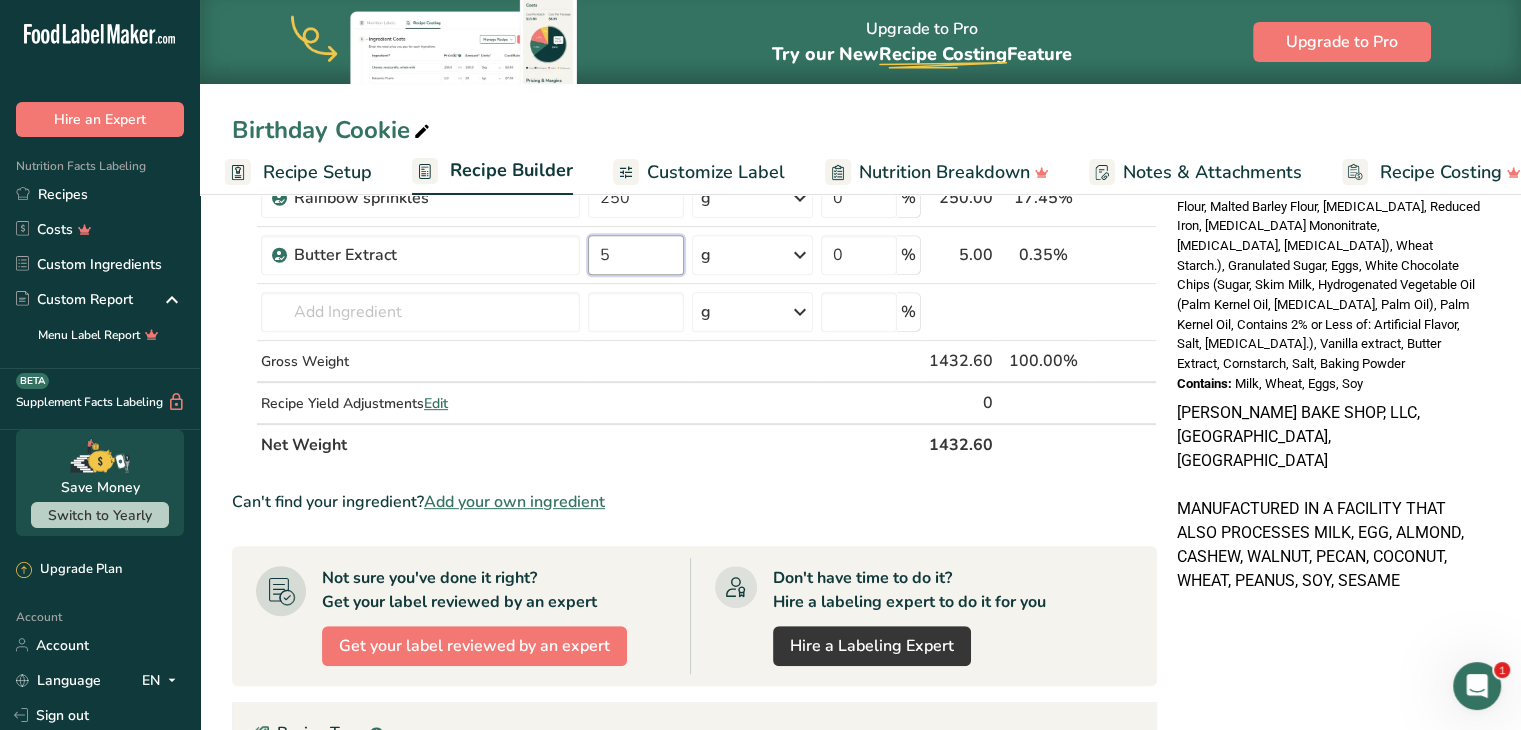 type on "5" 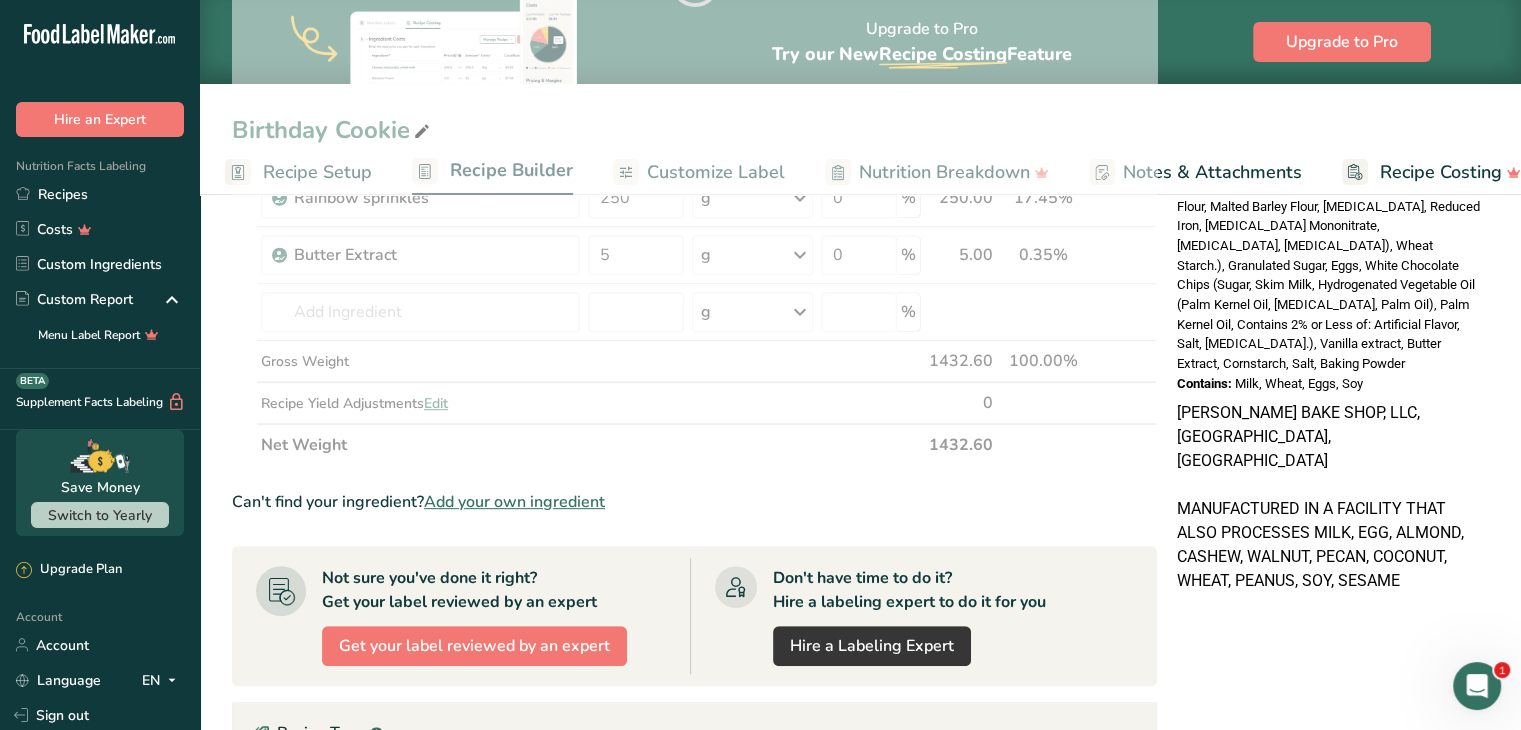 click on "Ingredient *
Amount *
Unit *
Waste *   .a-a{fill:#347362;}.b-a{fill:#fff;}          Grams
Percentage
King Arthur Flour Special Patent
280
g
Weight Units
g
kg
mg
See more
Volume Units
l
Volume units require a density conversion. If you know your ingredient's density enter it below. Otherwise, click on "RIA" our AI Regulatory bot - she will be able to help you
lb/ft3
g/cm3
Confirm
mL
Volume units require a density conversion. If you know your ingredient's density enter it below. Otherwise, click on "RIA" our AI Regulatory bot - she will be able to help you
0" at bounding box center [694, 285] 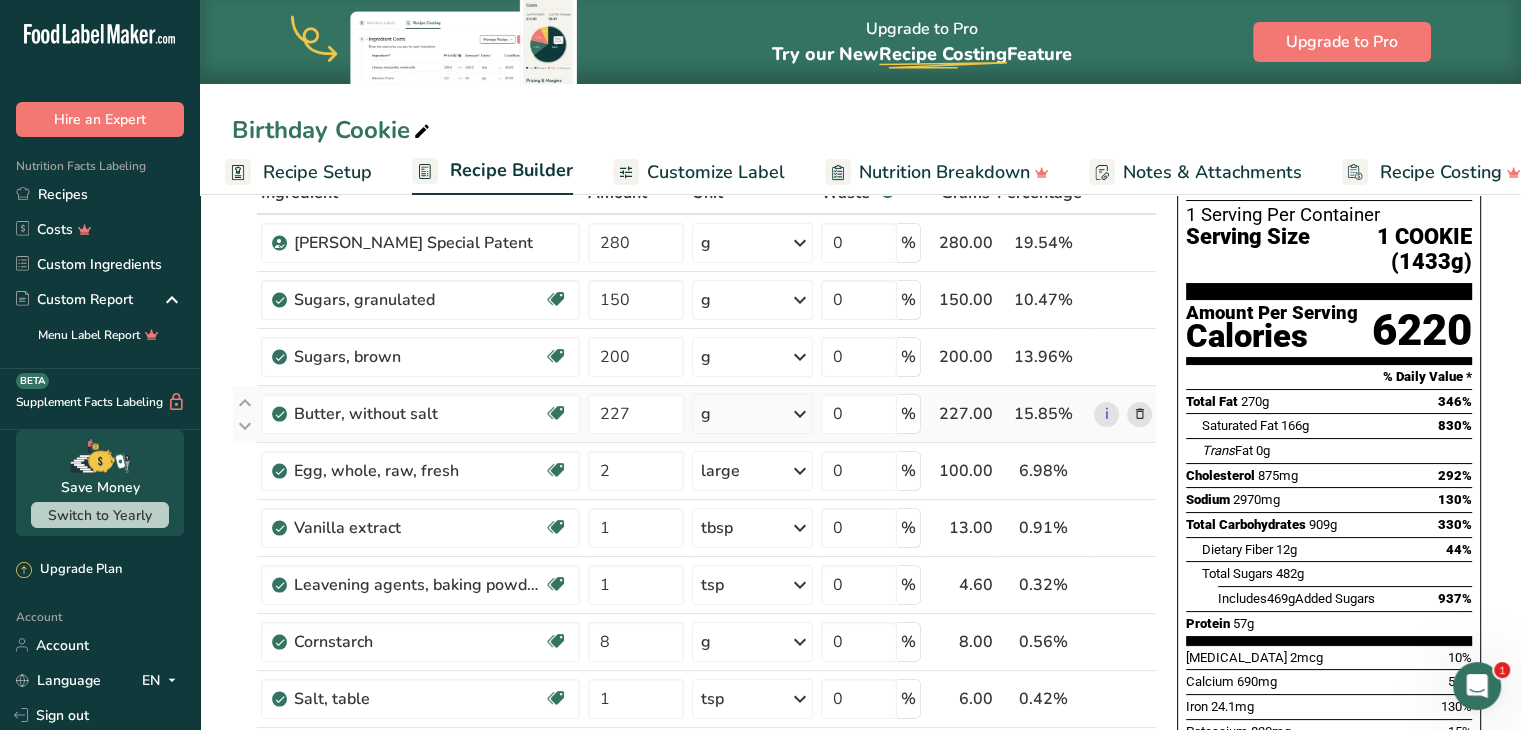 scroll, scrollTop: 0, scrollLeft: 0, axis: both 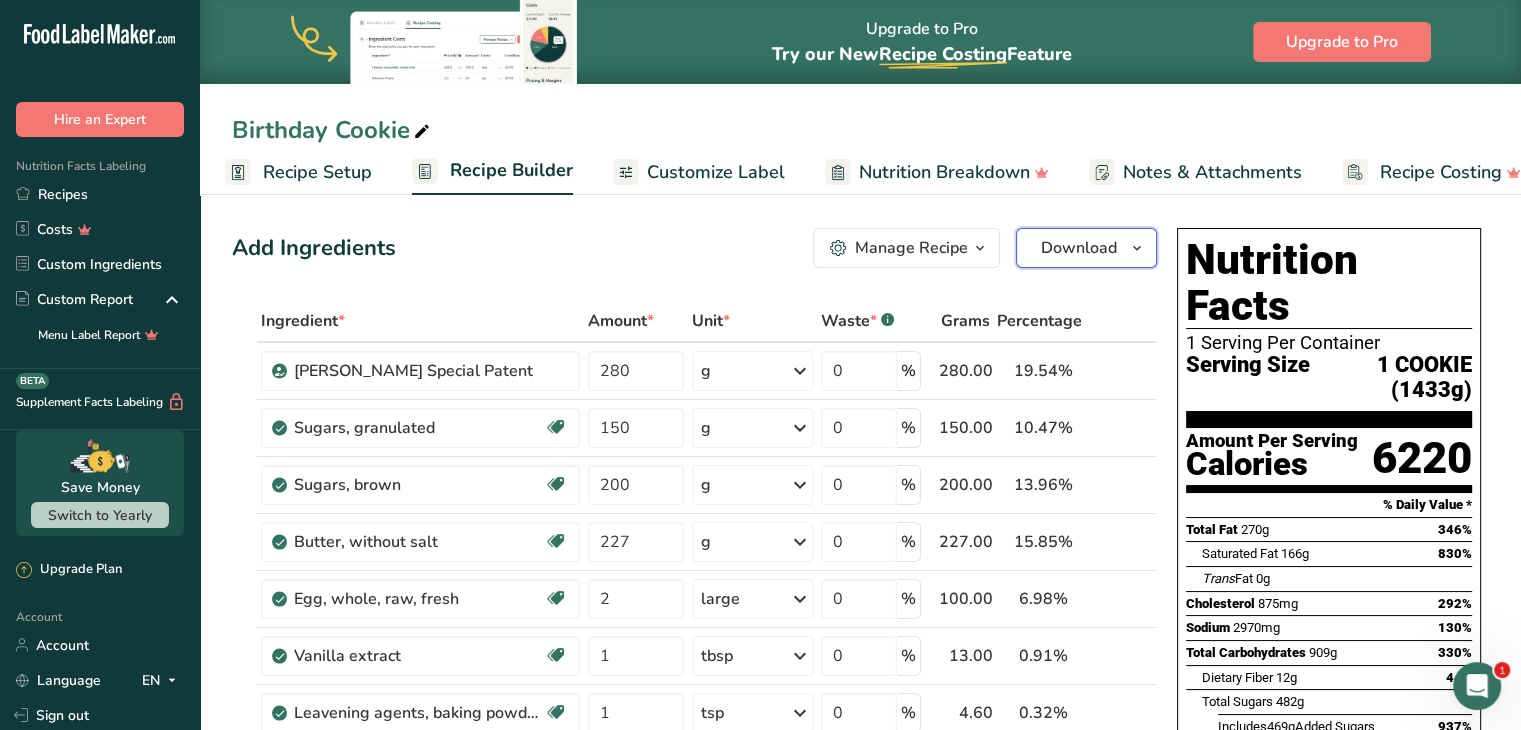 click on "Download" at bounding box center [1079, 248] 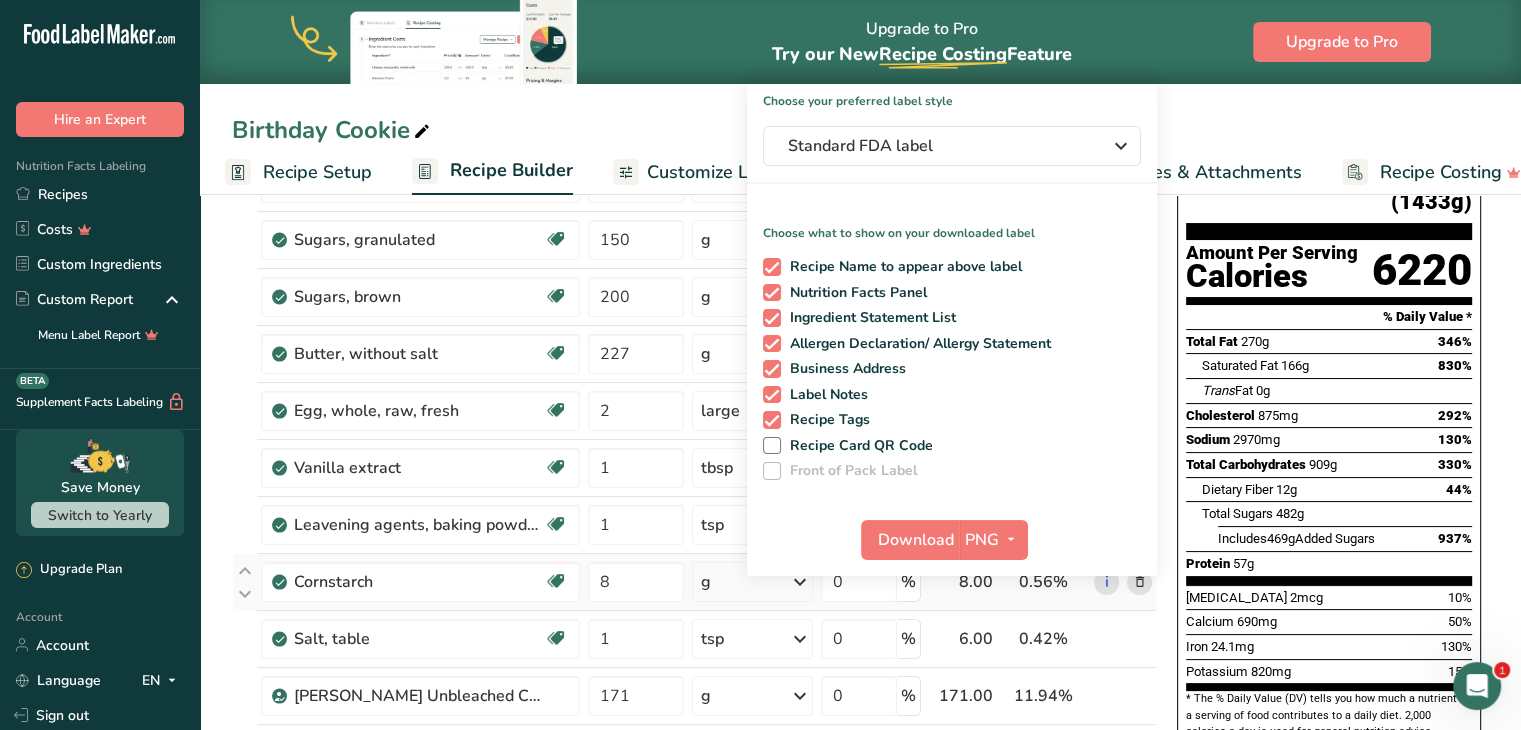 scroll, scrollTop: 200, scrollLeft: 0, axis: vertical 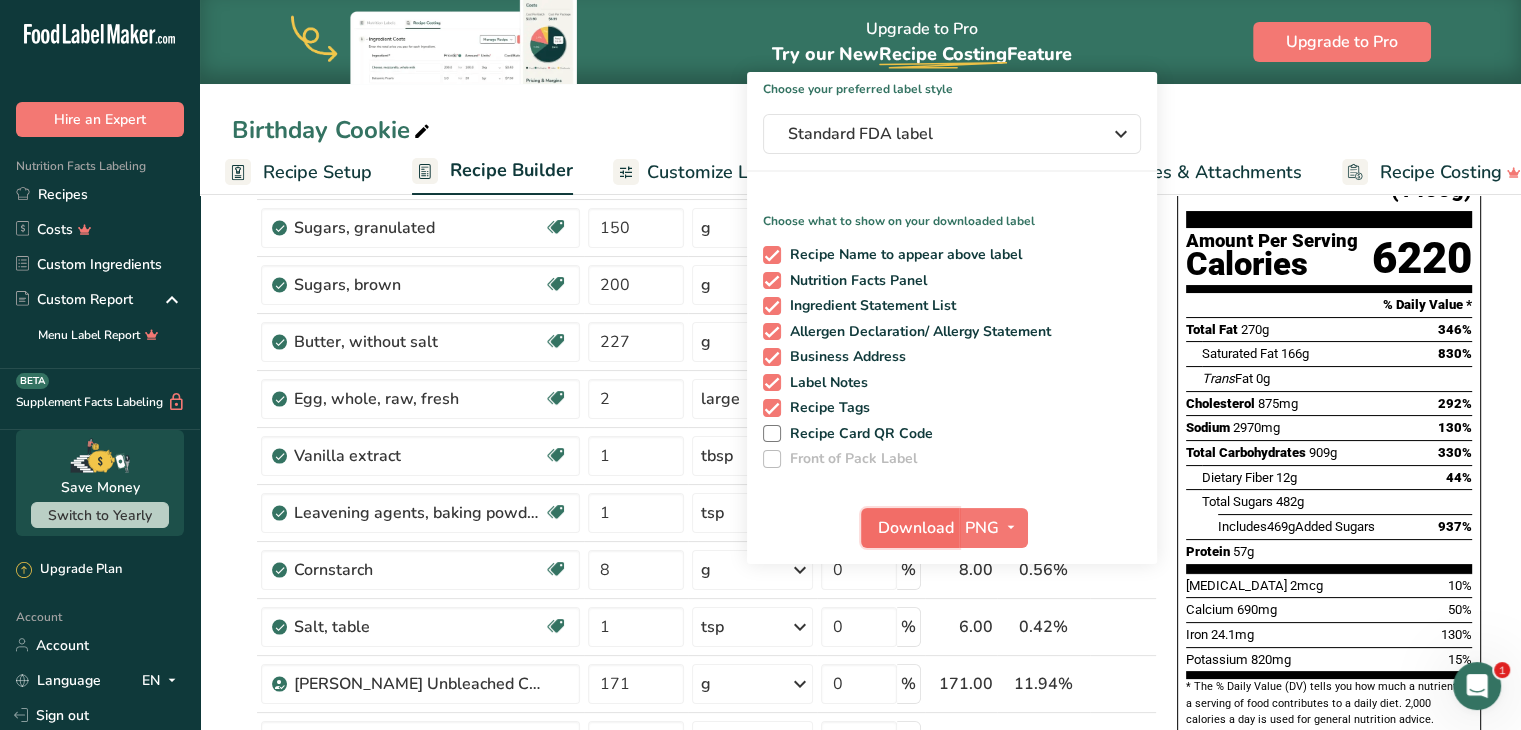click on "Download" at bounding box center (916, 528) 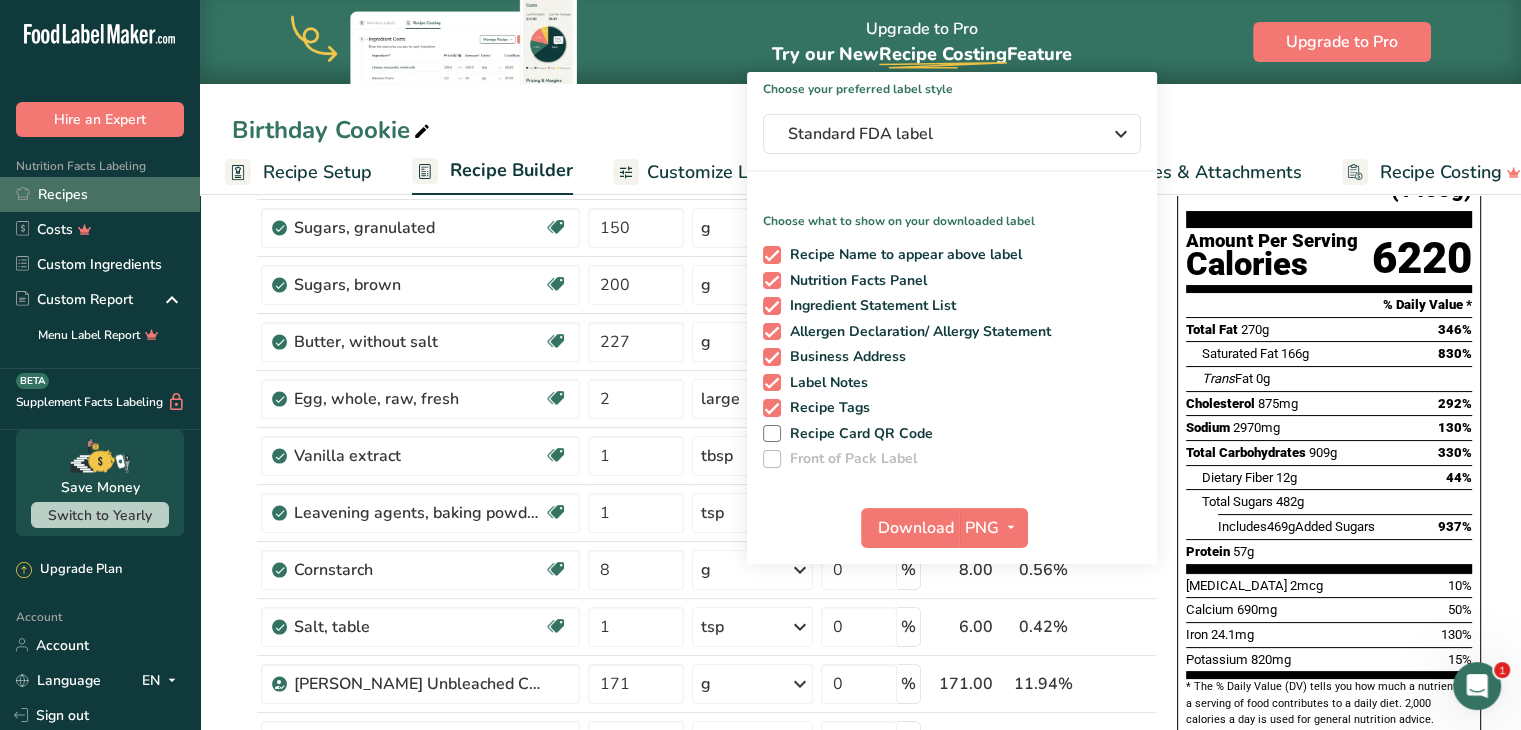 click on "Recipes" at bounding box center [100, 194] 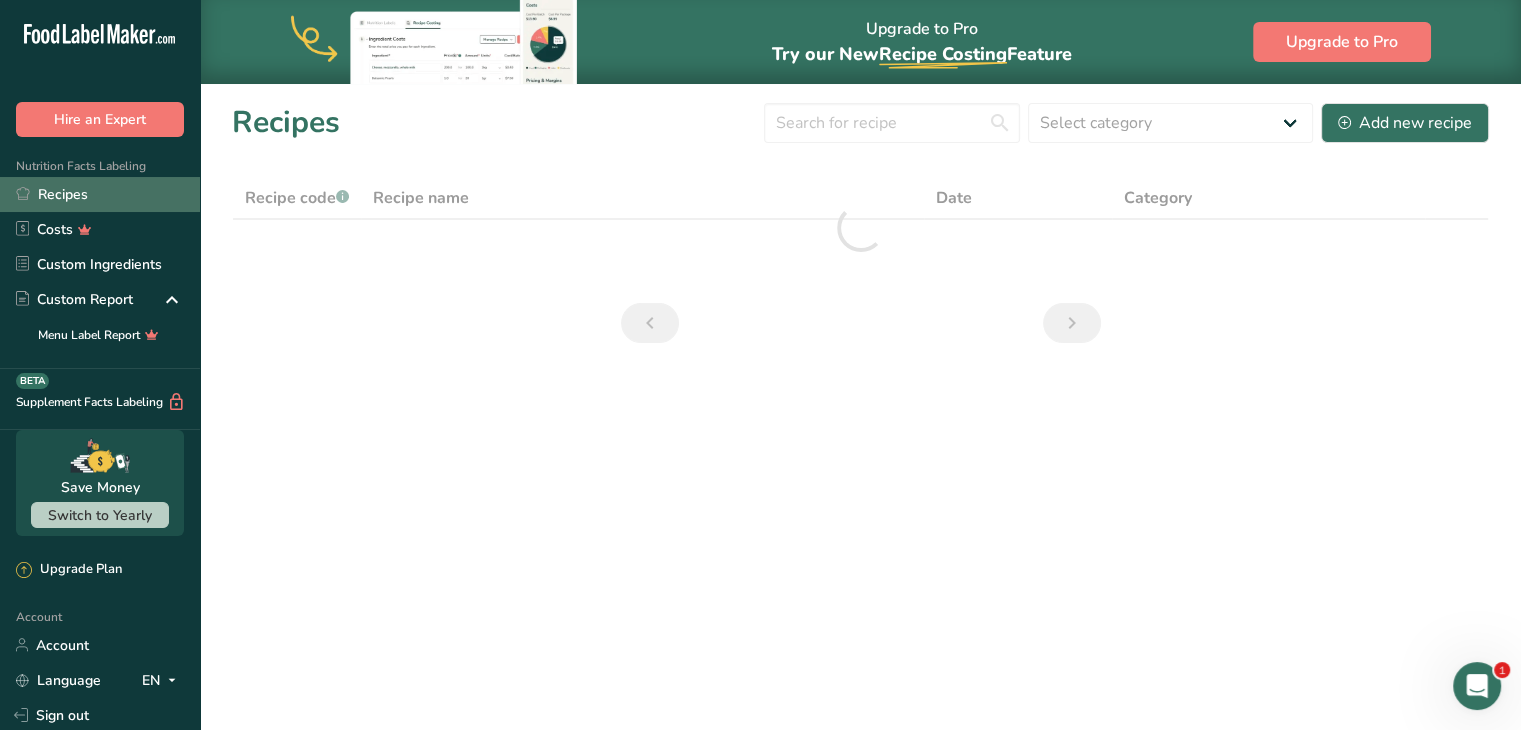 scroll, scrollTop: 0, scrollLeft: 0, axis: both 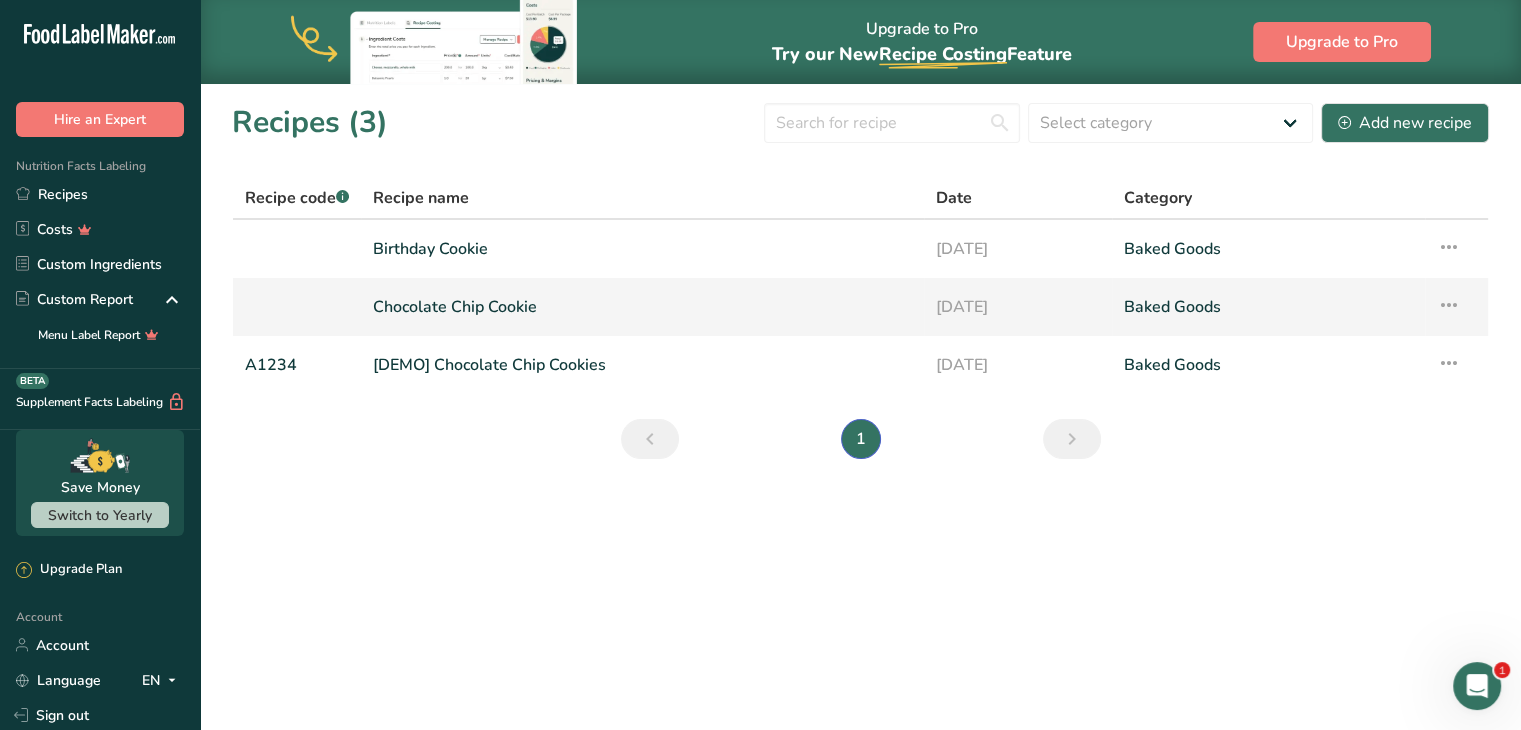 click on "Chocolate Chip Cookie" at bounding box center [642, 307] 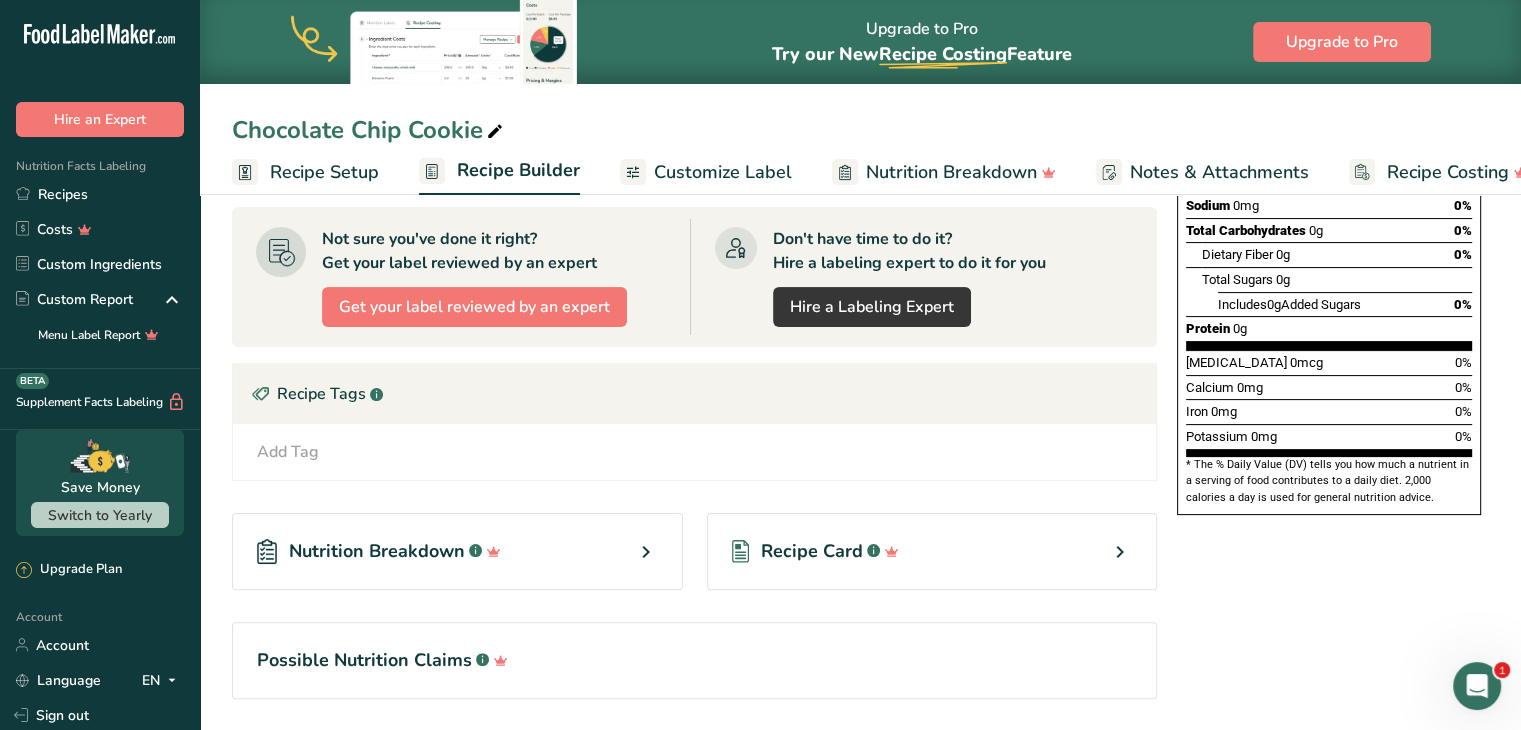 scroll, scrollTop: 400, scrollLeft: 0, axis: vertical 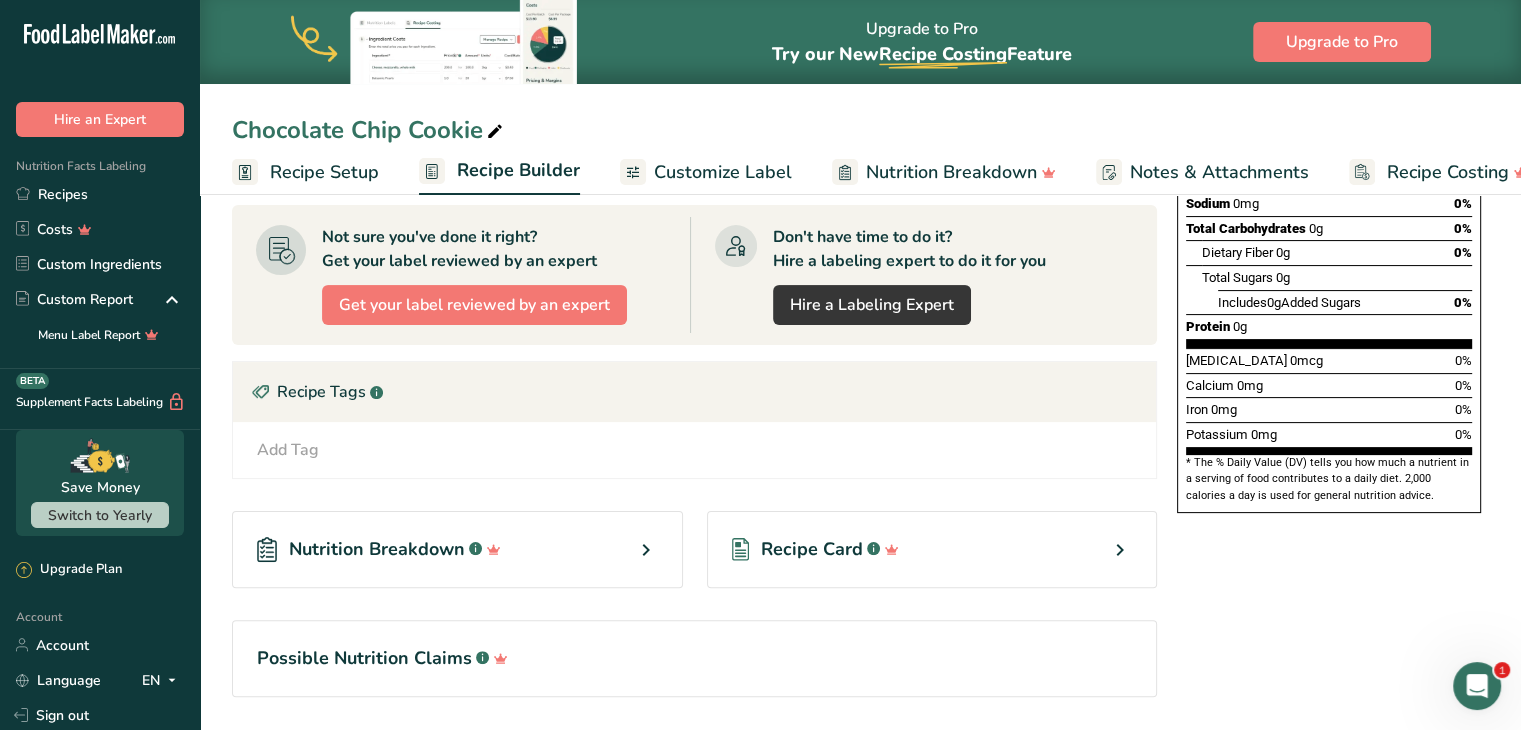 click on "Recipe Card
.a-a{fill:#347362;}.b-a{fill:#fff;}" at bounding box center [932, 549] 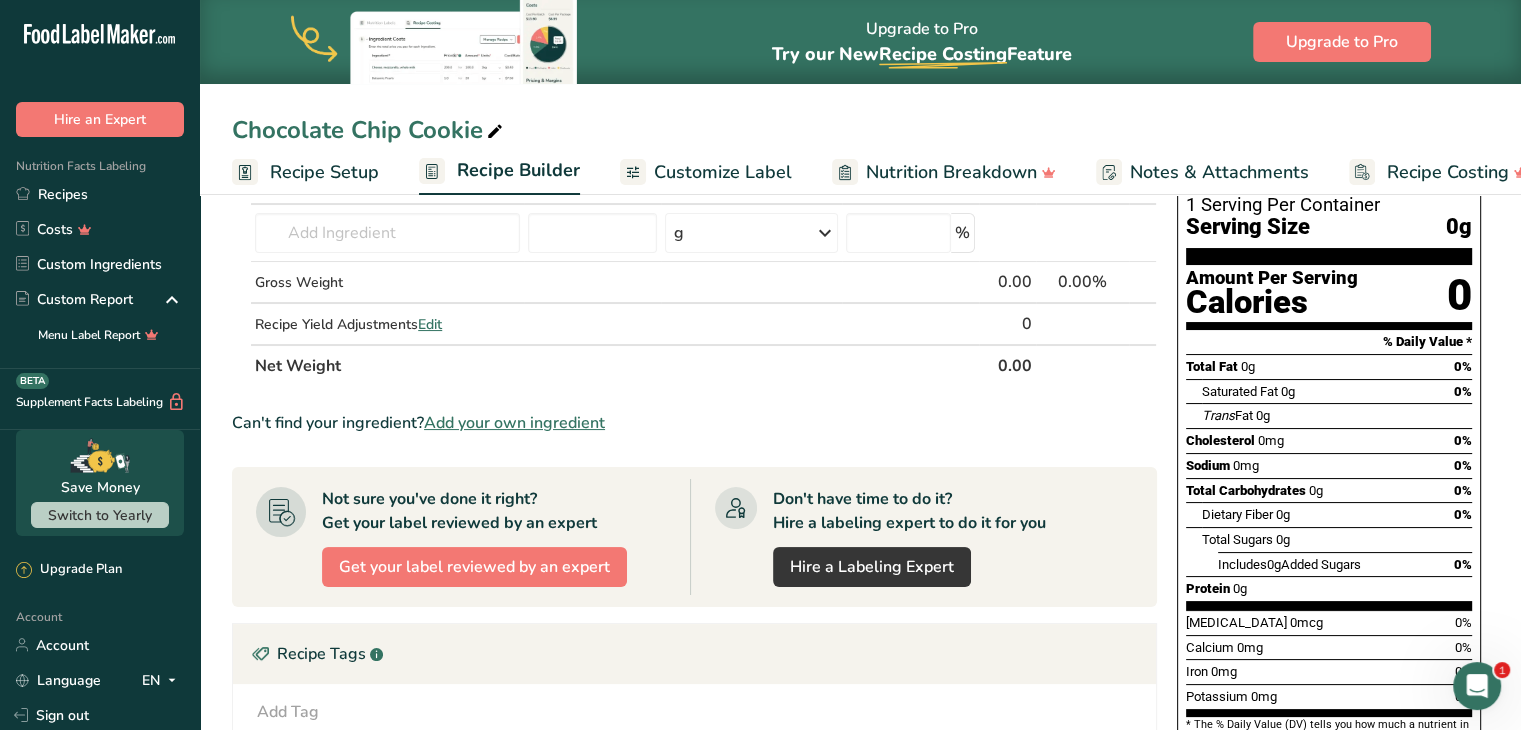 scroll, scrollTop: 0, scrollLeft: 0, axis: both 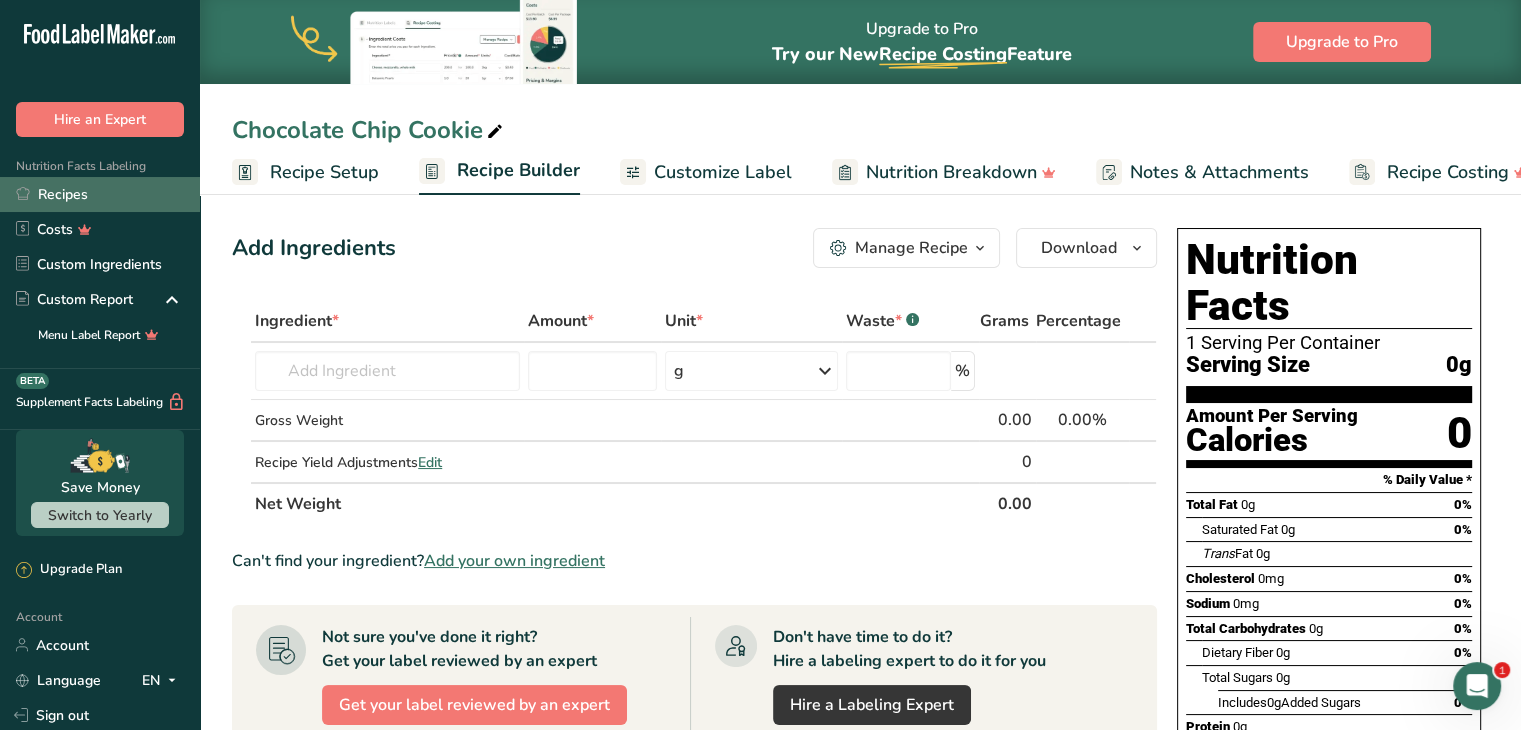 click on "Recipes" at bounding box center [100, 194] 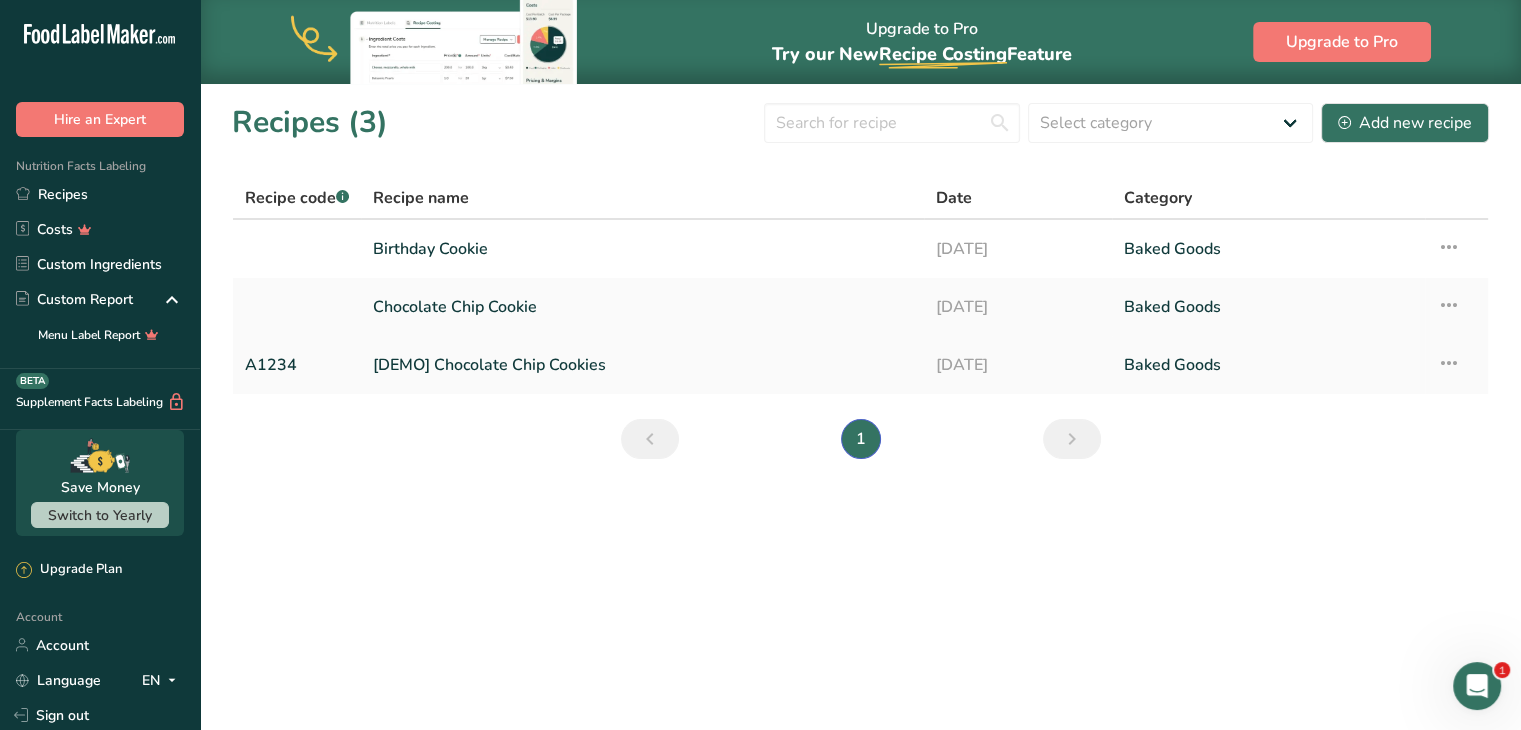 click on "[DEMO] Chocolate Chip Cookies" at bounding box center (642, 365) 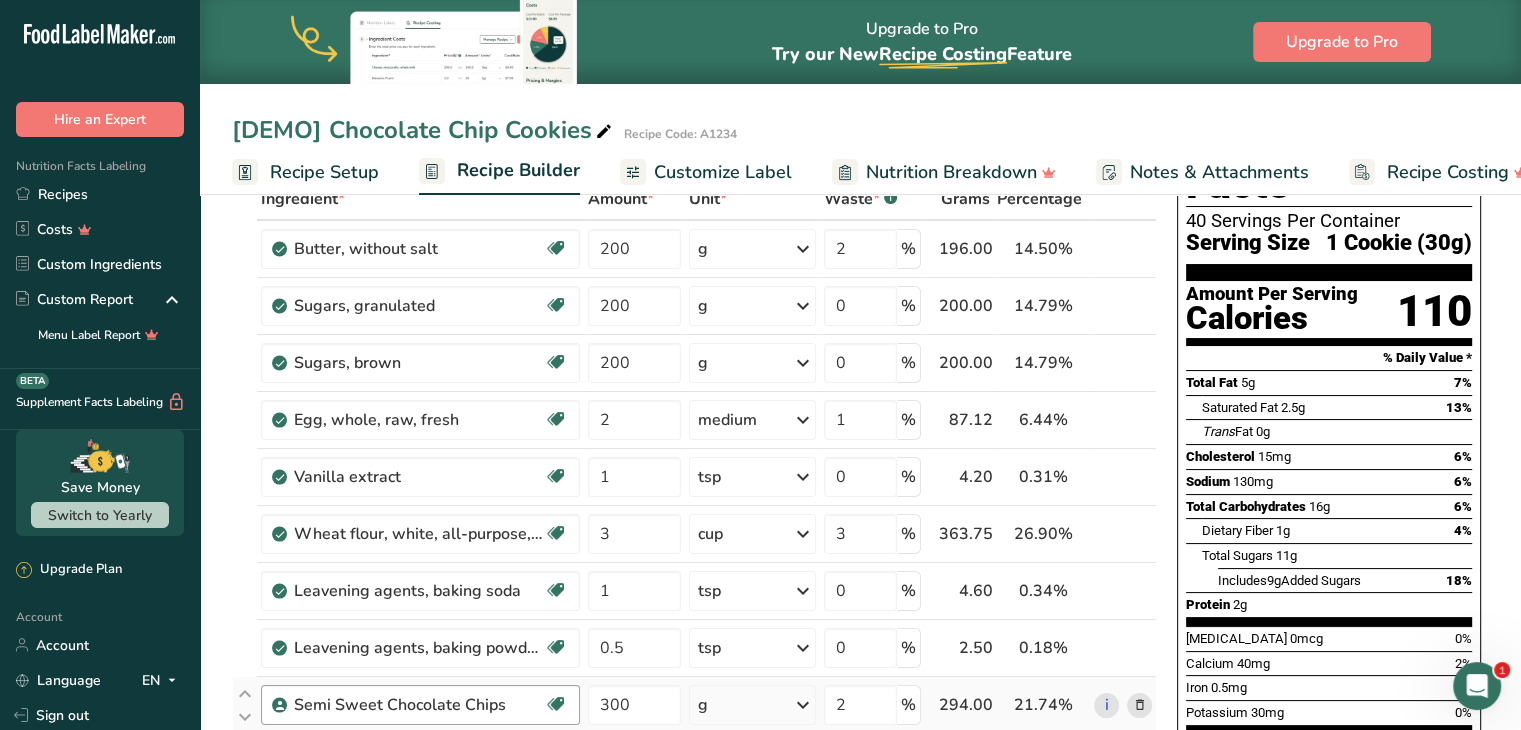 scroll, scrollTop: 0, scrollLeft: 0, axis: both 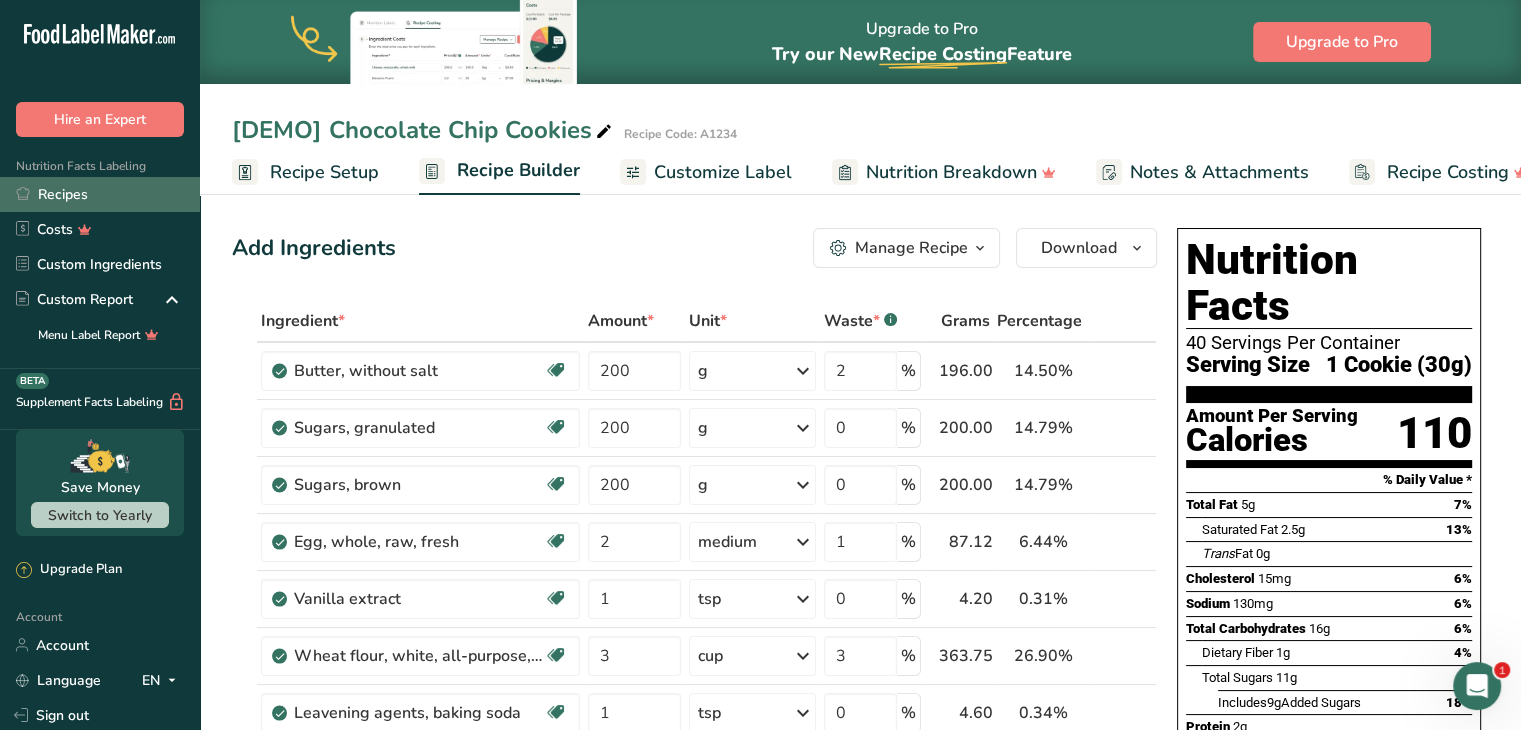 click on "Recipes" at bounding box center [100, 194] 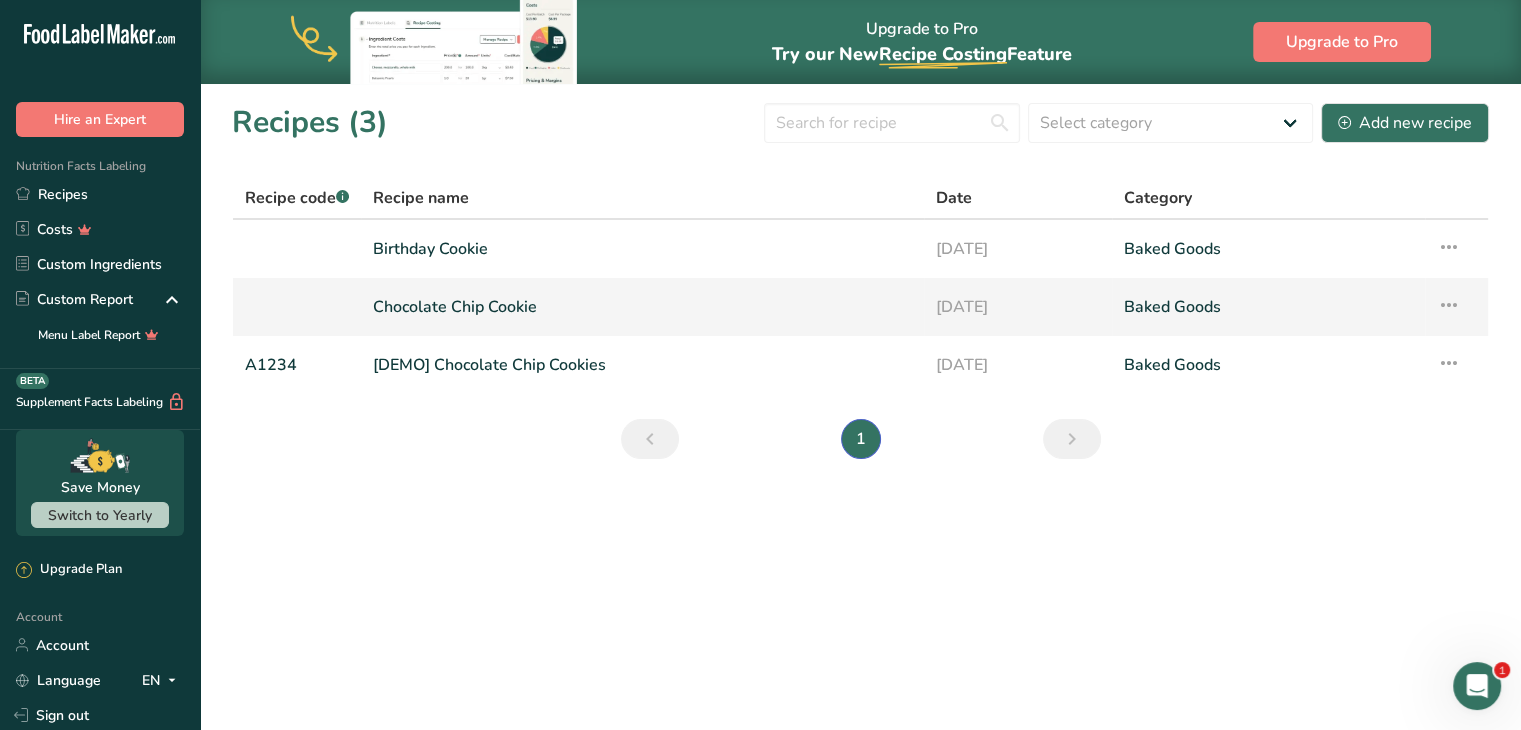 click on "Chocolate Chip Cookie" at bounding box center (642, 307) 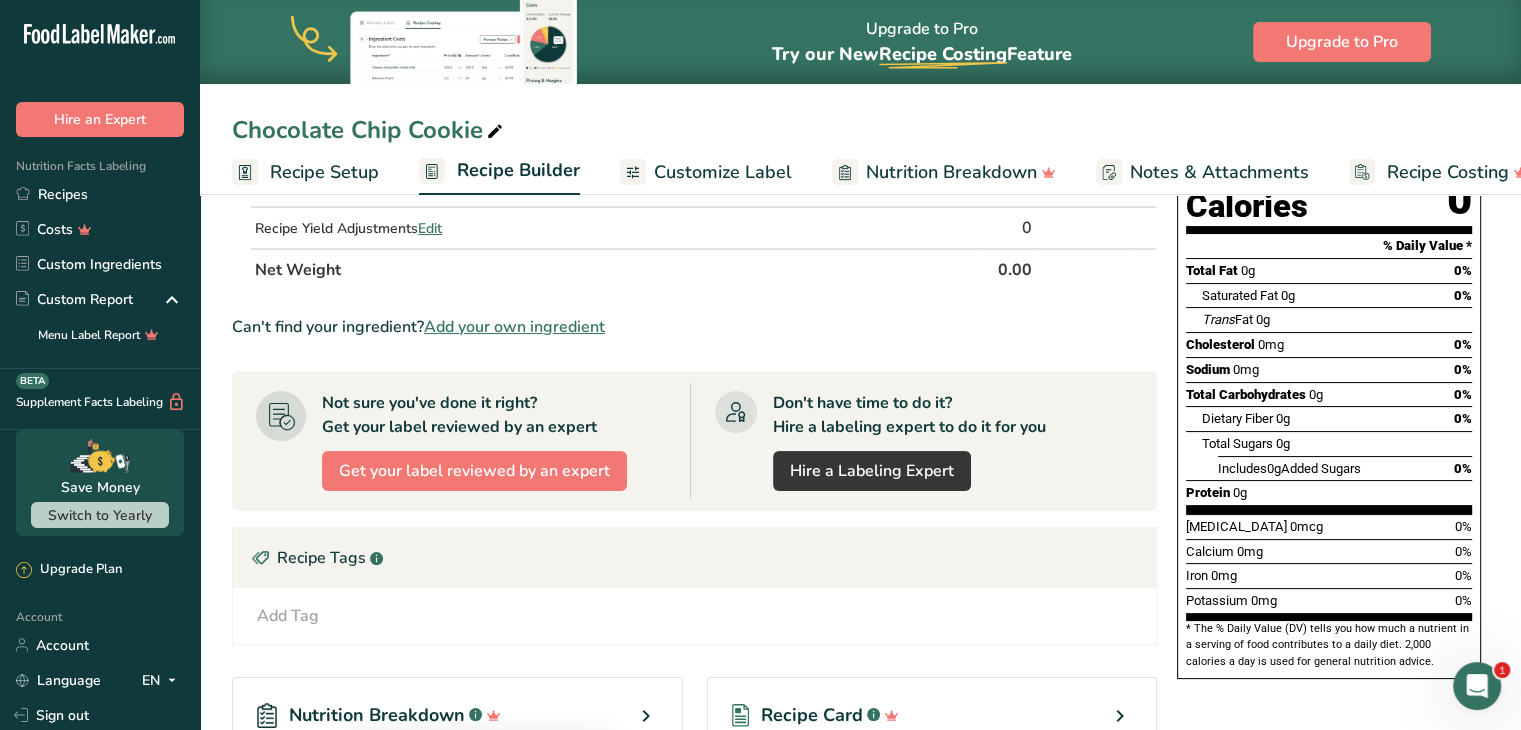 scroll, scrollTop: 0, scrollLeft: 0, axis: both 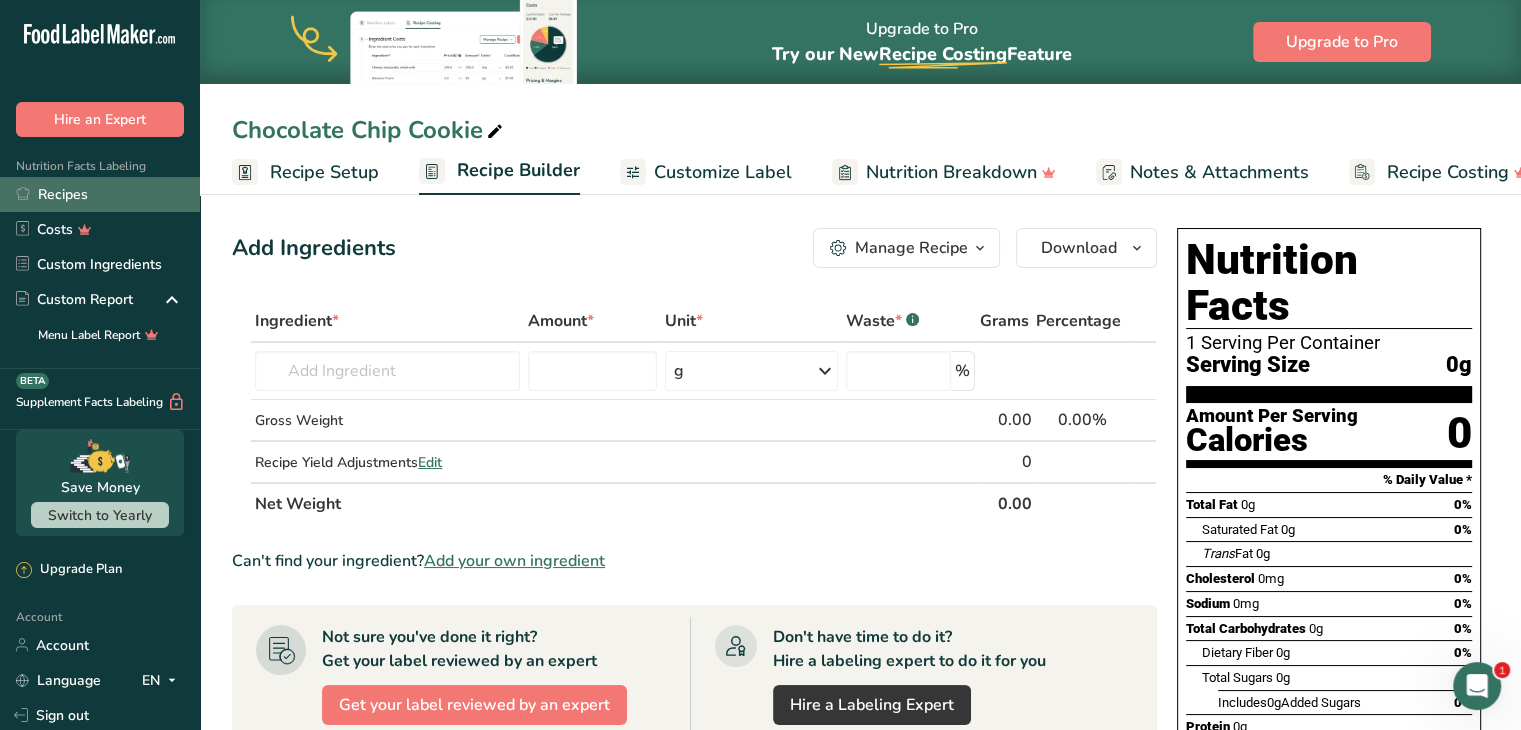 click on "Recipes" at bounding box center [100, 194] 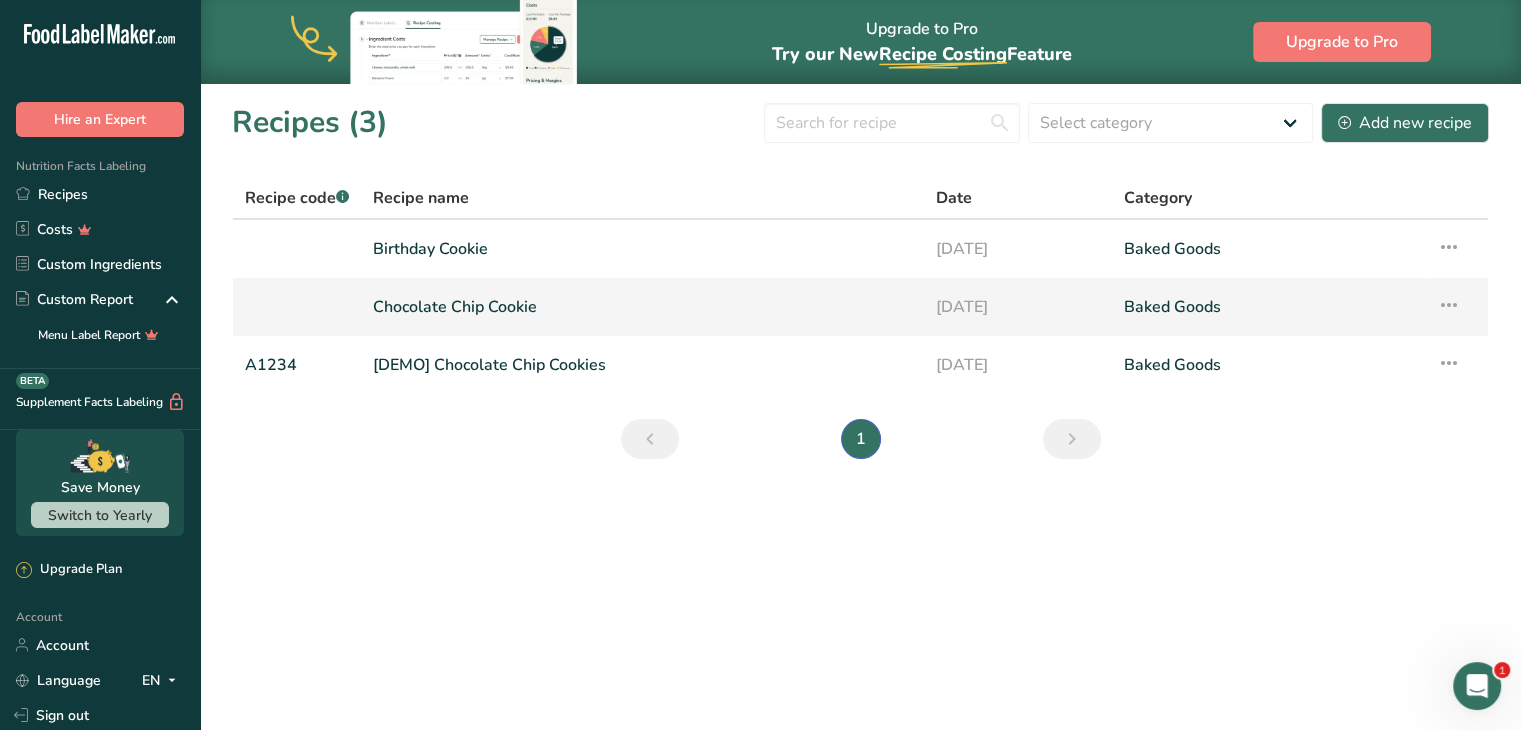 click at bounding box center [1449, 305] 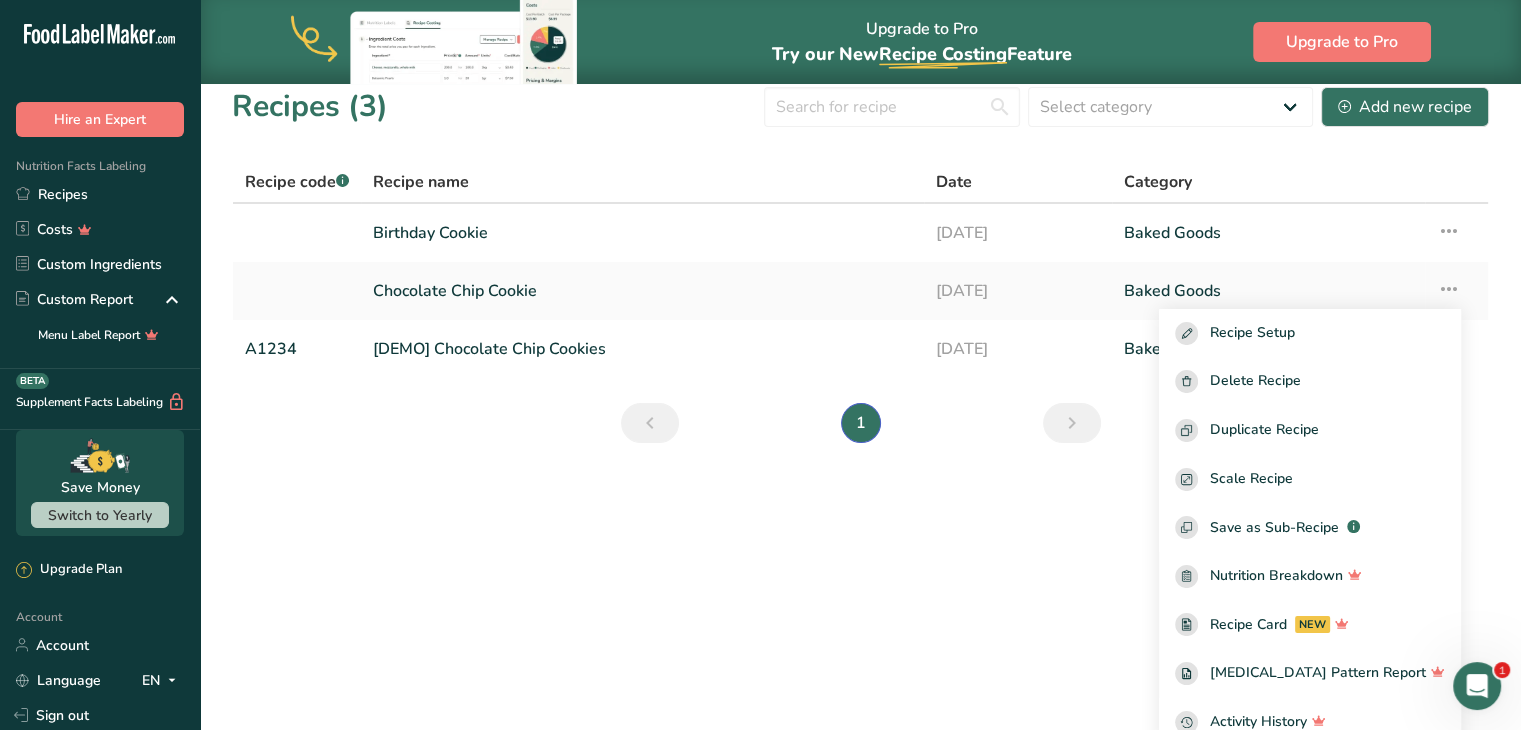 scroll, scrollTop: 32, scrollLeft: 0, axis: vertical 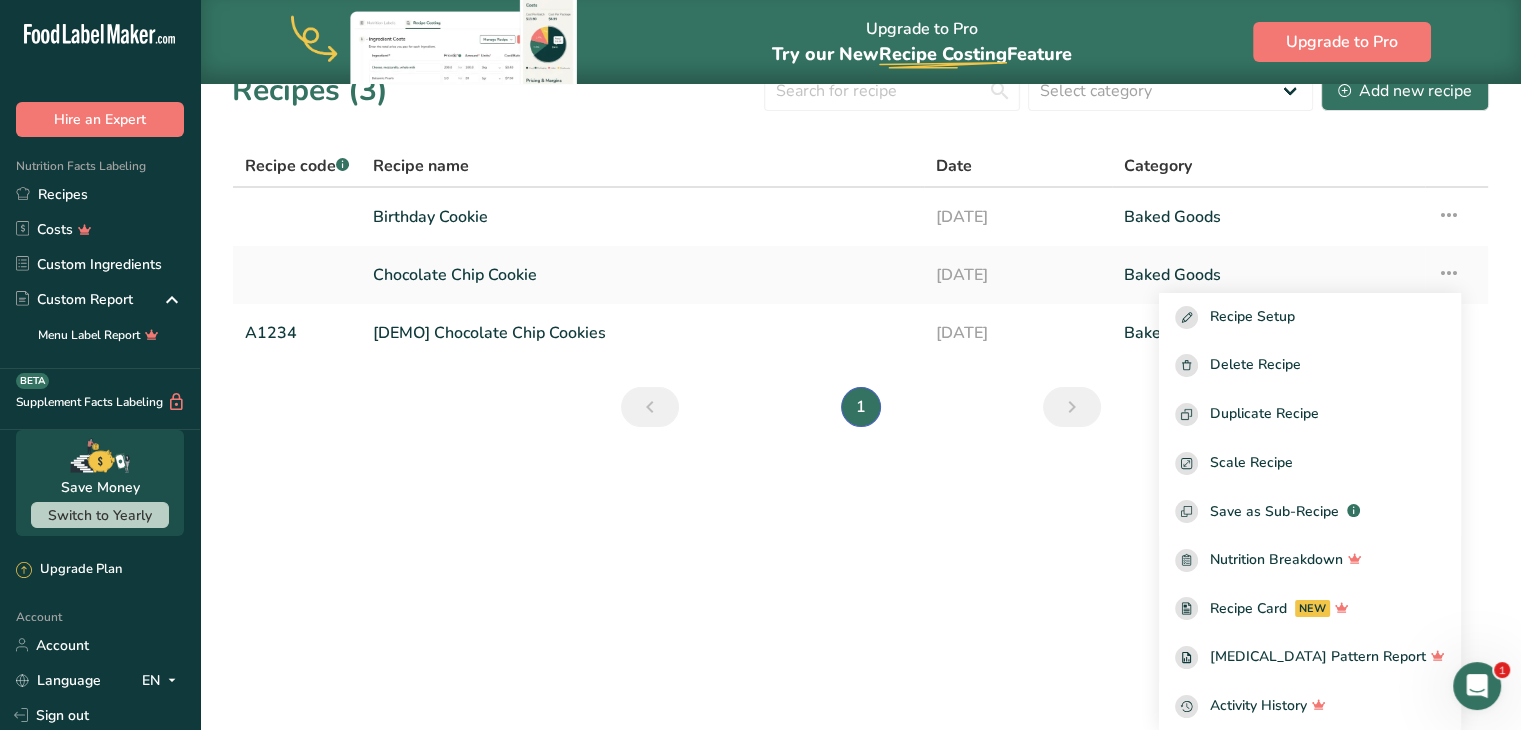 click on "Upgrade to Pro
Try our New
Recipe Costing
.a-29{fill:none;stroke-linecap:round;stroke-width:3px;}
Feature
Upgrade to Pro
Recipes (3)
Select category
All
Baked Goods
Beverages
Confectionery
Cooked Meals, Salads, & Sauces
Dairy
Snacks
Add new recipe
Recipe code
.a-a{fill:#347362;}.b-a{fill:#fff;}          Recipe name   Date   Category
Birthday Cookie
16-07-2025
Baked Goods
Recipe Setup       Delete Recipe           Duplicate Recipe             Scale Recipe             Save as Sub-Recipe   .a-a{fill:#347362;}.b-a{fill:#fff;}" at bounding box center (760, 365) 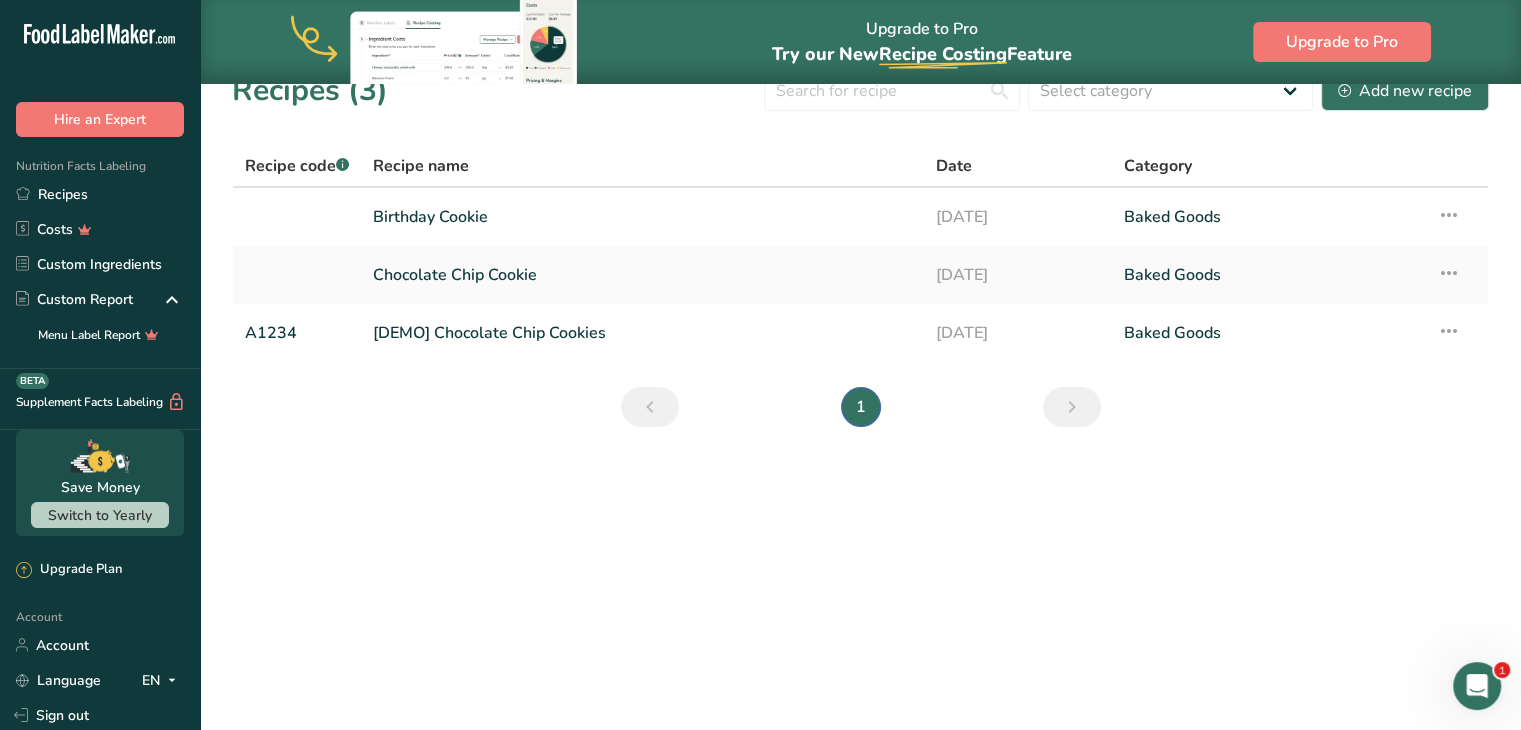 scroll, scrollTop: 0, scrollLeft: 0, axis: both 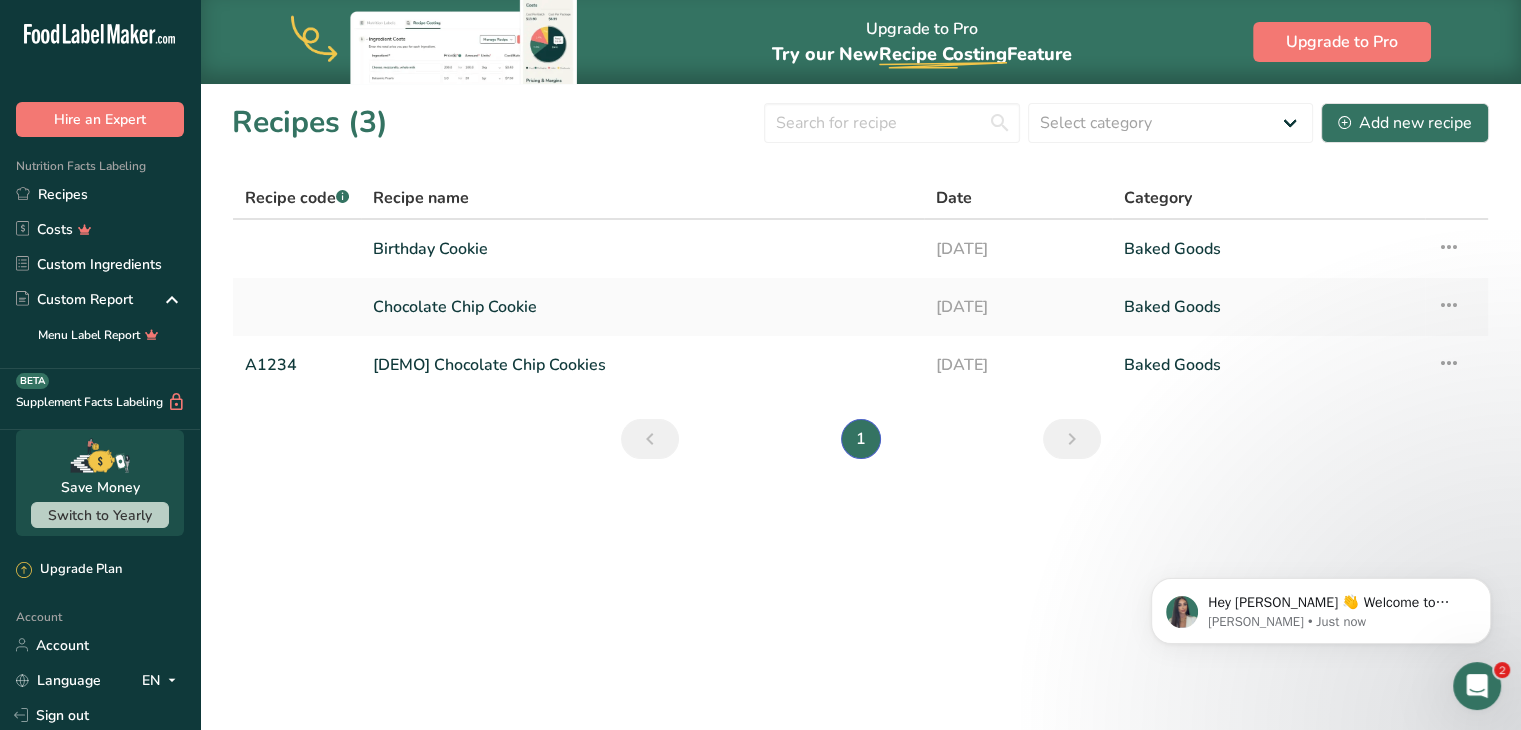 click 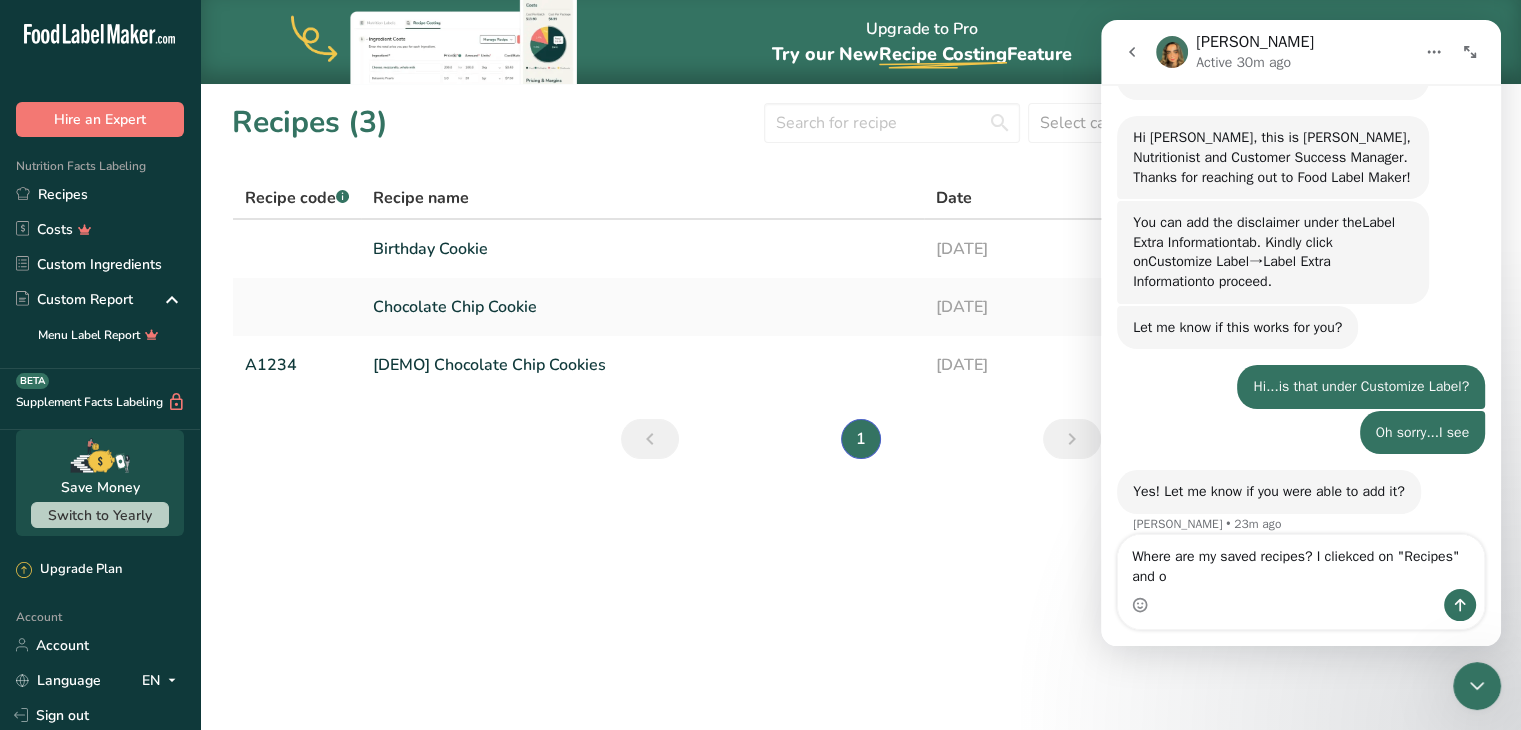 scroll, scrollTop: 356, scrollLeft: 0, axis: vertical 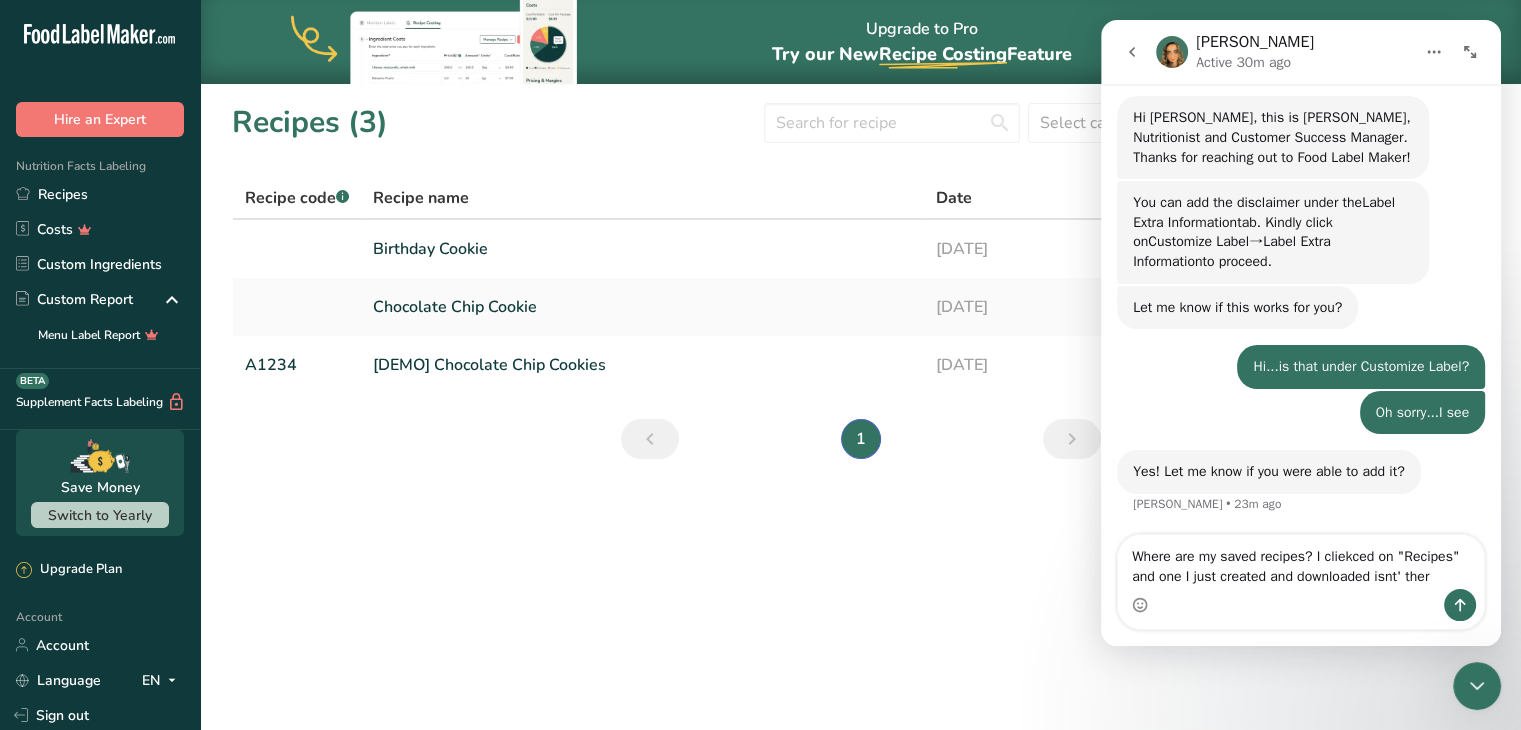type on "Where are my saved recipes? I cliekced on "Recipes" and one I just created and downloaded isnt' there" 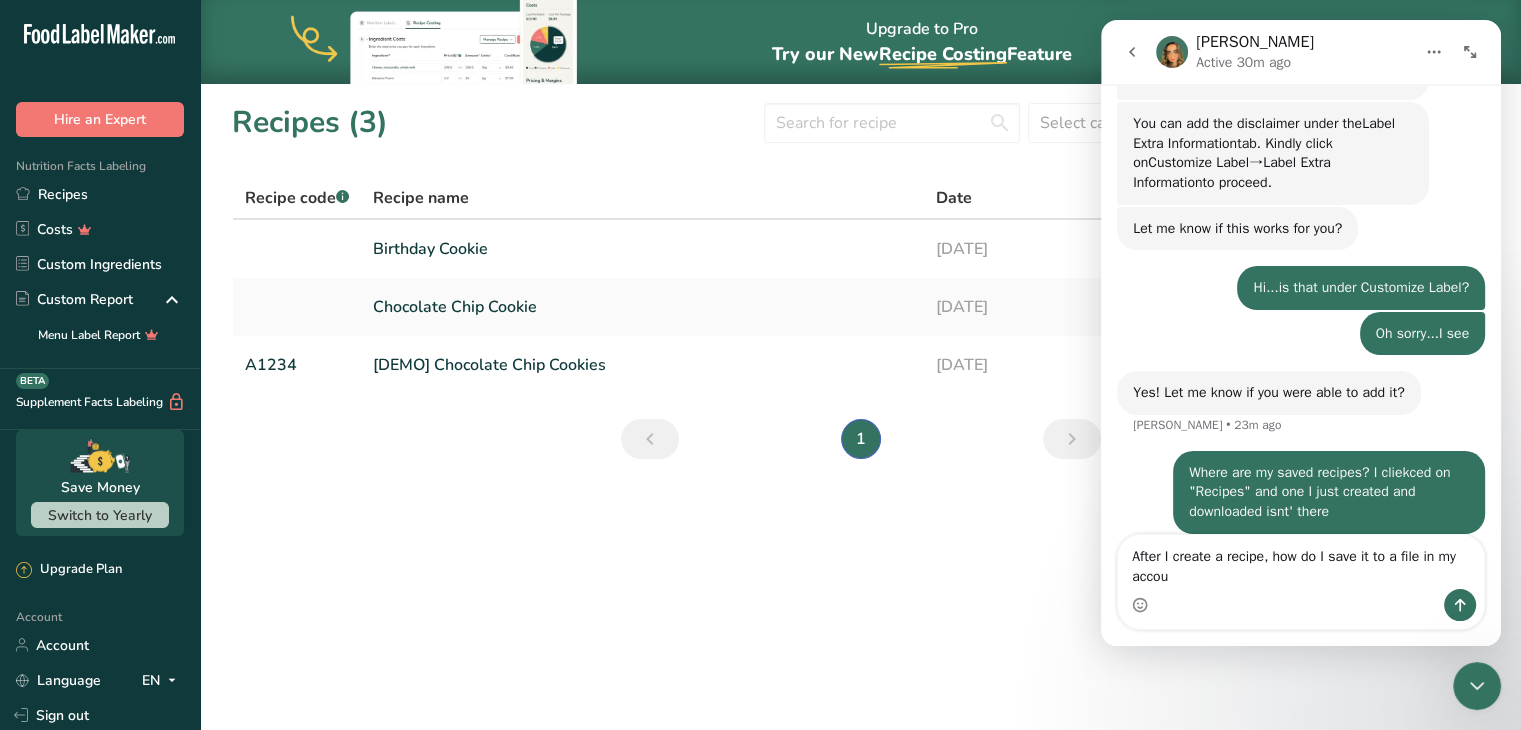 scroll, scrollTop: 455, scrollLeft: 0, axis: vertical 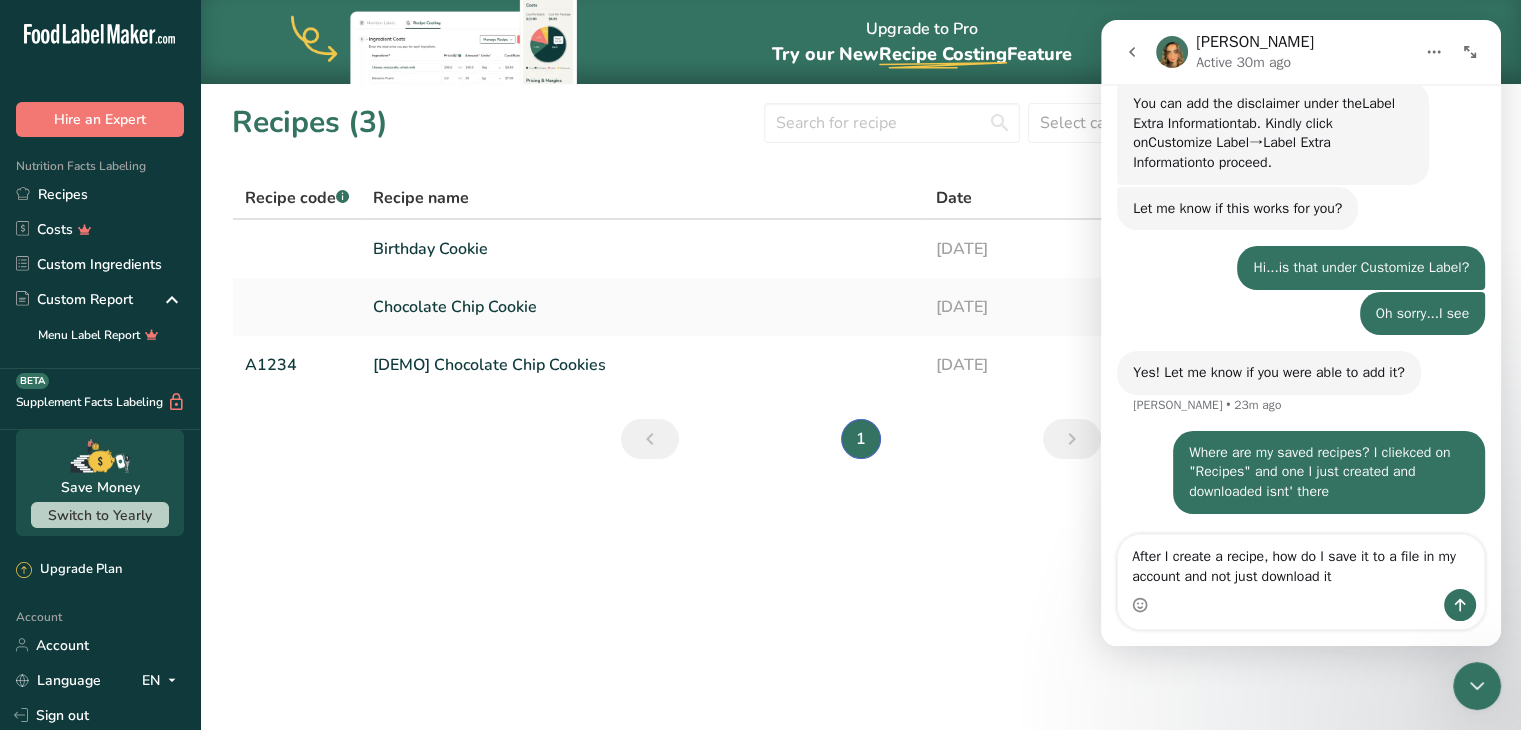 type on "After I create a recipe, how do I save it to a file in my account and not just download it?" 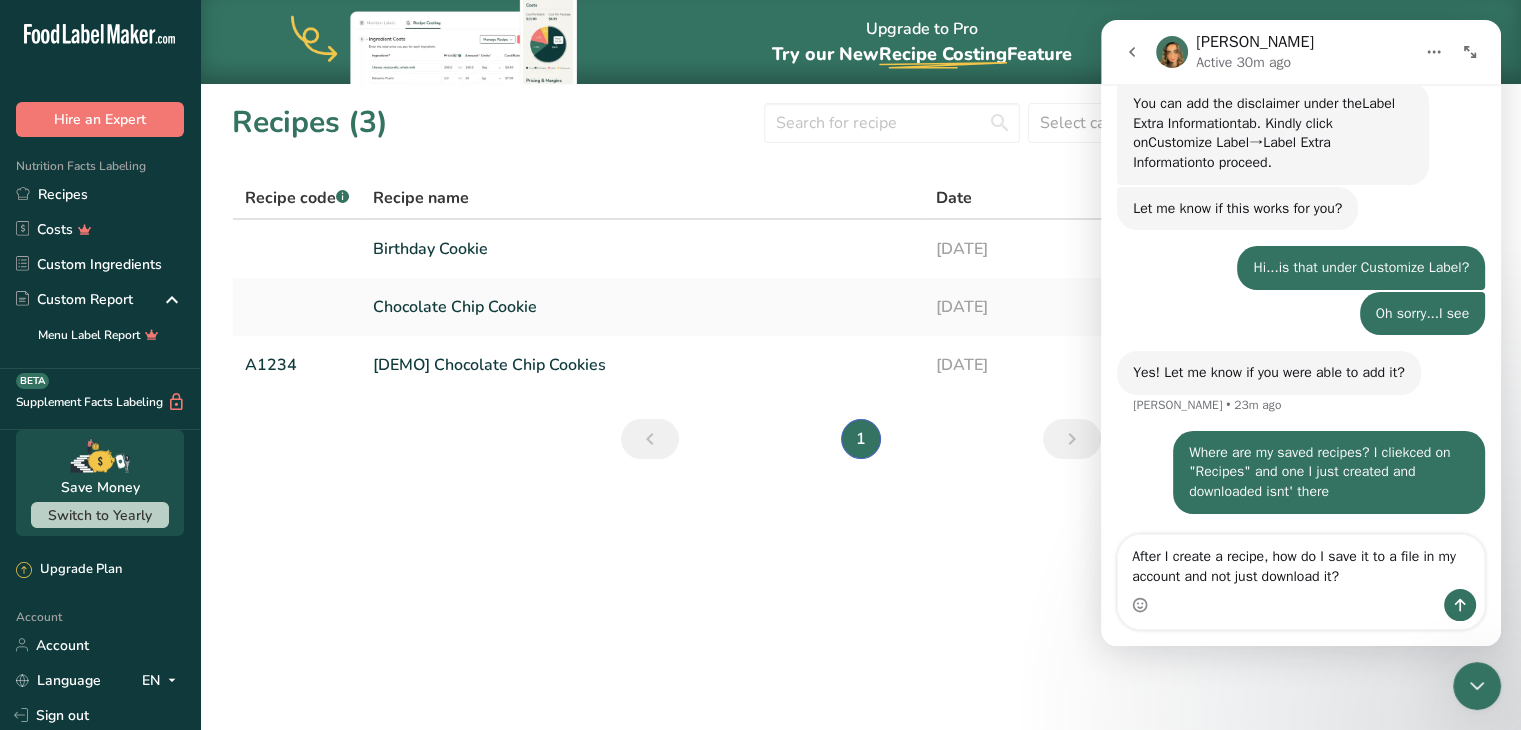 type 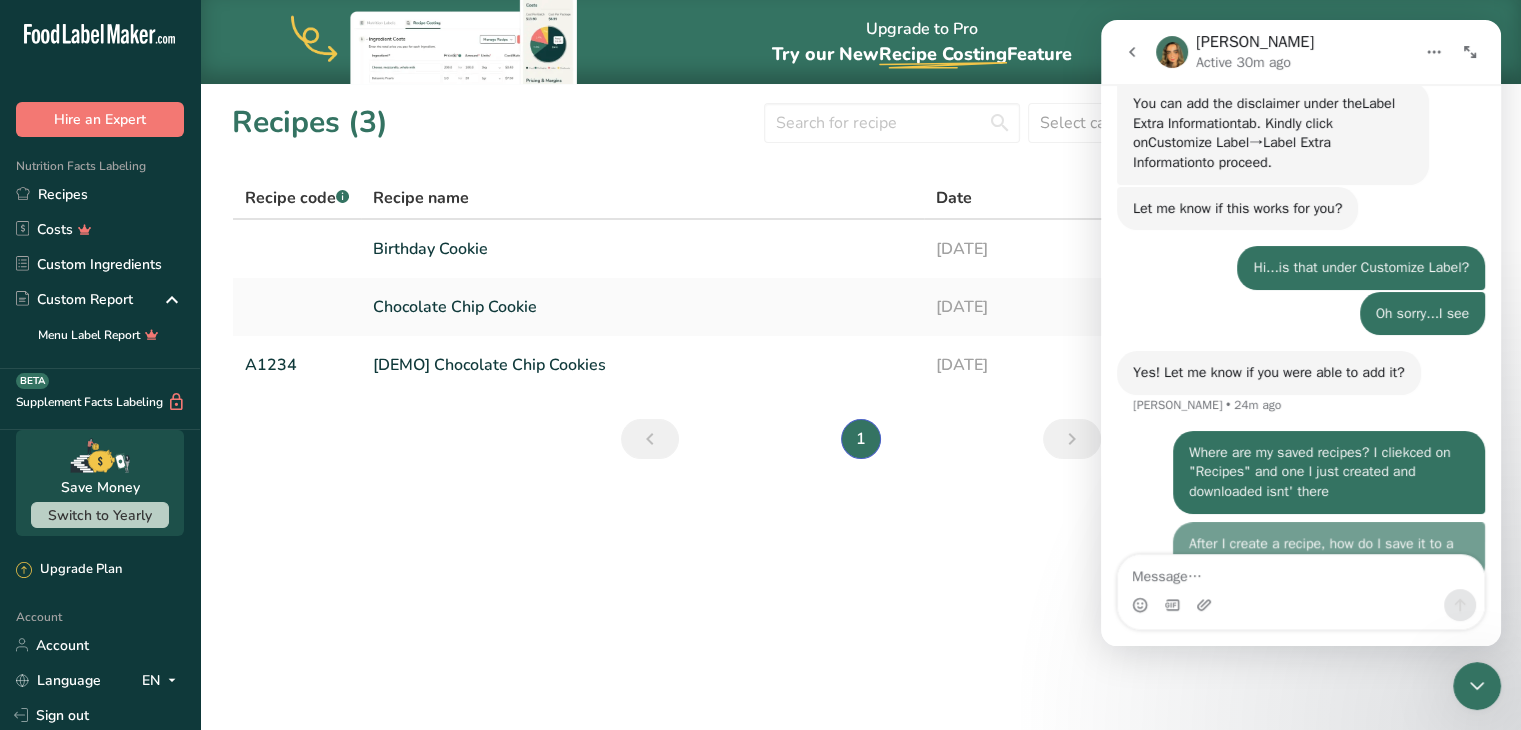 scroll, scrollTop: 500, scrollLeft: 0, axis: vertical 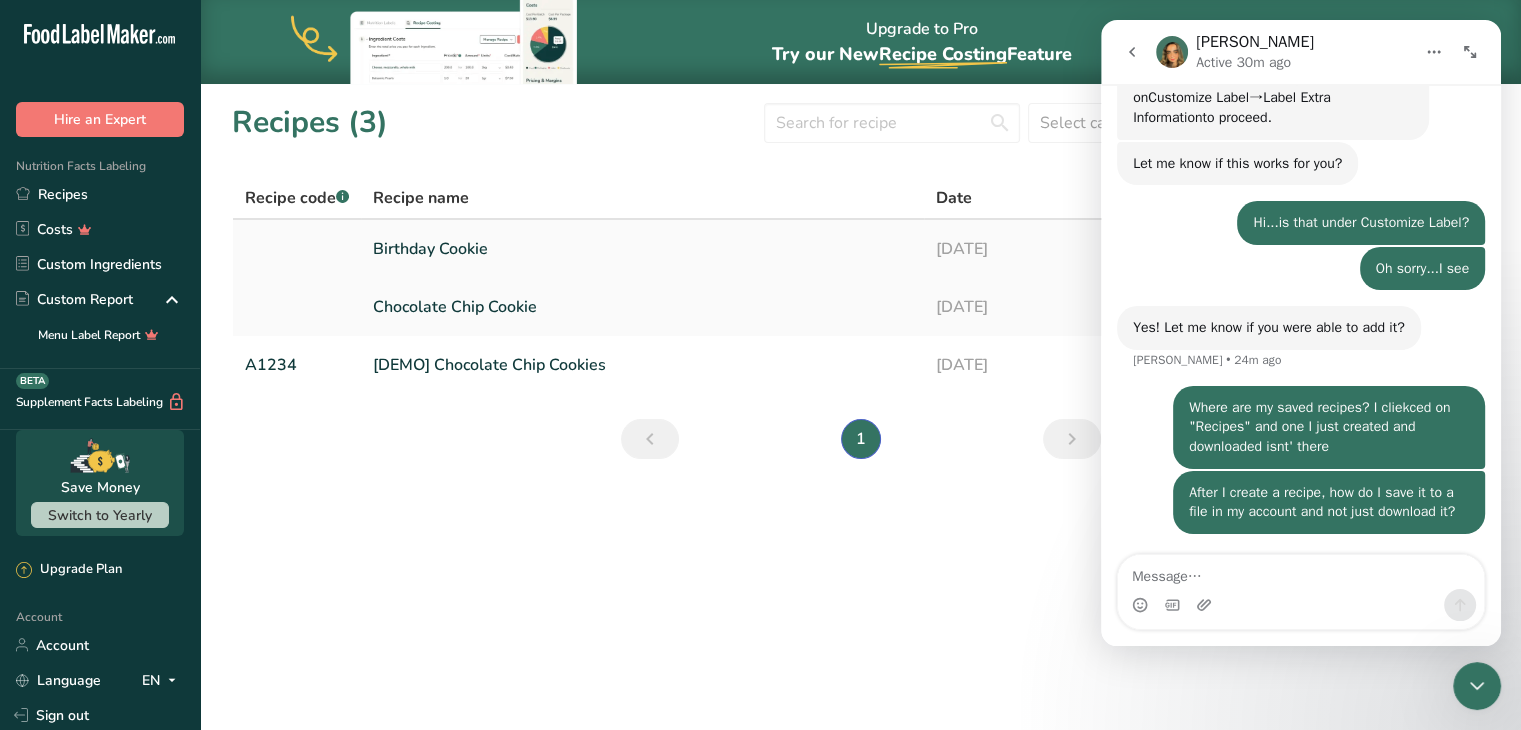 click on "Birthday Cookie" at bounding box center (642, 249) 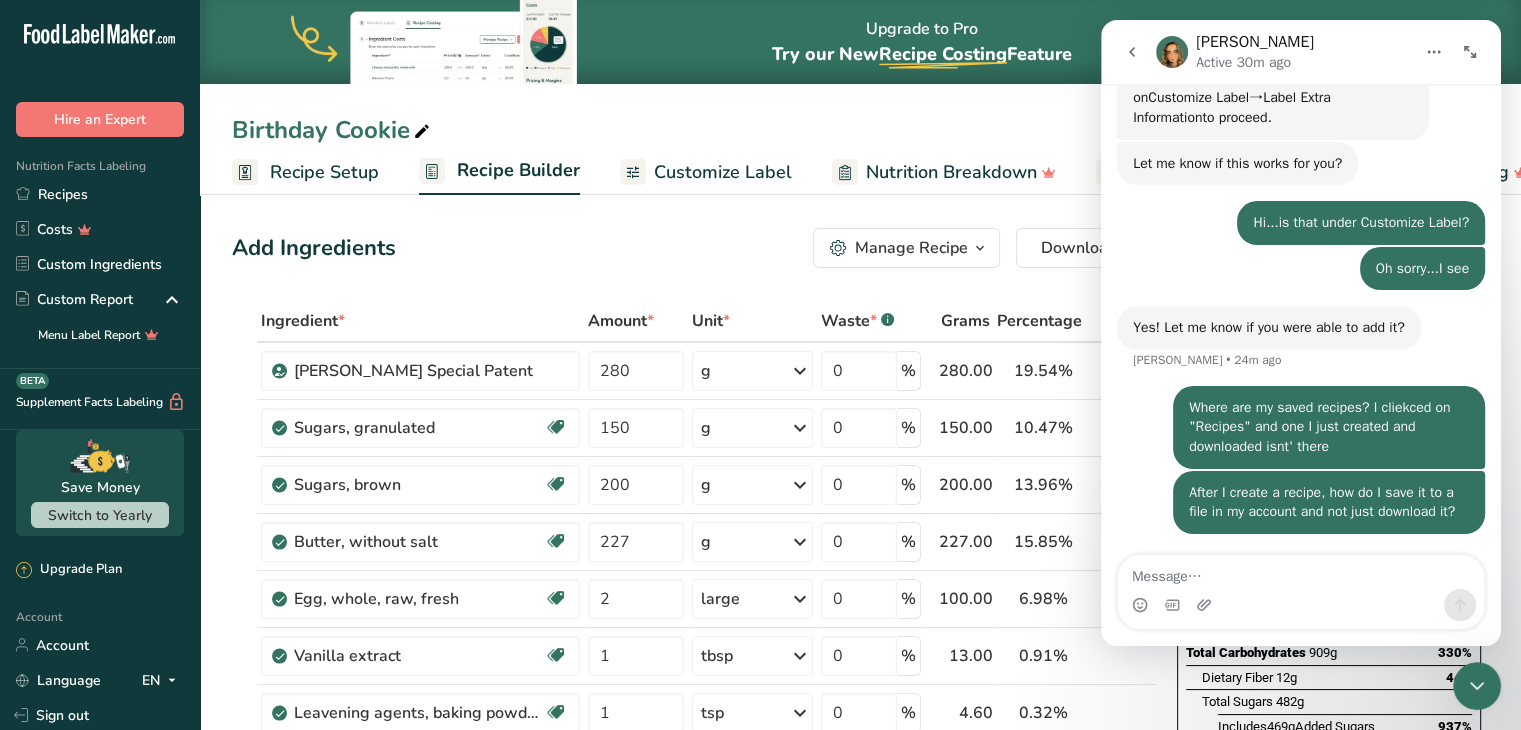drag, startPoint x: 1374, startPoint y: 23, endPoint x: 1368, endPoint y: 66, distance: 43.416588 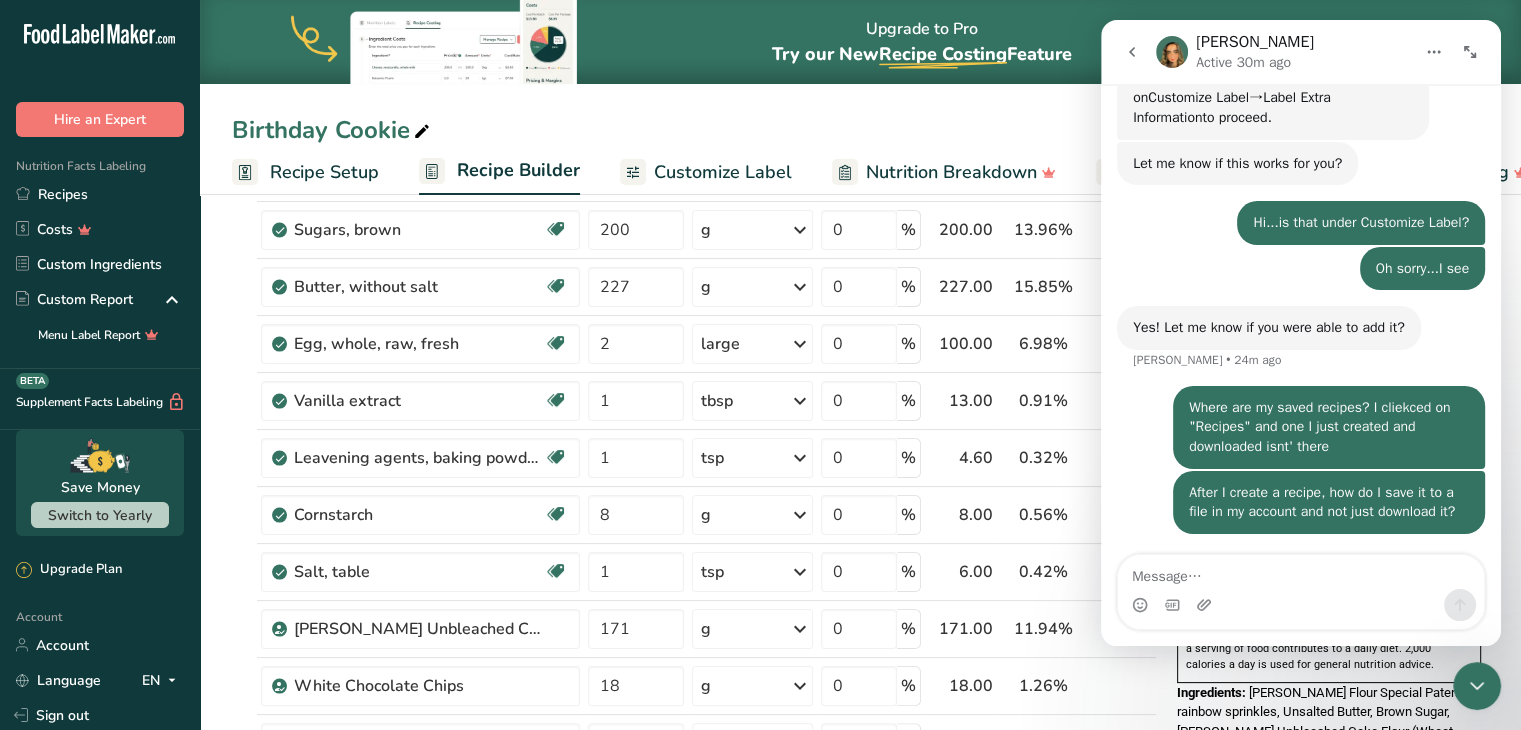 scroll, scrollTop: 300, scrollLeft: 0, axis: vertical 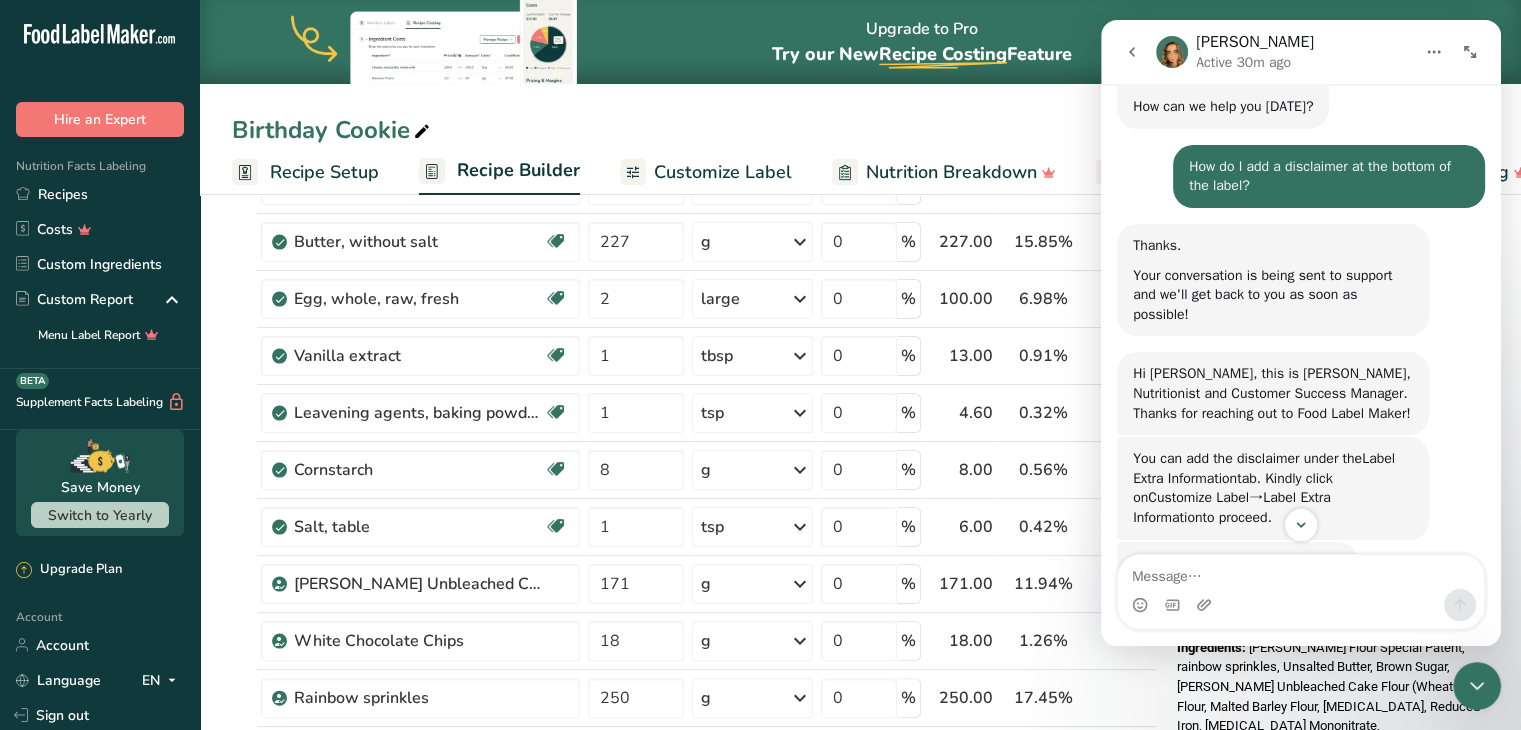 click 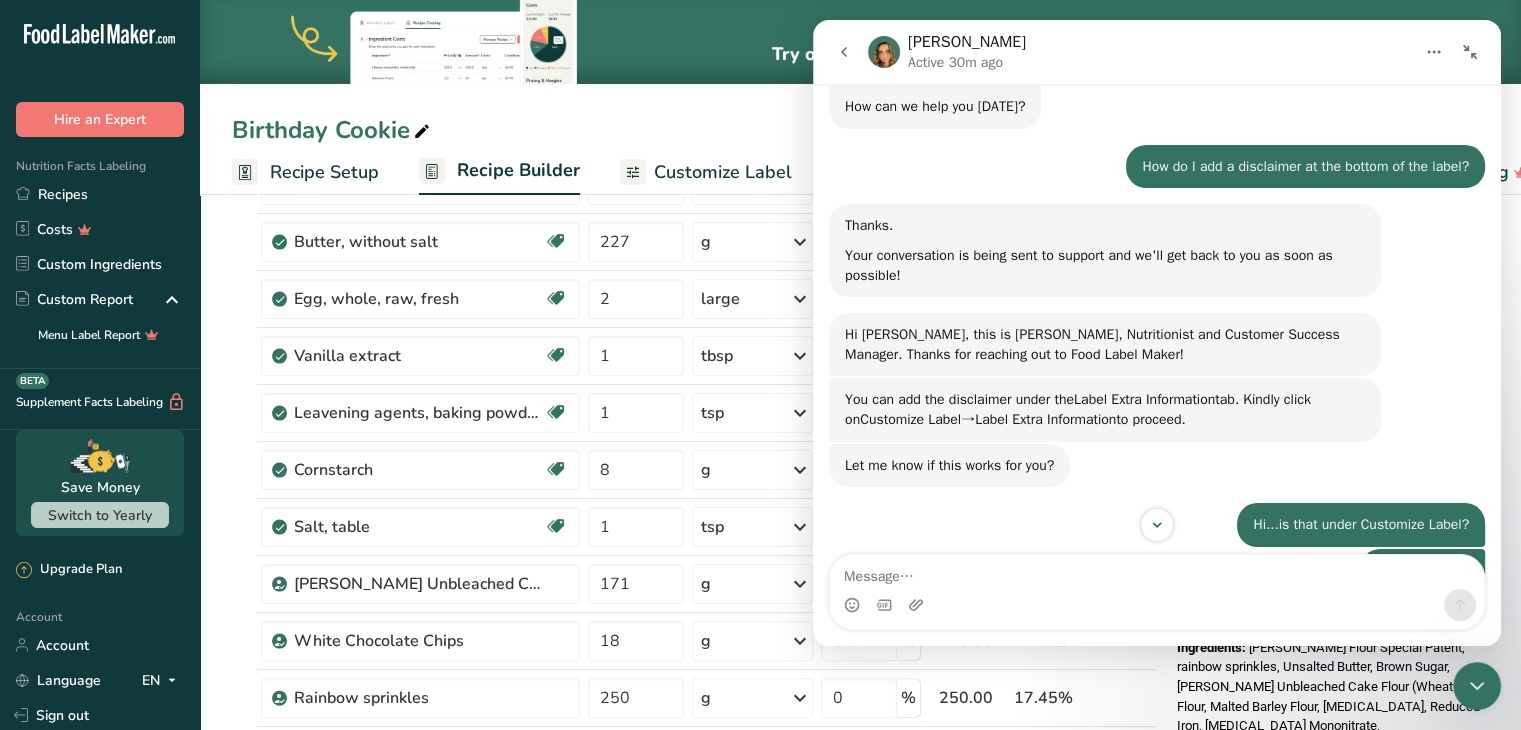 click 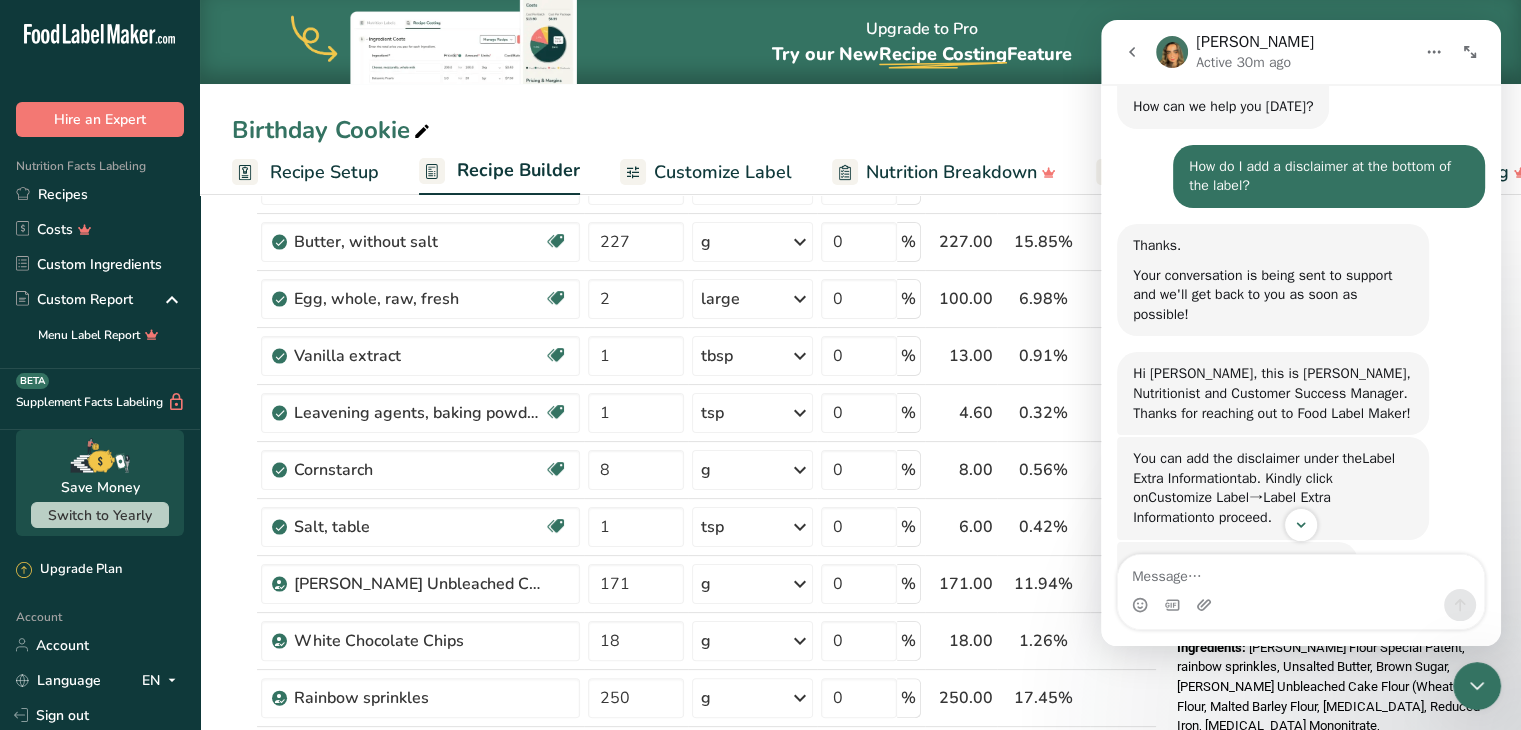 click 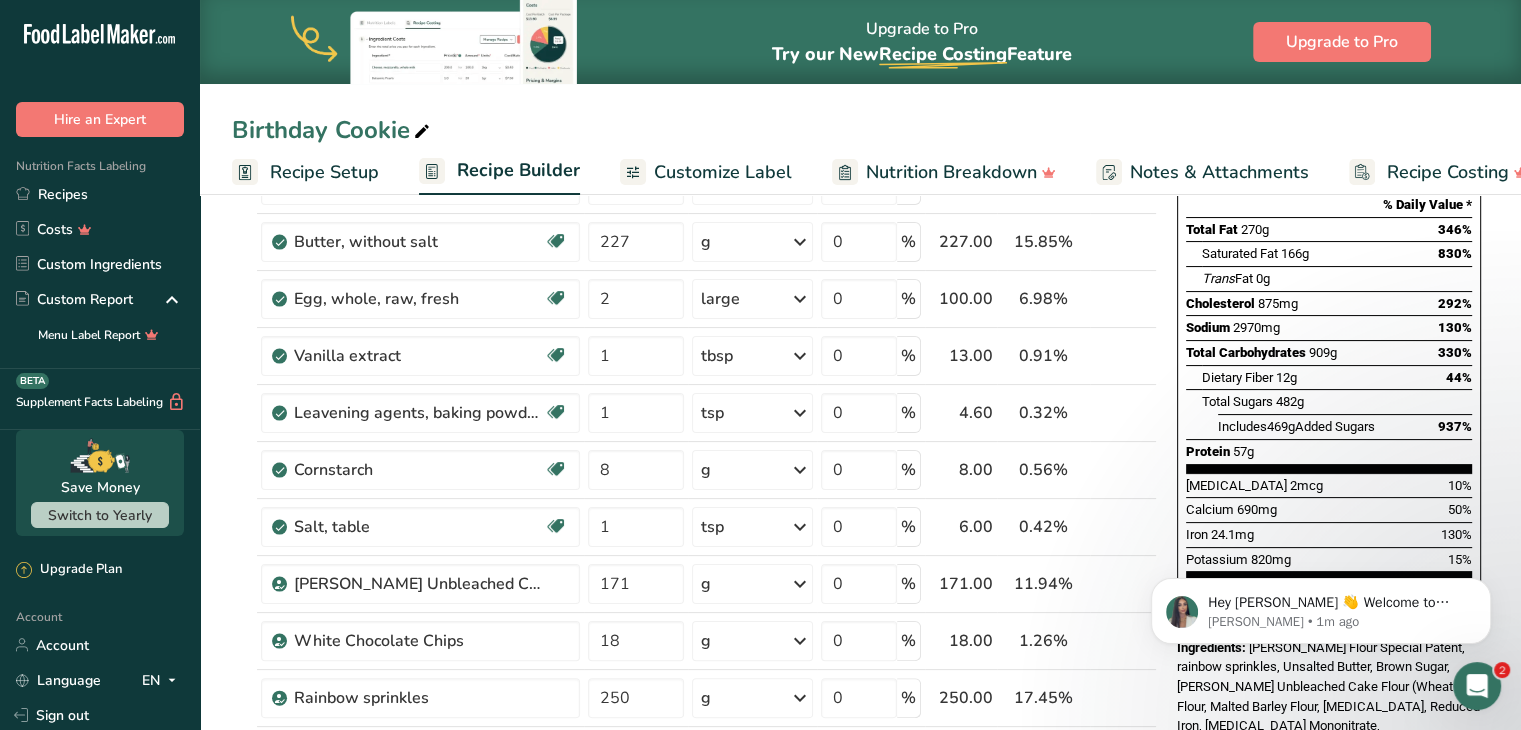 scroll, scrollTop: 0, scrollLeft: 0, axis: both 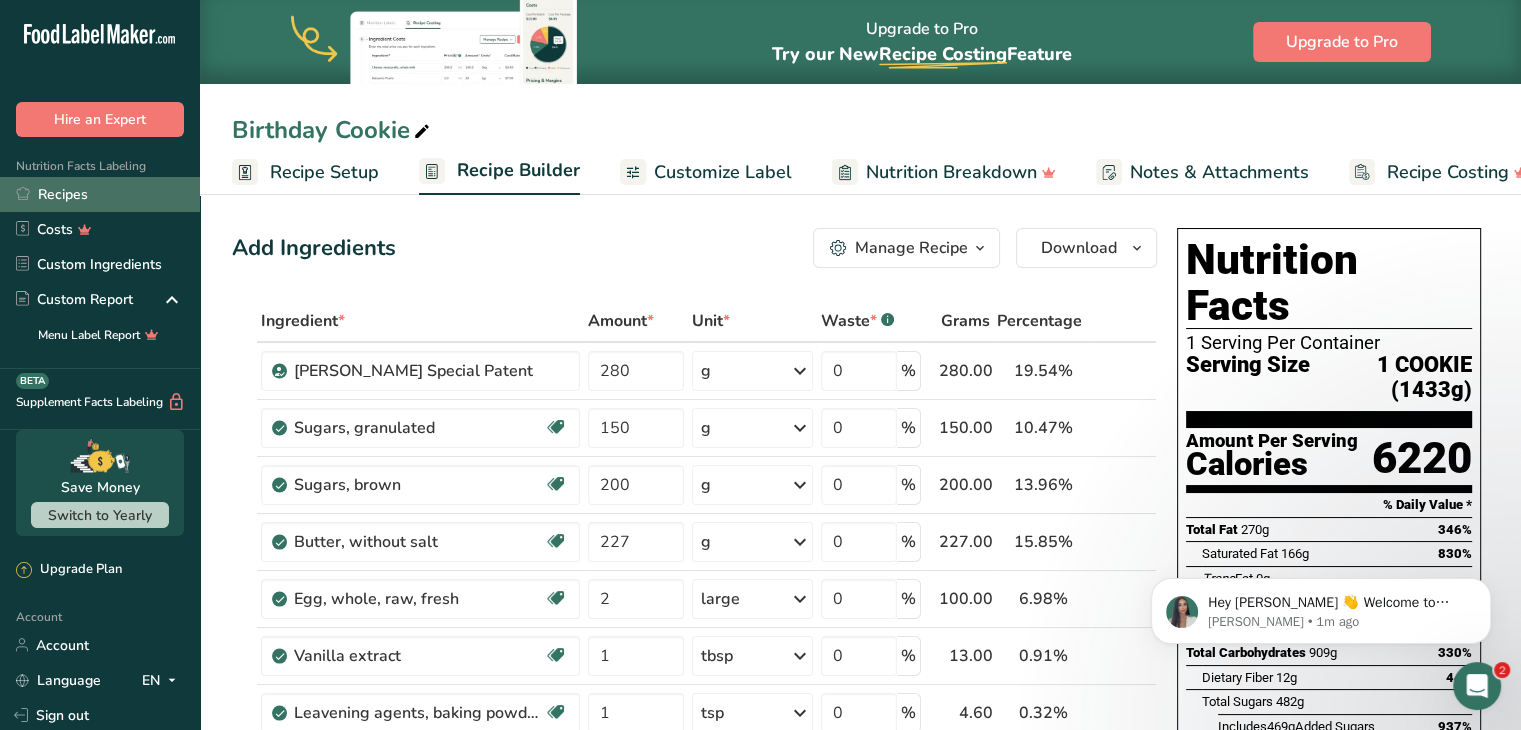click on "Recipes" at bounding box center (100, 194) 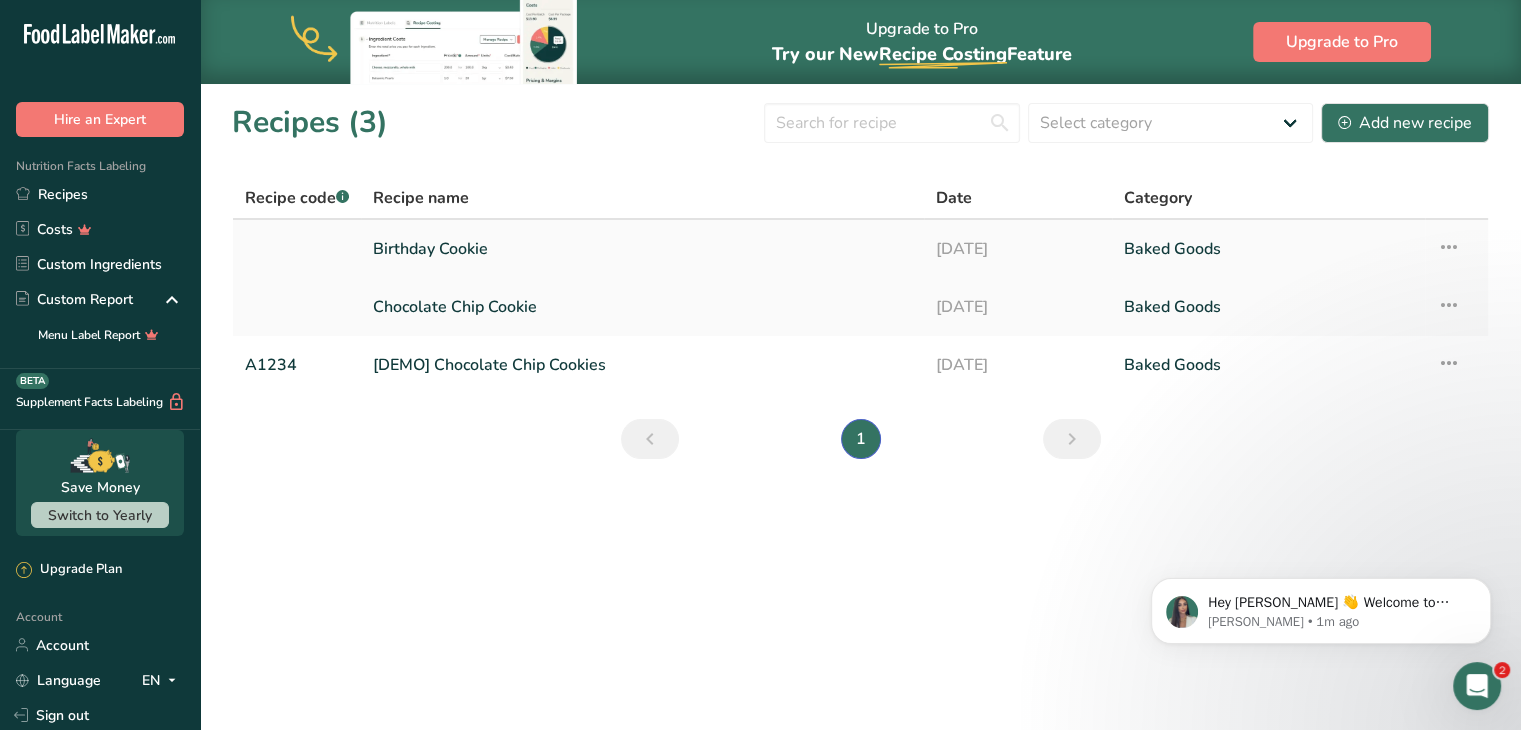 click at bounding box center [1449, 247] 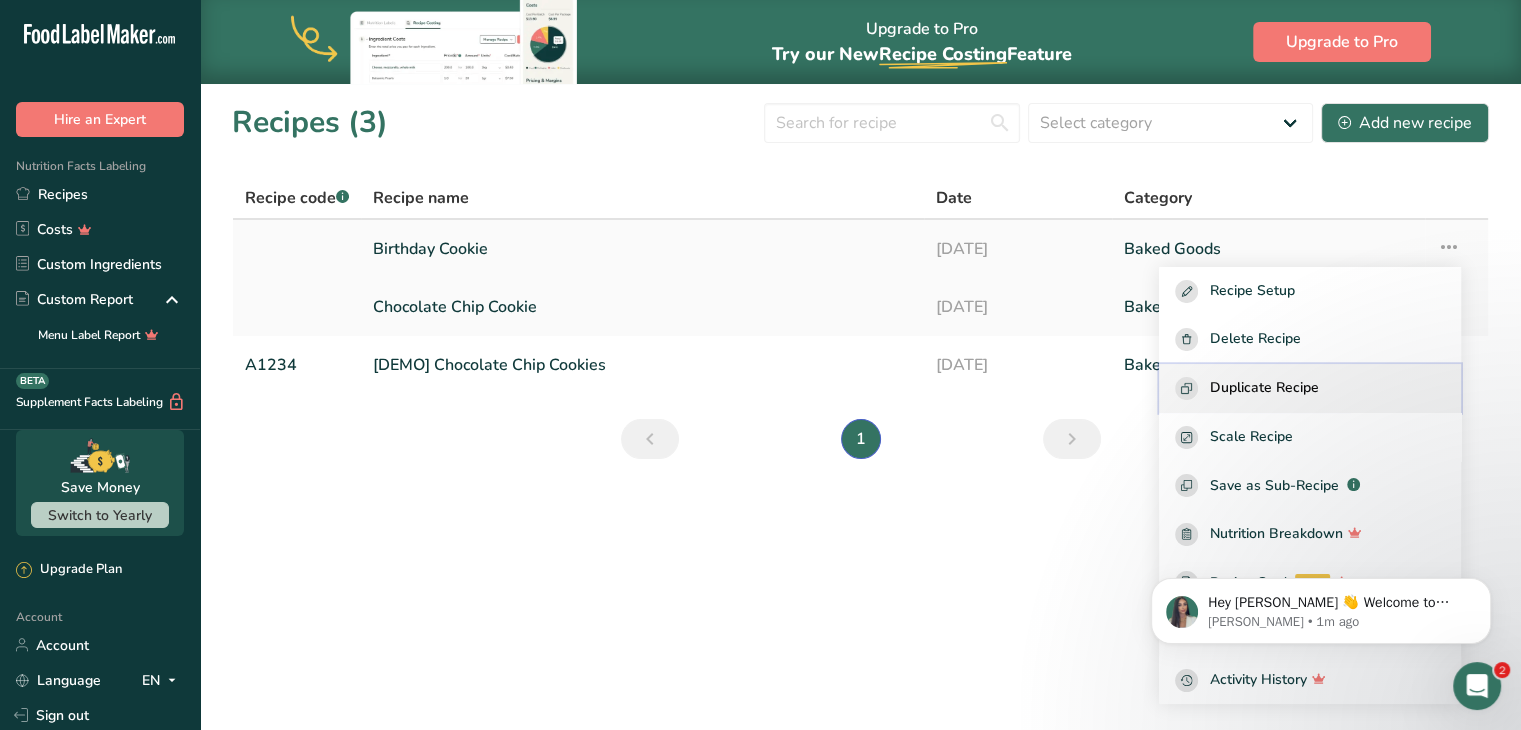 click on "Duplicate Recipe" at bounding box center (1264, 388) 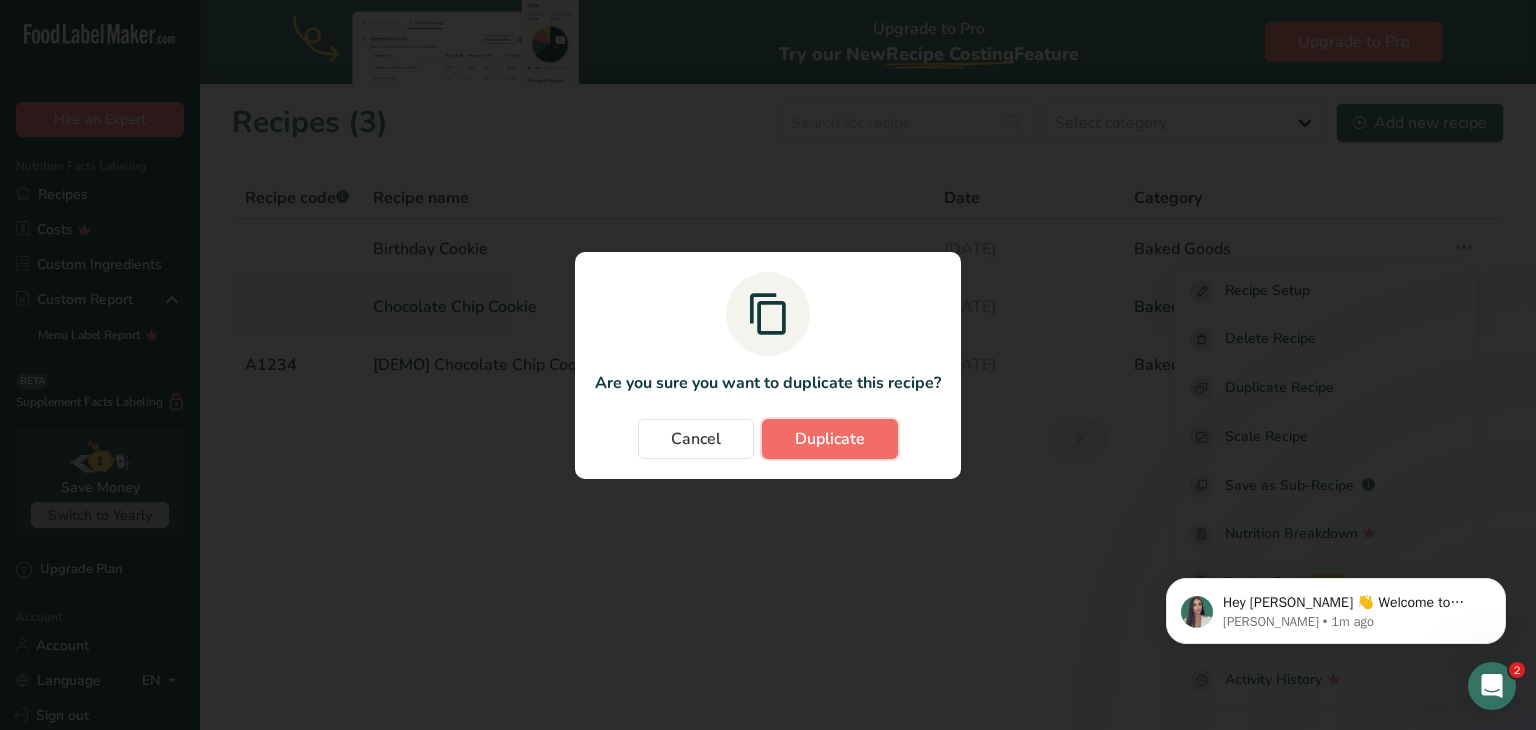 click on "Duplicate" at bounding box center (830, 439) 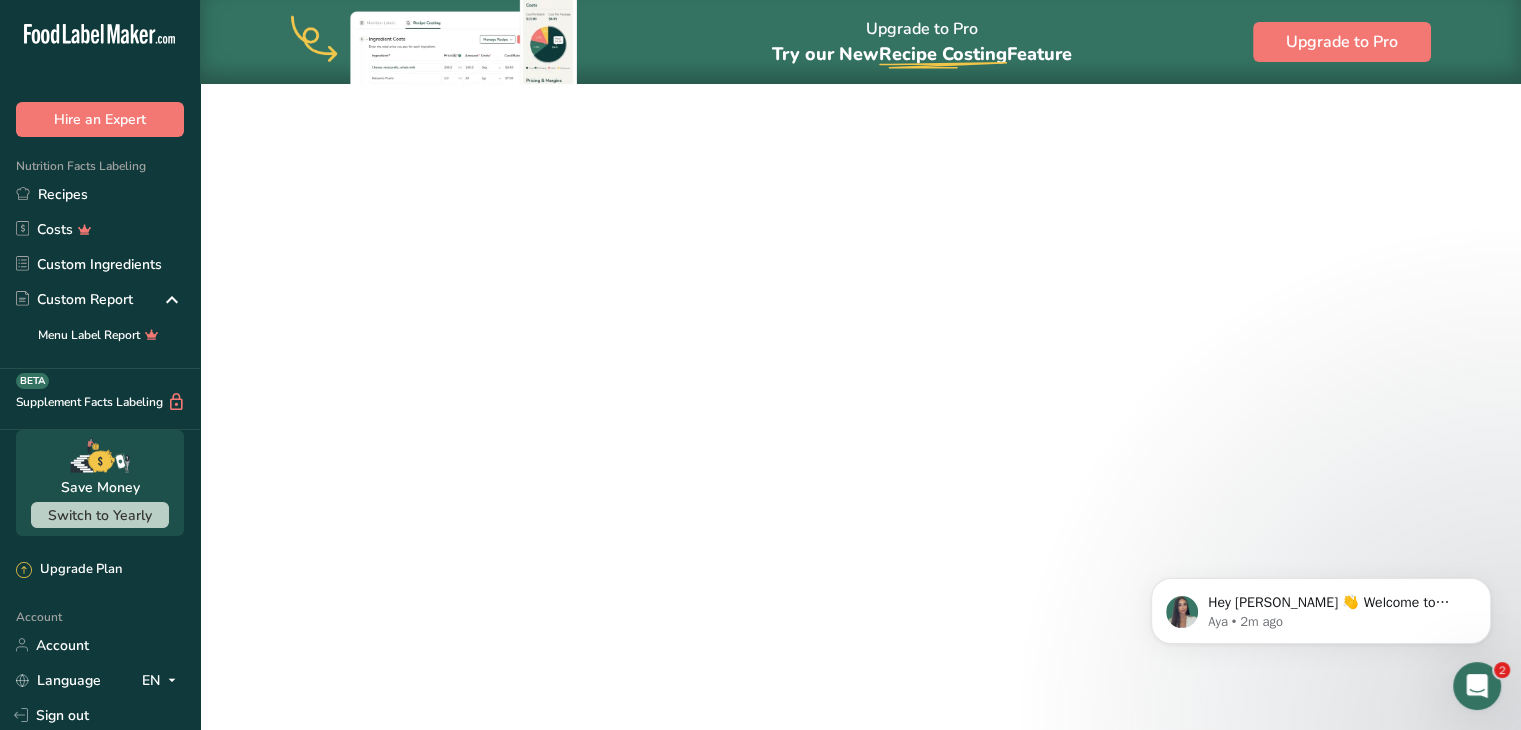 click on "Duplicate" at bounding box center (823, 439) 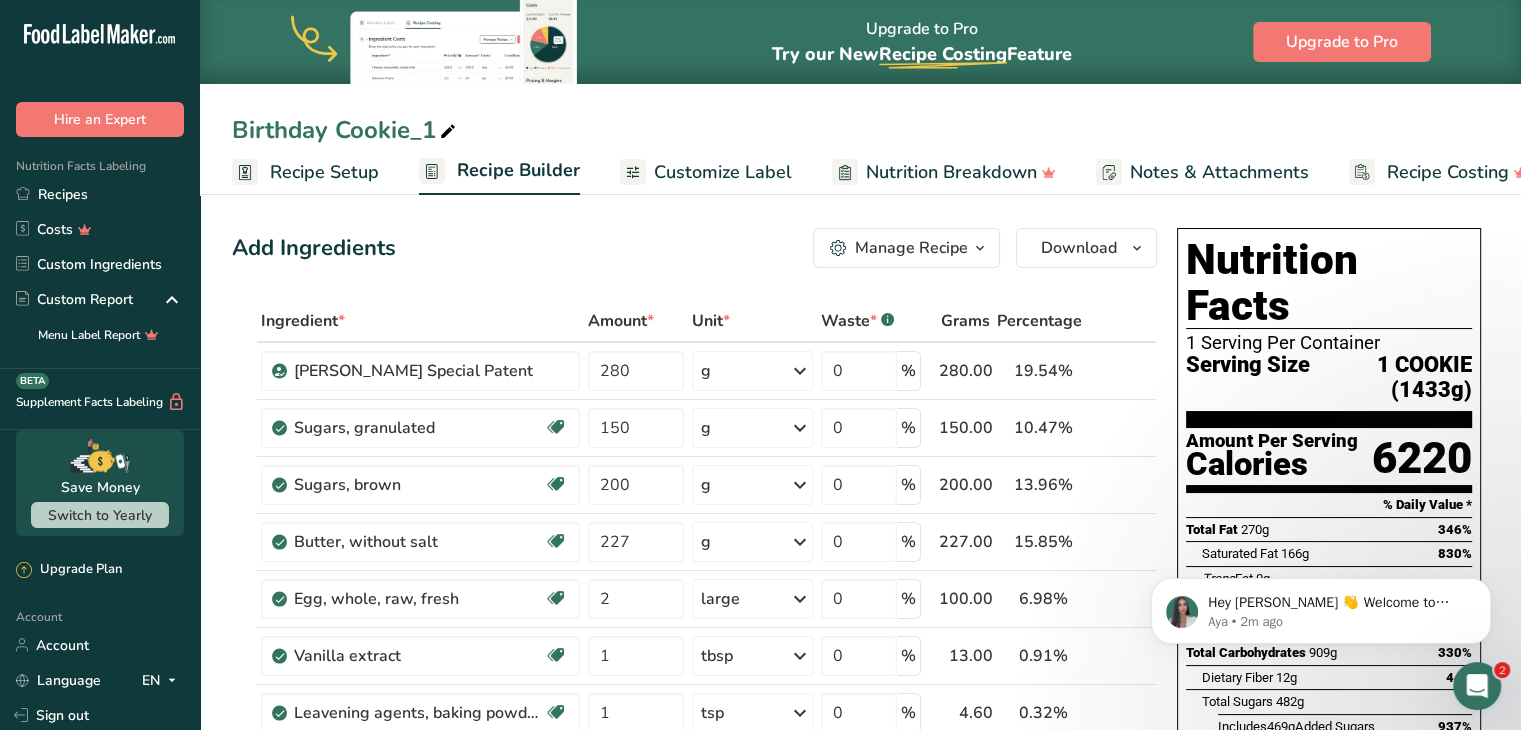 click 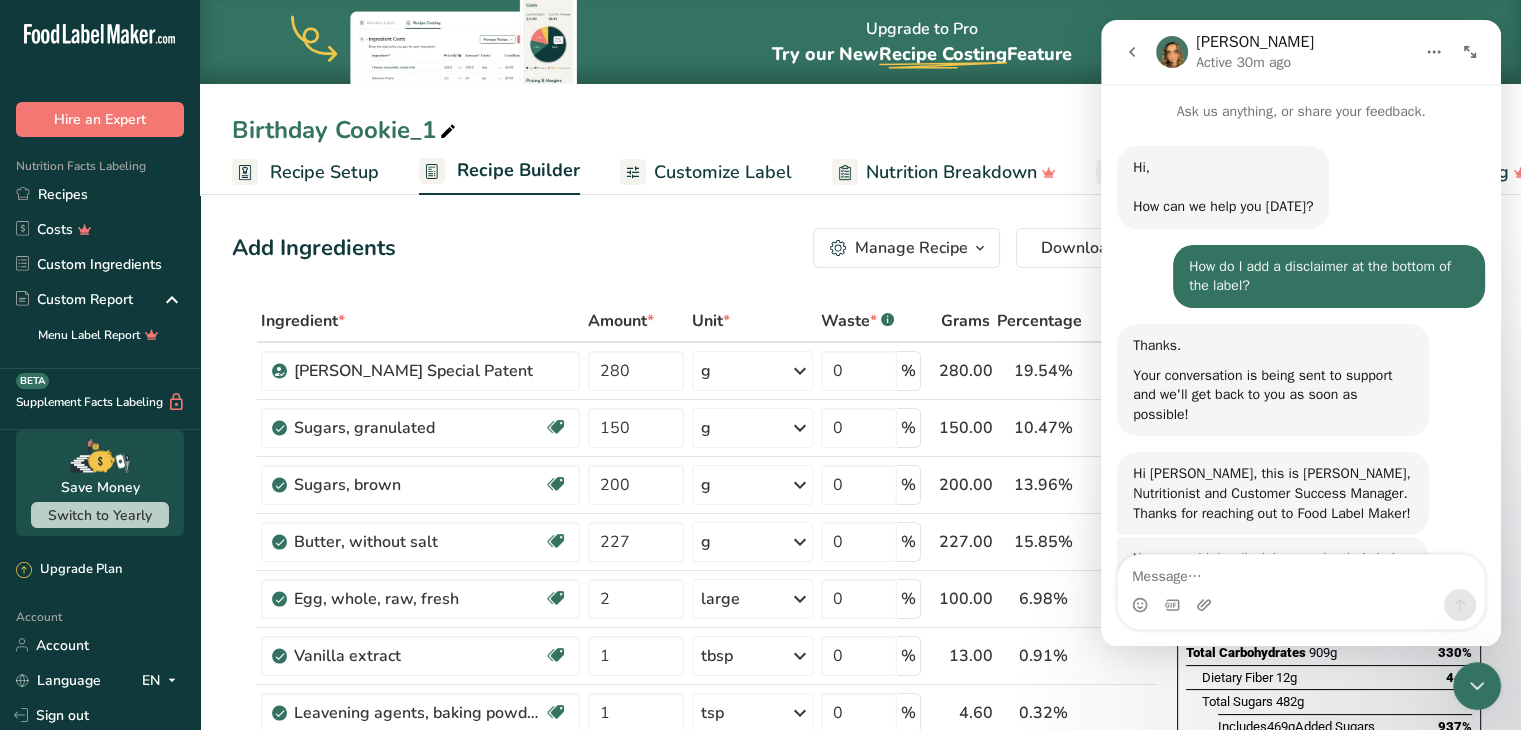 scroll, scrollTop: 500, scrollLeft: 0, axis: vertical 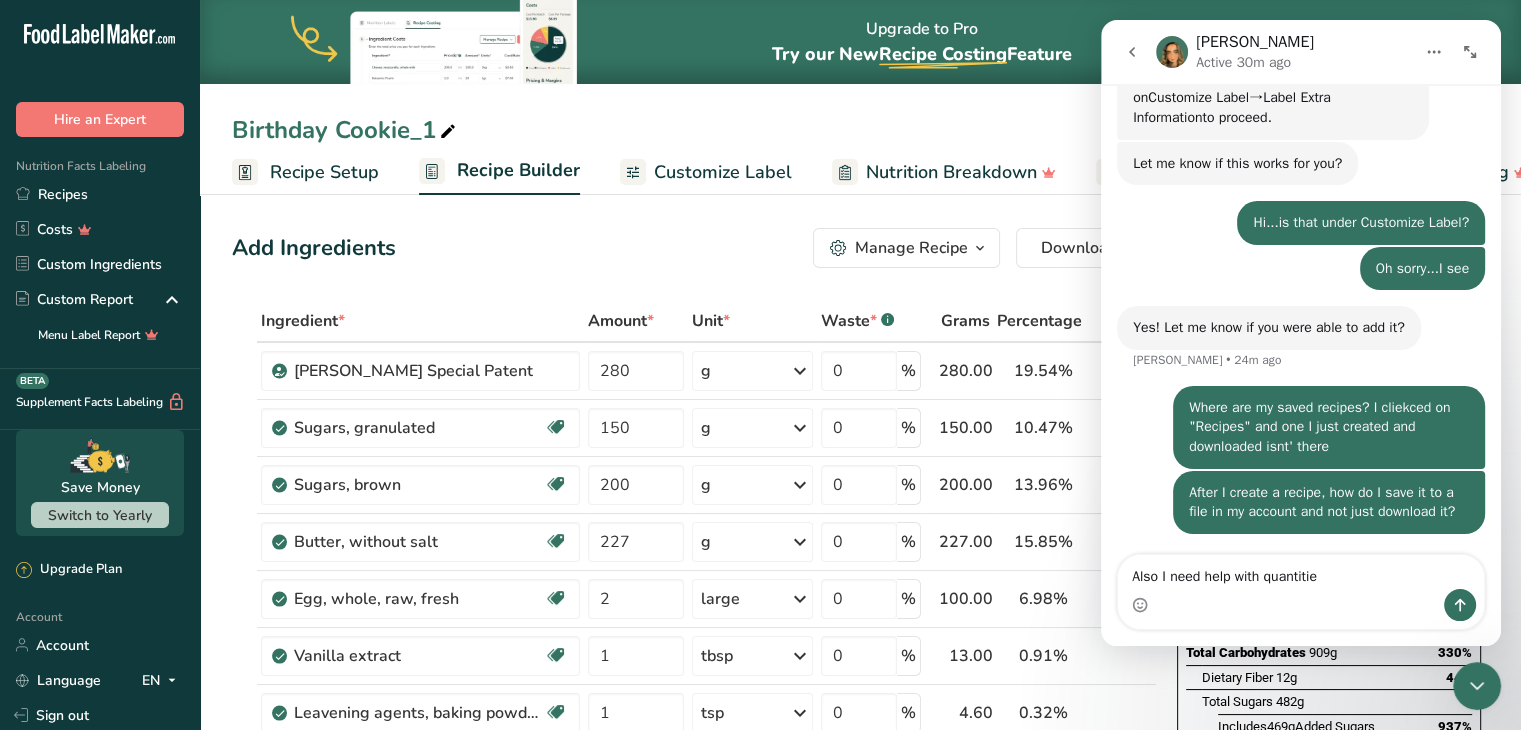 type on "Also I need help with quantities" 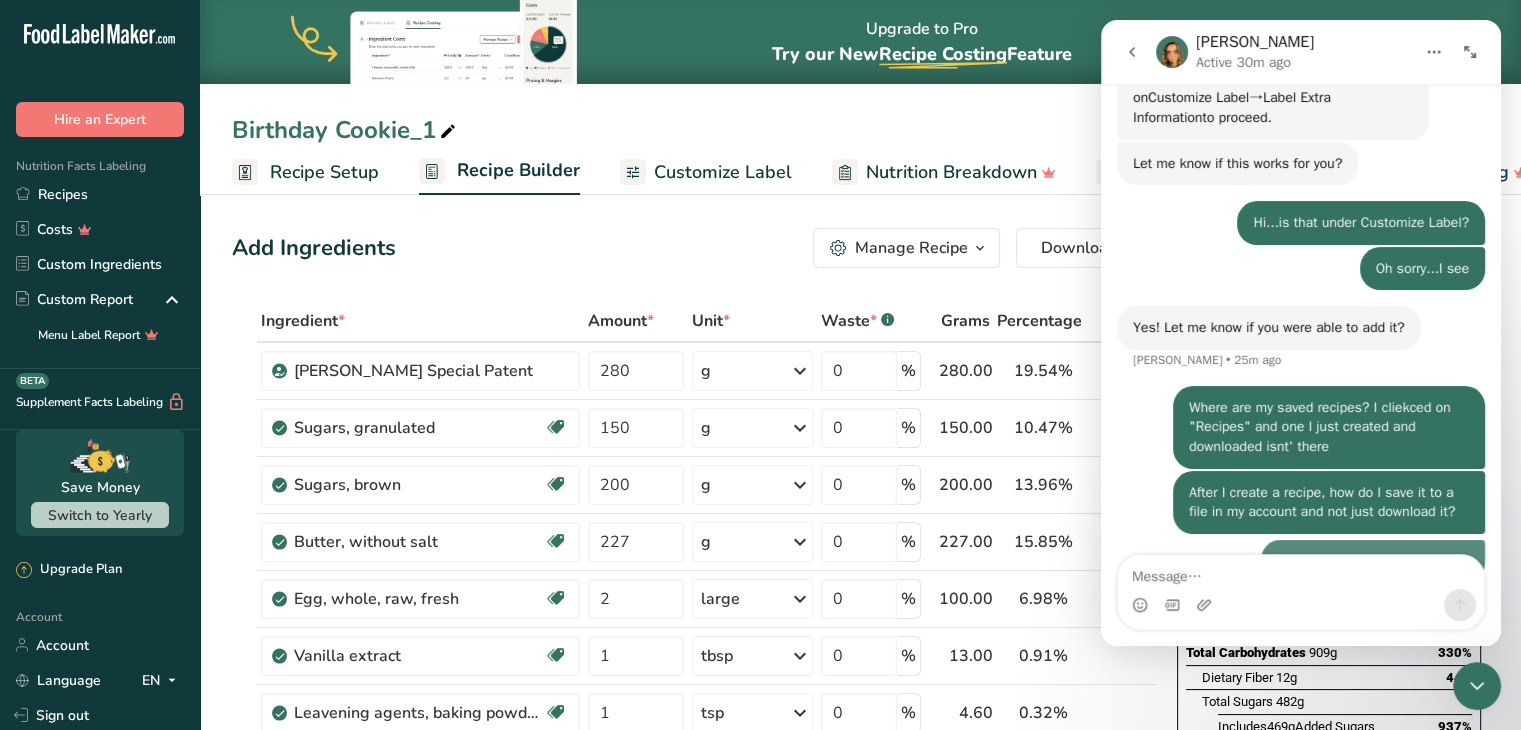 scroll, scrollTop: 546, scrollLeft: 0, axis: vertical 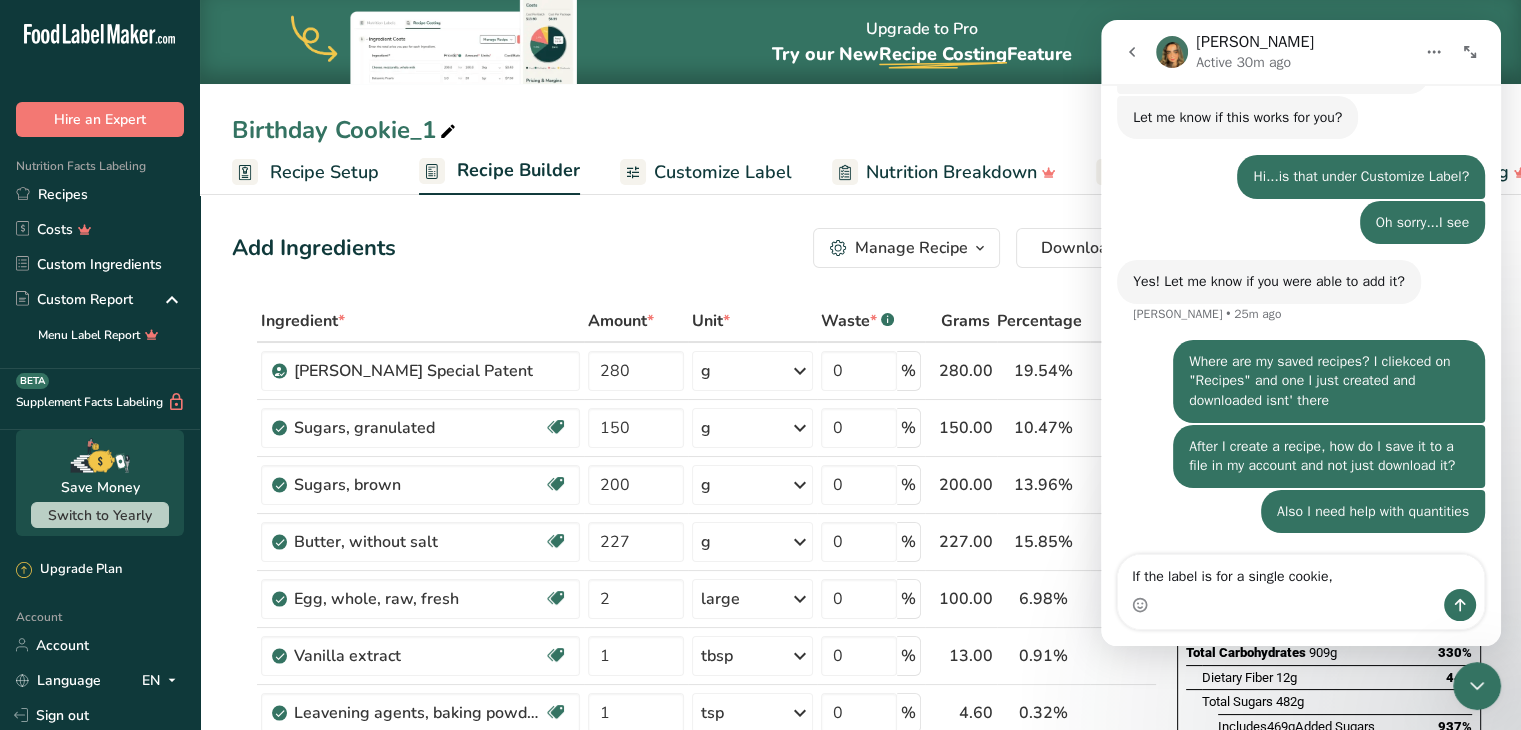 click on "Recipe Setup" at bounding box center [324, 172] 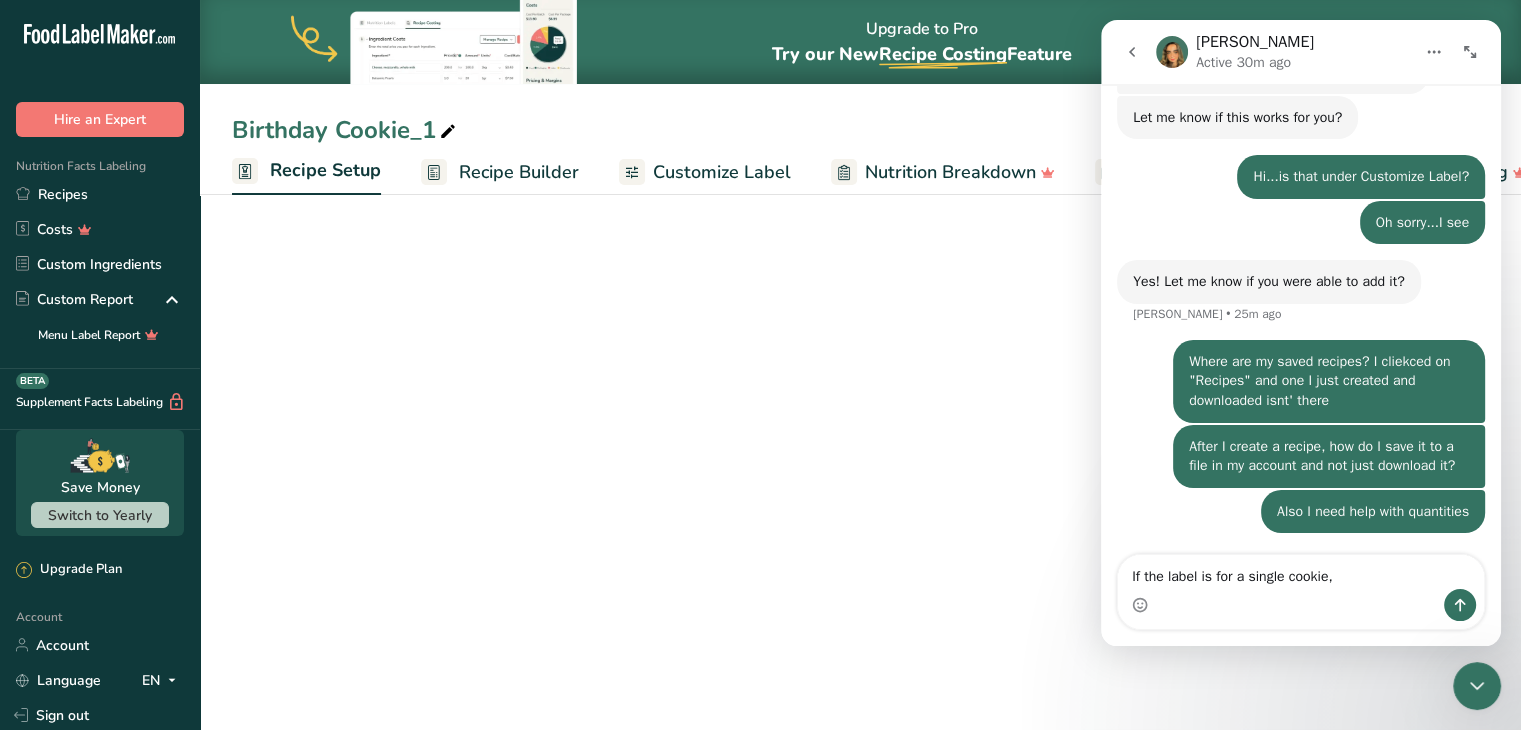 scroll, scrollTop: 0, scrollLeft: 7, axis: horizontal 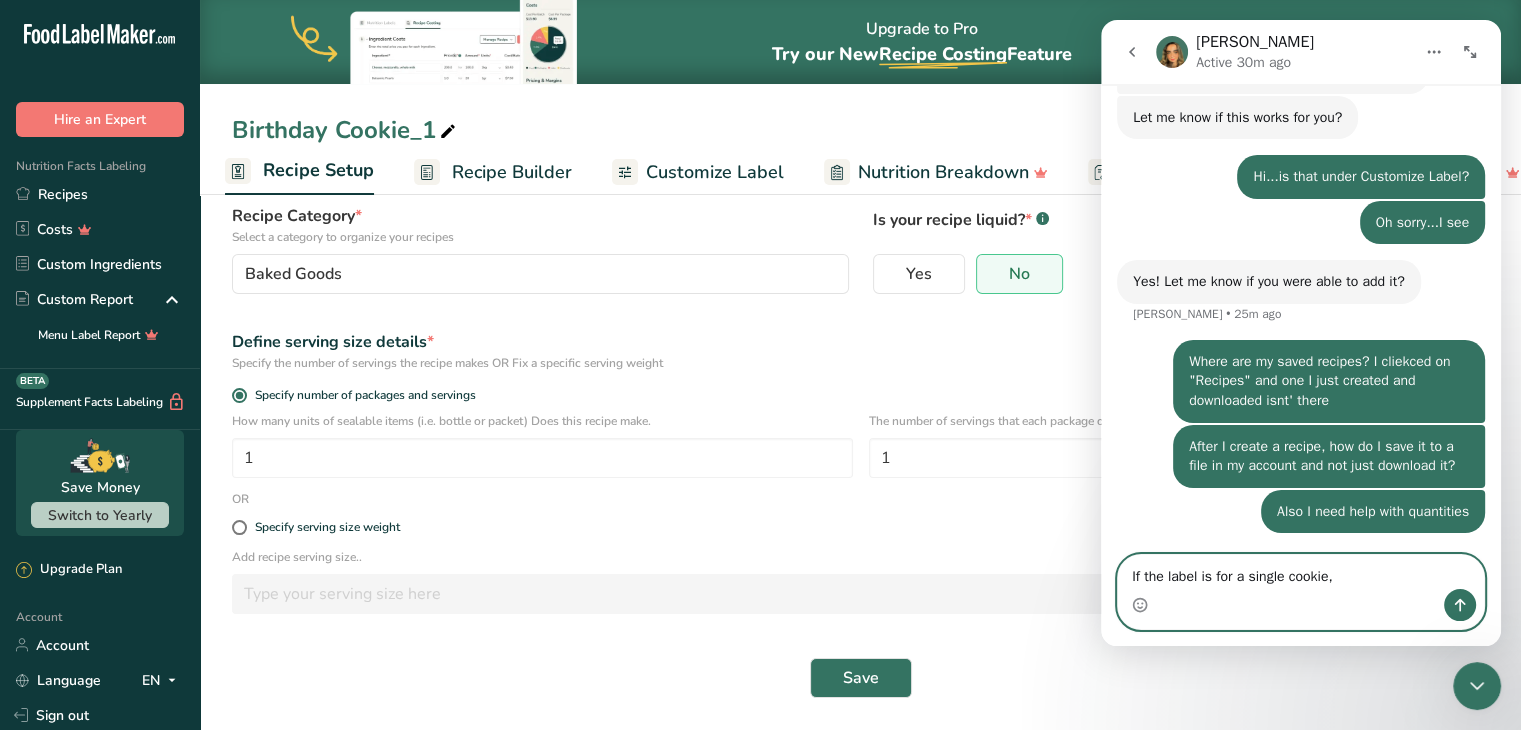 click on "If the label is for a single cookie," at bounding box center [1301, 572] 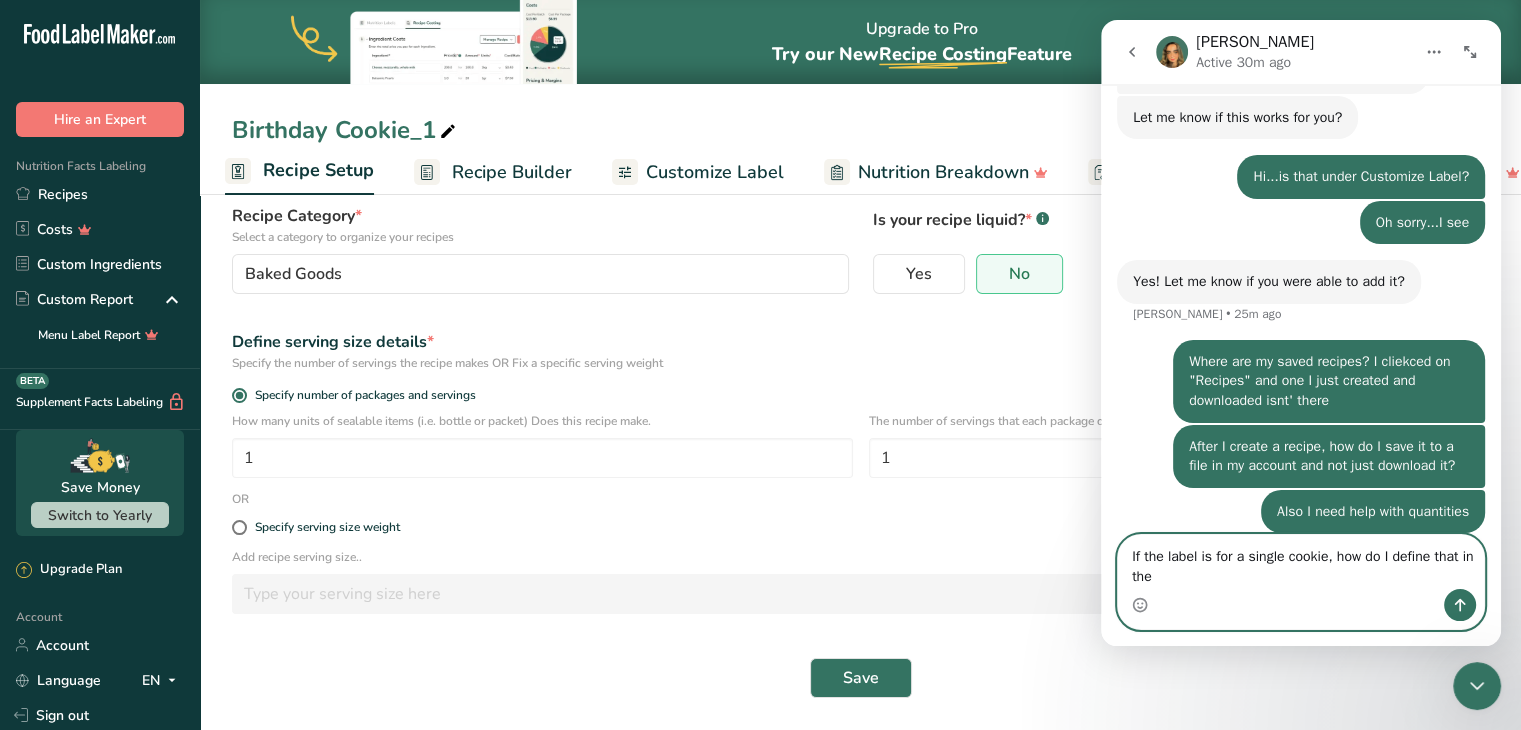 scroll, scrollTop: 566, scrollLeft: 0, axis: vertical 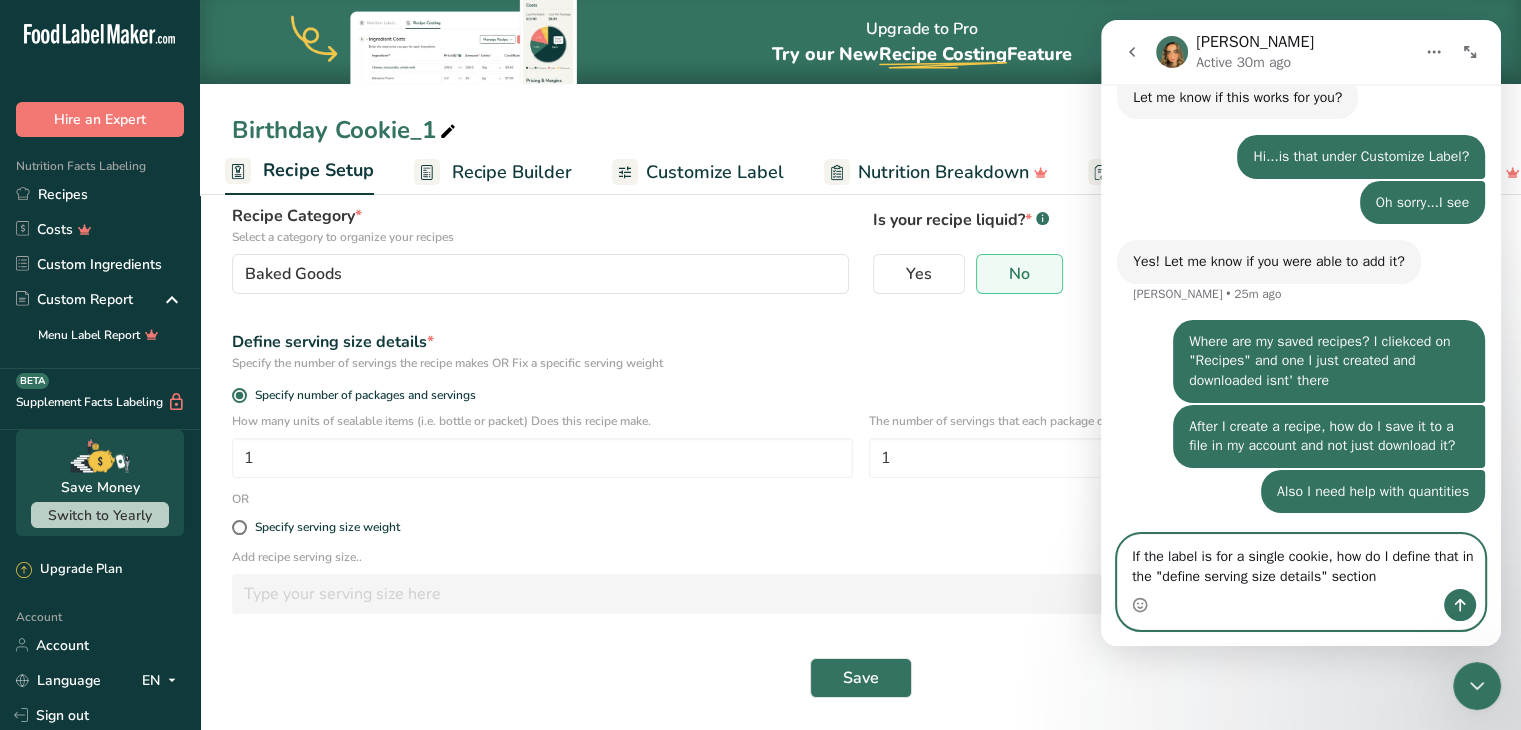 type on "If the label is for a single cookie, how do I define that in the "define serving size details" section?" 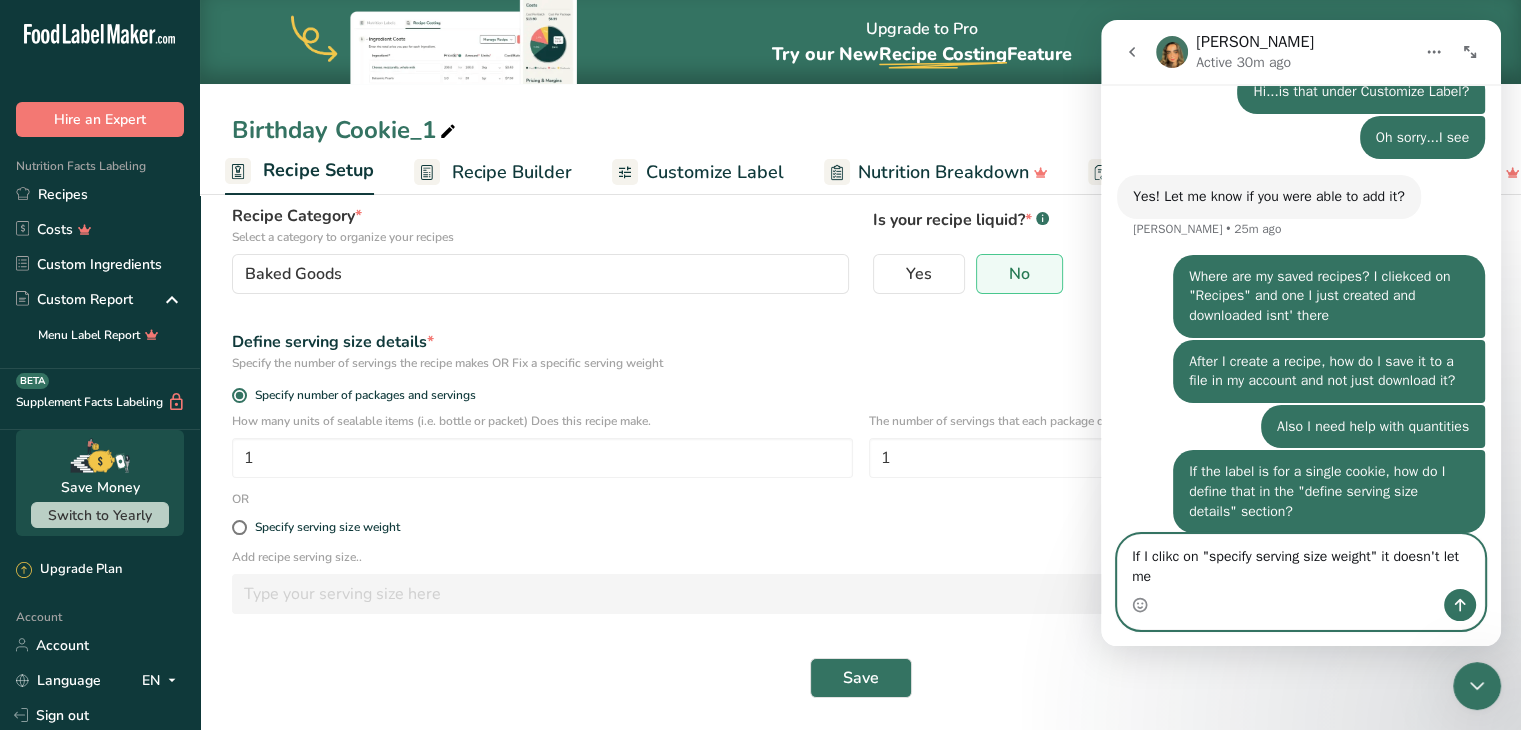 scroll, scrollTop: 651, scrollLeft: 0, axis: vertical 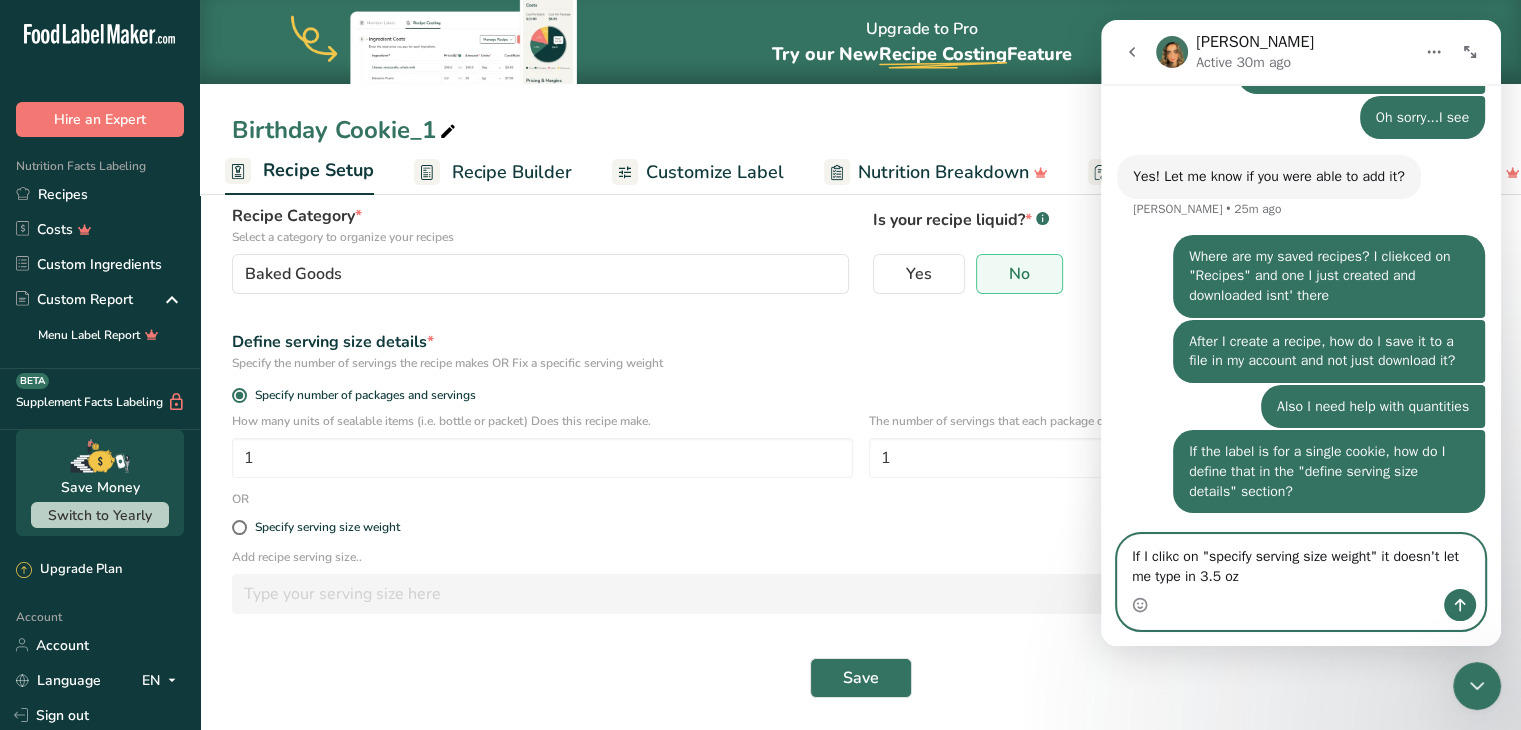 click on "If I clikc on "specify serving size weight" it doesn't let me type in 3.5 oz" at bounding box center (1301, 562) 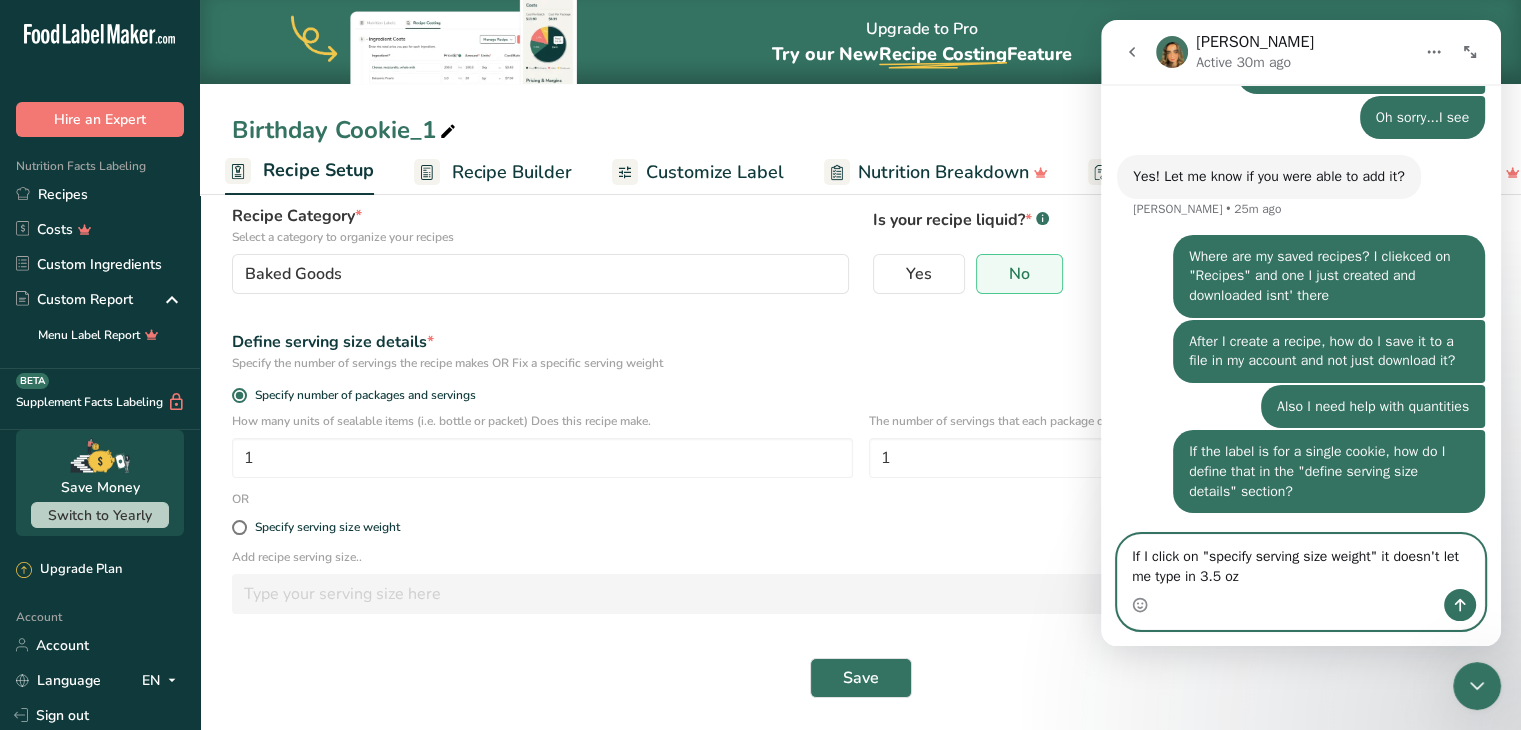 type on "If I click on "specify serving size weight" it doesn't let me type in 3.5 oz" 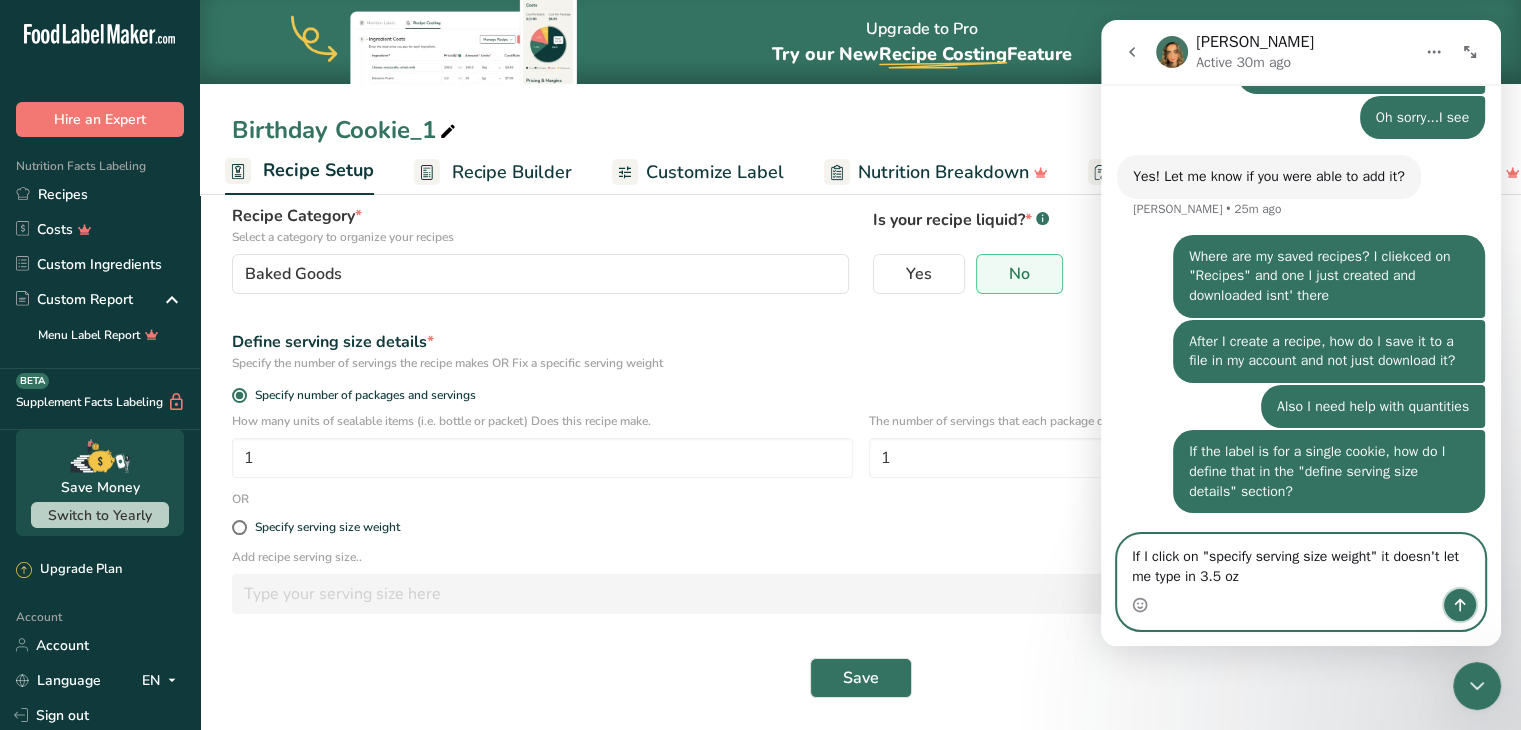 click at bounding box center [1460, 605] 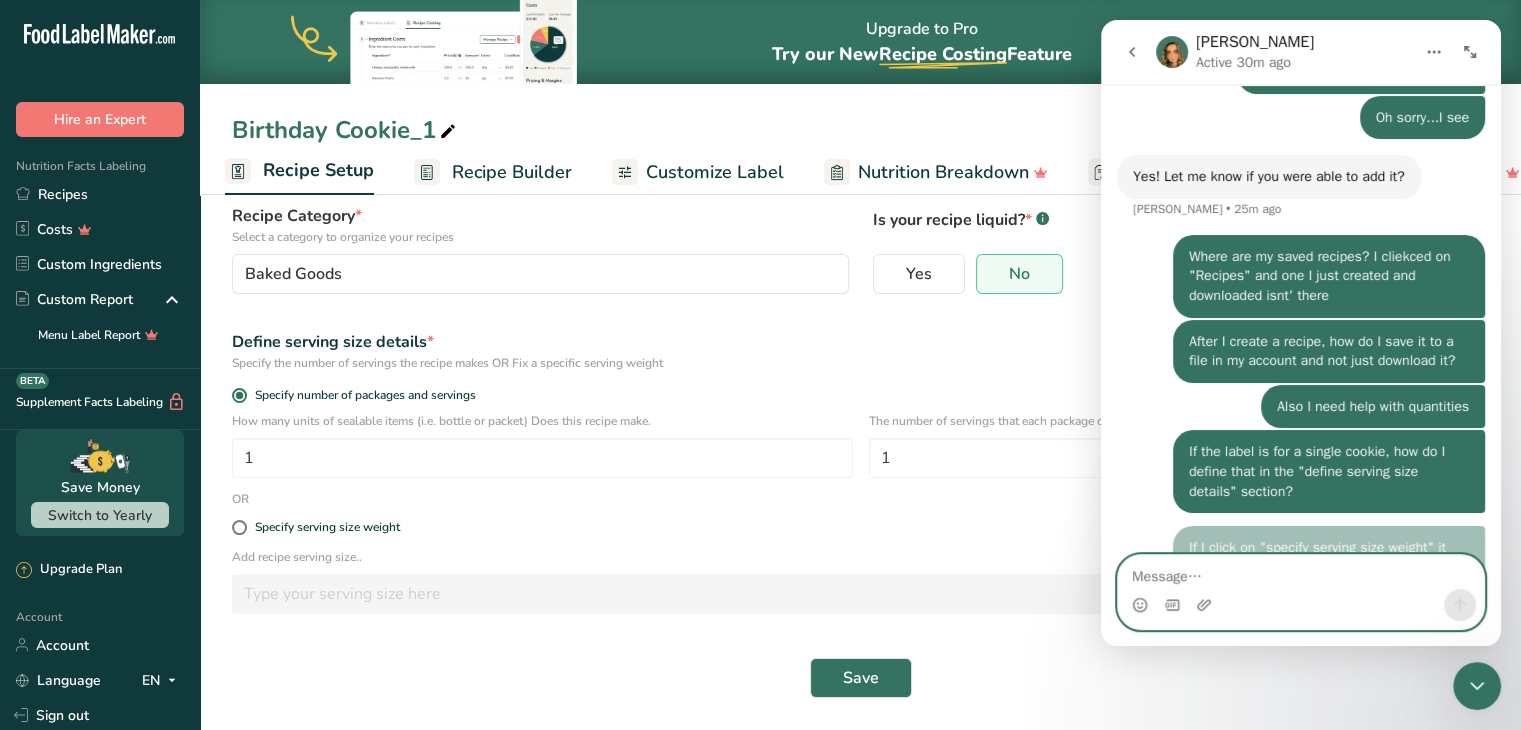 scroll, scrollTop: 696, scrollLeft: 0, axis: vertical 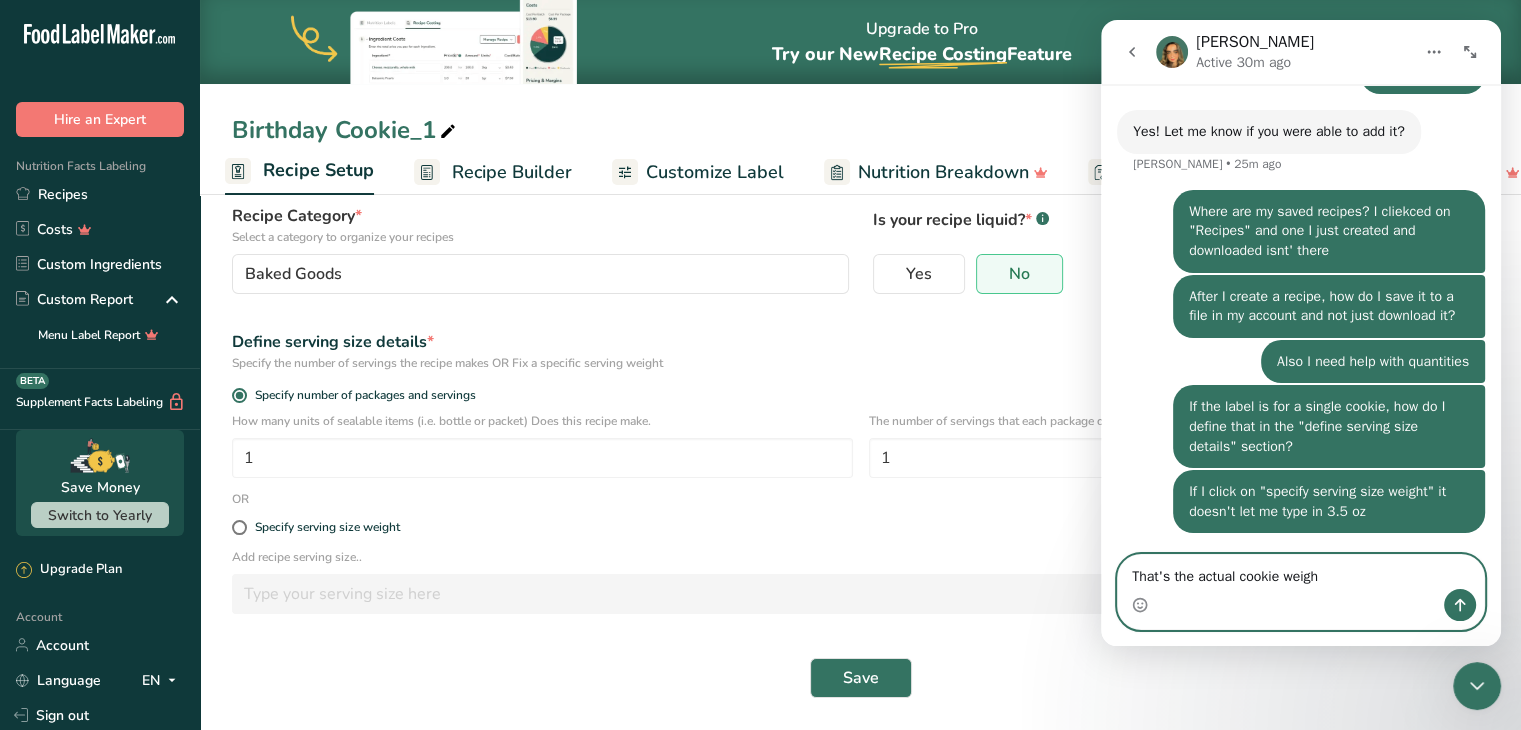 type on "That's the actual cookie weight" 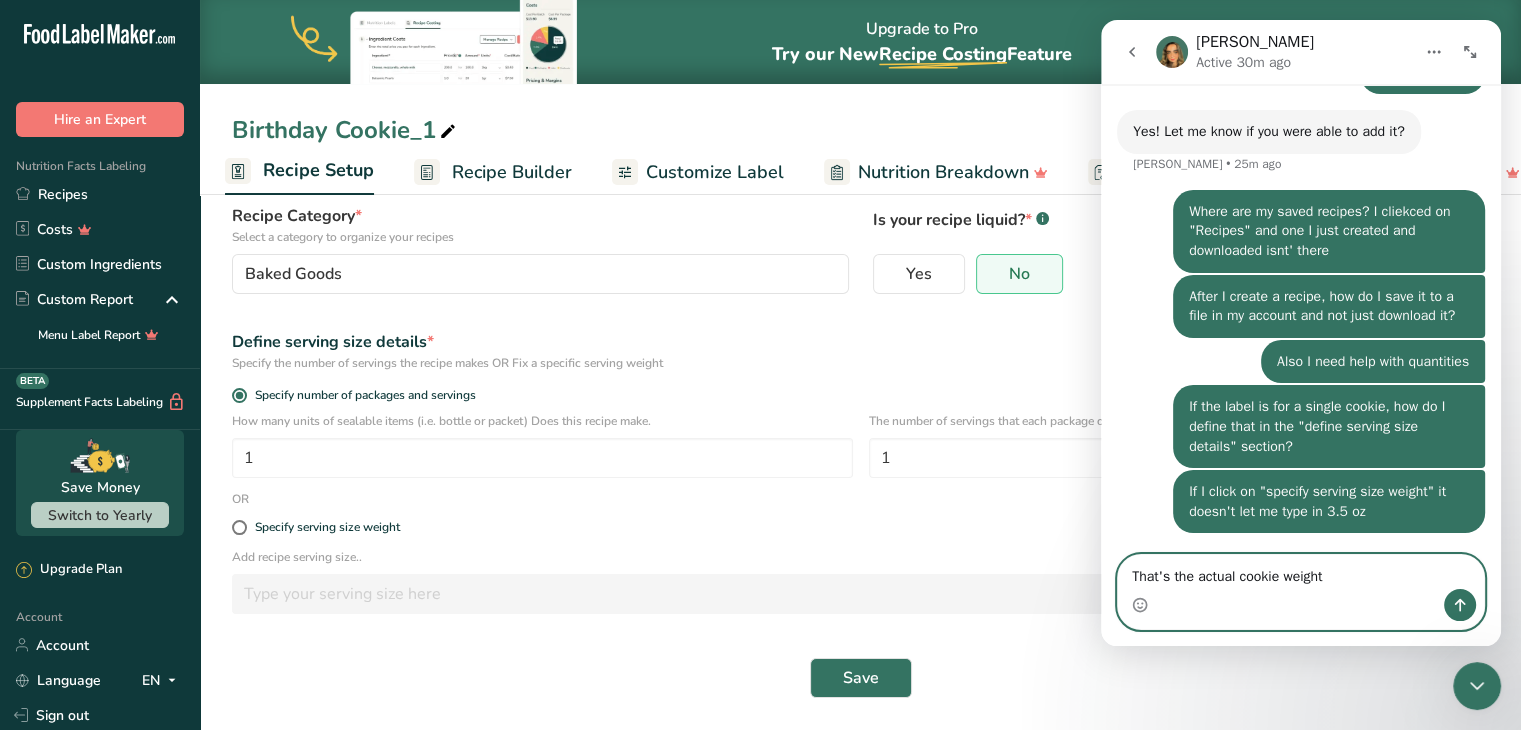 type 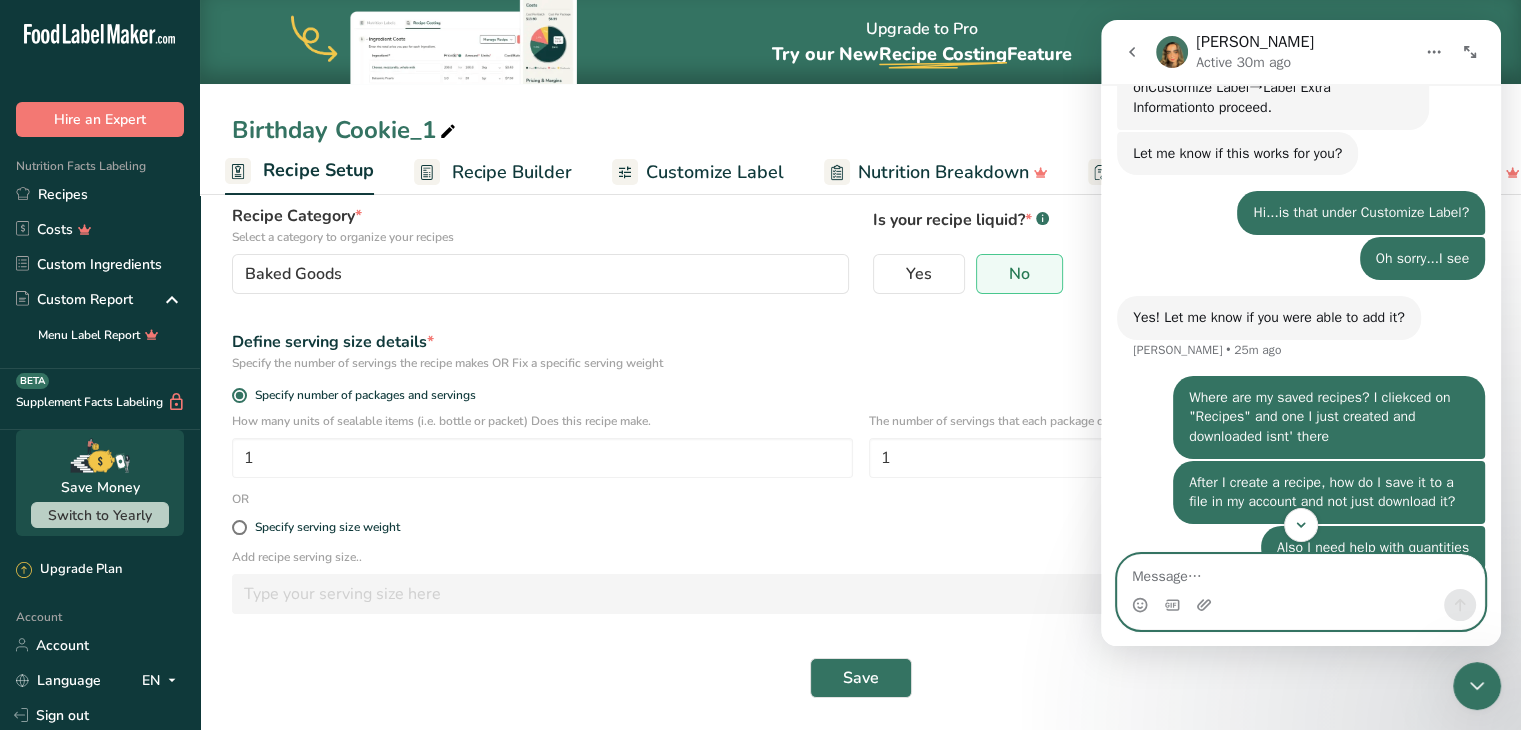 scroll, scrollTop: 741, scrollLeft: 0, axis: vertical 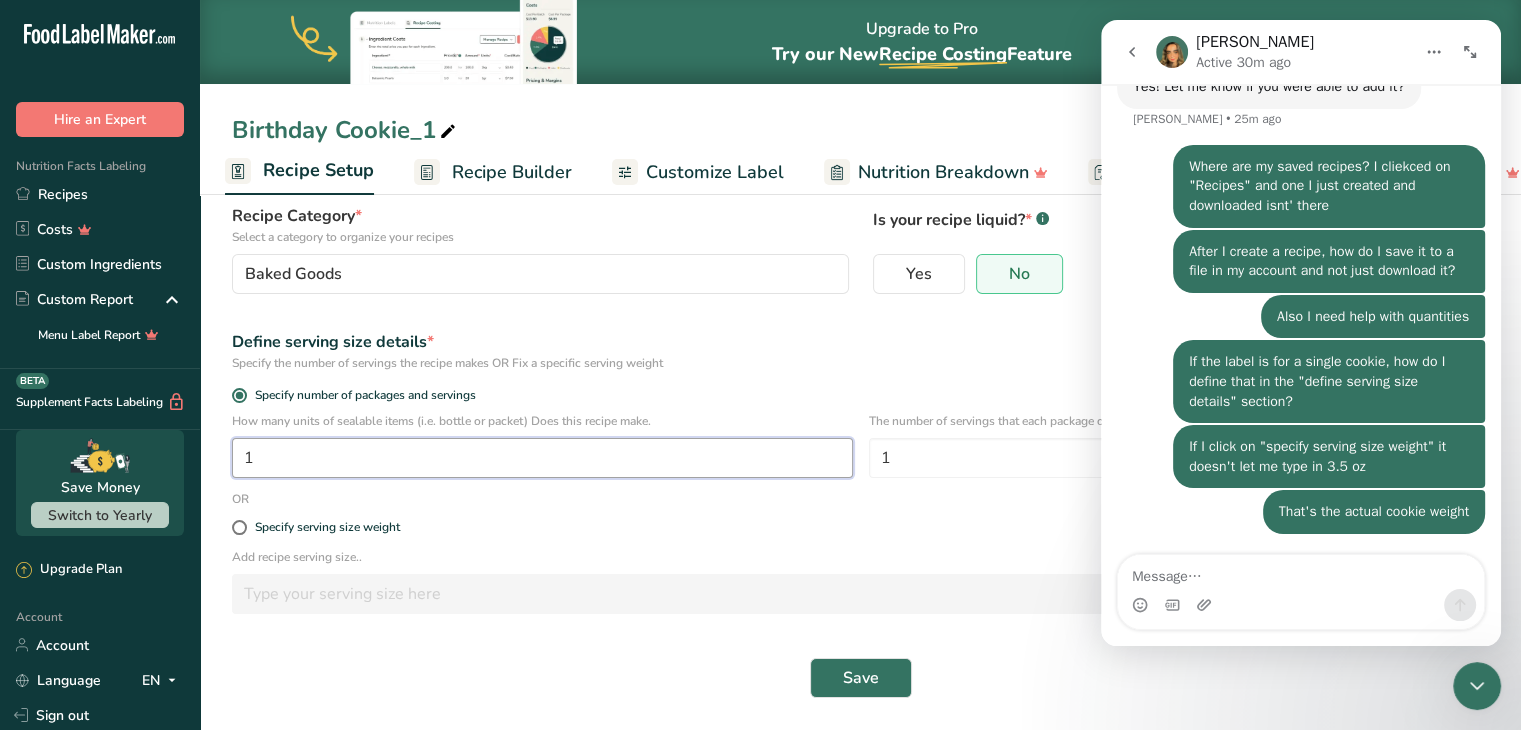 drag, startPoint x: 268, startPoint y: 465, endPoint x: 228, endPoint y: 454, distance: 41.484936 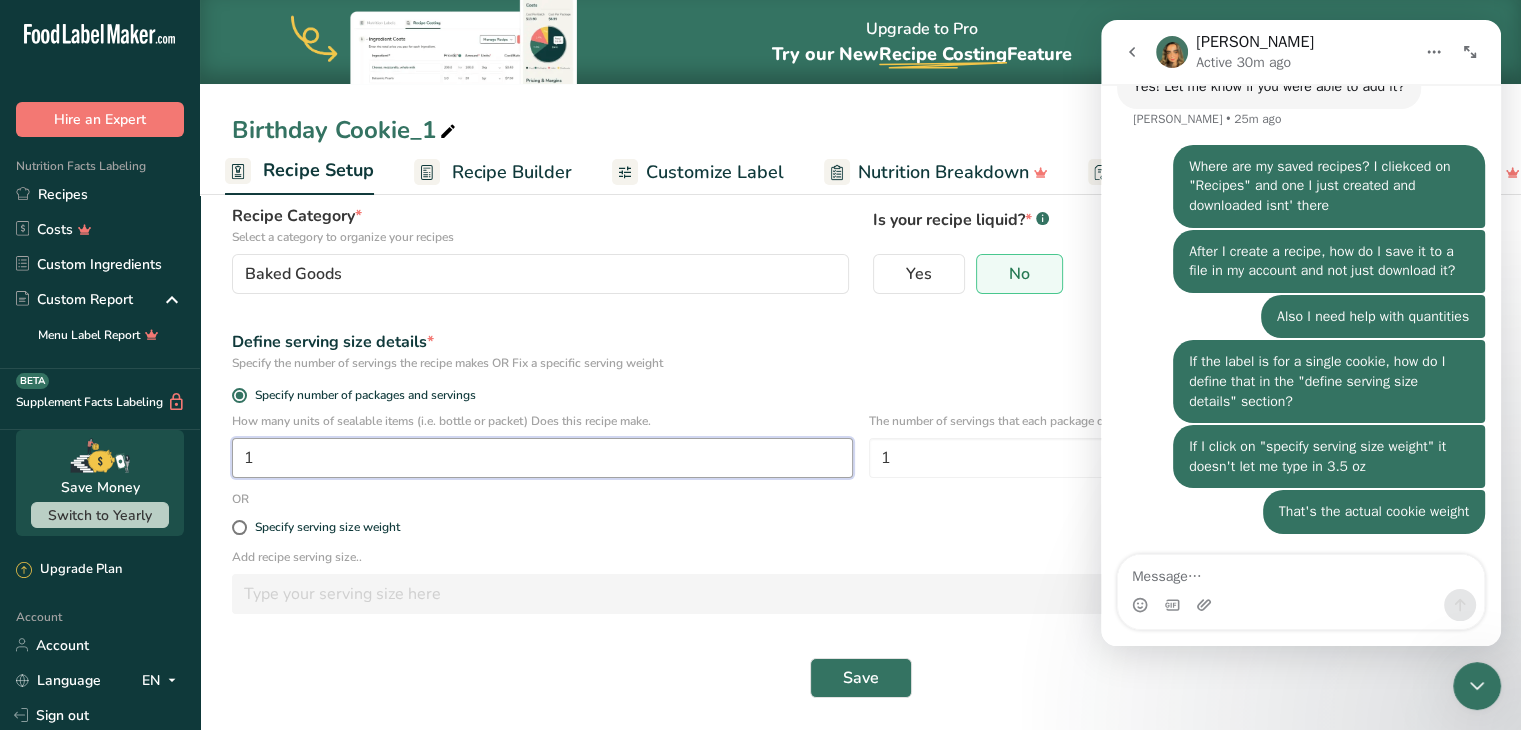 click on "How many units of sealable items (i.e. bottle or packet) Does this recipe make.
1
The number of servings that each package of your product has.
1" at bounding box center (860, 451) 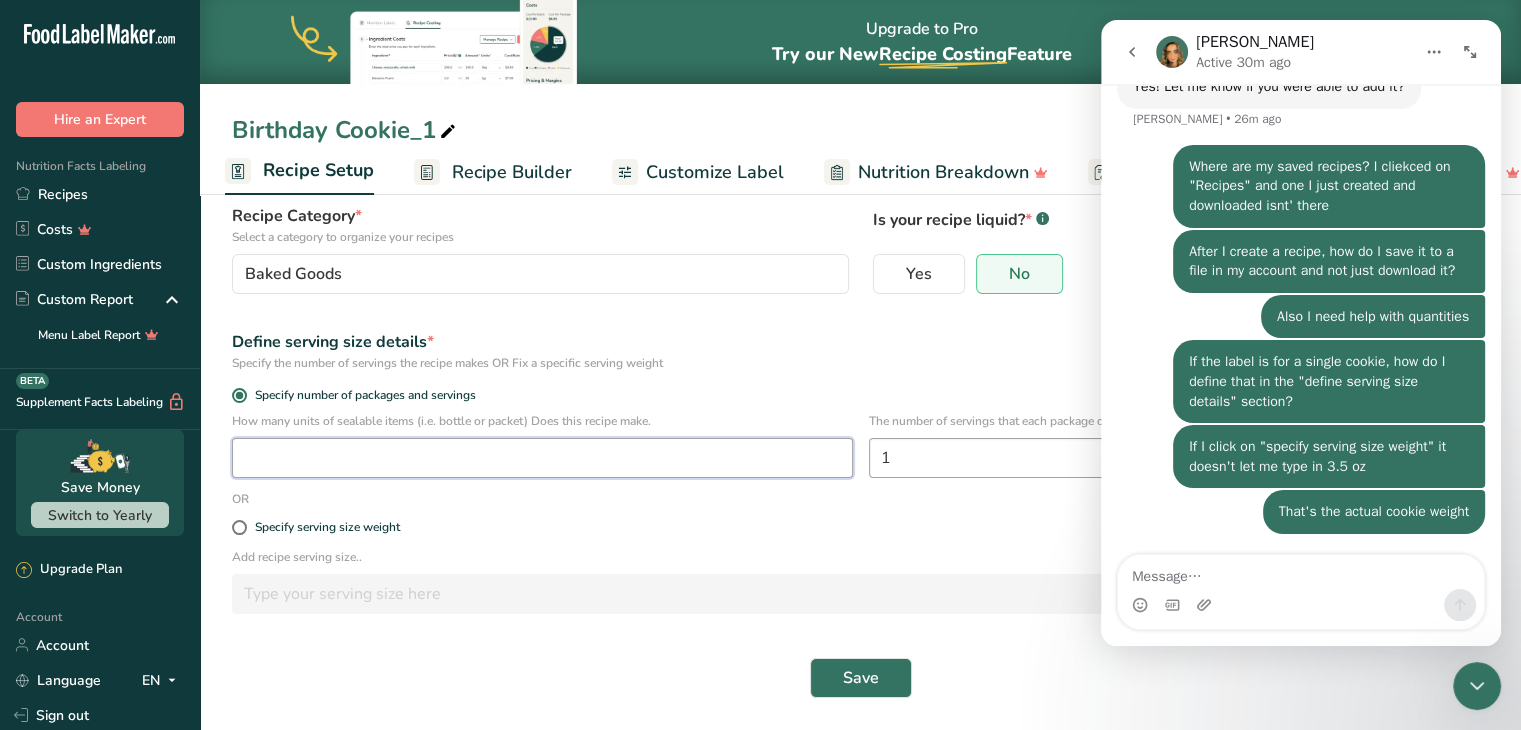 type 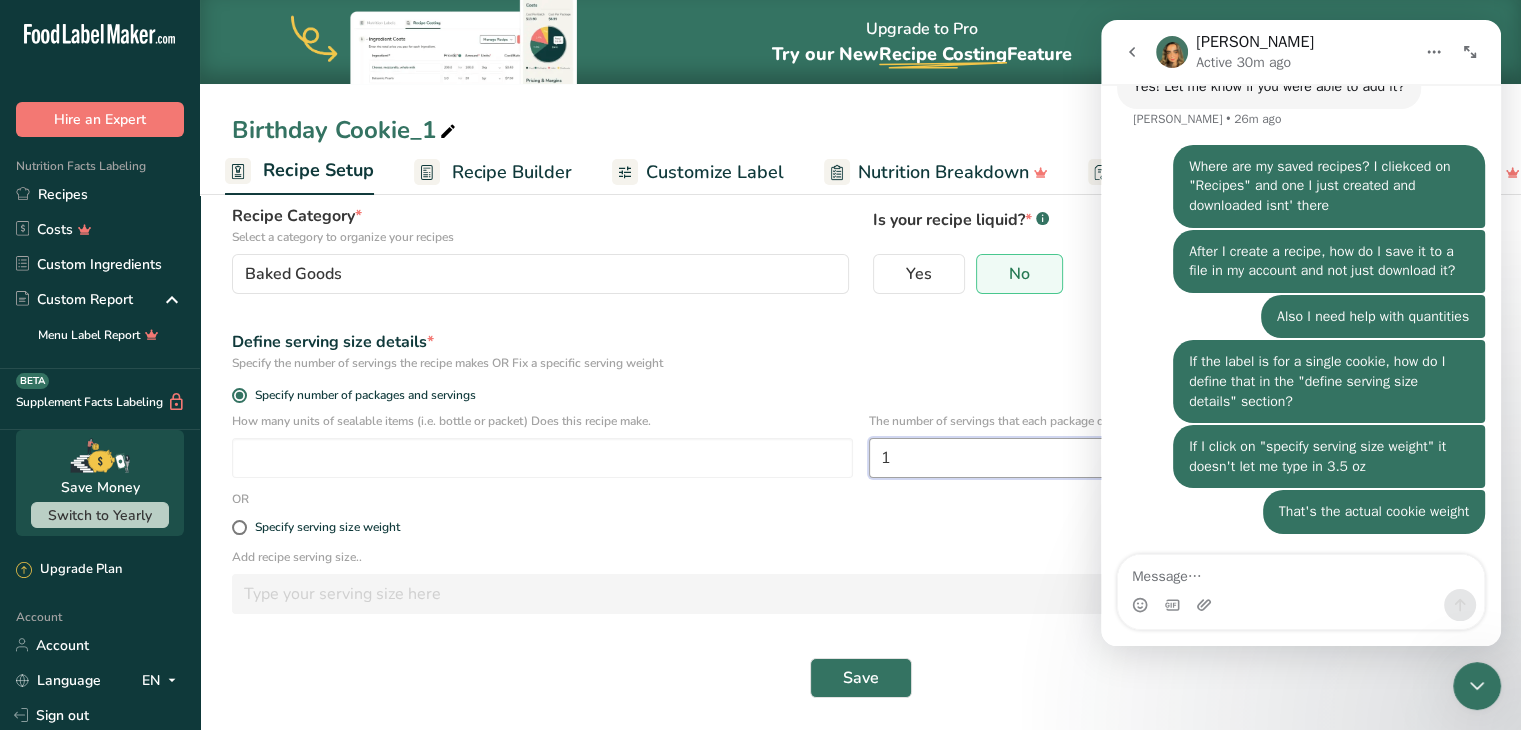 drag, startPoint x: 920, startPoint y: 459, endPoint x: 864, endPoint y: 463, distance: 56.142673 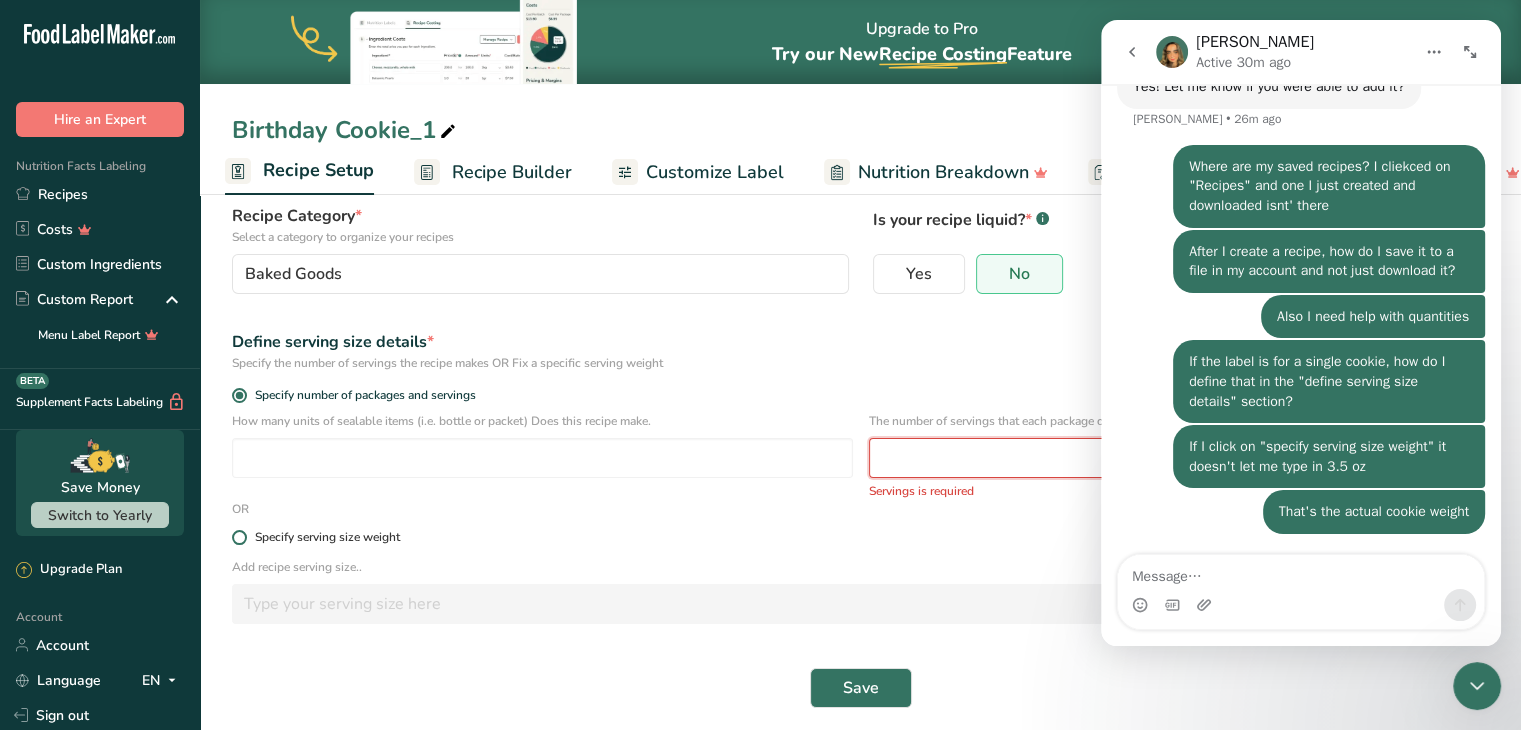 type 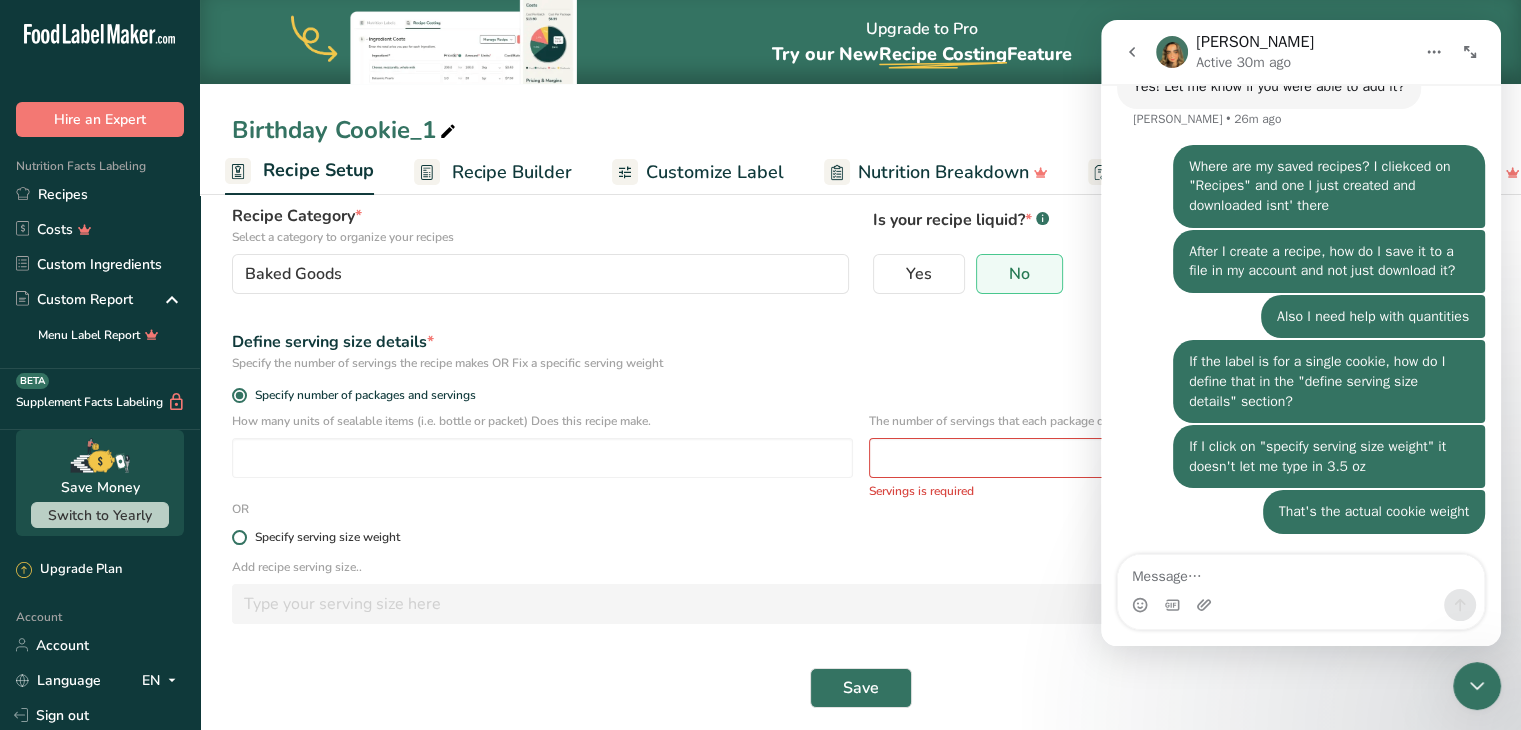 click at bounding box center [239, 537] 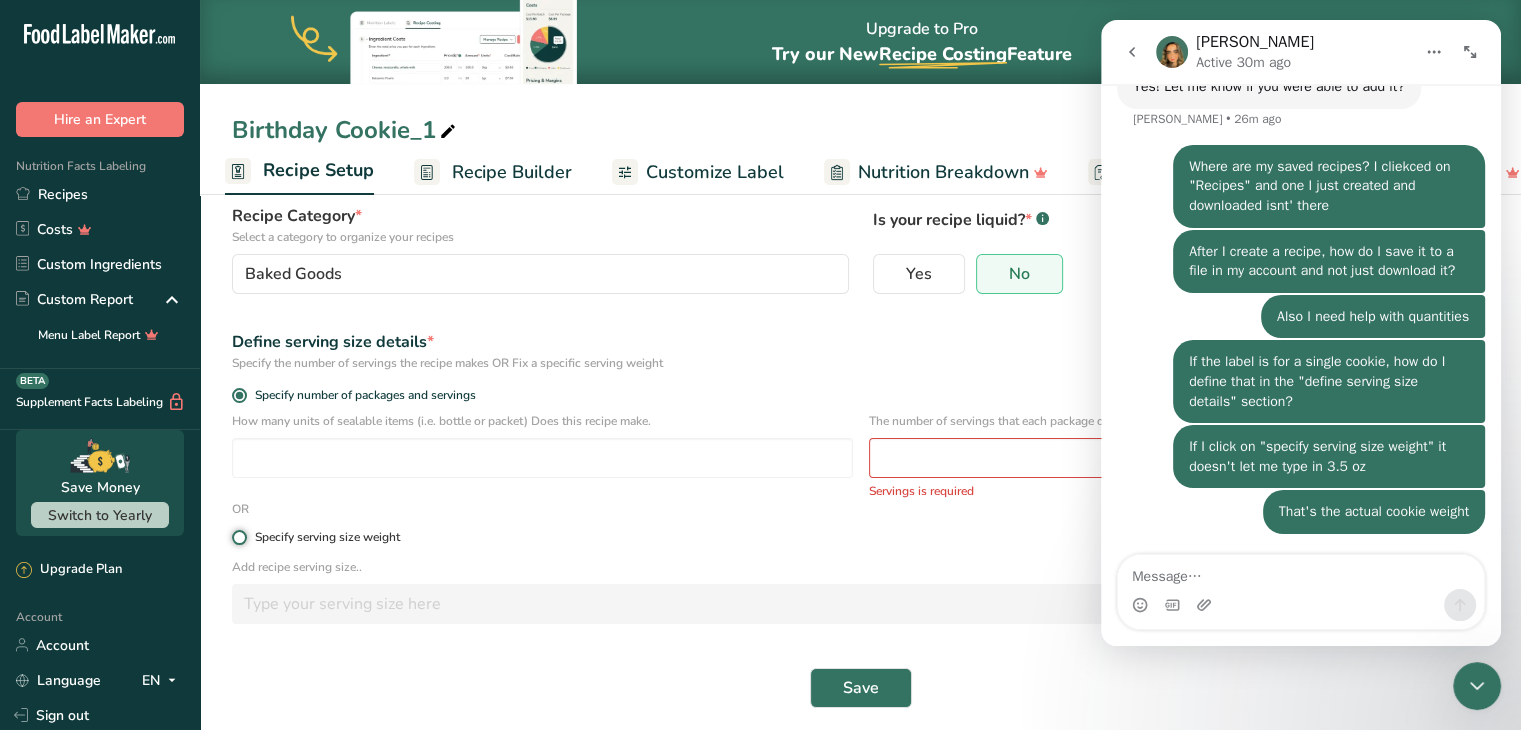 radio on "true" 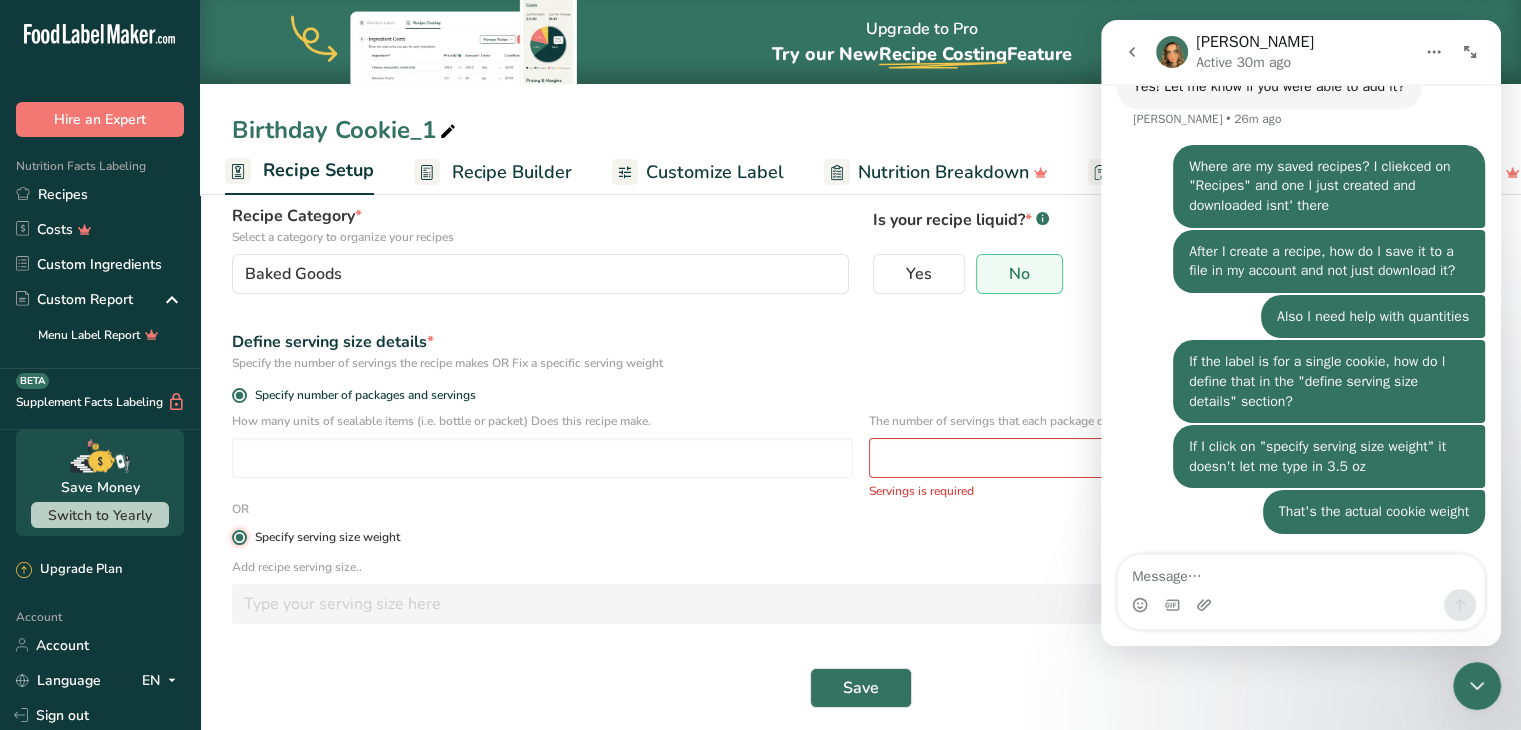 radio on "false" 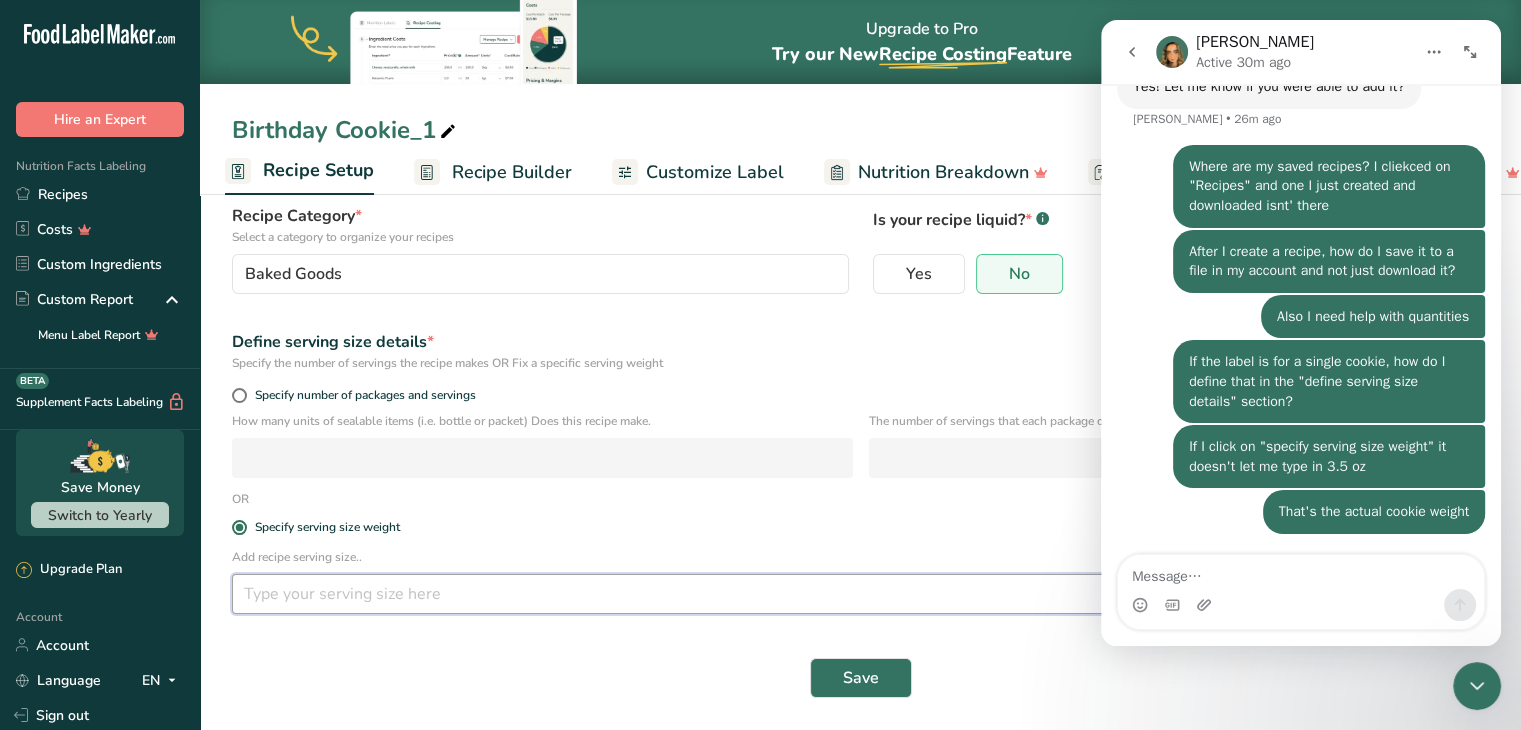 click at bounding box center (802, 594) 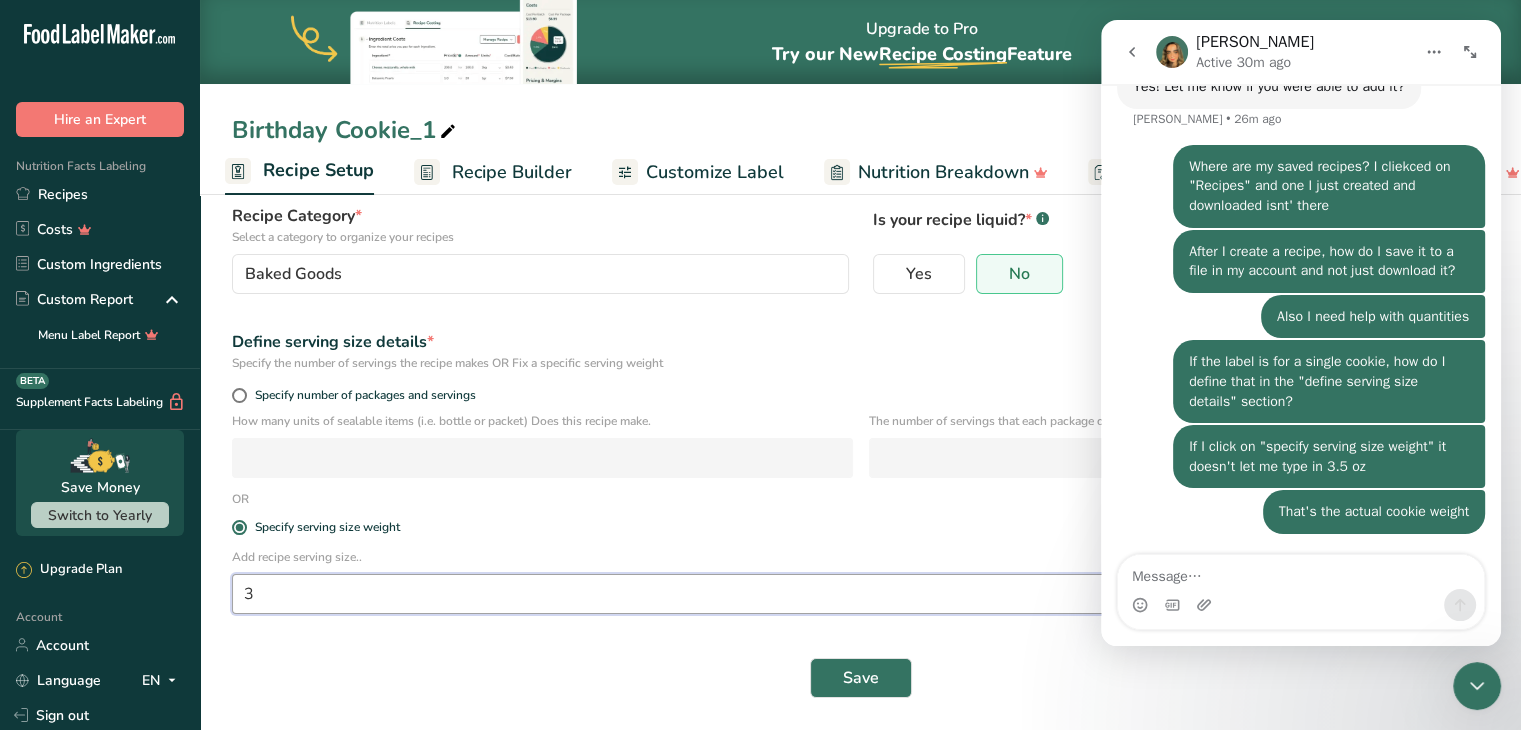 type on "3.5" 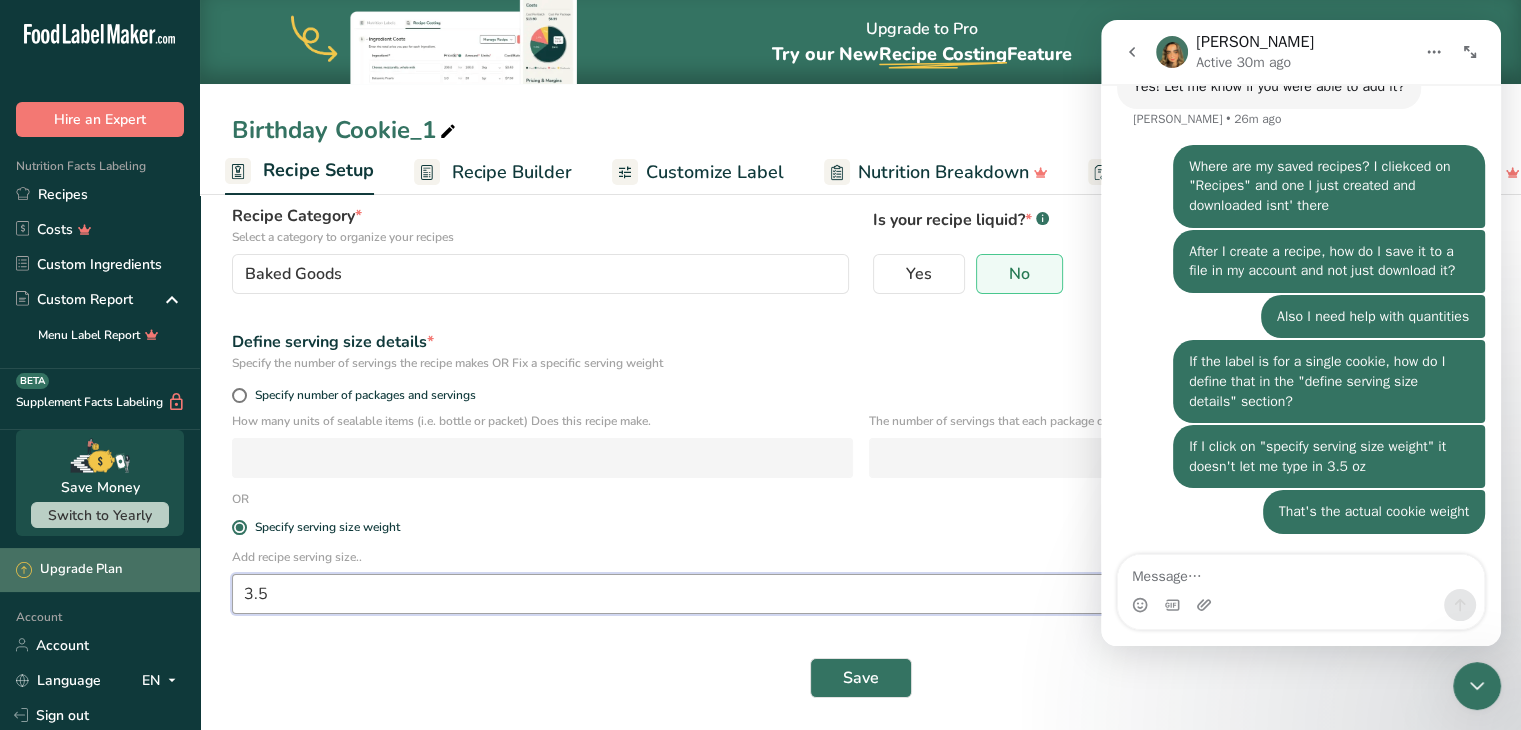 drag, startPoint x: 306, startPoint y: 587, endPoint x: 108, endPoint y: 589, distance: 198.0101 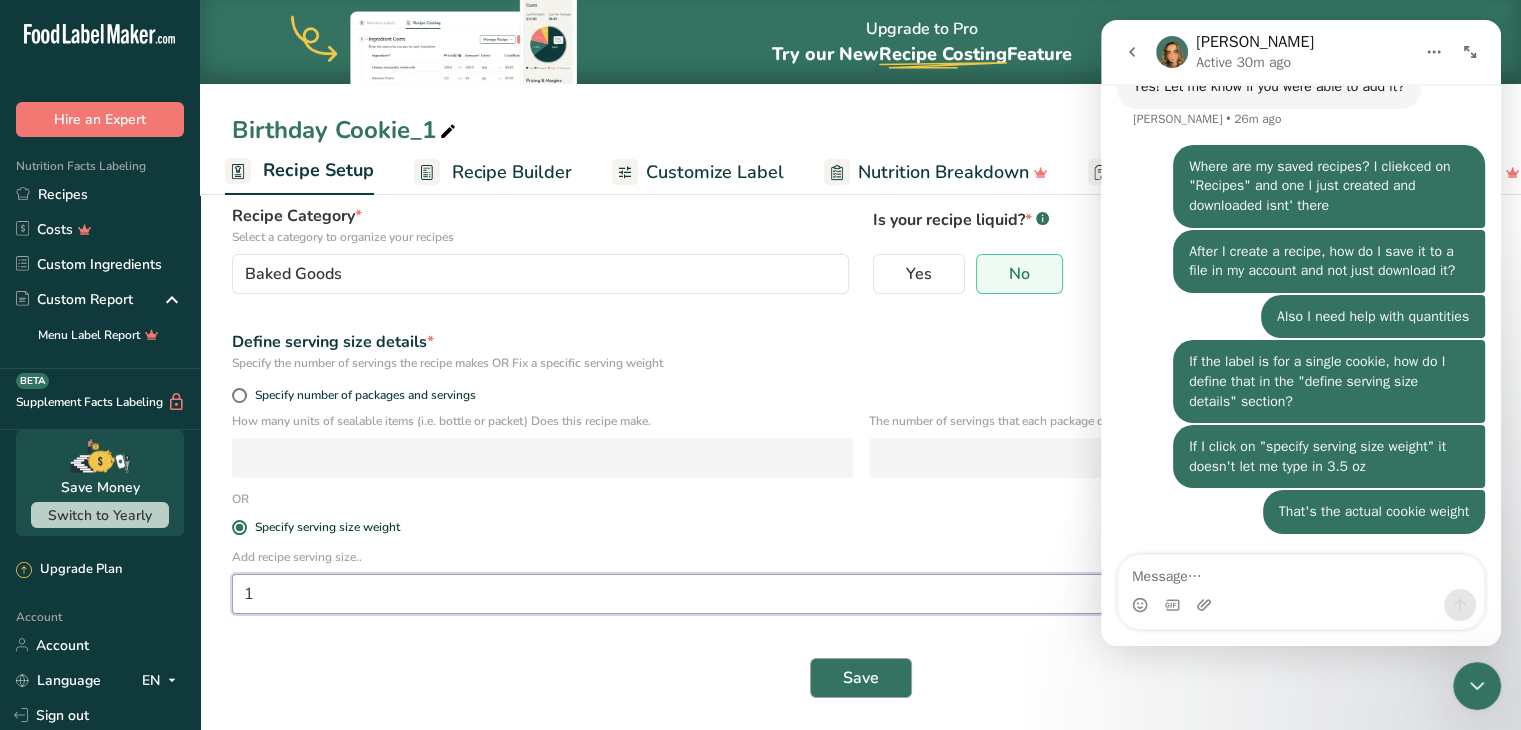 type on "1" 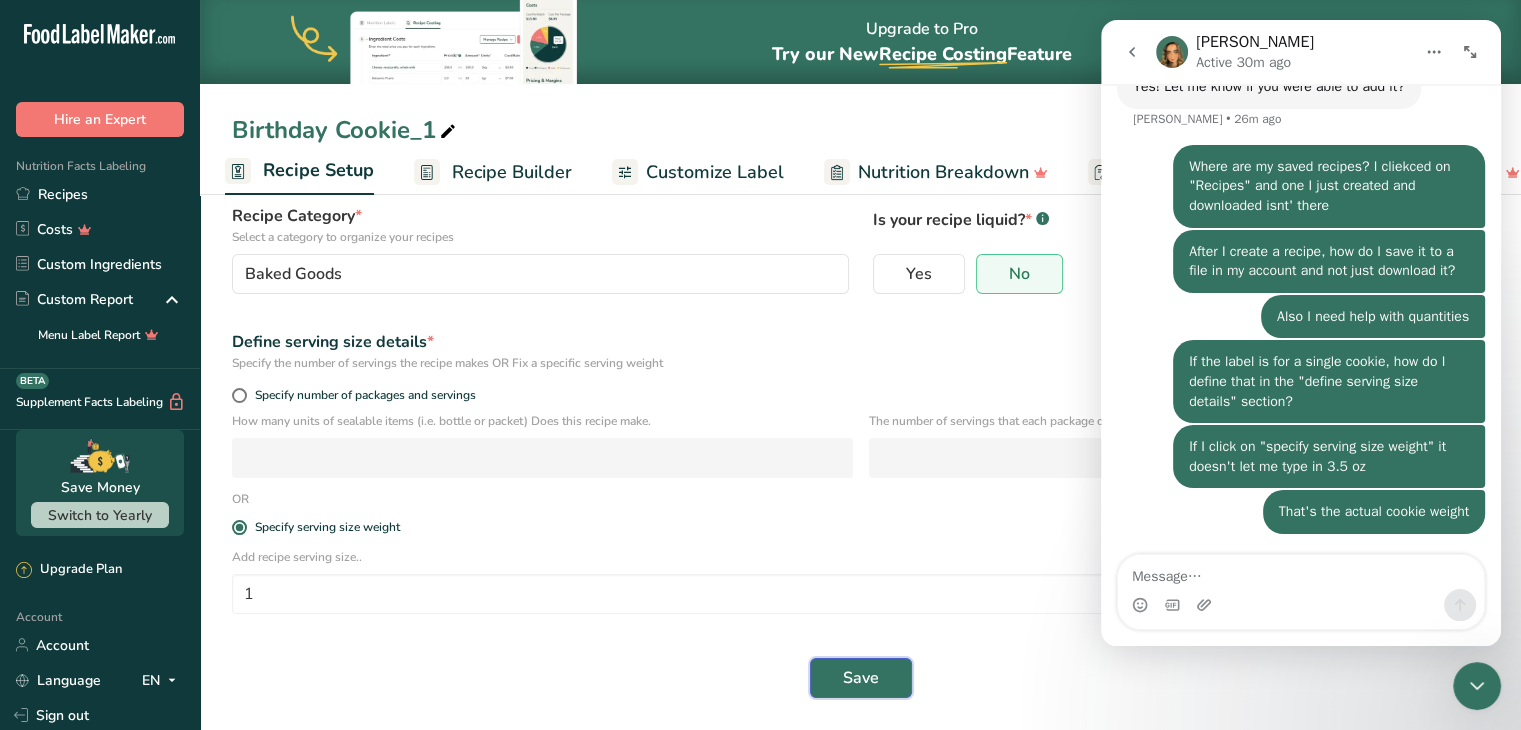 click on "Save" at bounding box center (861, 678) 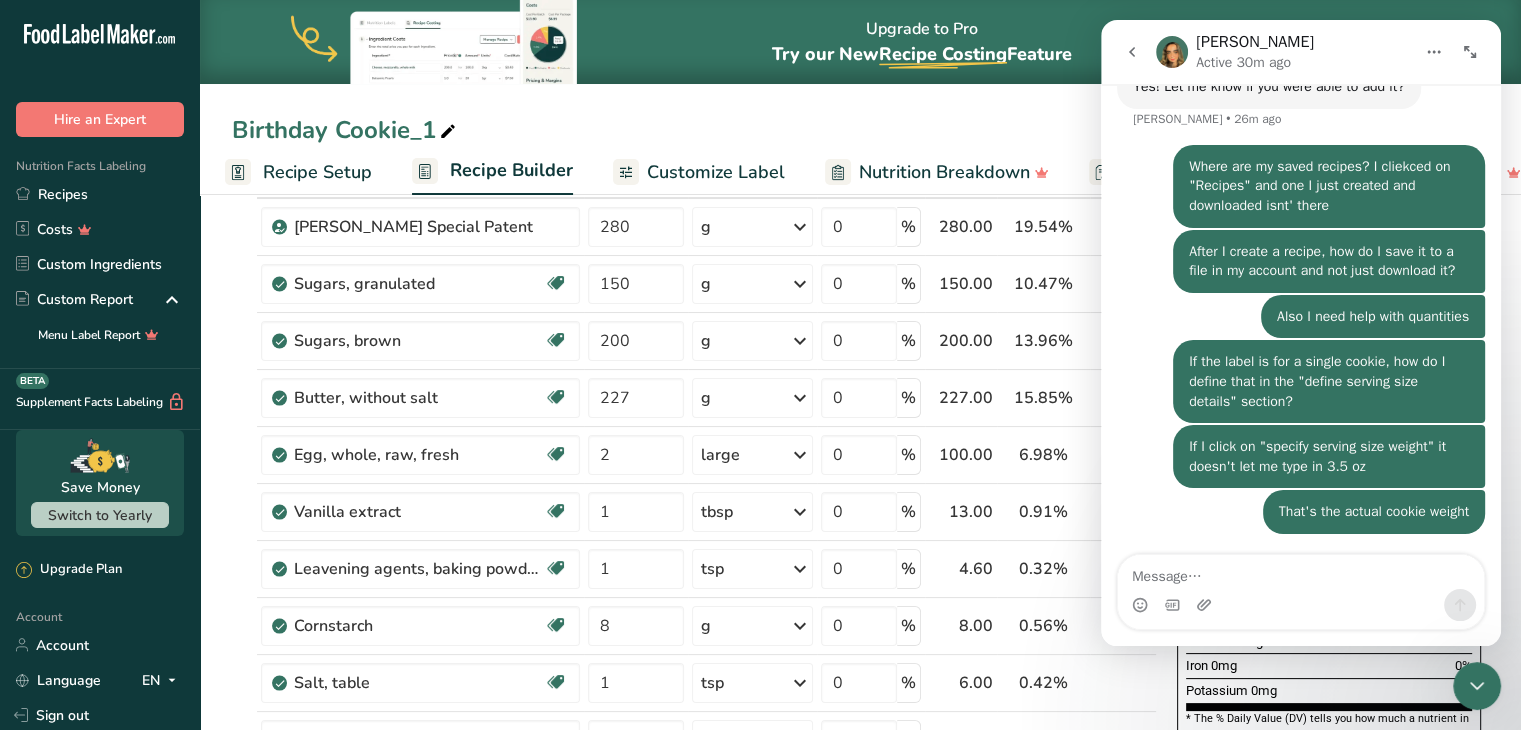 click 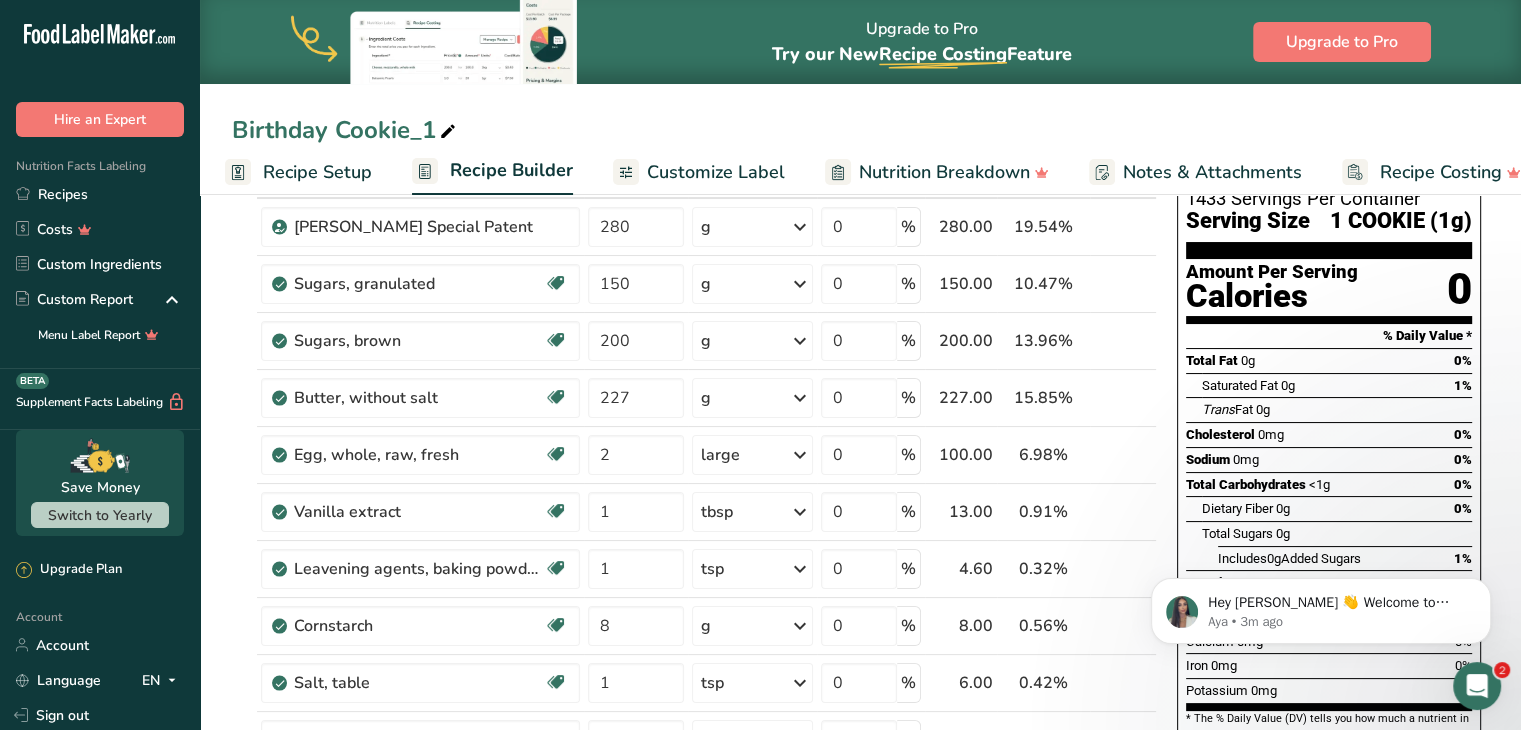 scroll, scrollTop: 0, scrollLeft: 0, axis: both 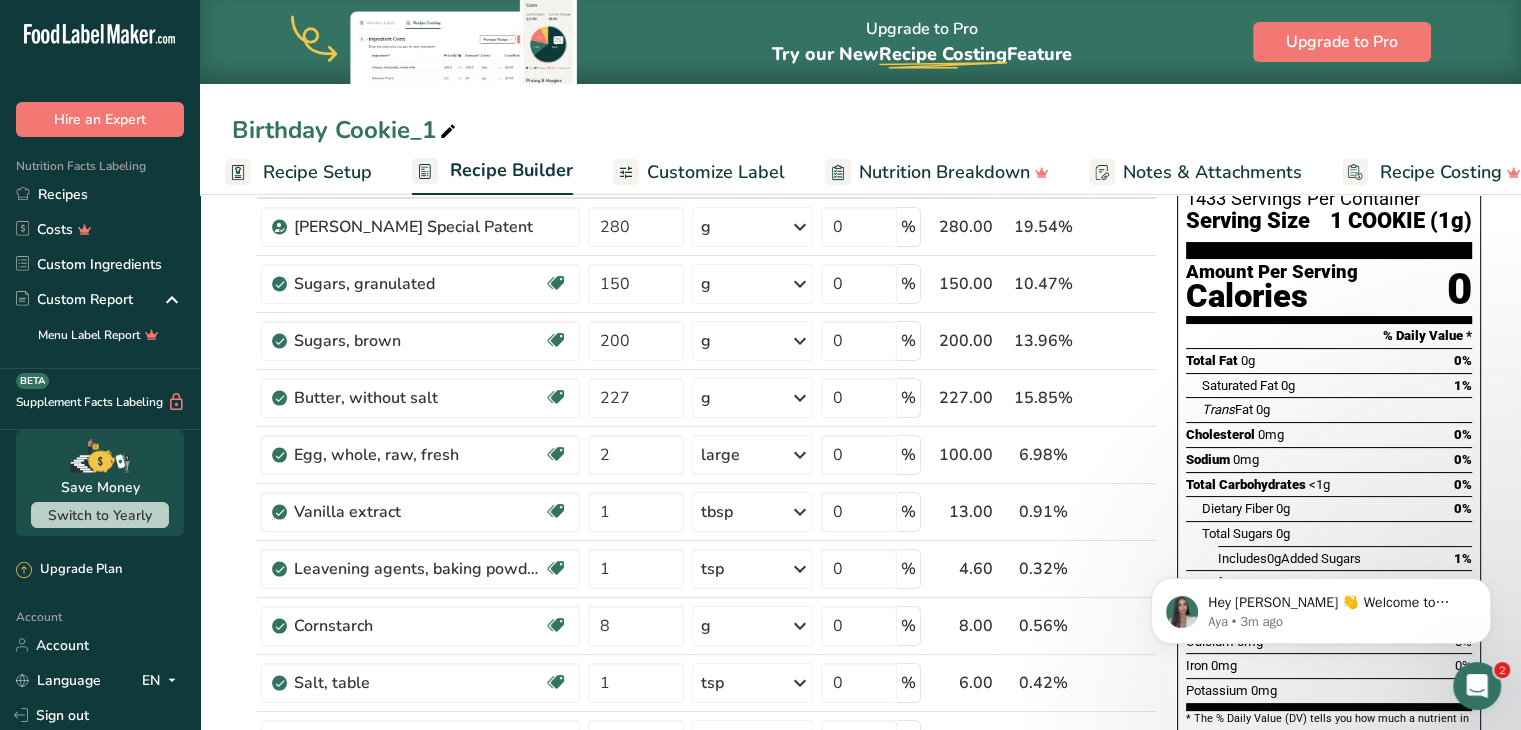 click on "Amount Per Serving
Calories
0" at bounding box center [1329, 291] 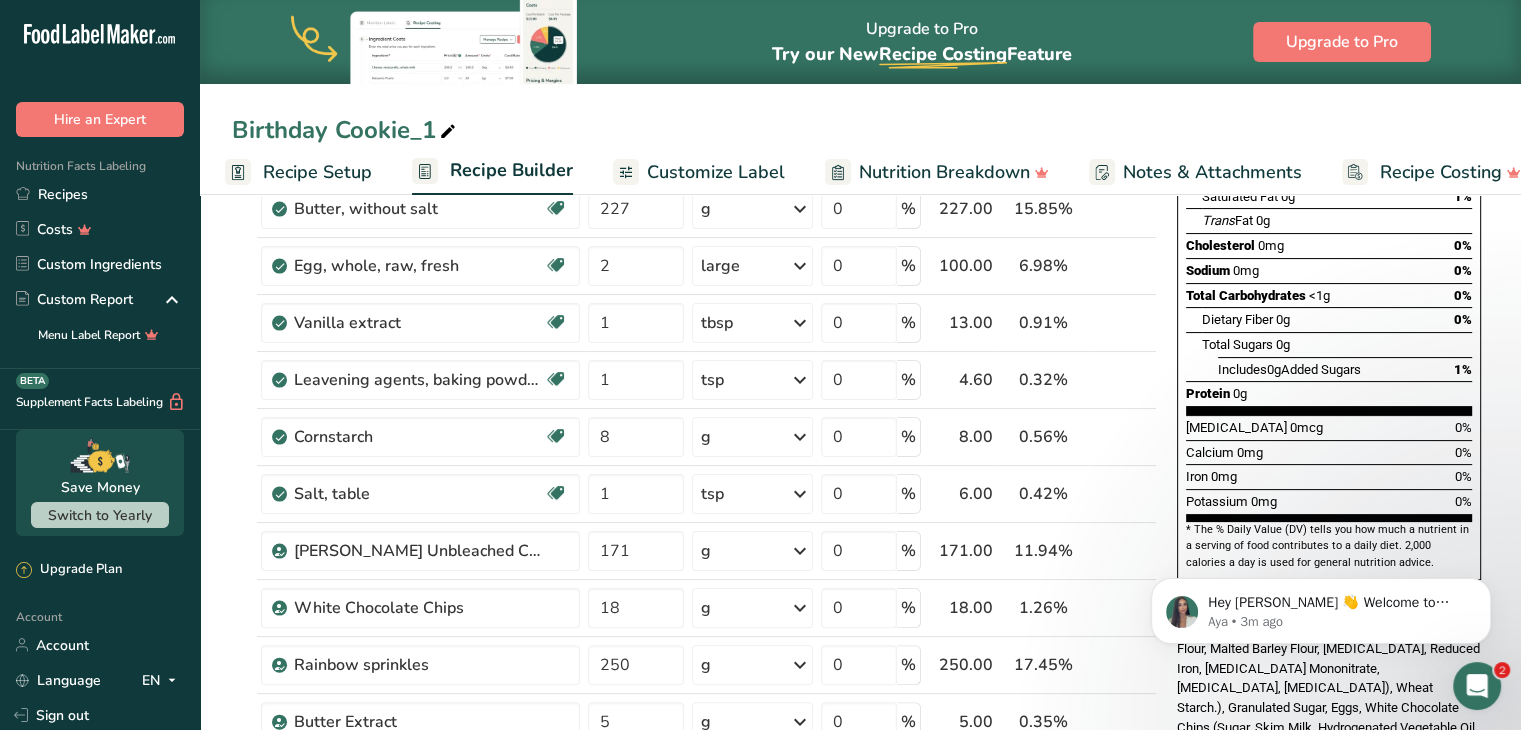 scroll, scrollTop: 200, scrollLeft: 0, axis: vertical 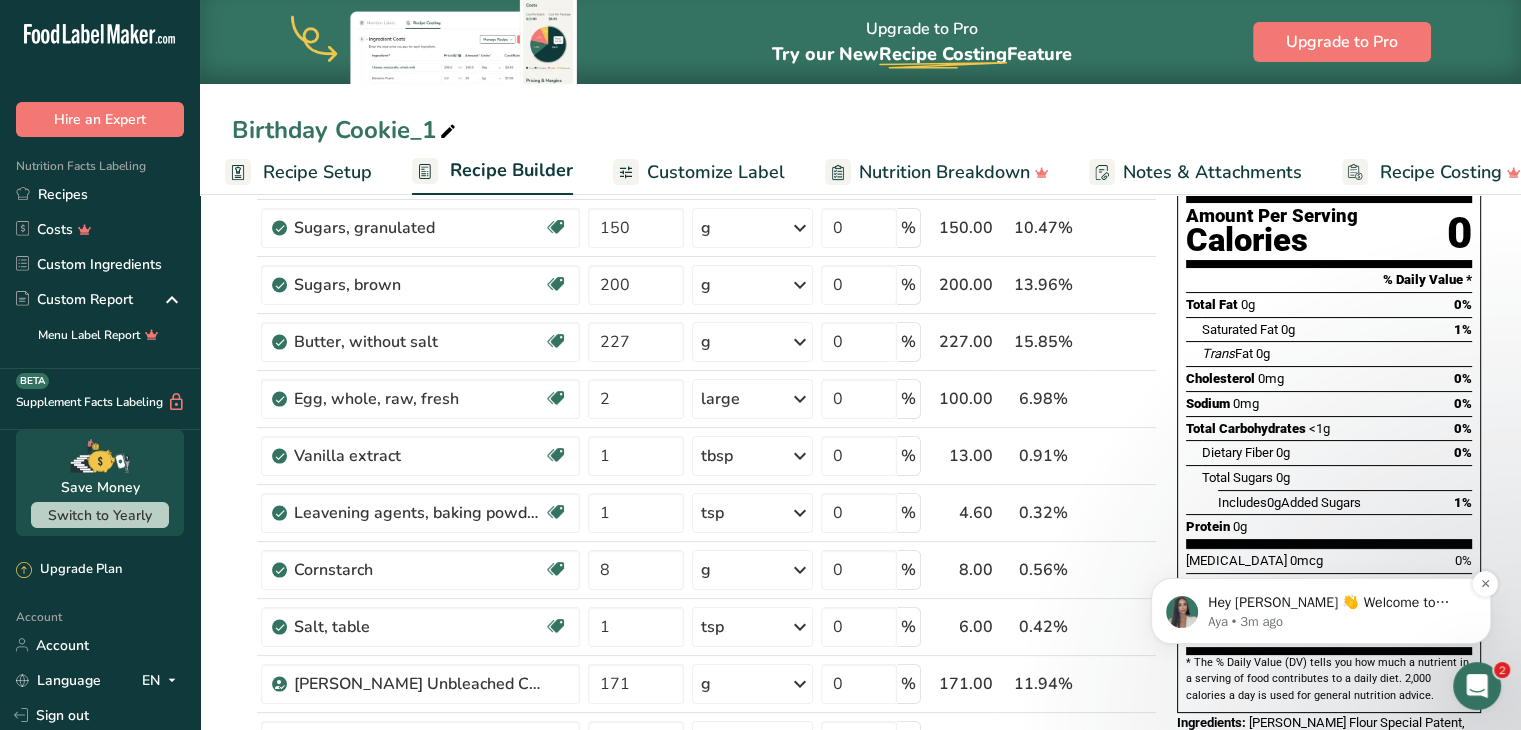 click on "Hey Linda 👋 Welcome to Food Label Maker🙌 Take a look around! If you have any questions, just reply to this message." at bounding box center [1337, 603] 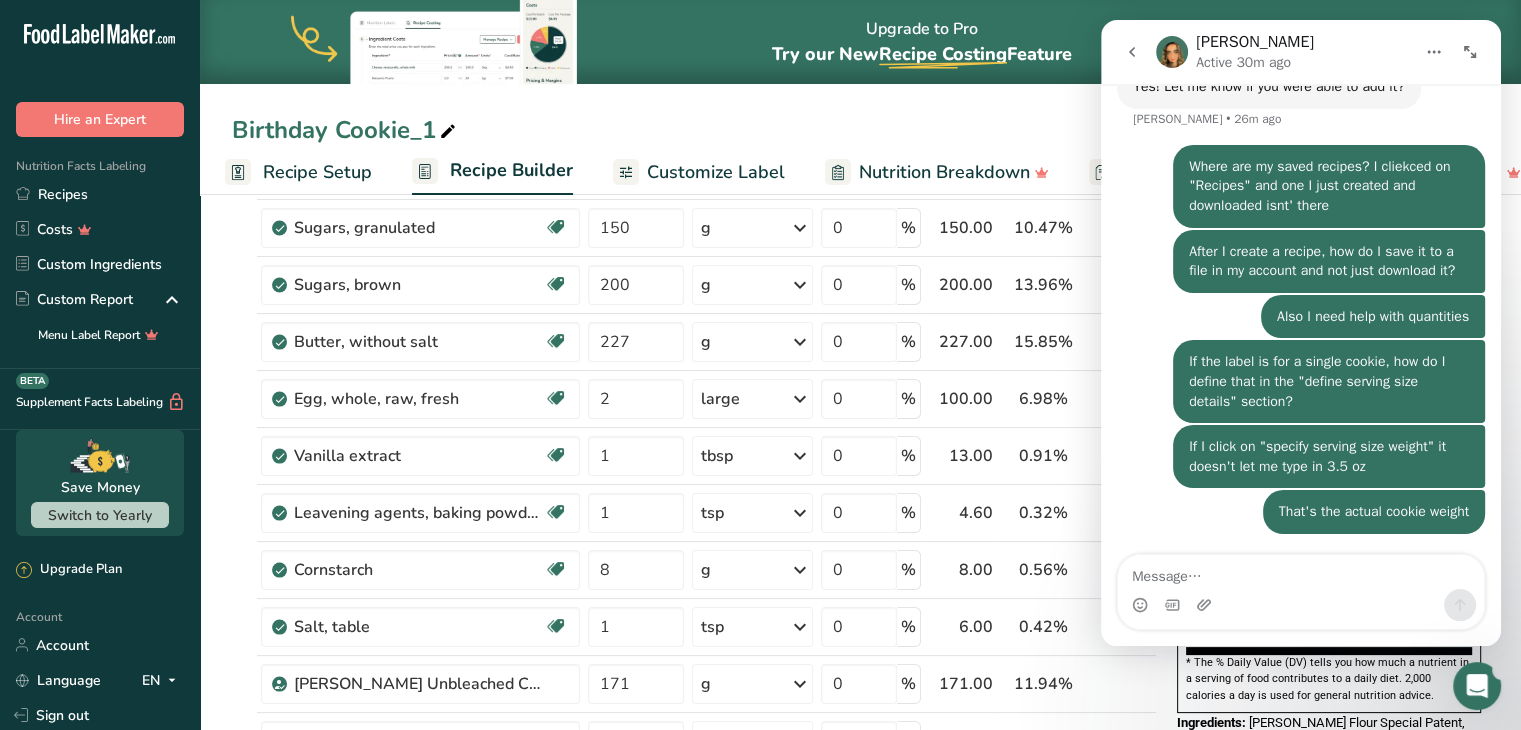 scroll, scrollTop: 0, scrollLeft: 0, axis: both 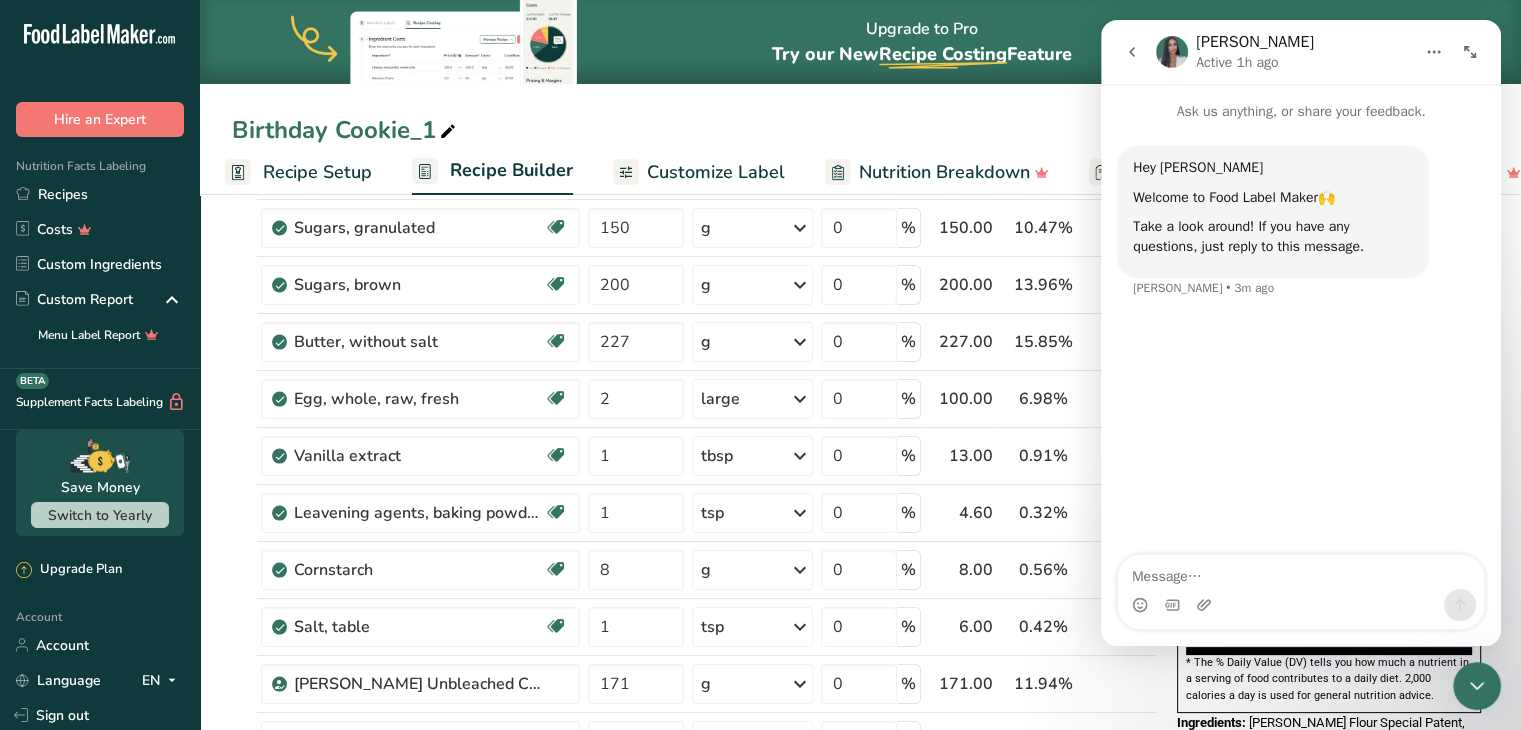click 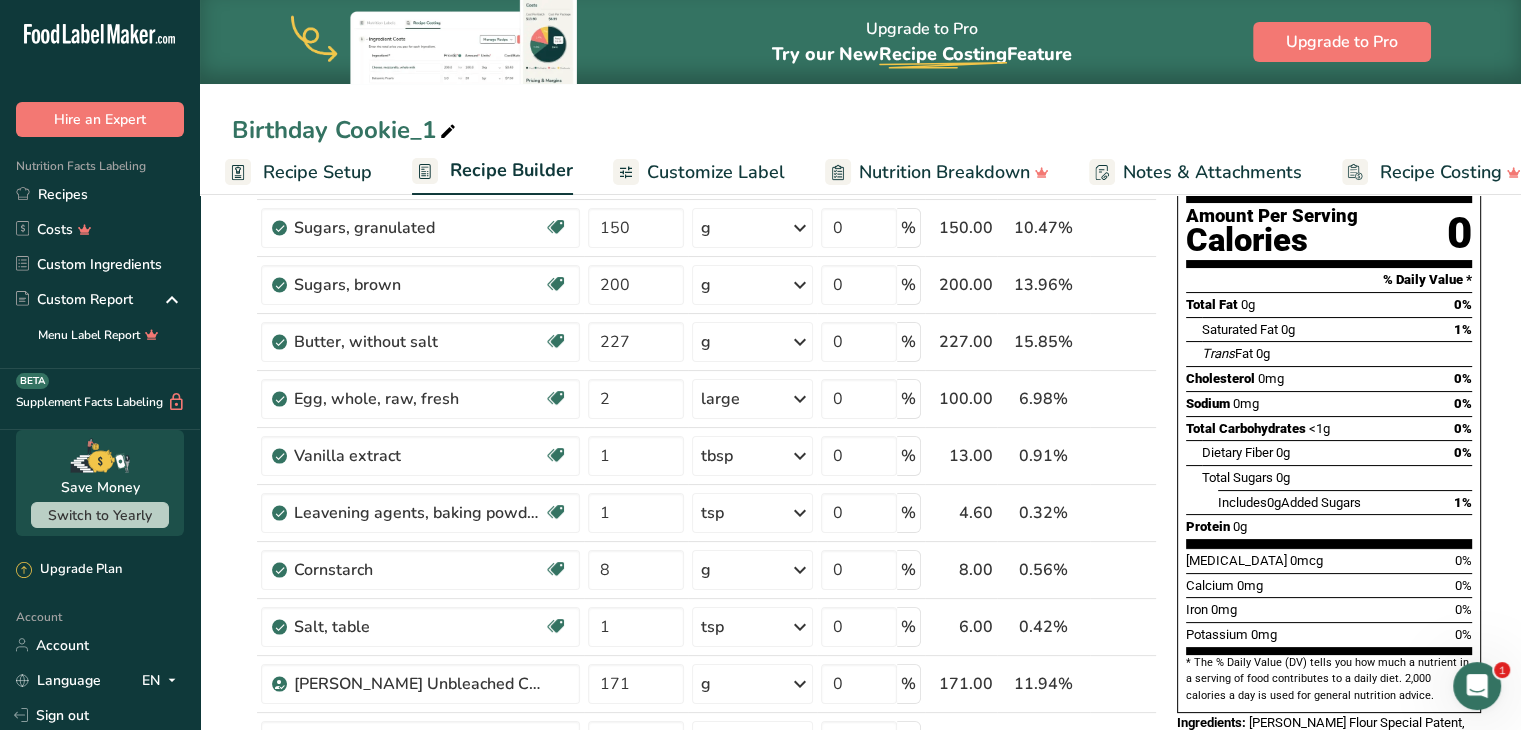 click 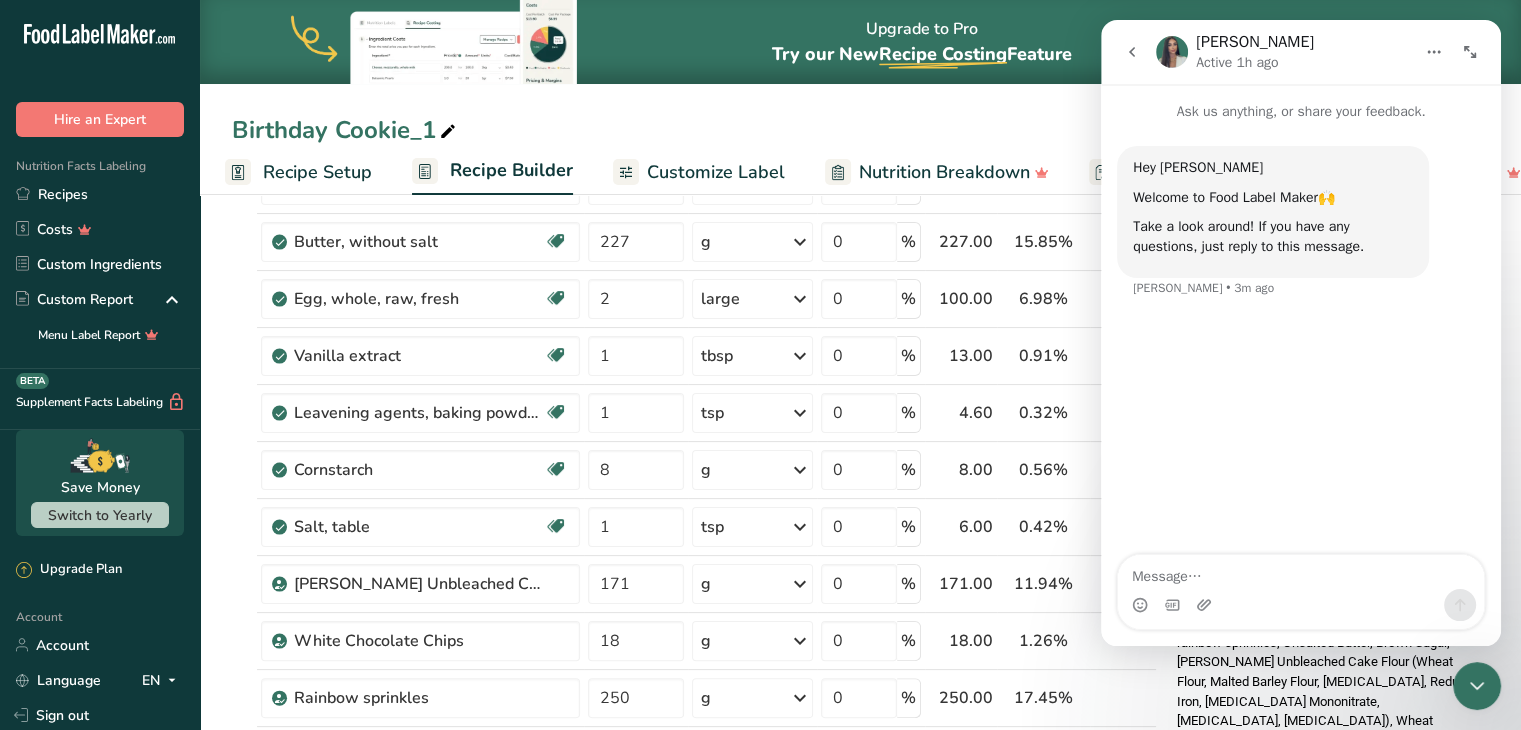 scroll, scrollTop: 0, scrollLeft: 0, axis: both 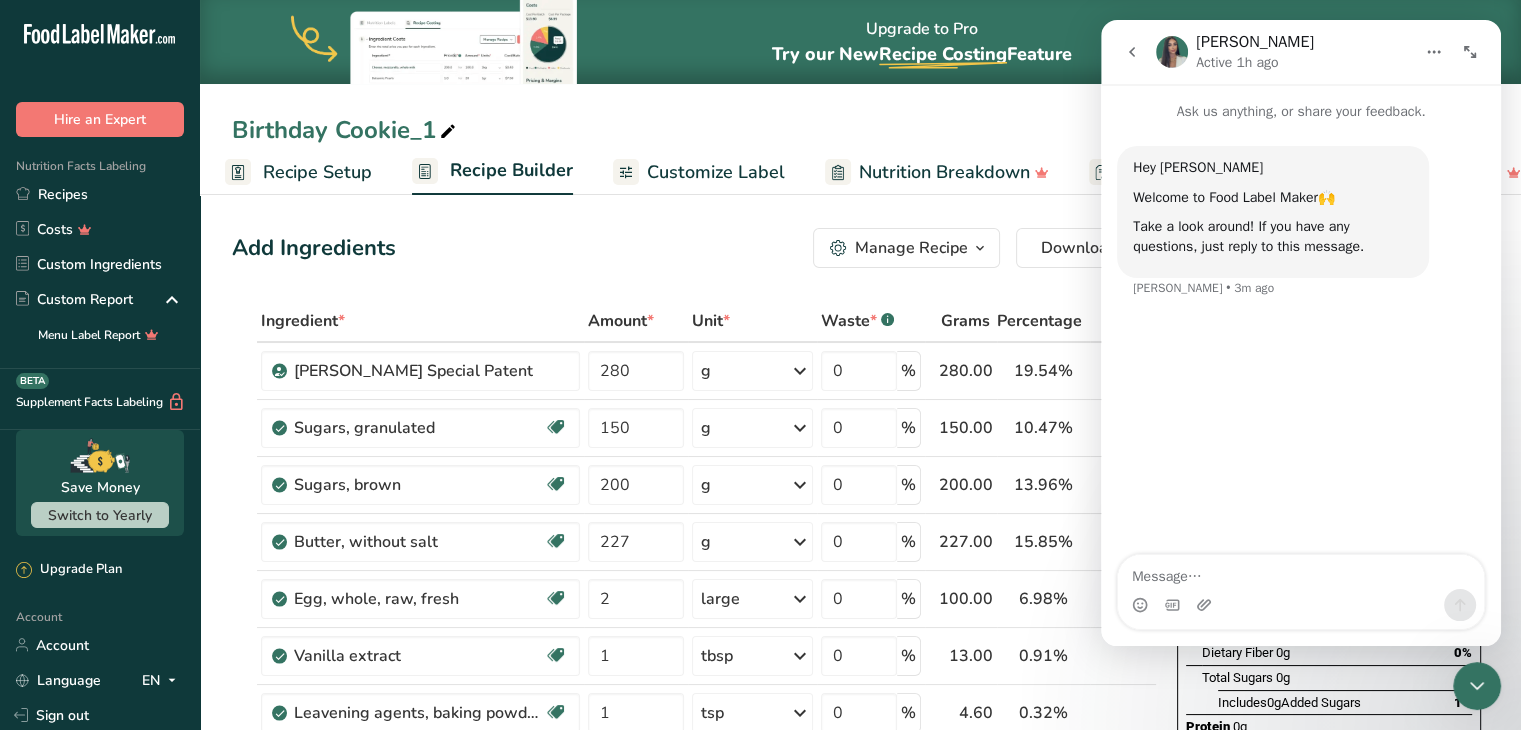click at bounding box center [1301, 572] 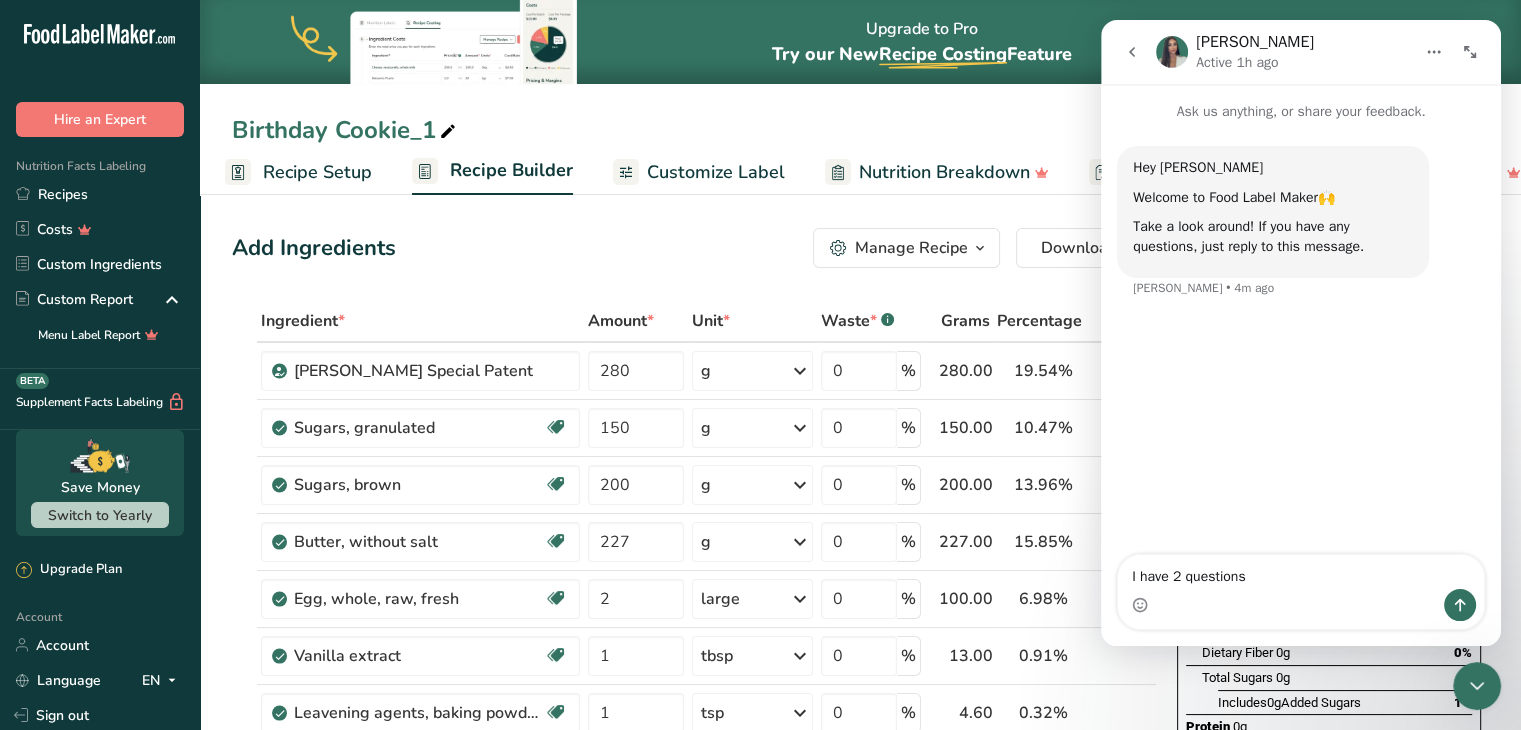 type on "I have 2 questions:" 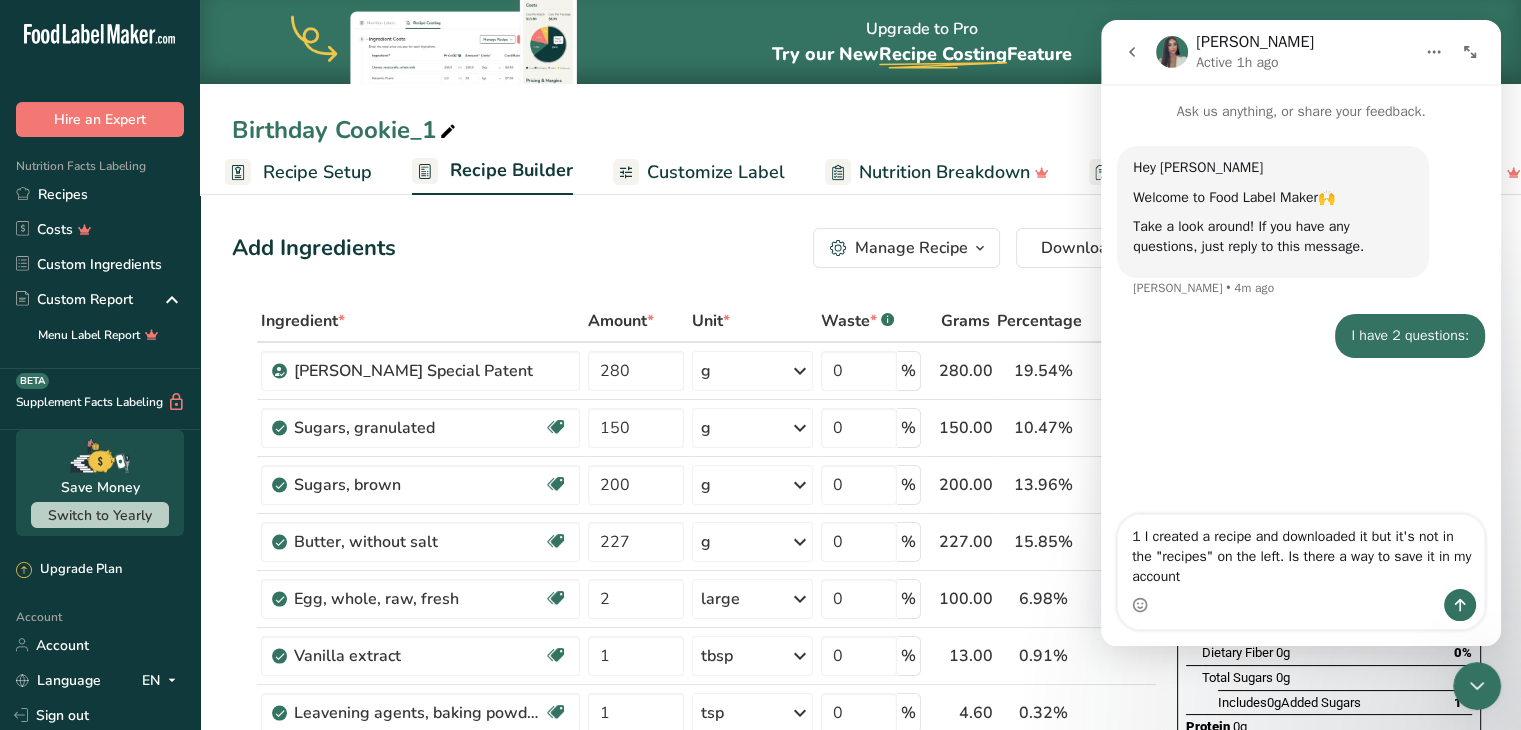 type on "1 I created a recipe and downloaded it but it's not in the "recipes" on the left. Is there a way to save it in my account?" 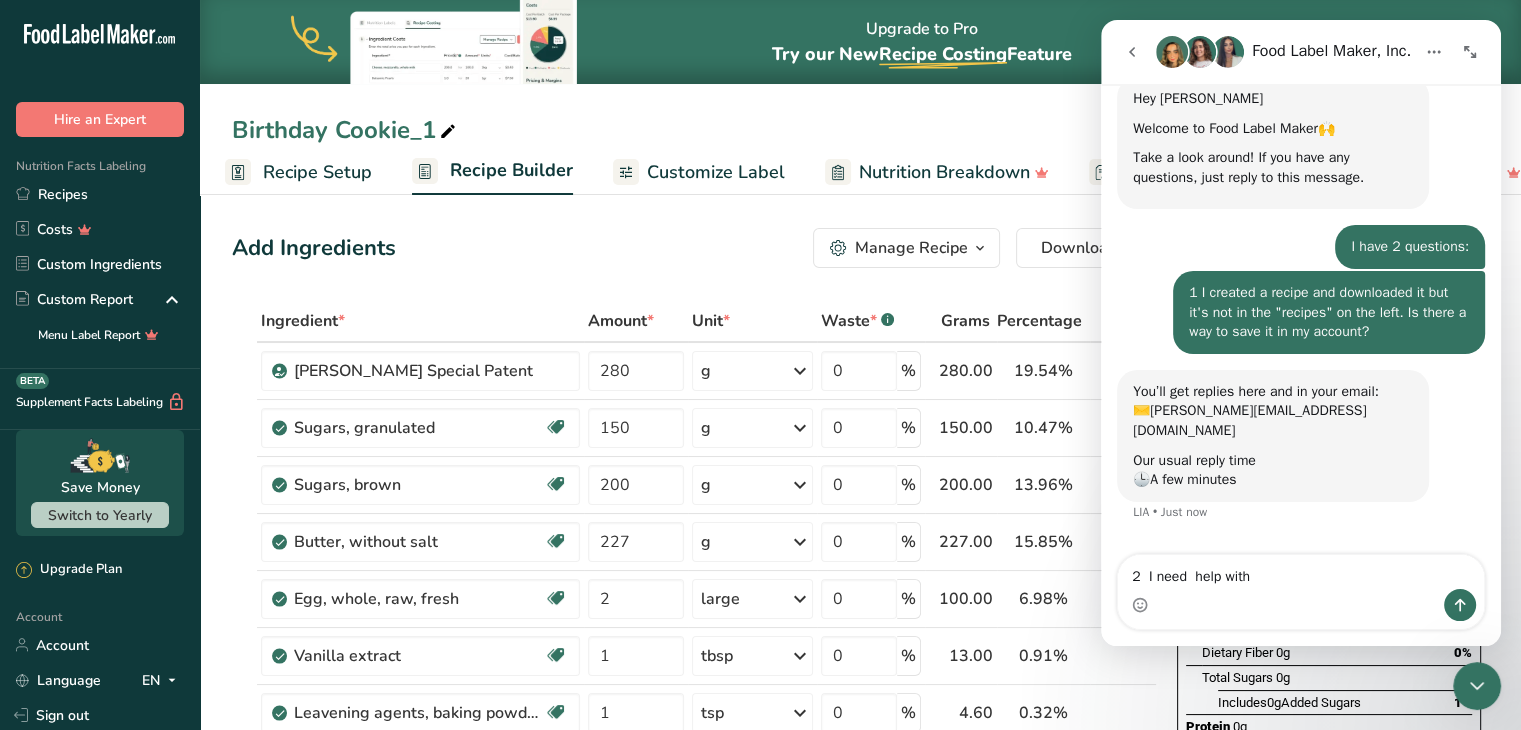 scroll, scrollTop: 93, scrollLeft: 0, axis: vertical 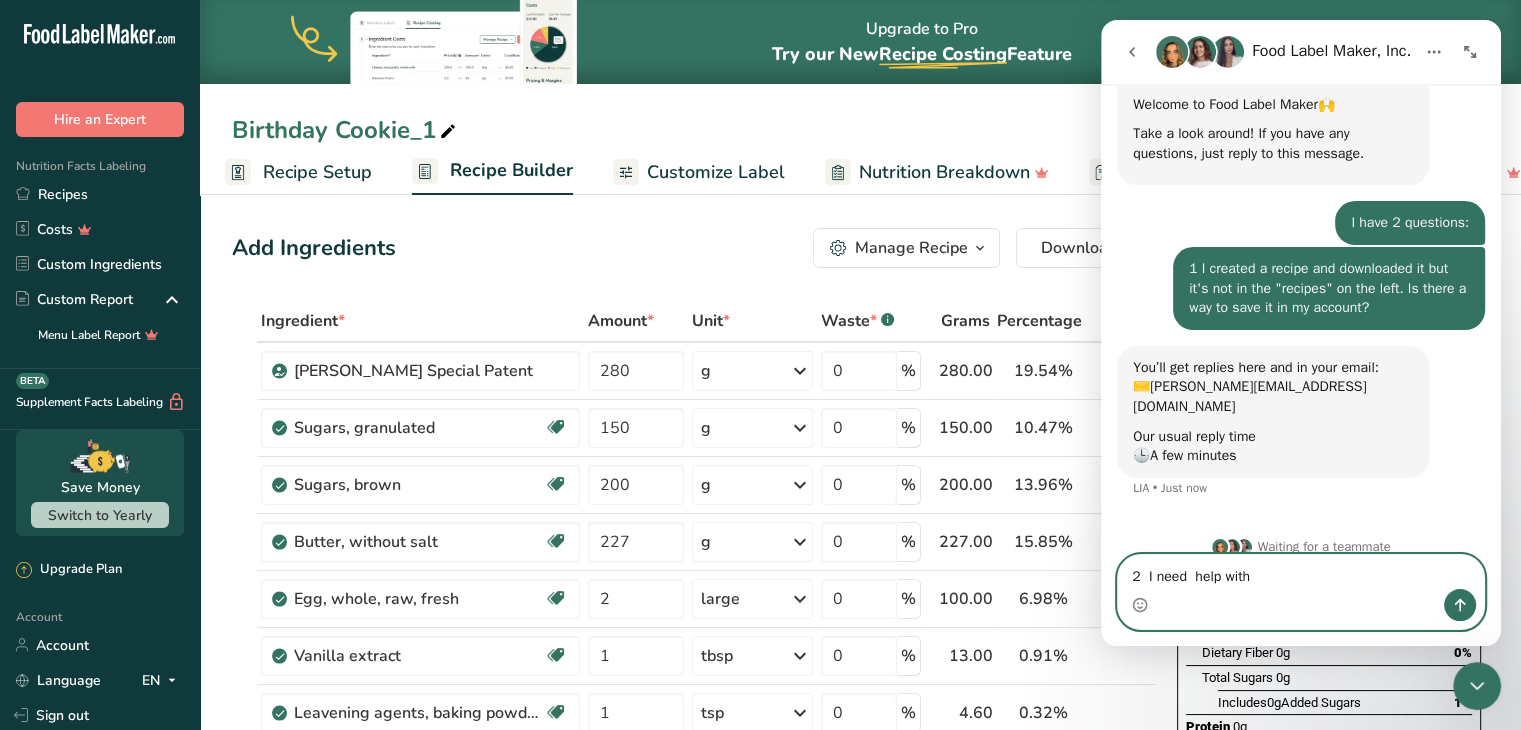 click on "2  I need  help with" at bounding box center [1301, 572] 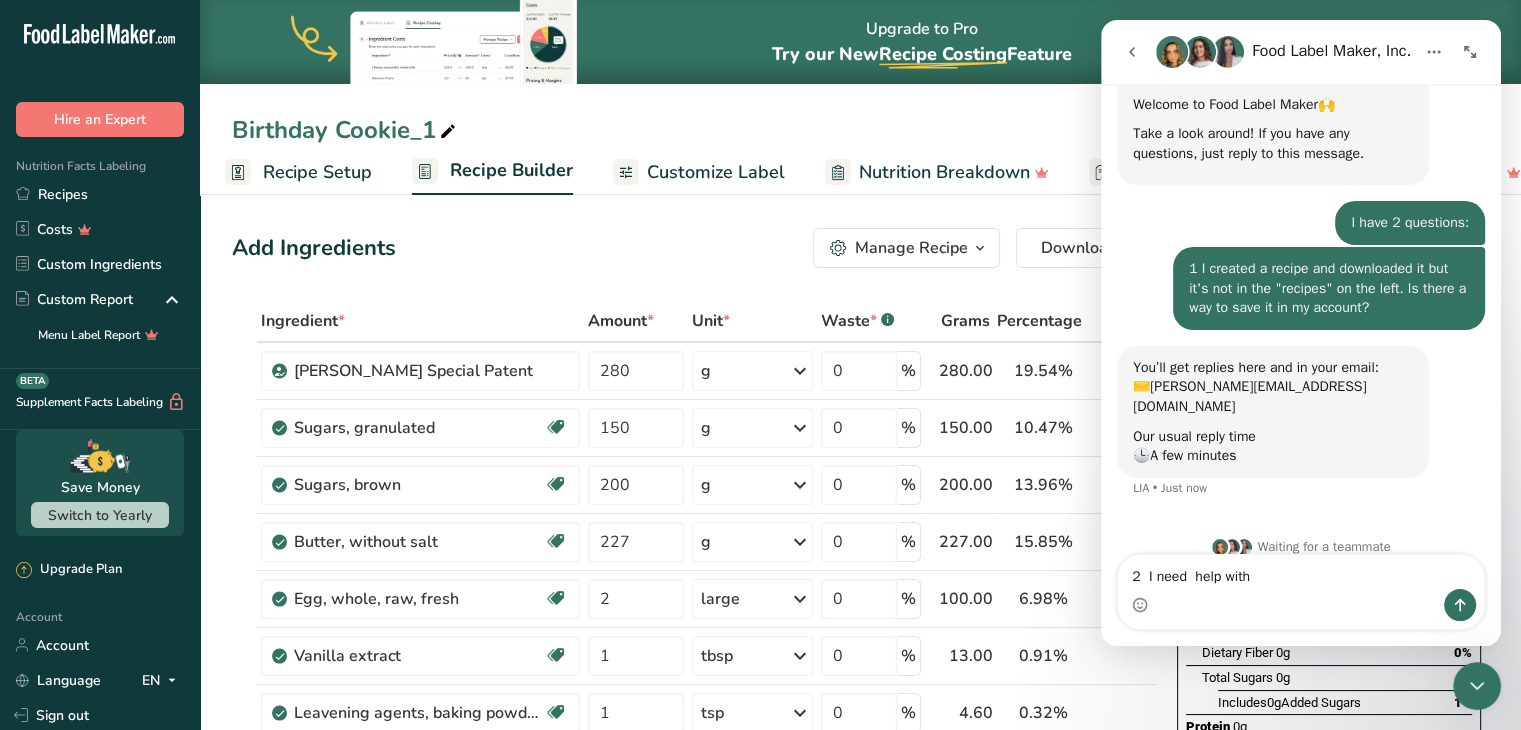 drag, startPoint x: 298, startPoint y: 163, endPoint x: 430, endPoint y: 209, distance: 139.78555 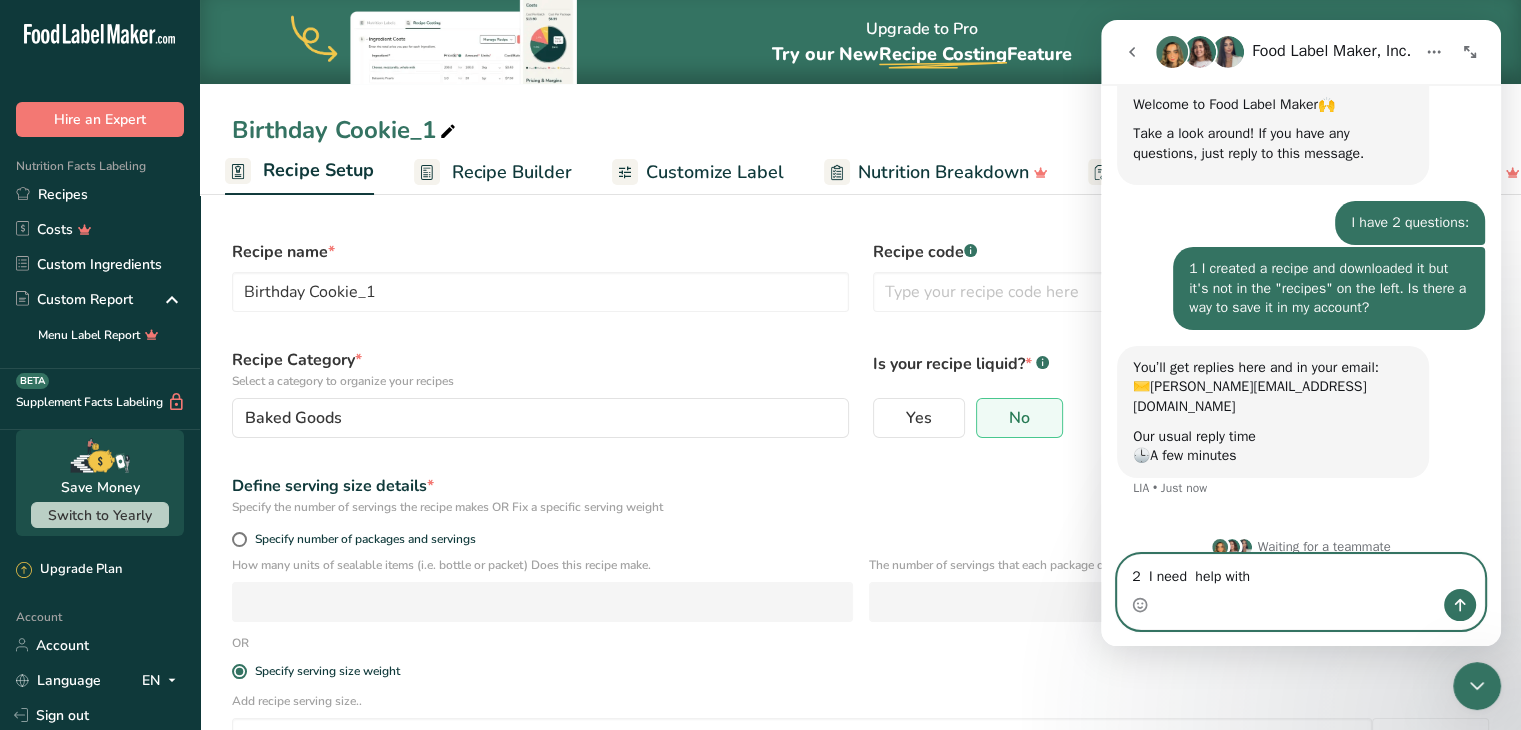 click on "2  I need  help with" at bounding box center [1301, 572] 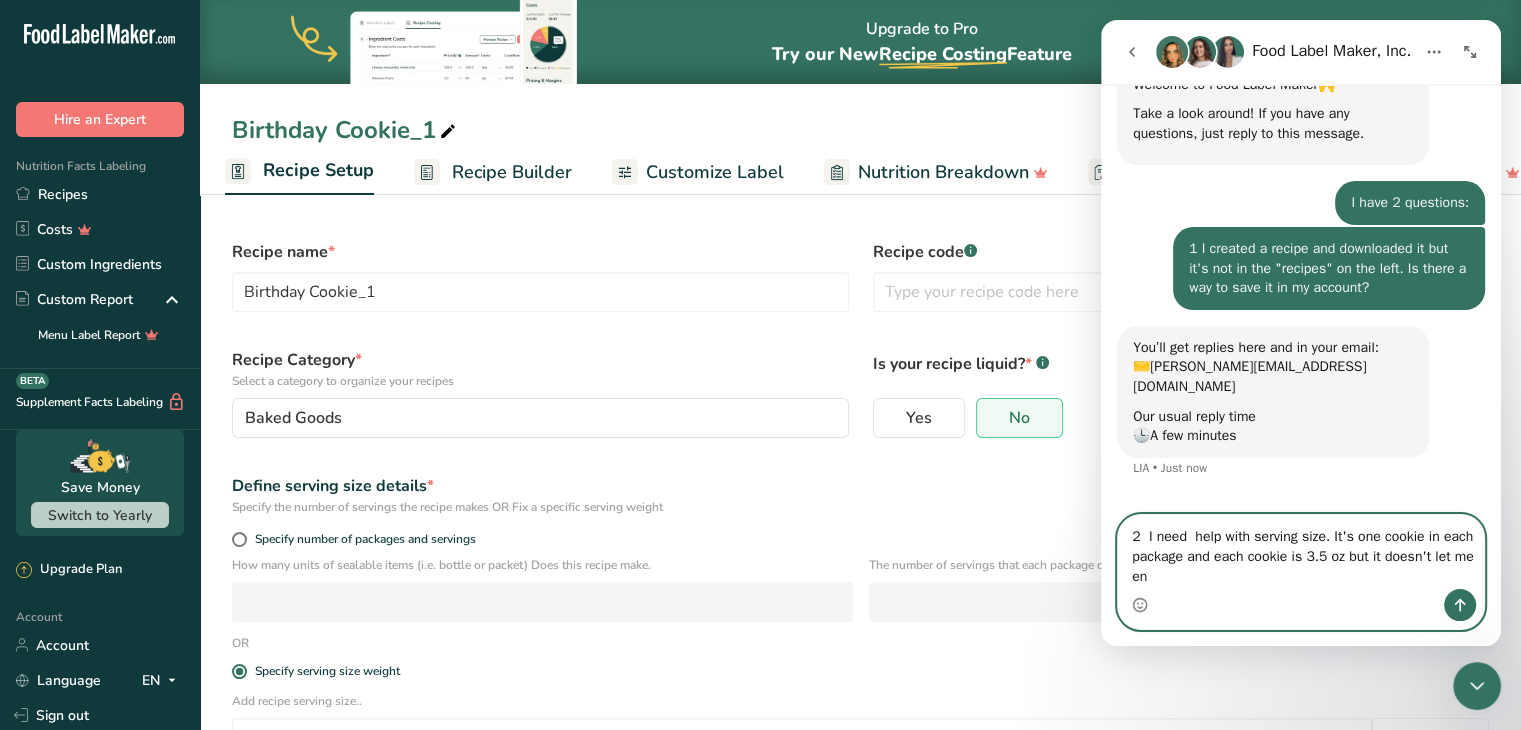 scroll, scrollTop: 133, scrollLeft: 0, axis: vertical 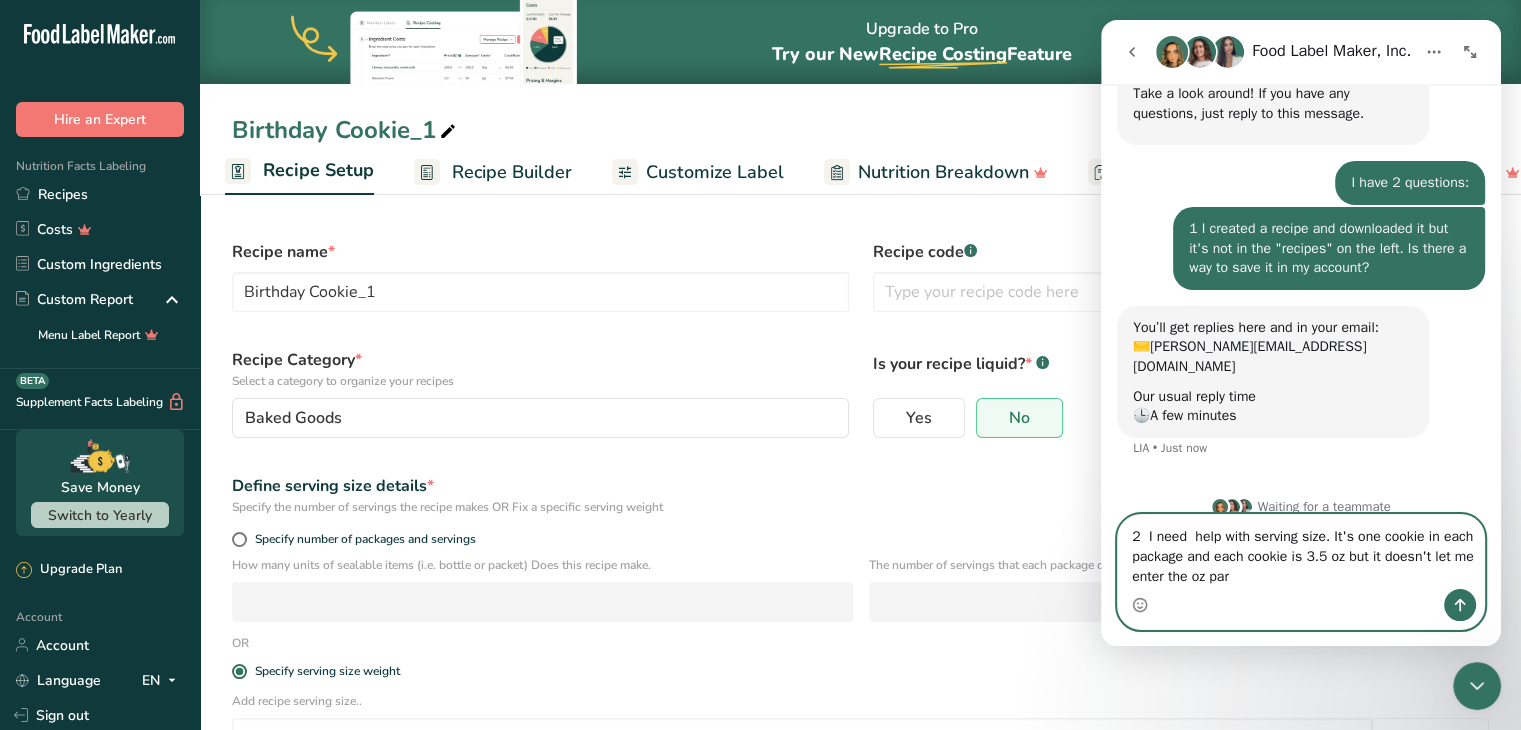type on "2  I need  help with serving size. It's one cookie in each package and each cookie is 3.5 oz but it doesn't let me enter the oz part" 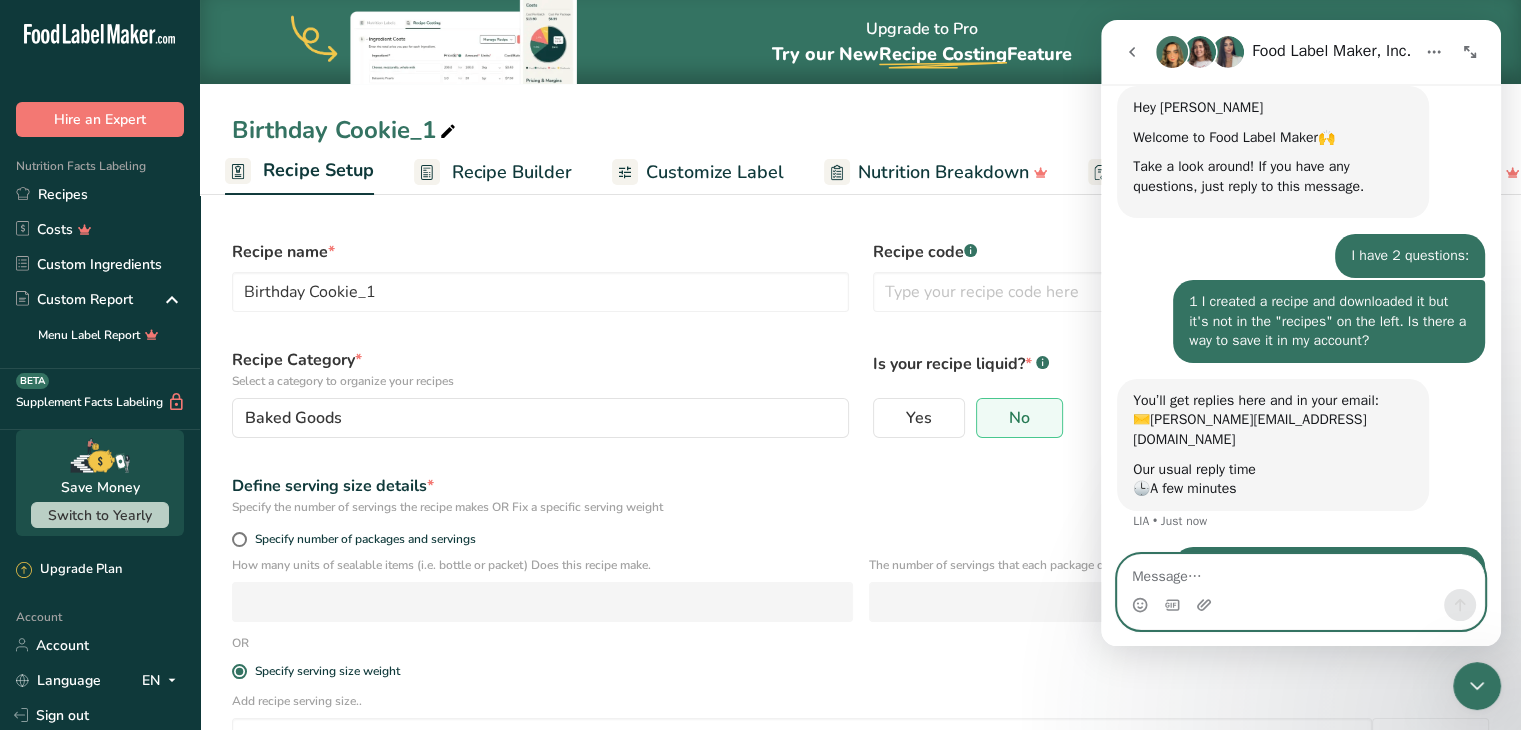 scroll, scrollTop: 0, scrollLeft: 0, axis: both 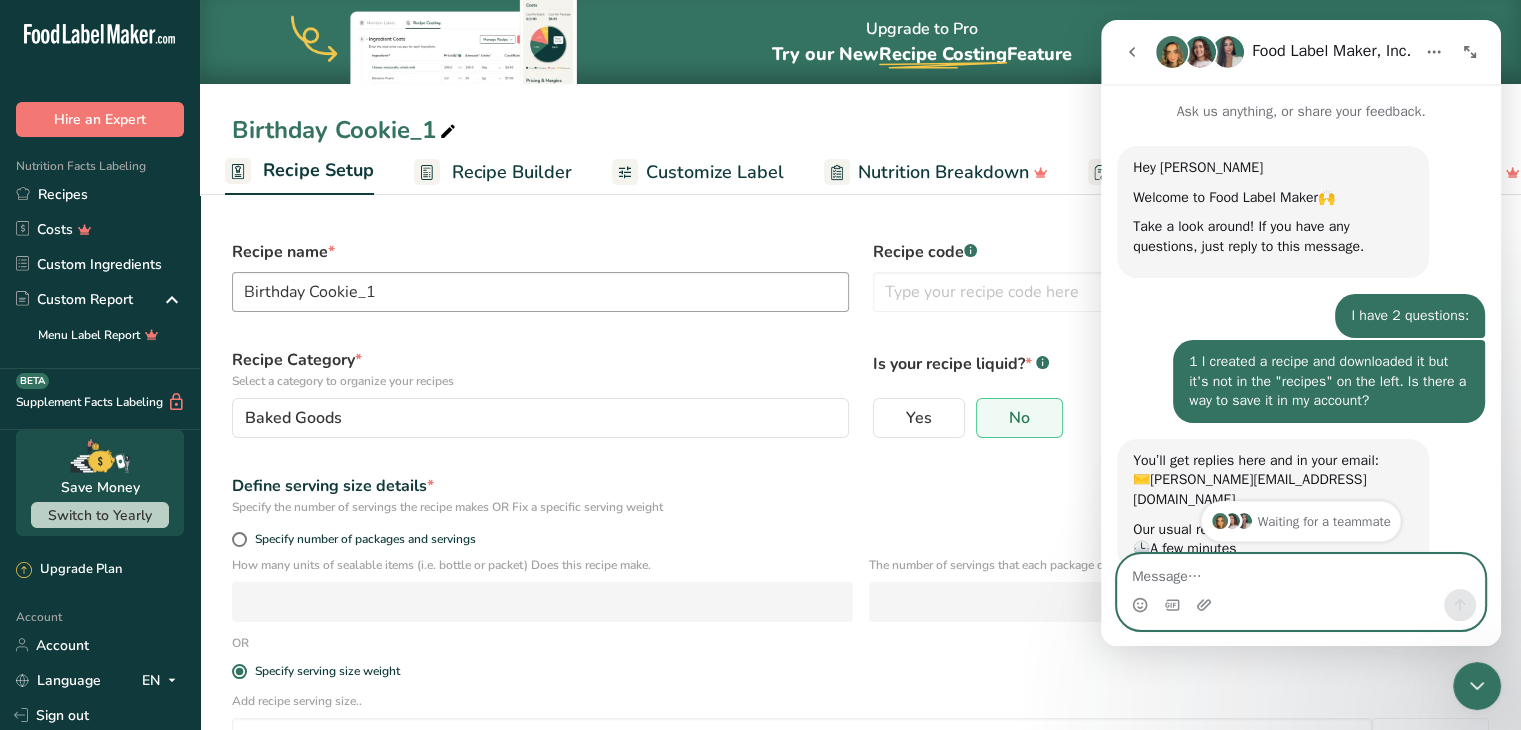 type 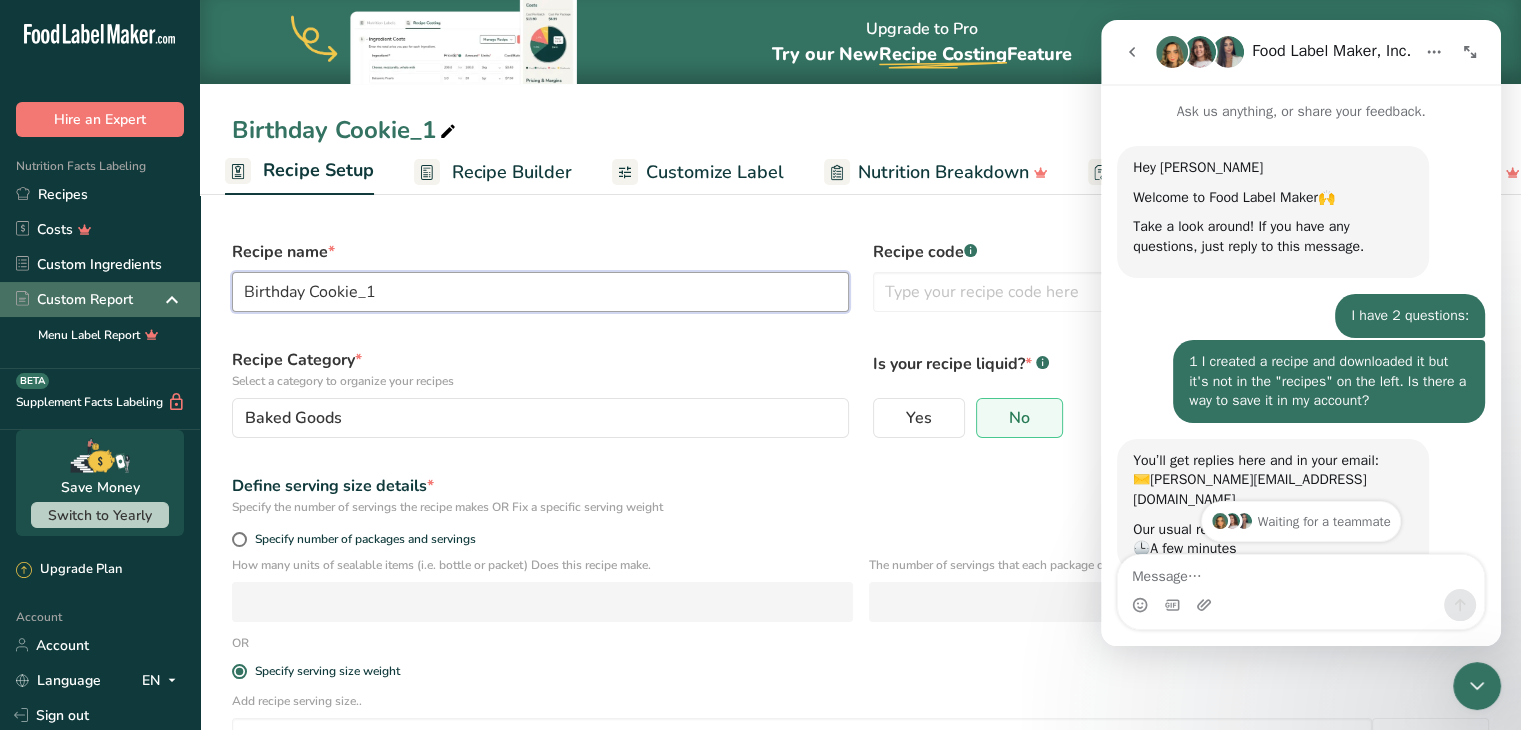 drag, startPoint x: 408, startPoint y: 287, endPoint x: 160, endPoint y: 285, distance: 248.00807 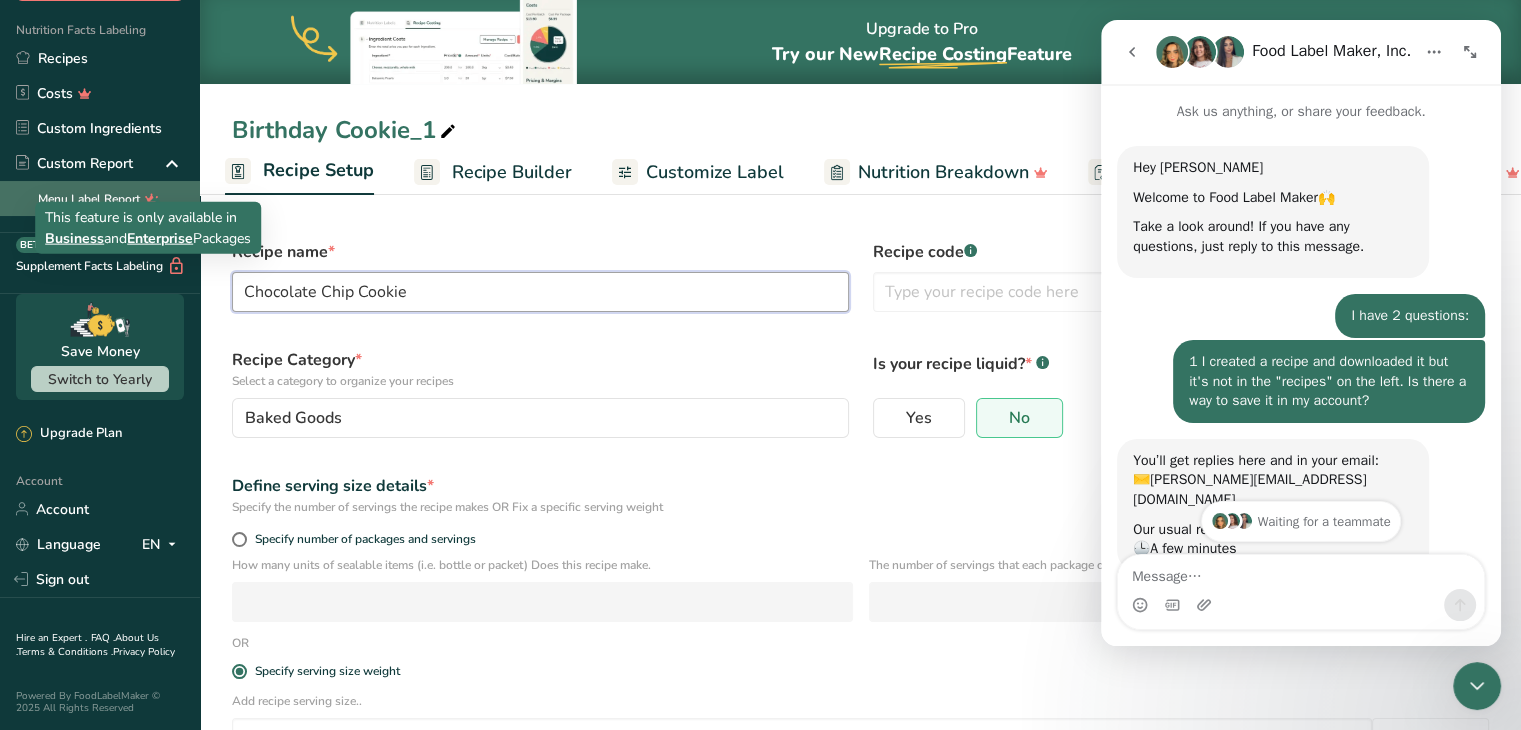 scroll, scrollTop: 148, scrollLeft: 0, axis: vertical 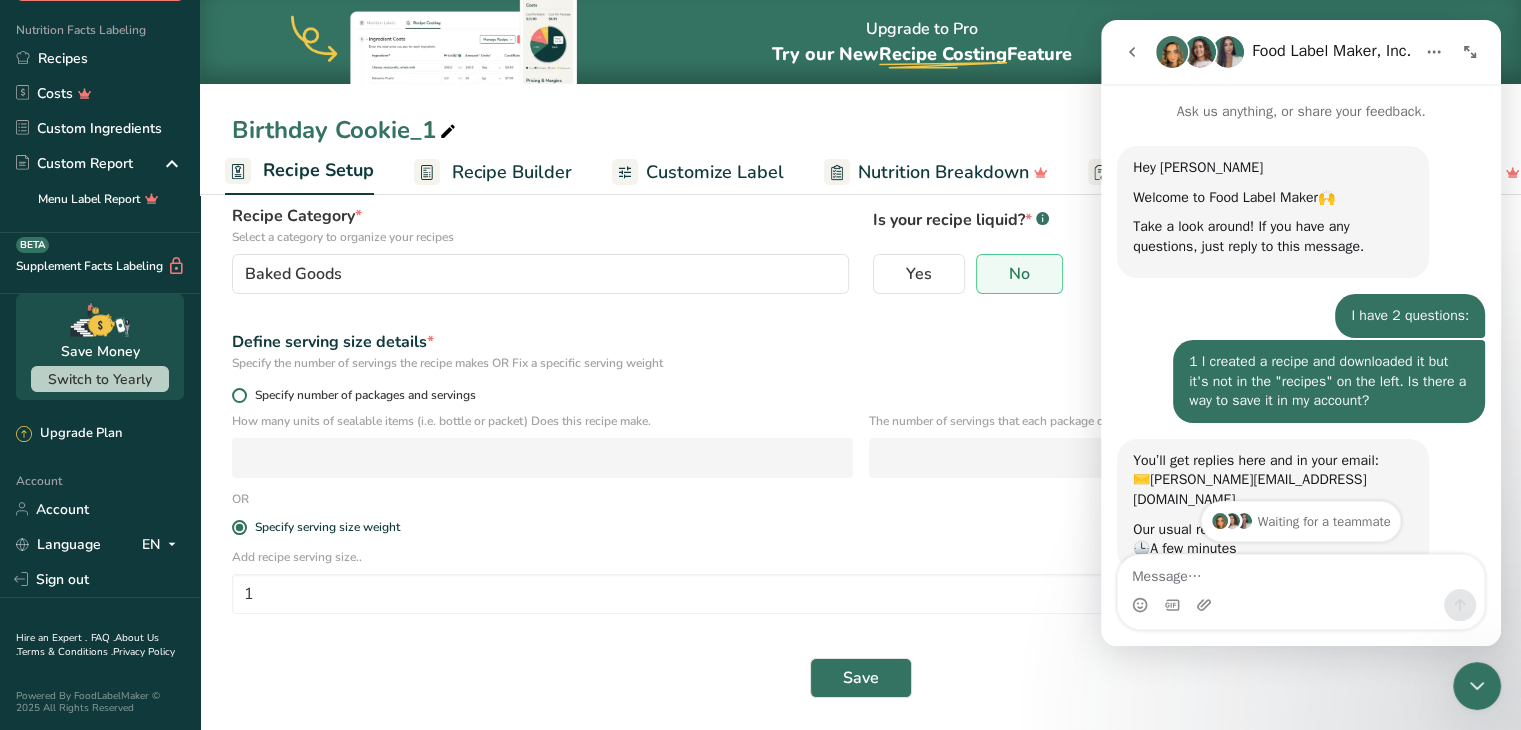 type on "Chocolate Chip Cookie" 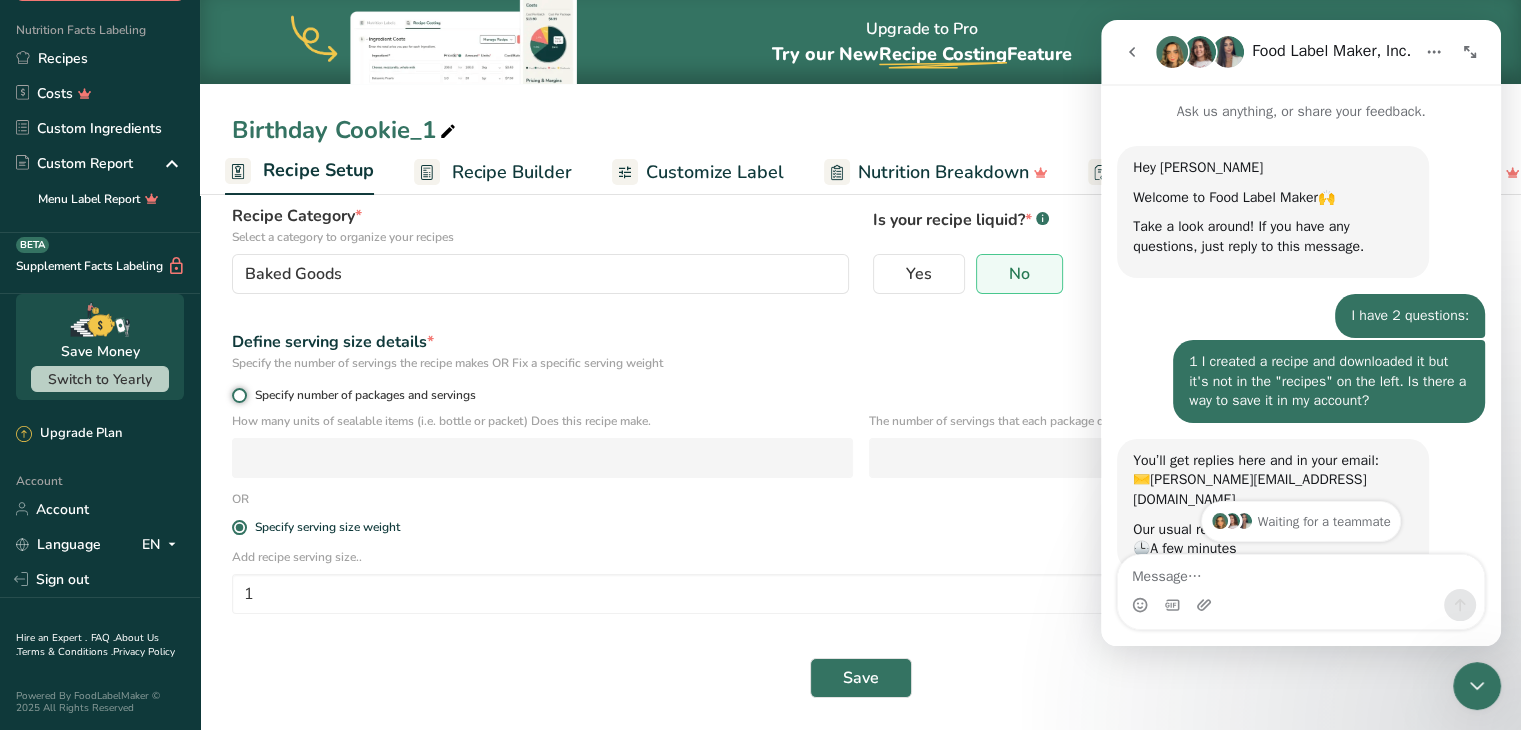 click on "Specify number of packages and servings" at bounding box center [238, 395] 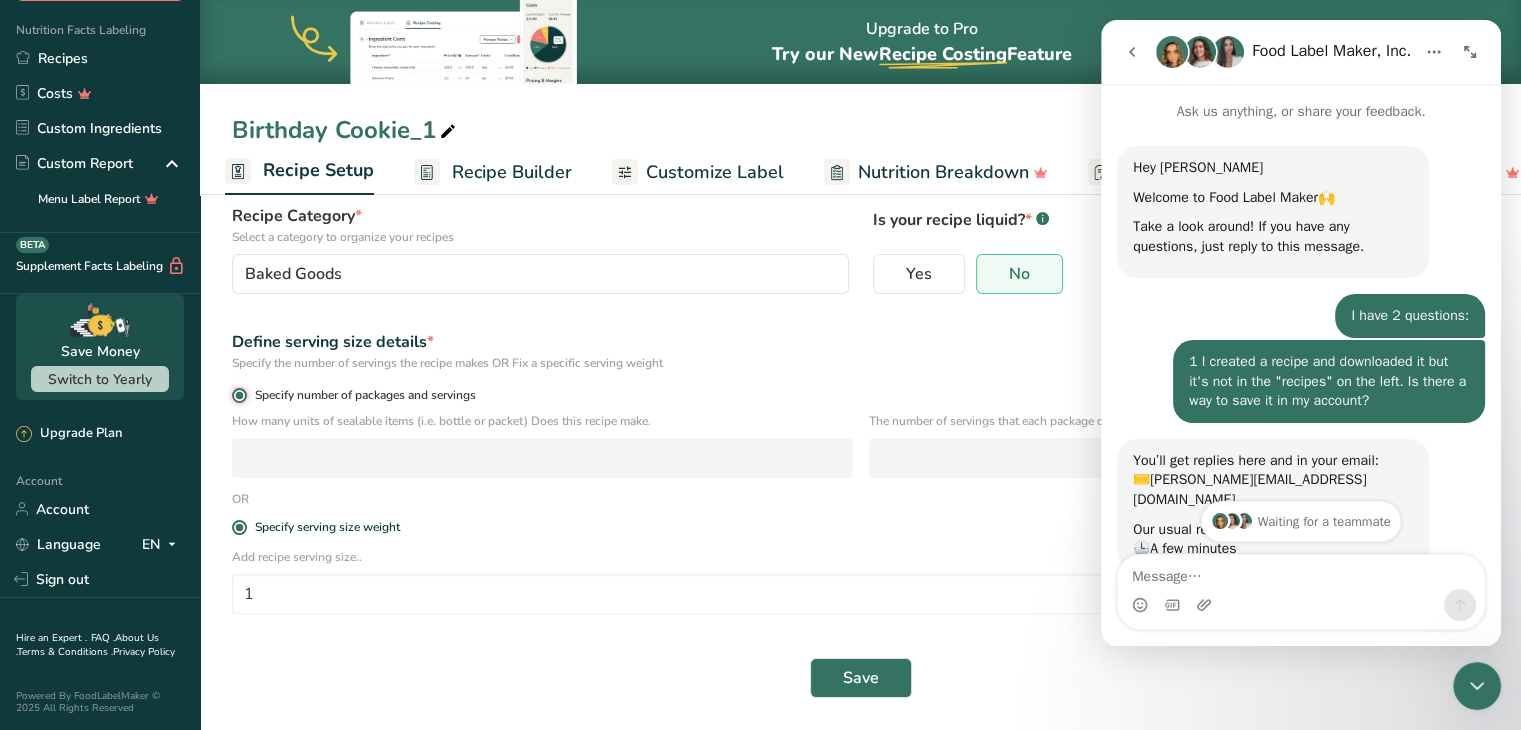 radio on "false" 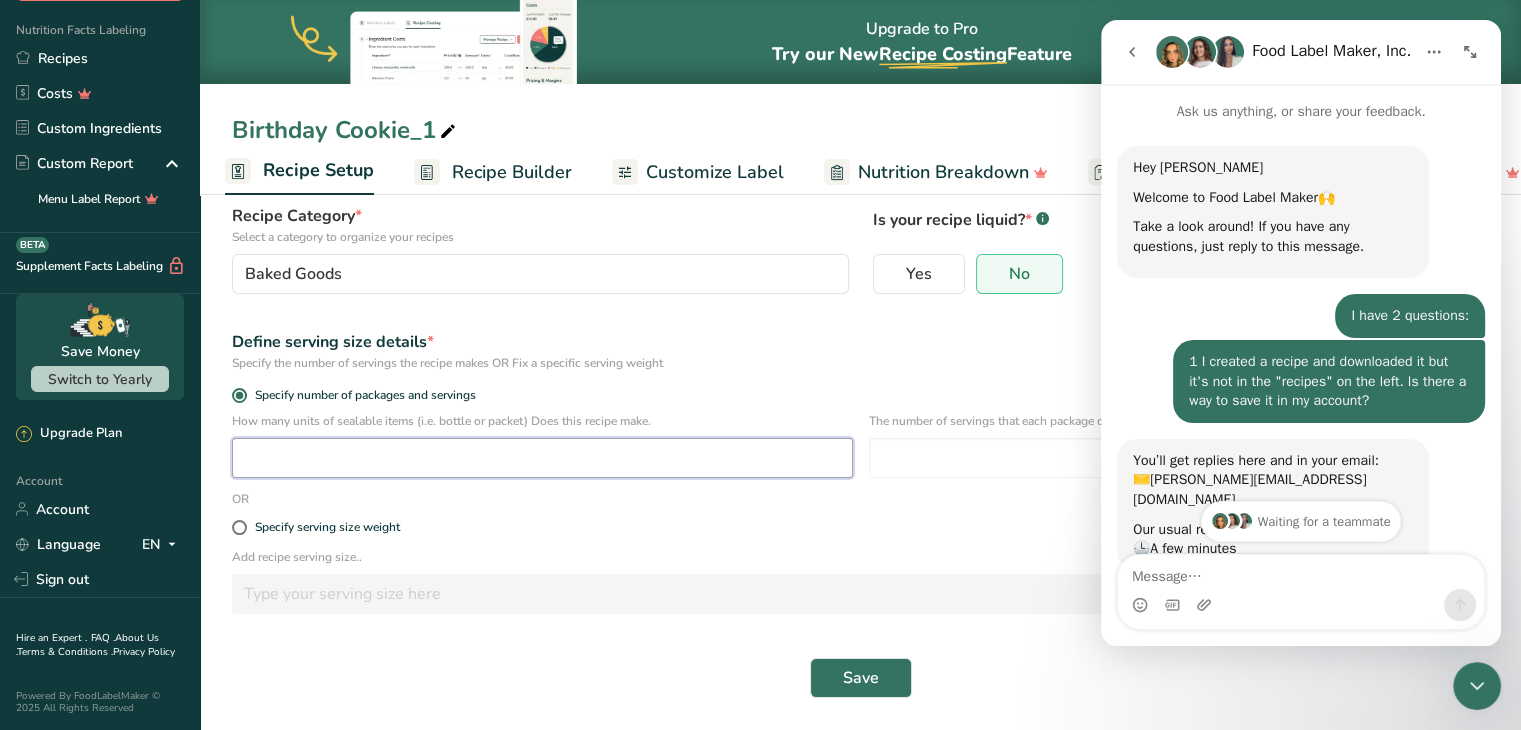 click at bounding box center (542, 458) 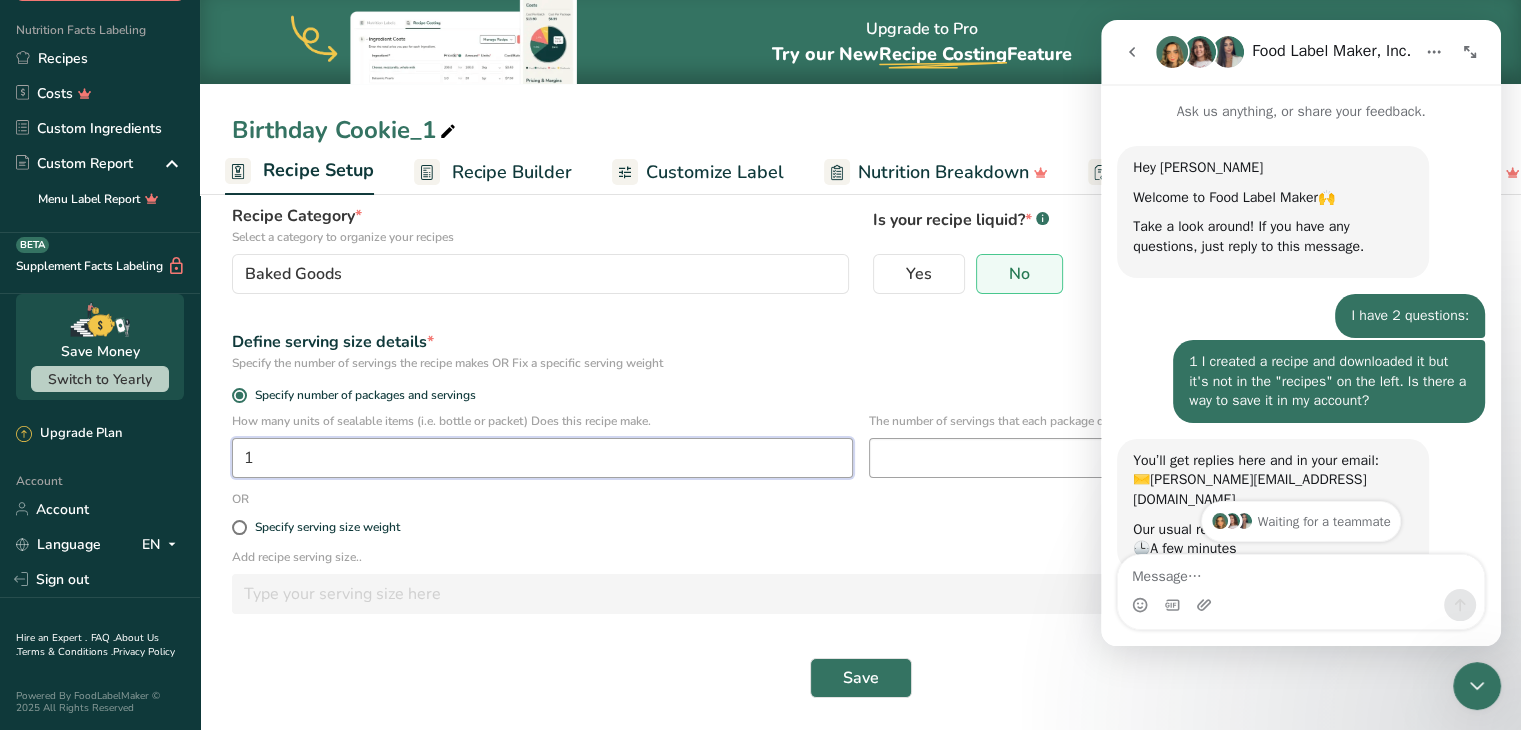 type on "1" 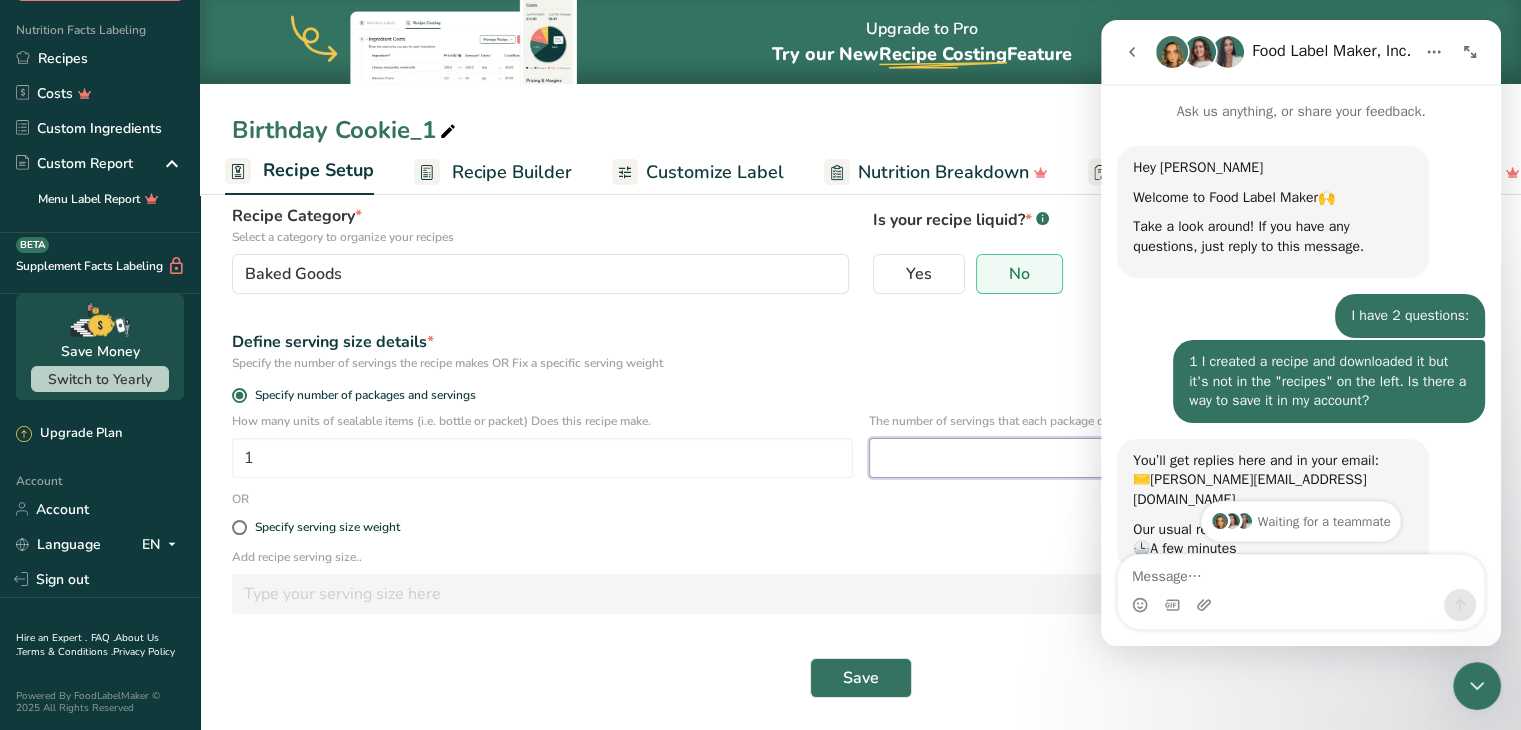 click at bounding box center (1179, 458) 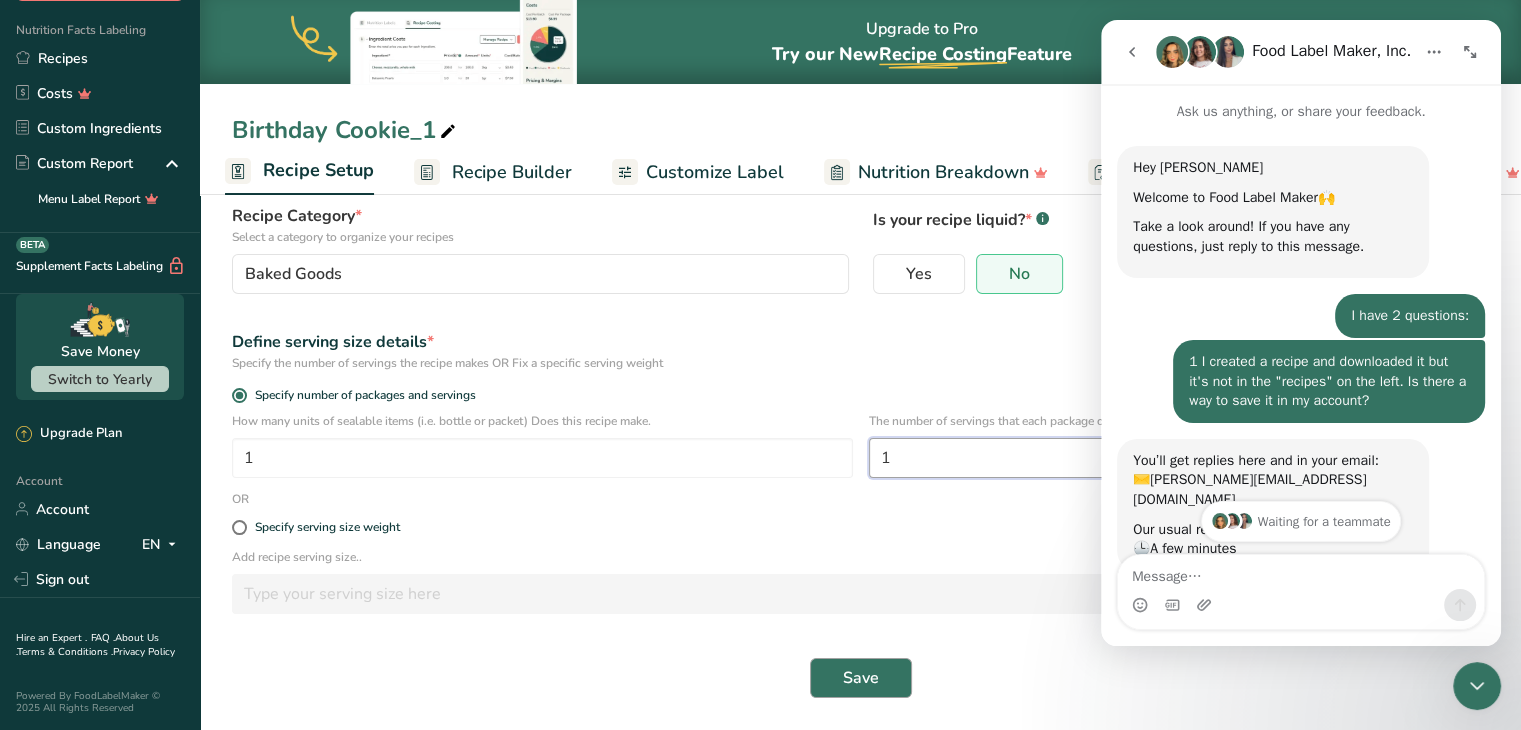 type on "1" 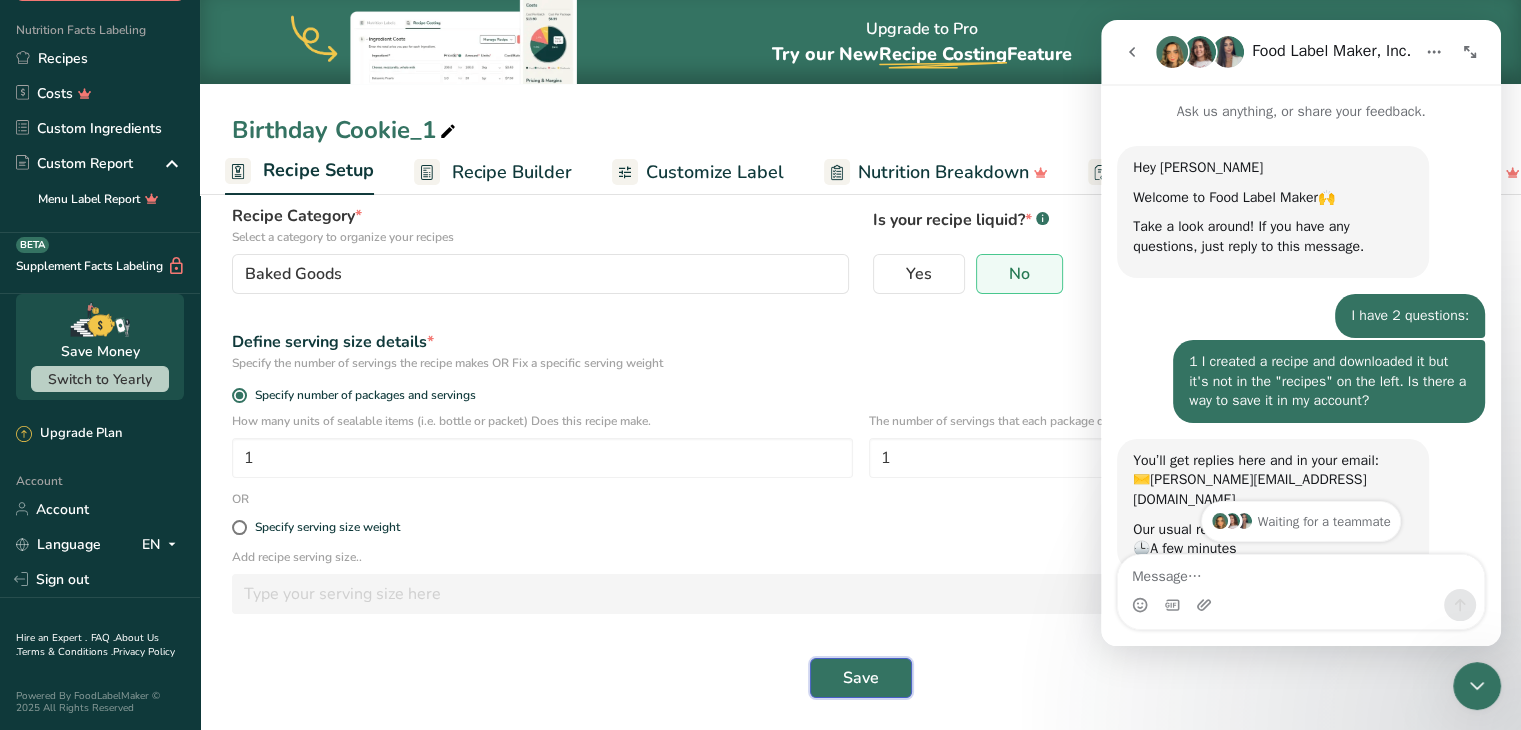 click on "Save" at bounding box center (861, 678) 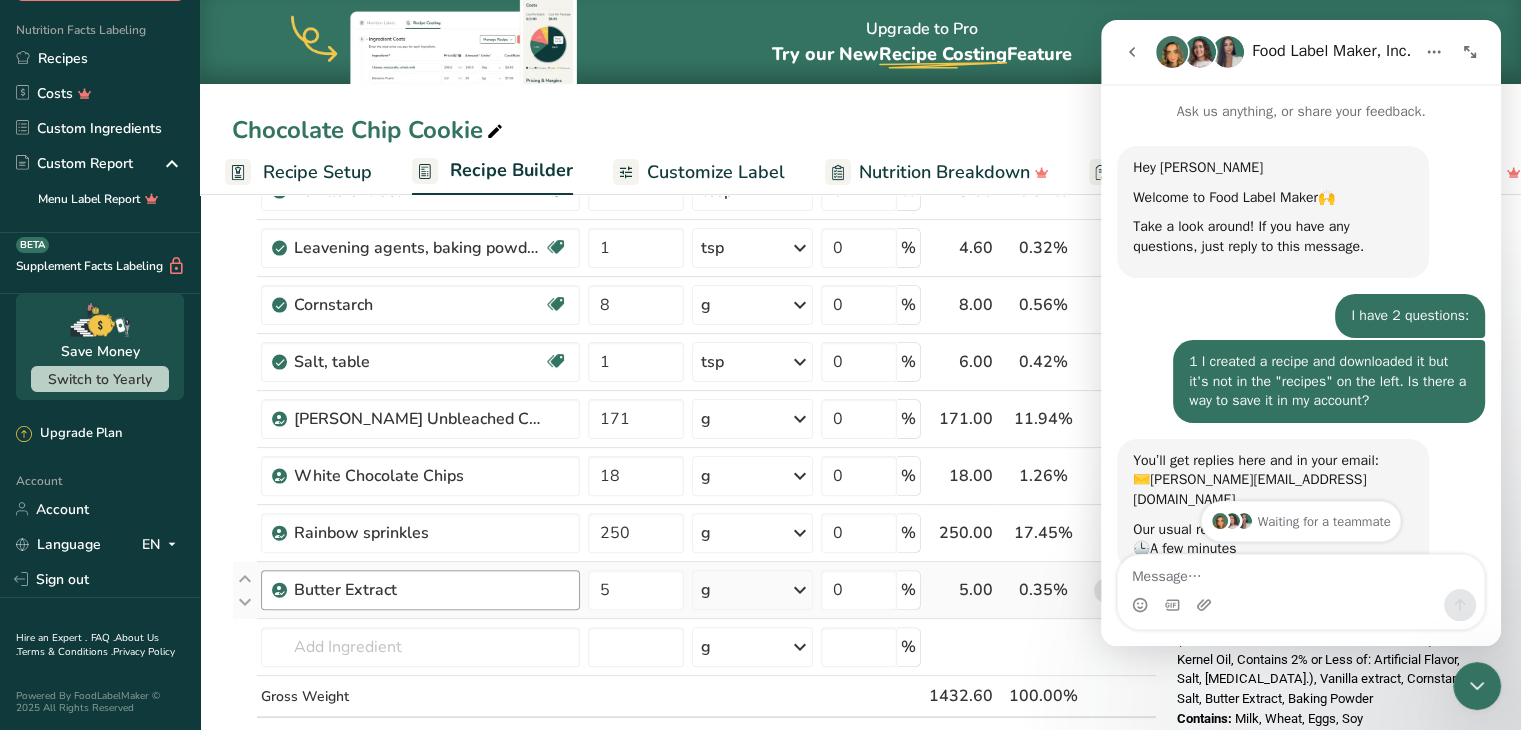 scroll, scrollTop: 500, scrollLeft: 0, axis: vertical 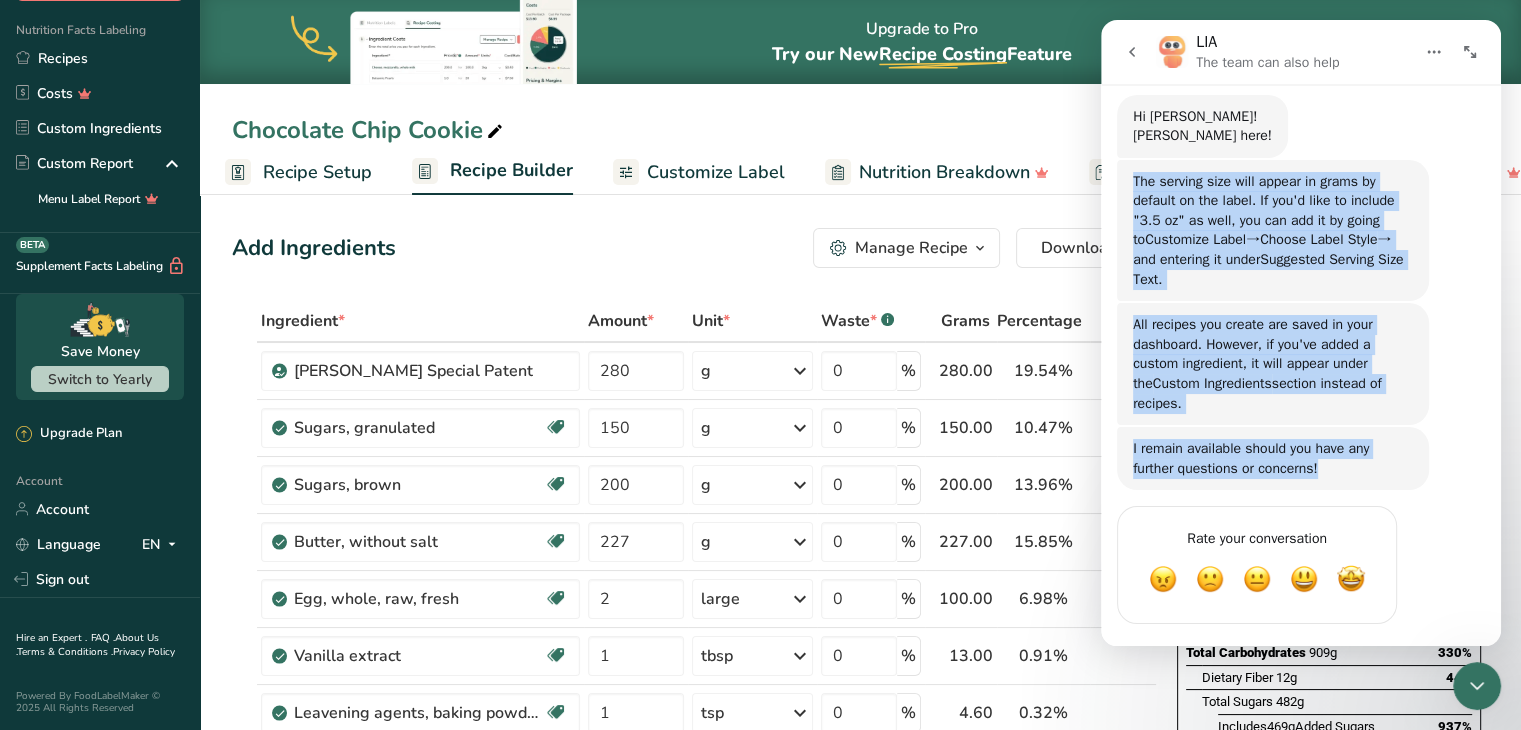 drag, startPoint x: 1135, startPoint y: 161, endPoint x: 1376, endPoint y: 443, distance: 370.95148 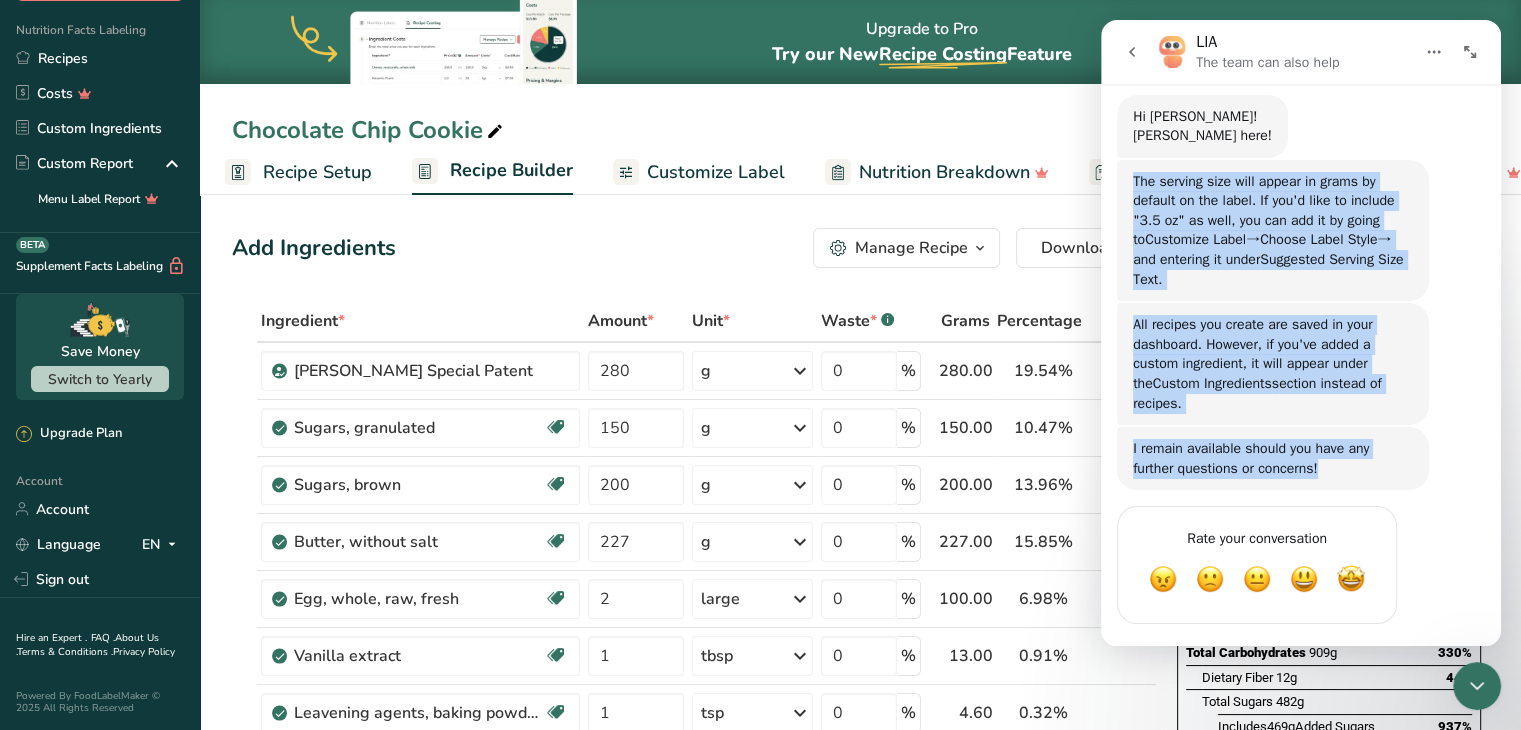 click on "Hey Linda 👋 Welcome to Food Label Maker🙌 Take a look around! If you have any questions, just reply to this message.   Aya    •   18m ago I have 2 questions: Linda    •   13m ago 1 I created a recipe and downloaded it but it's not in the "recipes" on the left. Is there a way to save it in my account? Linda    •   13m ago You’ll get replies here and in your email: ✉️  linda@antoinettesbakeshop.com Our usual reply time 🕒  A few minutes LIA    •   13m ago 2  I need  help with serving size. It's one cookie in each package and each cookie is 3.5 oz but it doesn't let me enter the oz part Linda    •   12m ago Hi Linda!  Rachelle here! Rachelle    •   9m ago The serving size will appear in grams by default on the label. If you'd like to include "3.5 oz" as well, you can add it by going to  Customize Label  →  Choose Label Style  → and entering it under  Suggested Serving Size Text . Rachelle    •   8m ago Custom Ingredients  section instead of recipes. Rachelle    •   6m ago    •" at bounding box center (1301, 101) 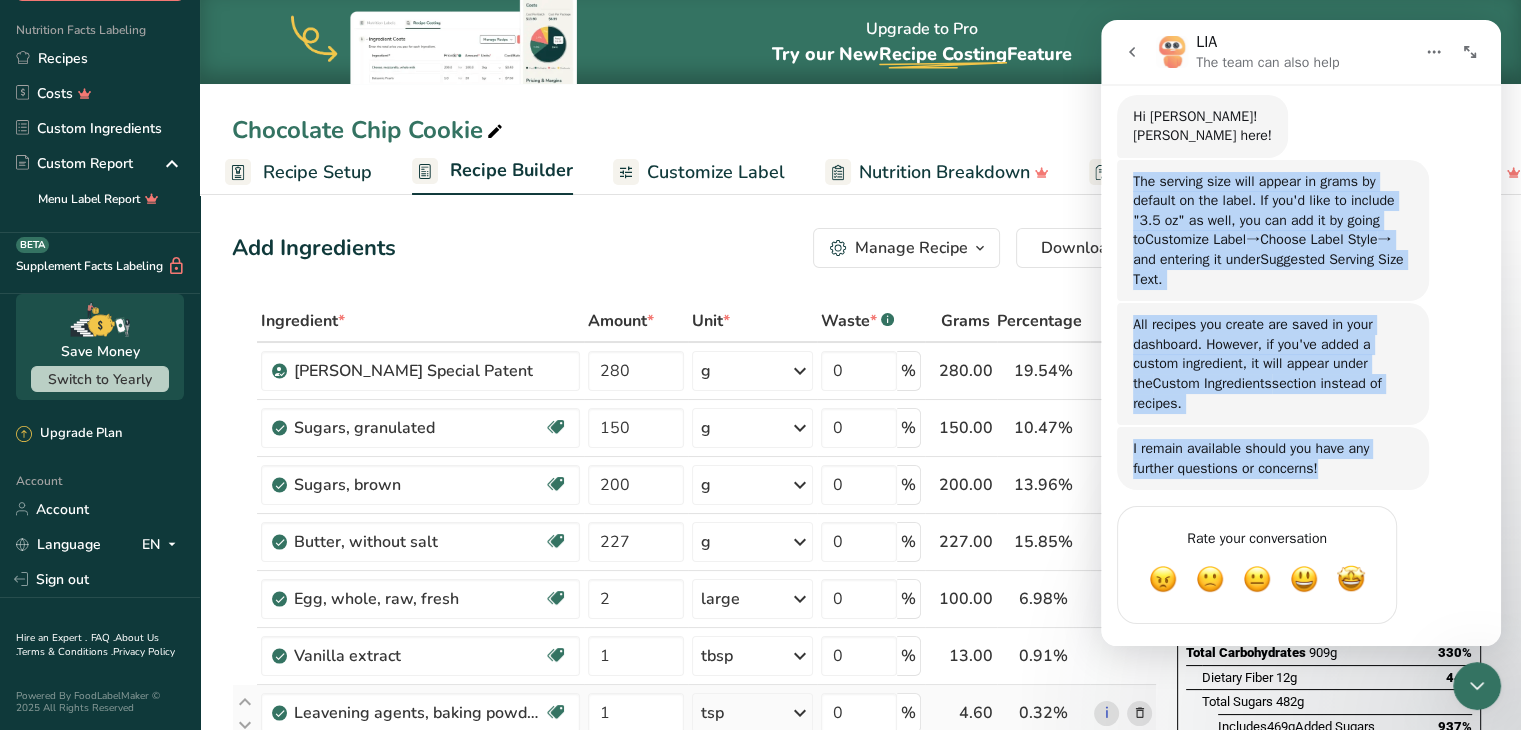 copy on "The serving size will appear in grams by default on the label. If you'd like to include "3.5 oz" as well, you can add it by going to  Customize Label  →  Choose Label Style  → and entering it under  Suggested Serving Size Text . Rachelle    •   8m ago All recipes you create are saved in your dashboard. However, if you've added a custom ingredient, it will appear under the  Custom Ingredients  section instead of recipes. Rachelle    •   6m ago I remain available should you have any further questions or concerns!" 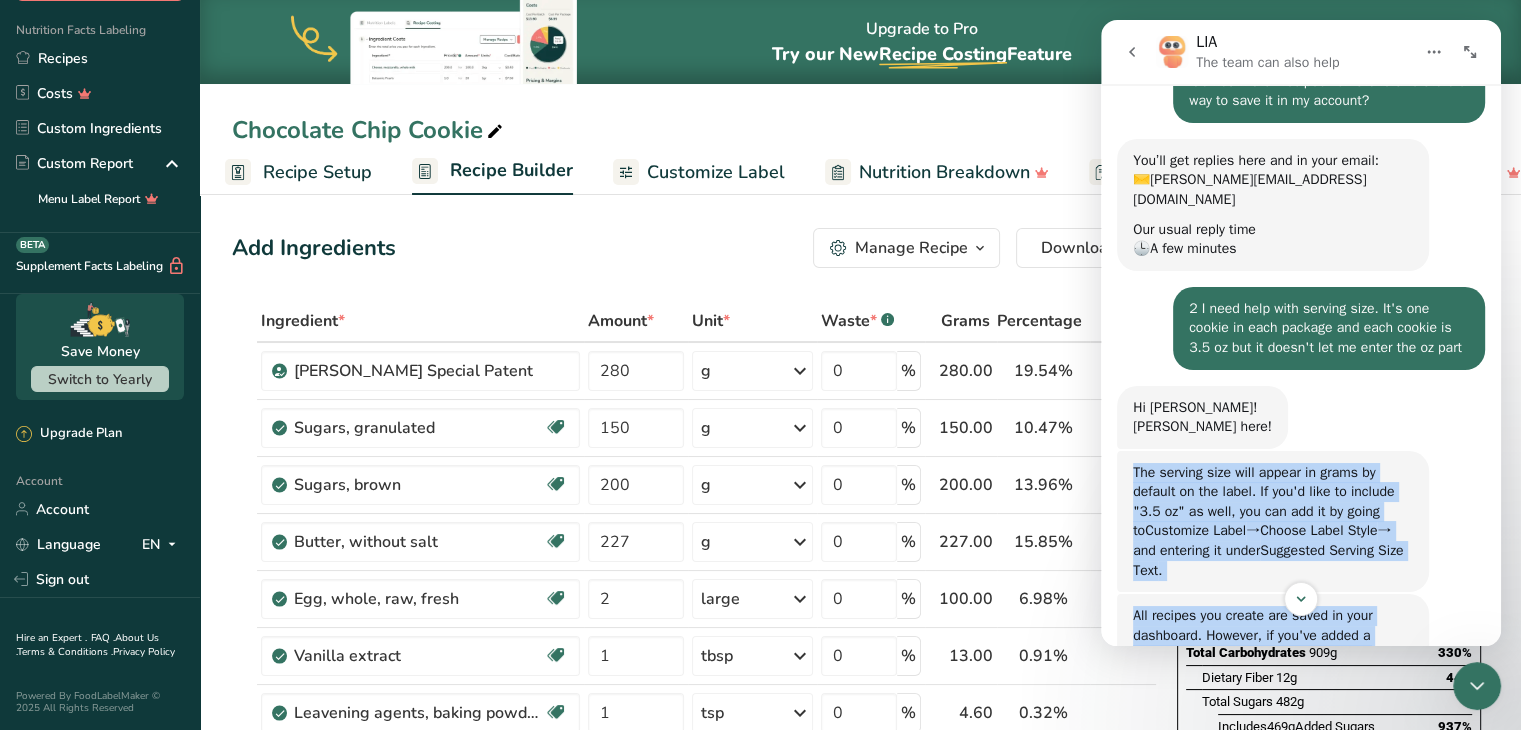 scroll, scrollTop: 591, scrollLeft: 0, axis: vertical 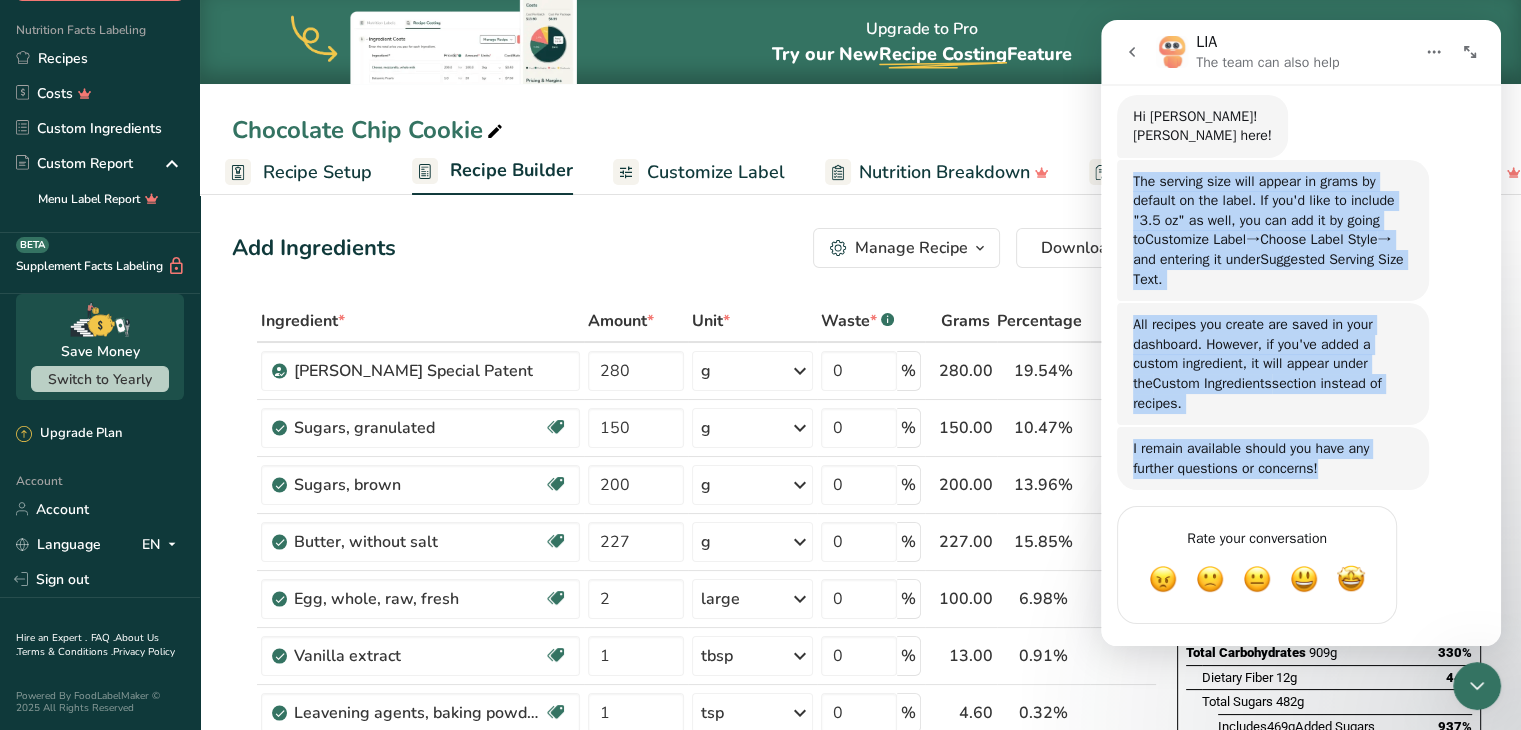 click on "I remain available should you have any further questions or concerns!" at bounding box center (1273, 458) 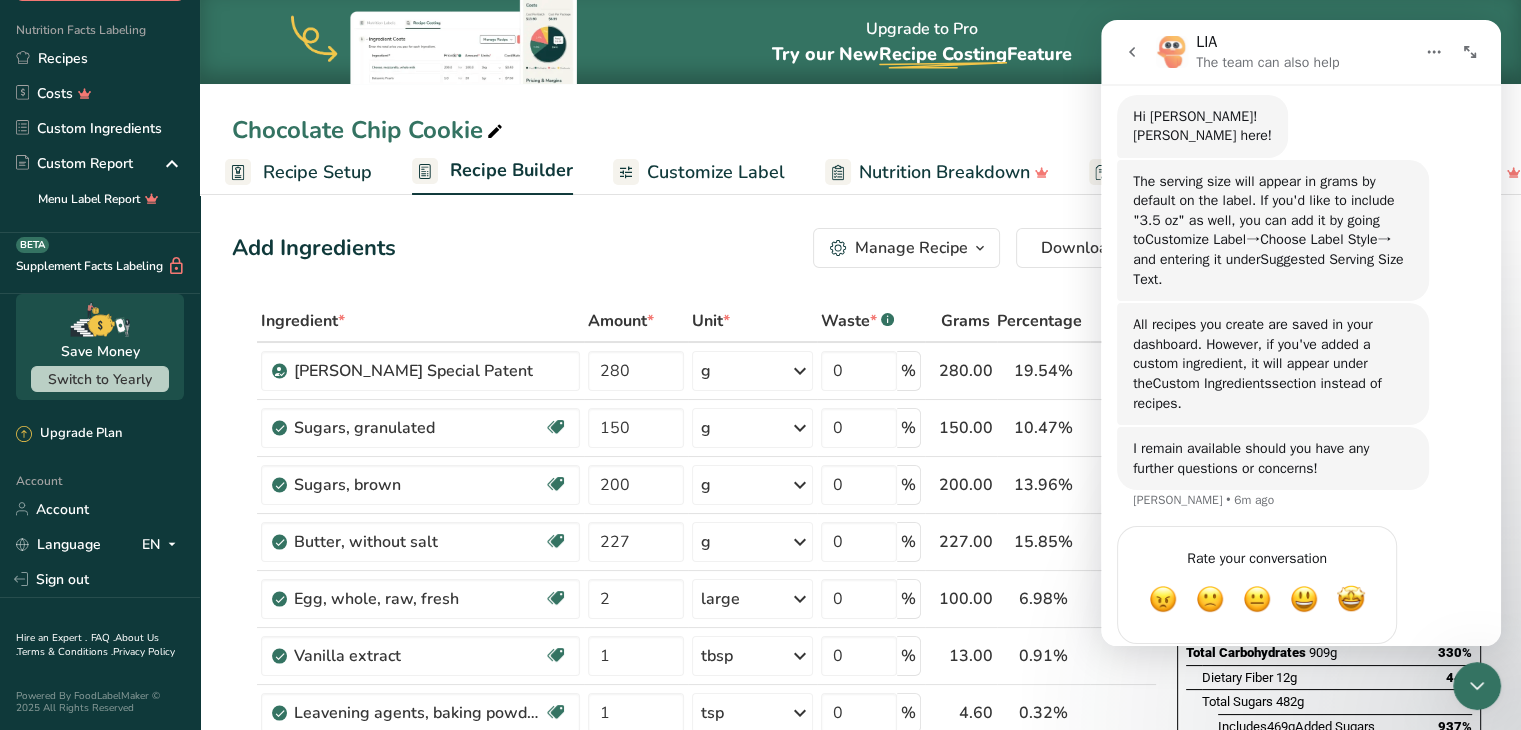scroll, scrollTop: 611, scrollLeft: 0, axis: vertical 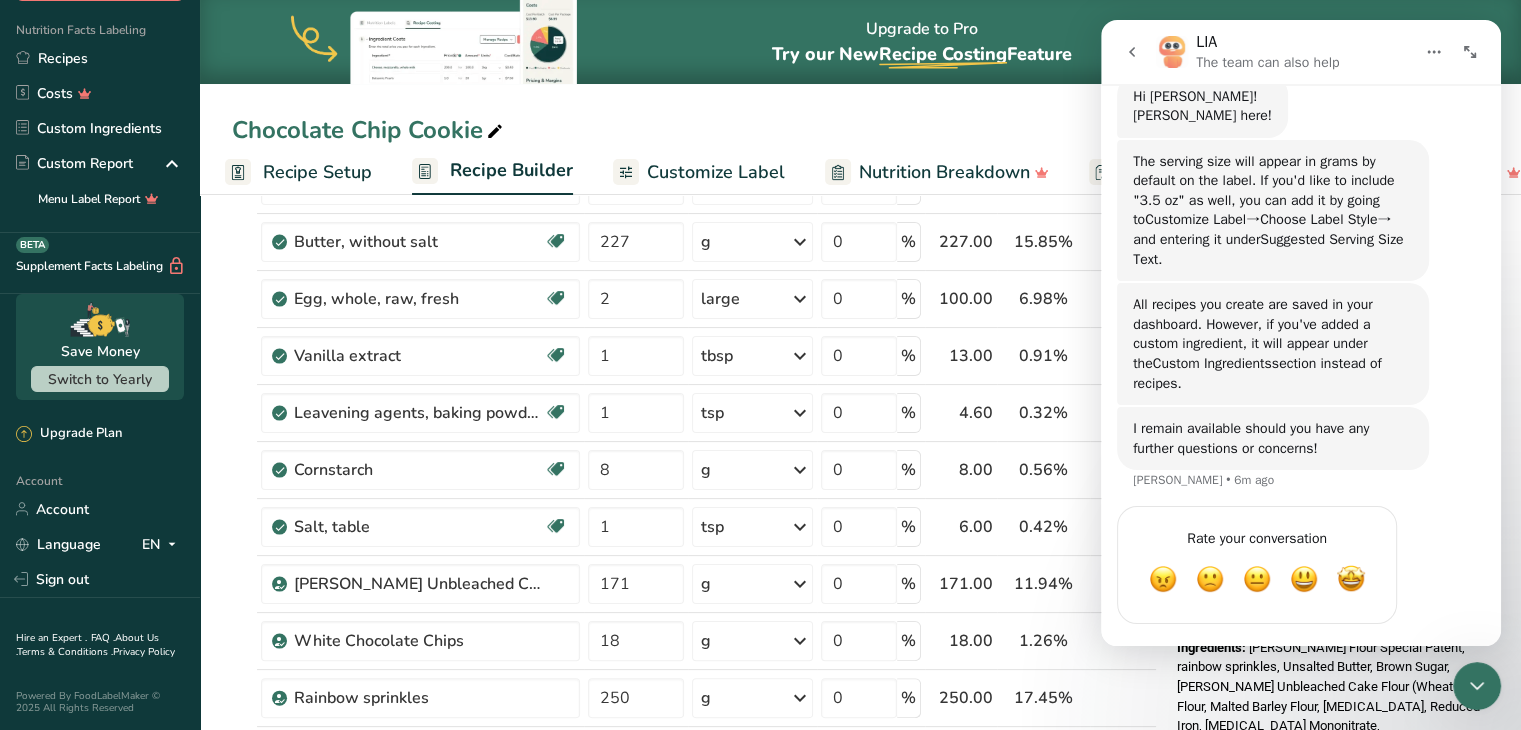 click on "Rate your conversation Terrible Bad OK Great Amazing" at bounding box center [1257, 562] 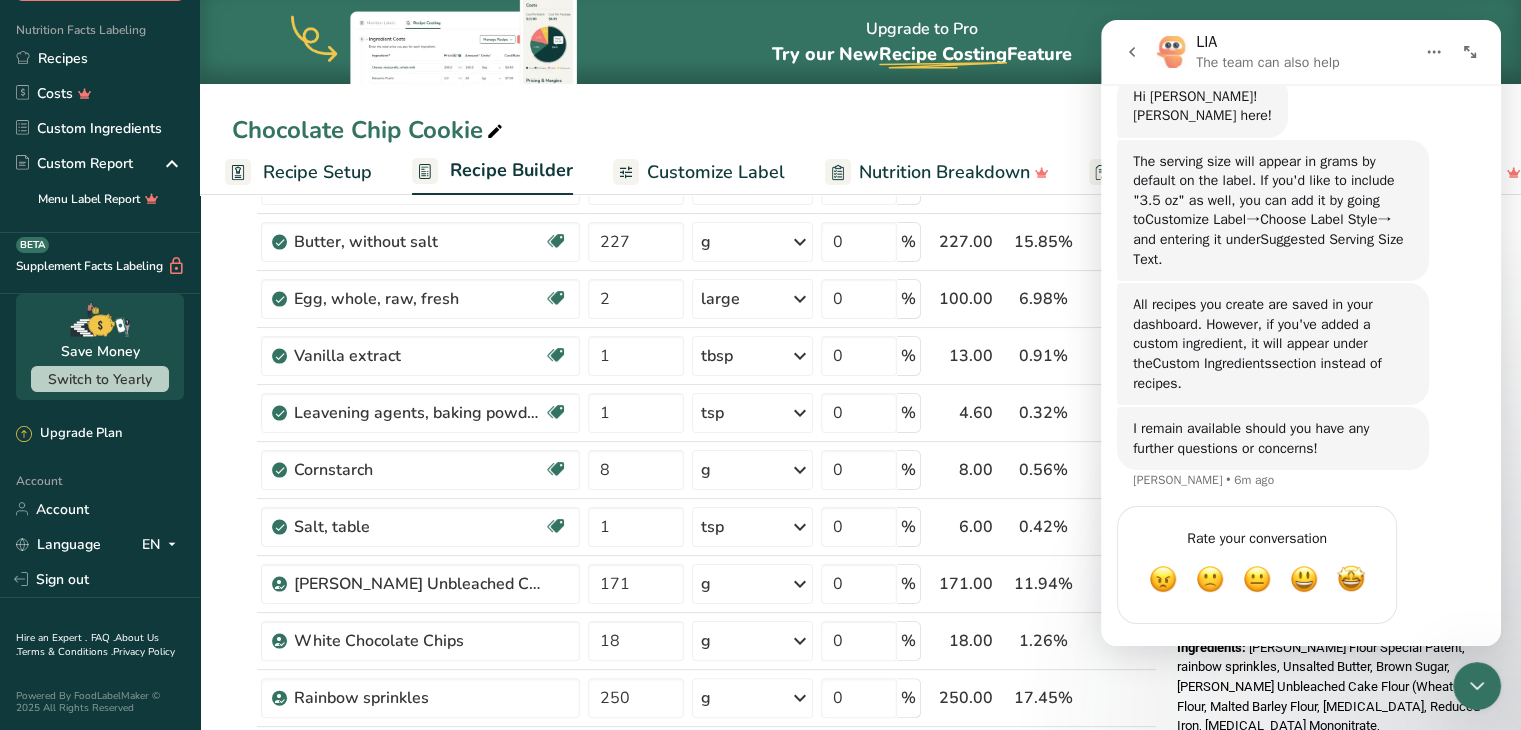 click on "I remain available should you have any further questions or concerns!" at bounding box center (1273, 438) 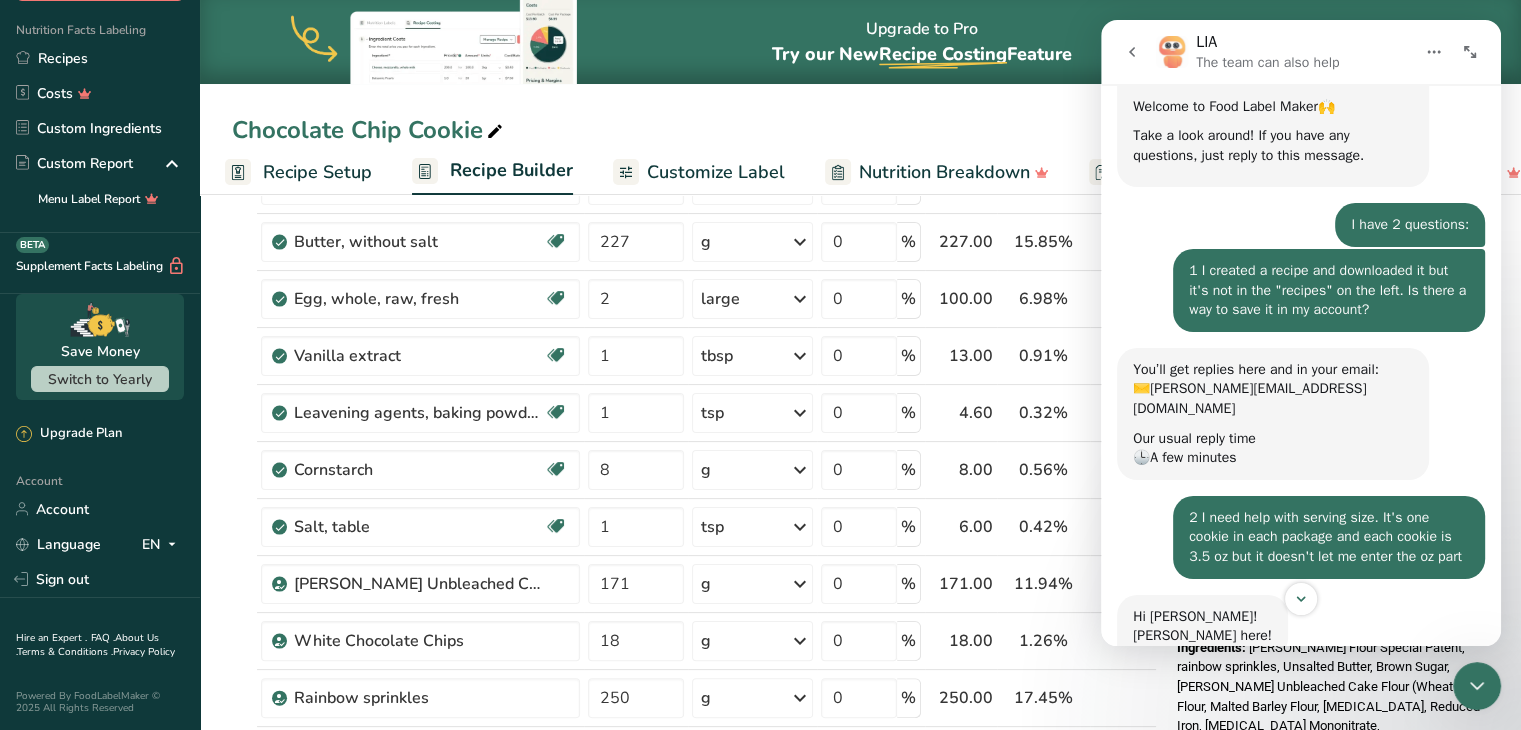 scroll, scrollTop: 591, scrollLeft: 0, axis: vertical 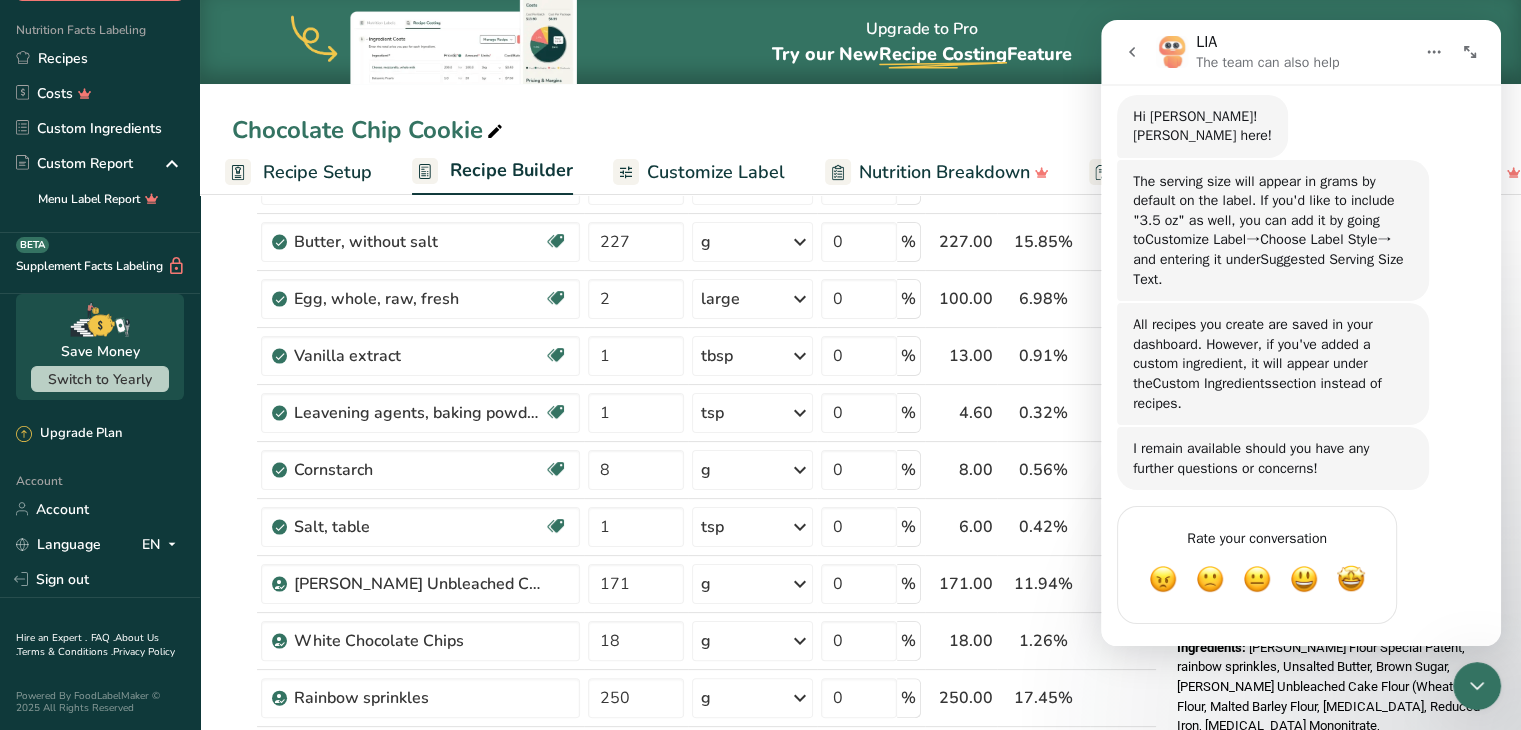 click 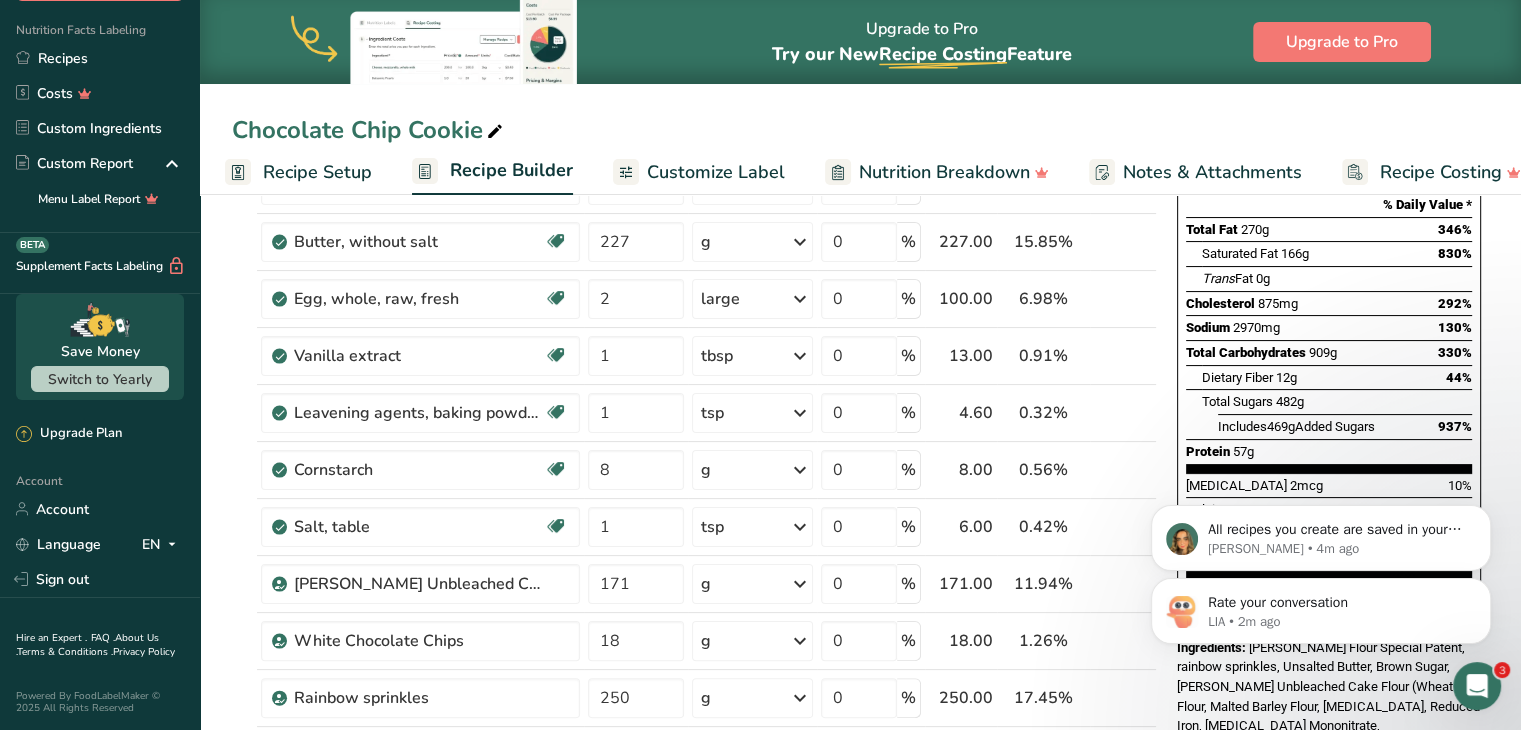 scroll, scrollTop: 0, scrollLeft: 0, axis: both 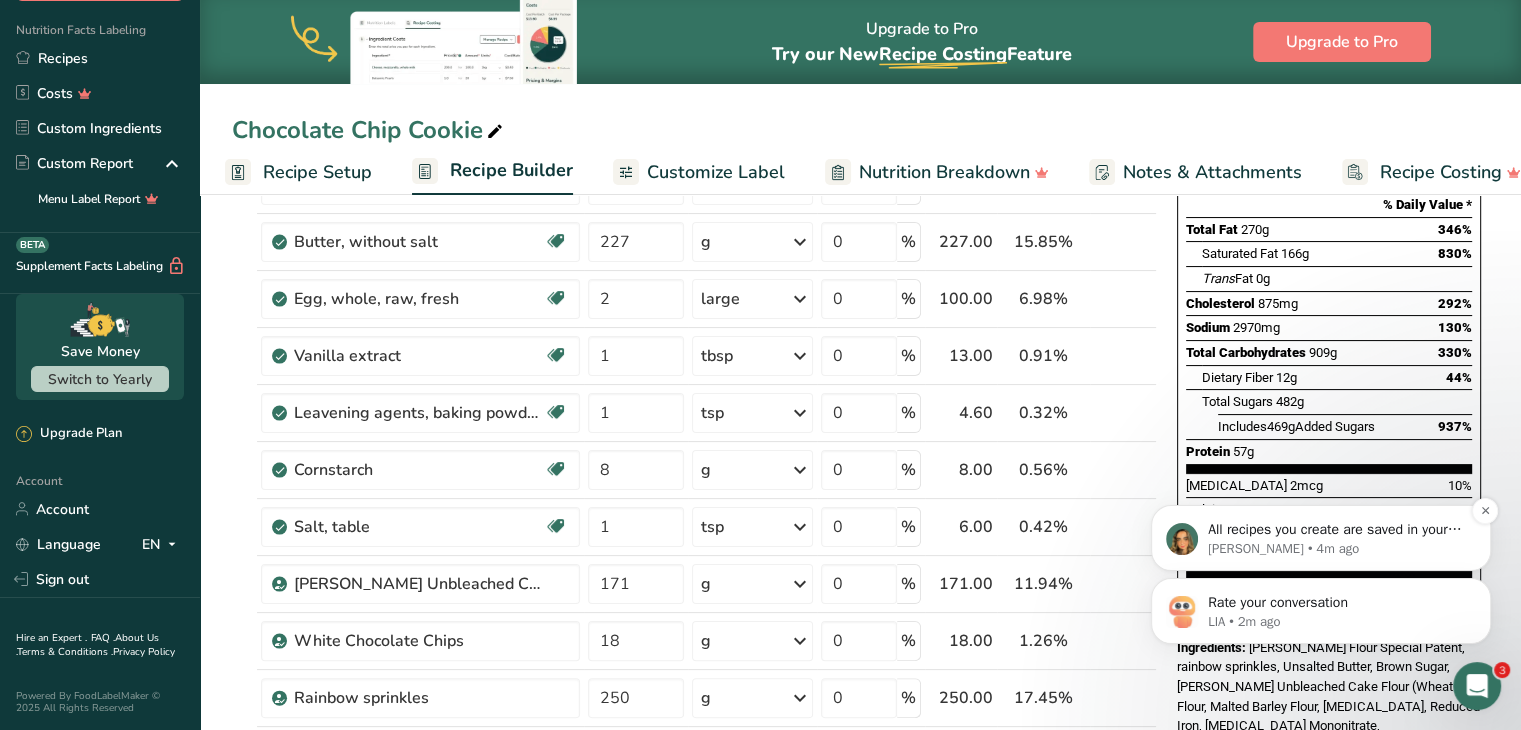 click on "Rachelle • 4m ago" at bounding box center [1337, 549] 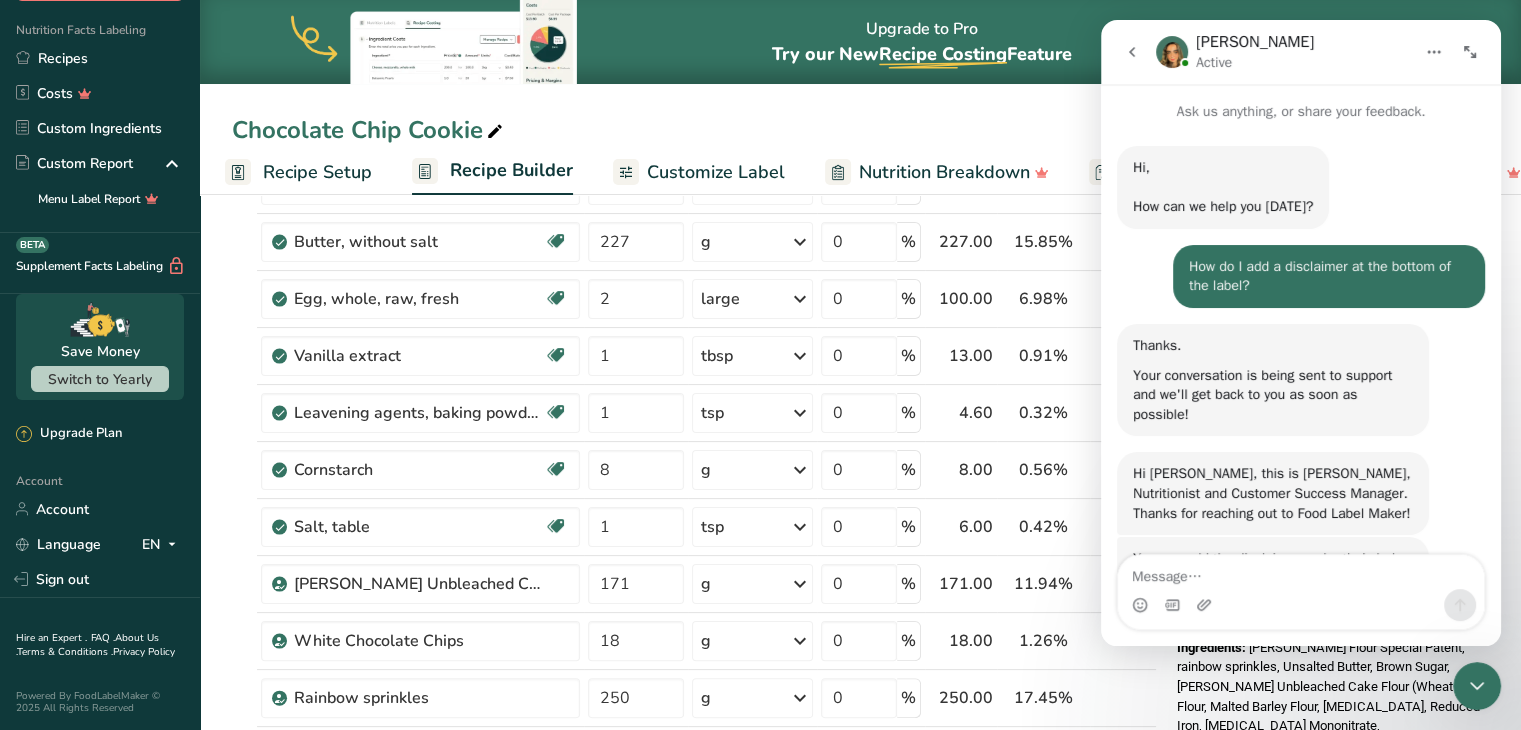 scroll, scrollTop: 3, scrollLeft: 0, axis: vertical 